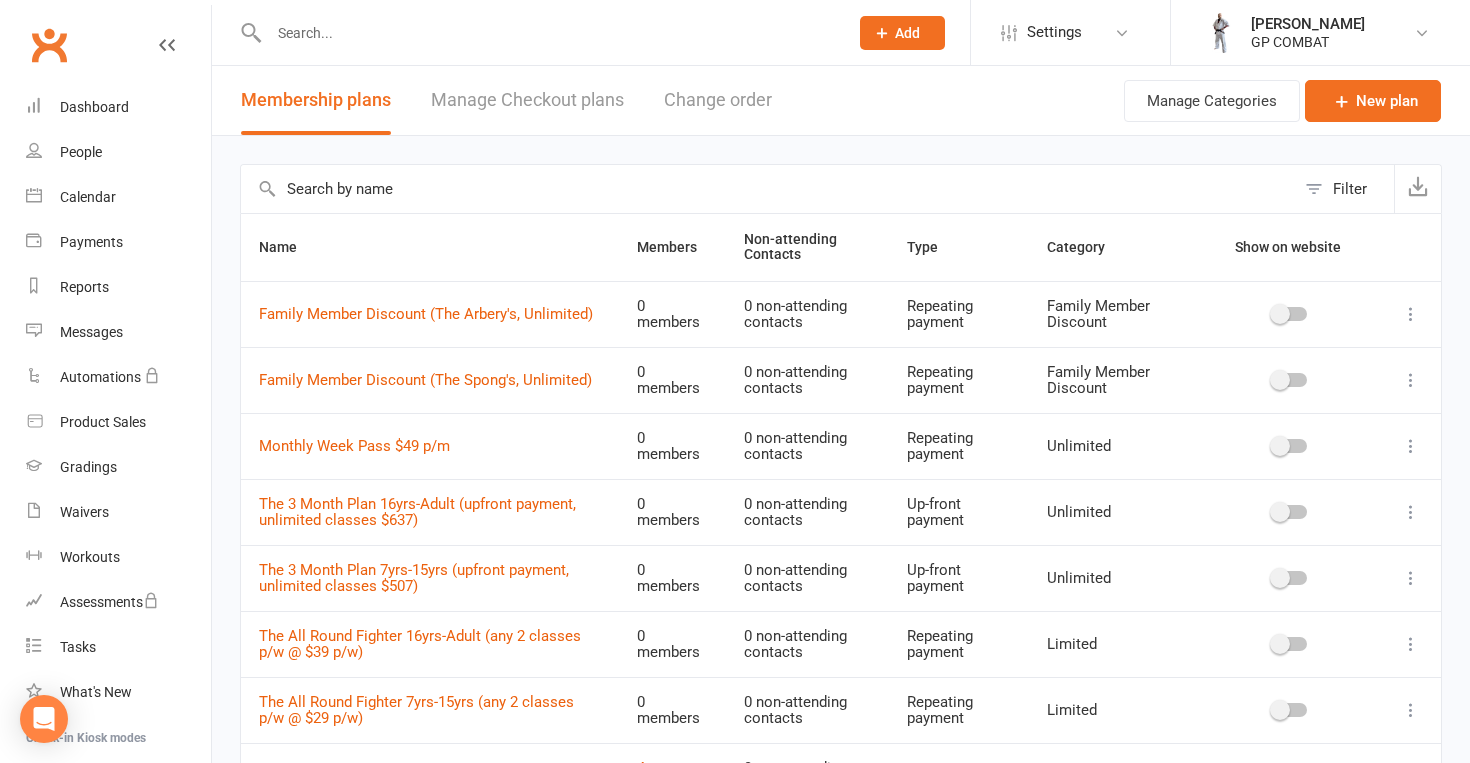 select on "25" 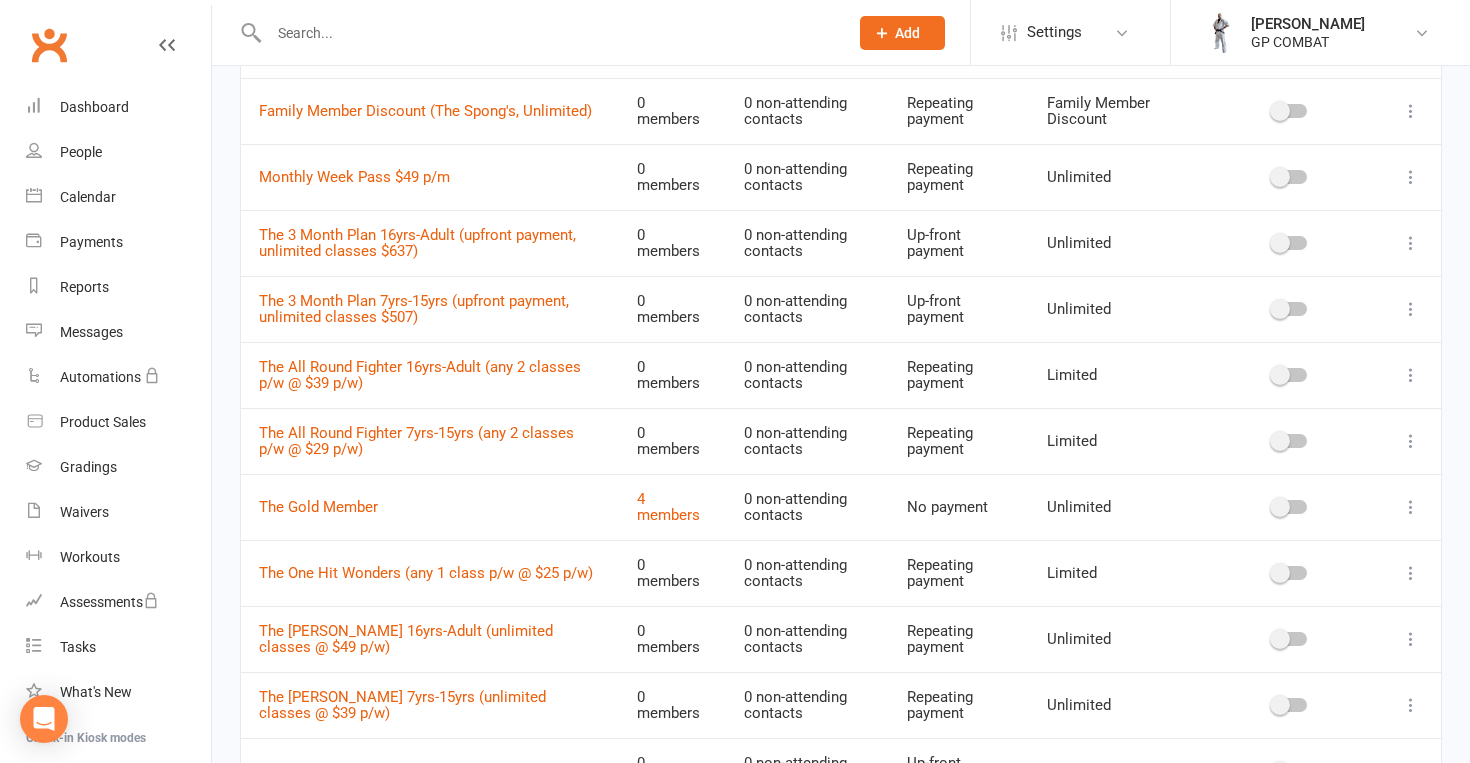 scroll, scrollTop: 0, scrollLeft: 0, axis: both 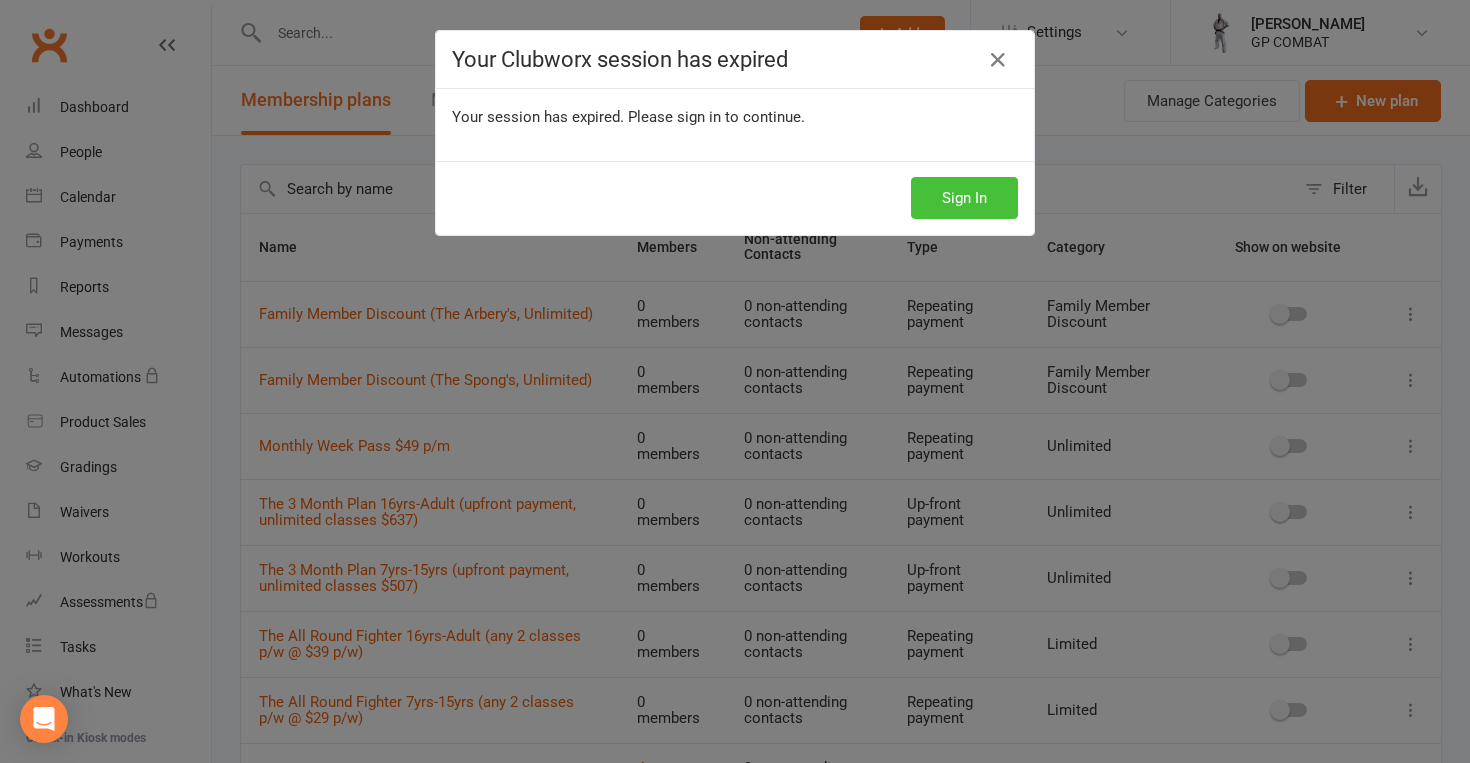 click on "Sign In" at bounding box center (964, 198) 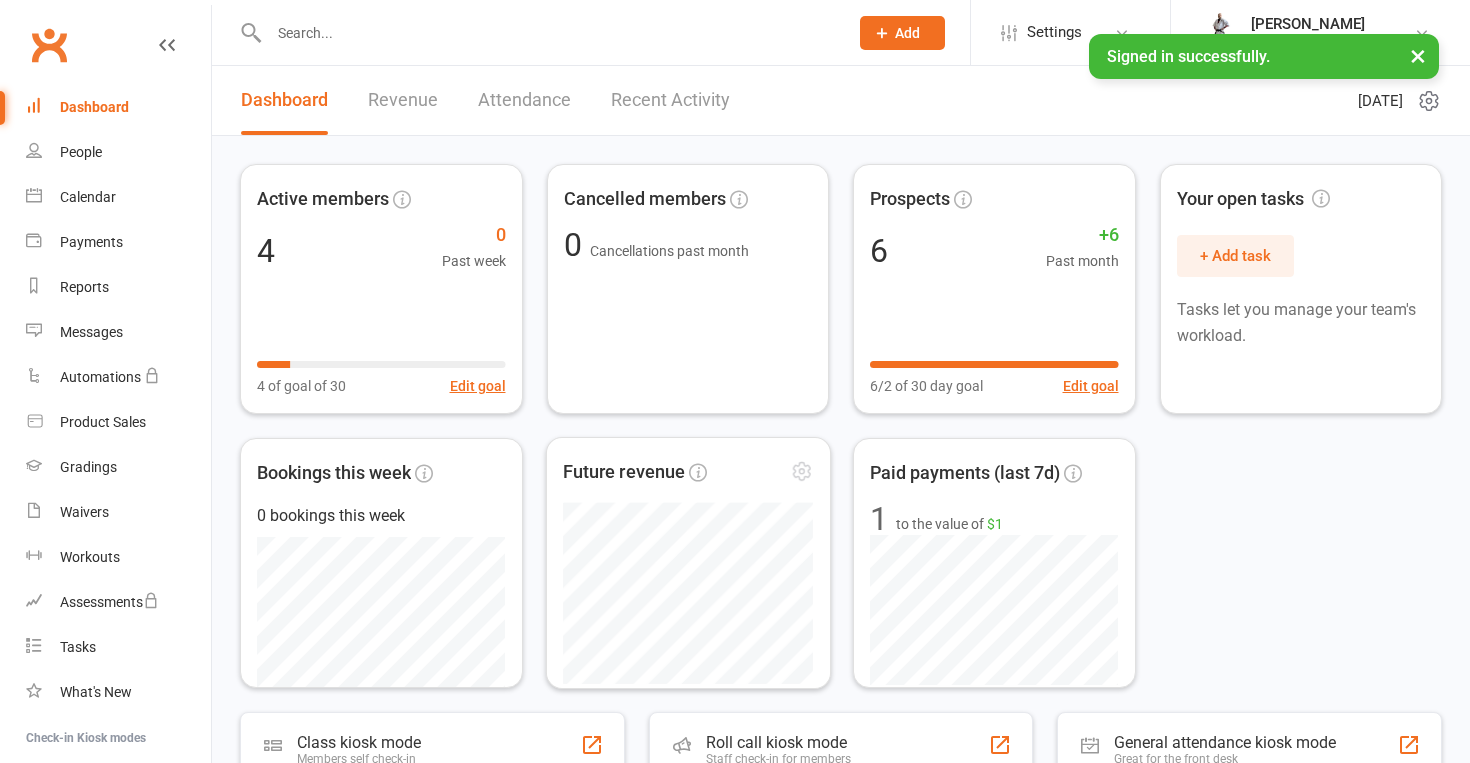 scroll, scrollTop: 0, scrollLeft: 0, axis: both 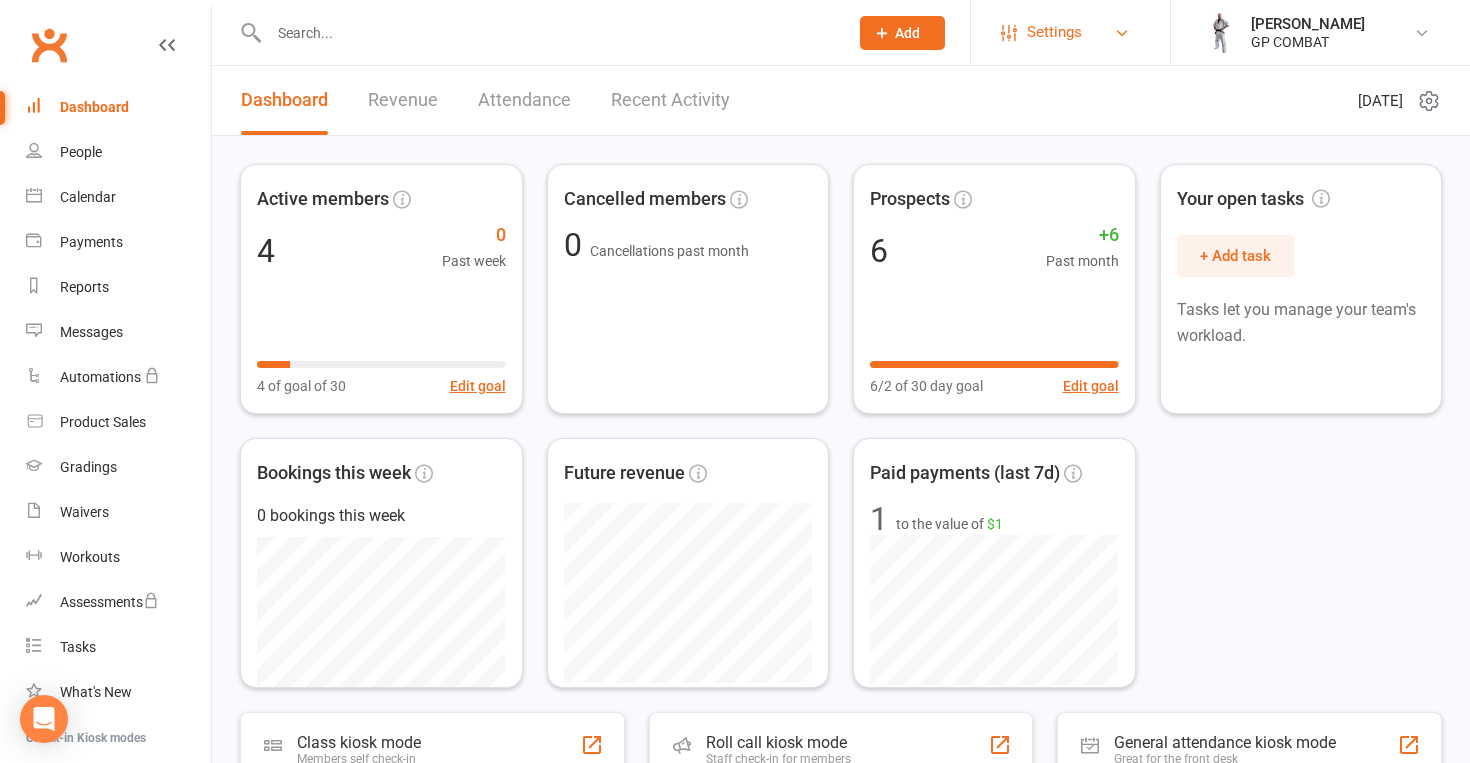 click on "Settings" at bounding box center [1054, 32] 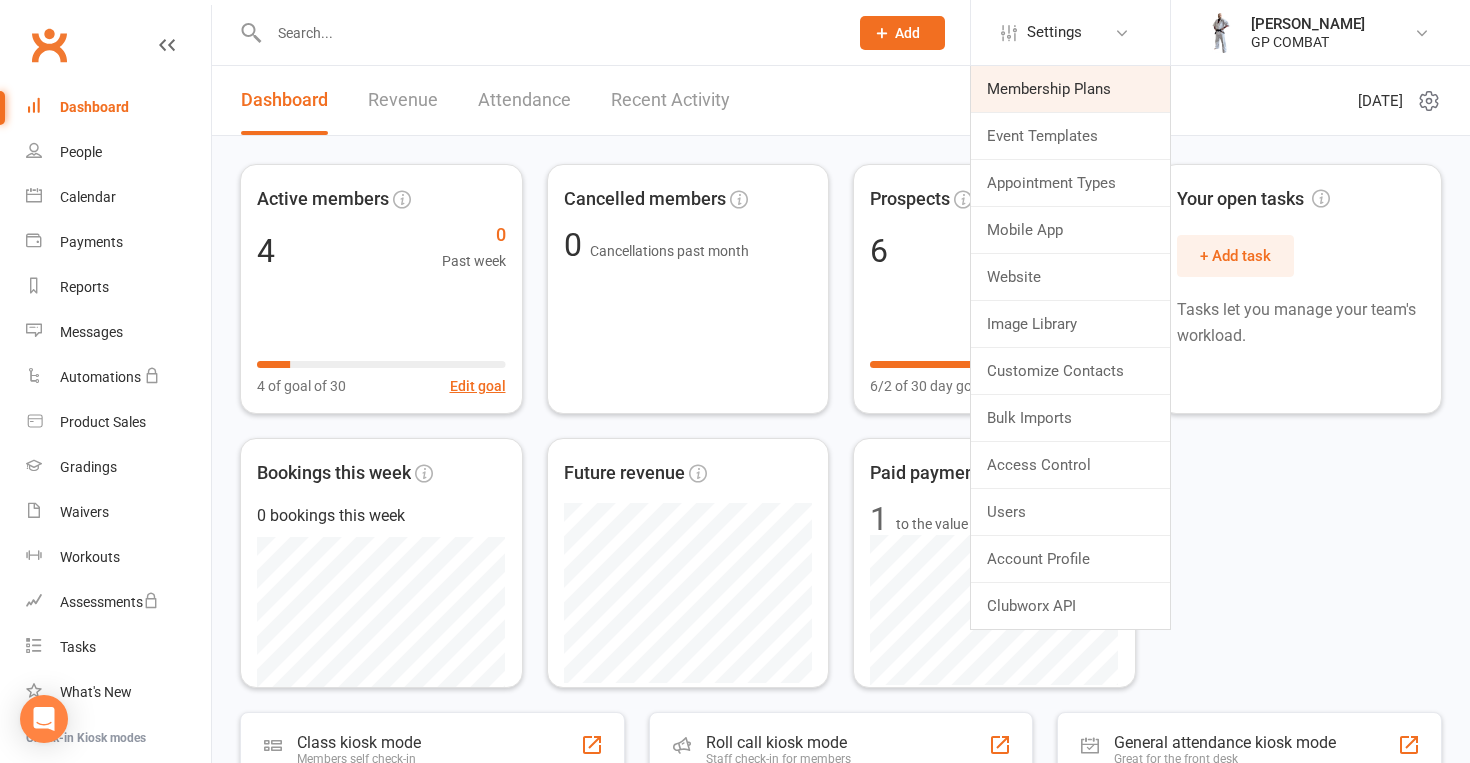 click on "Membership Plans" at bounding box center [1070, 89] 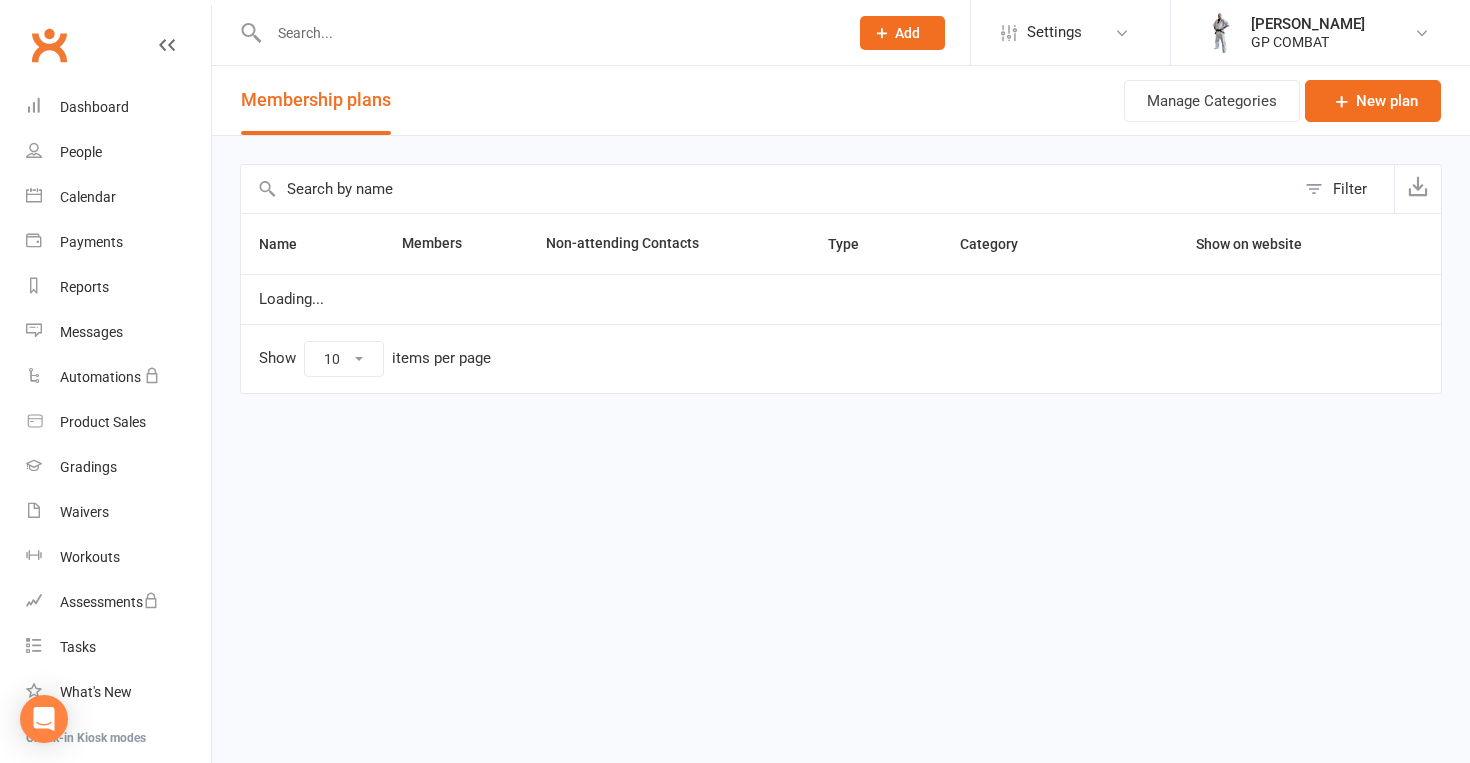 select on "25" 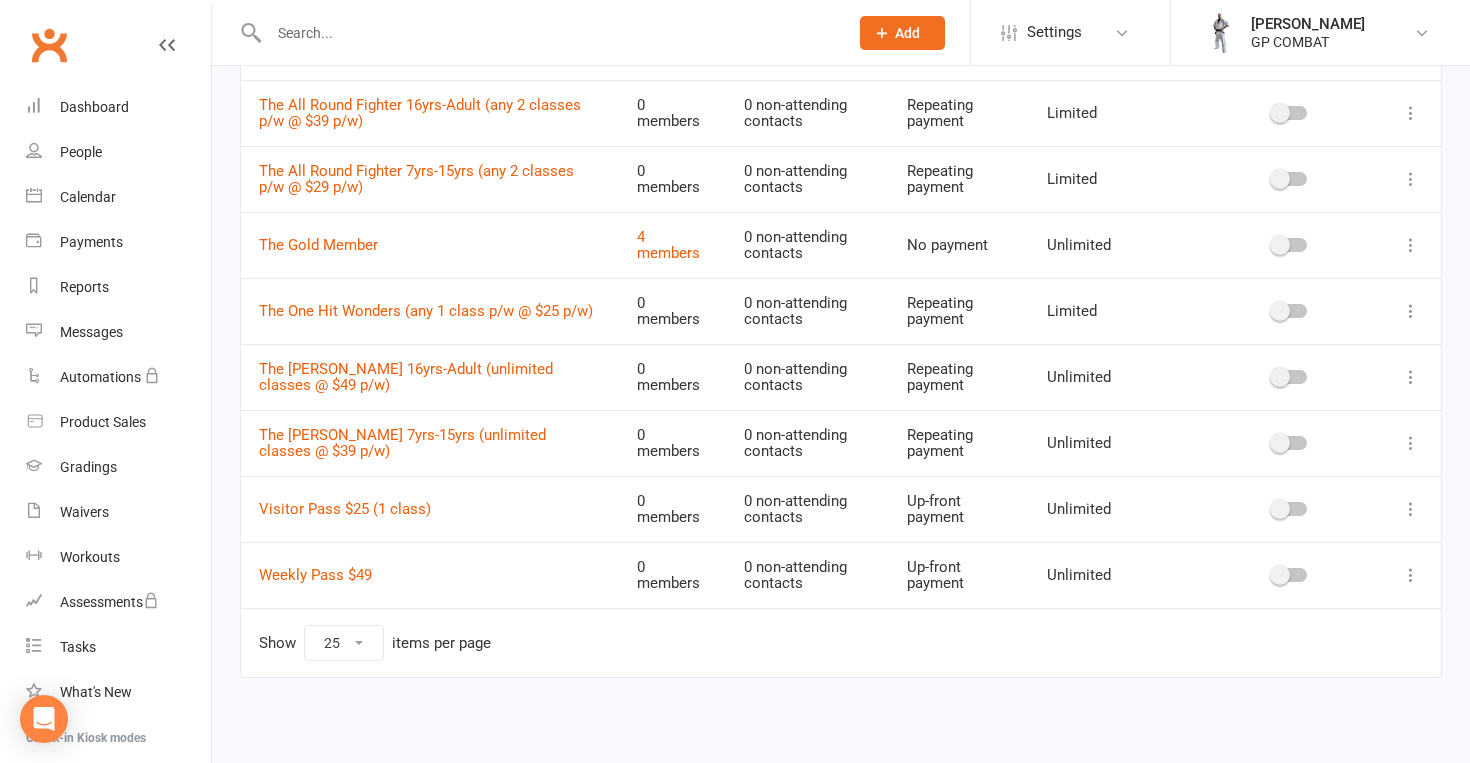 scroll, scrollTop: 534, scrollLeft: 0, axis: vertical 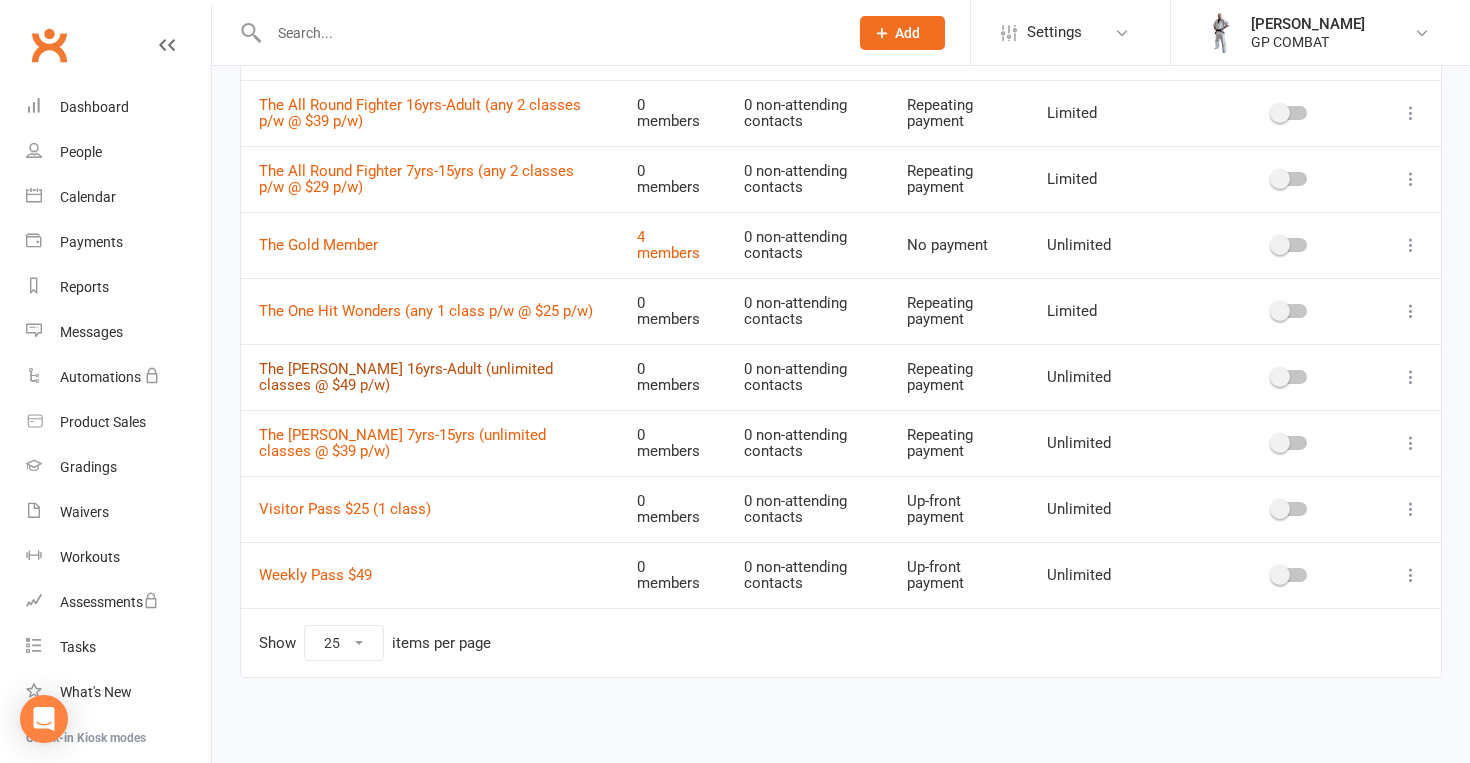 click on "The [PERSON_NAME] 16yrs-Adult (unlimited classes @ $49 p/w)" at bounding box center [406, 377] 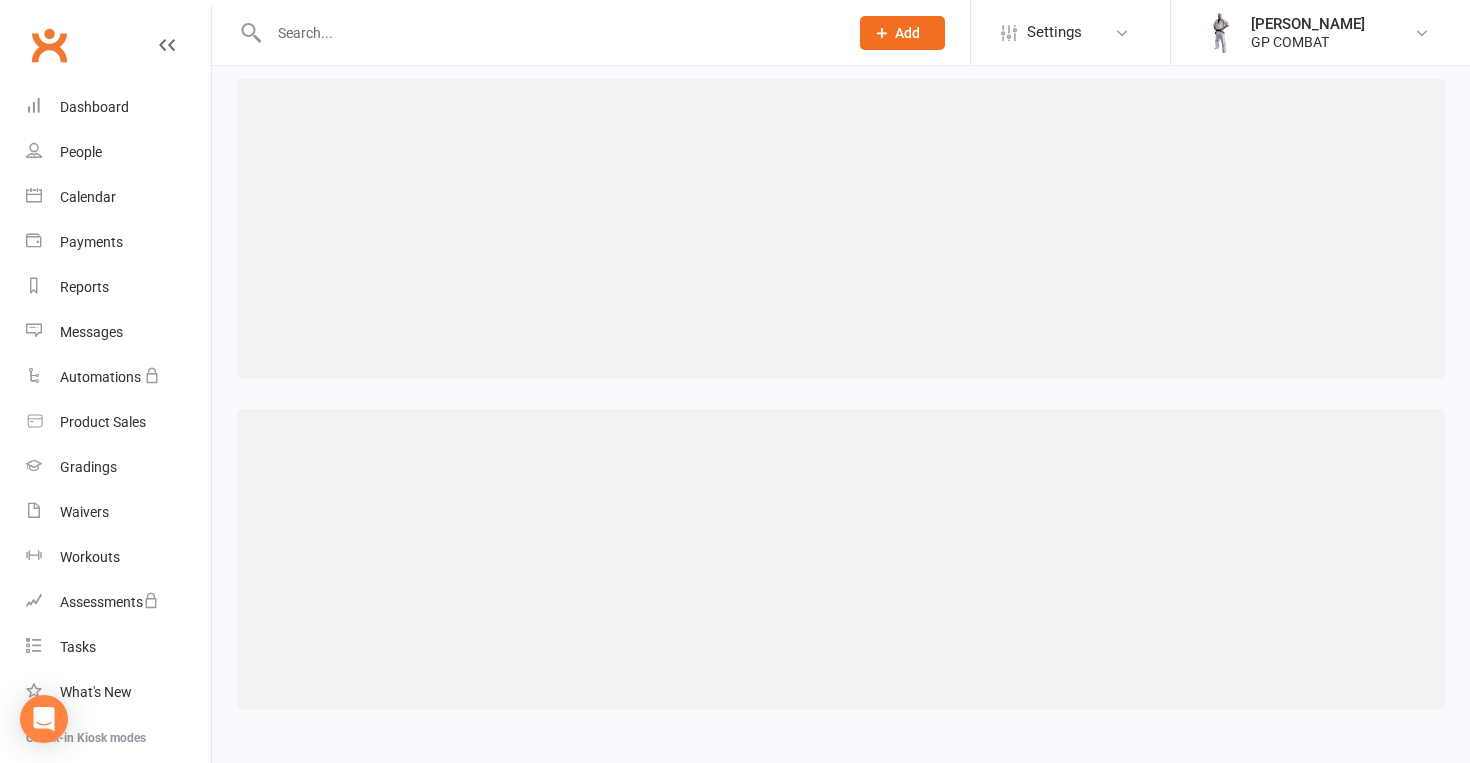 scroll, scrollTop: 0, scrollLeft: 0, axis: both 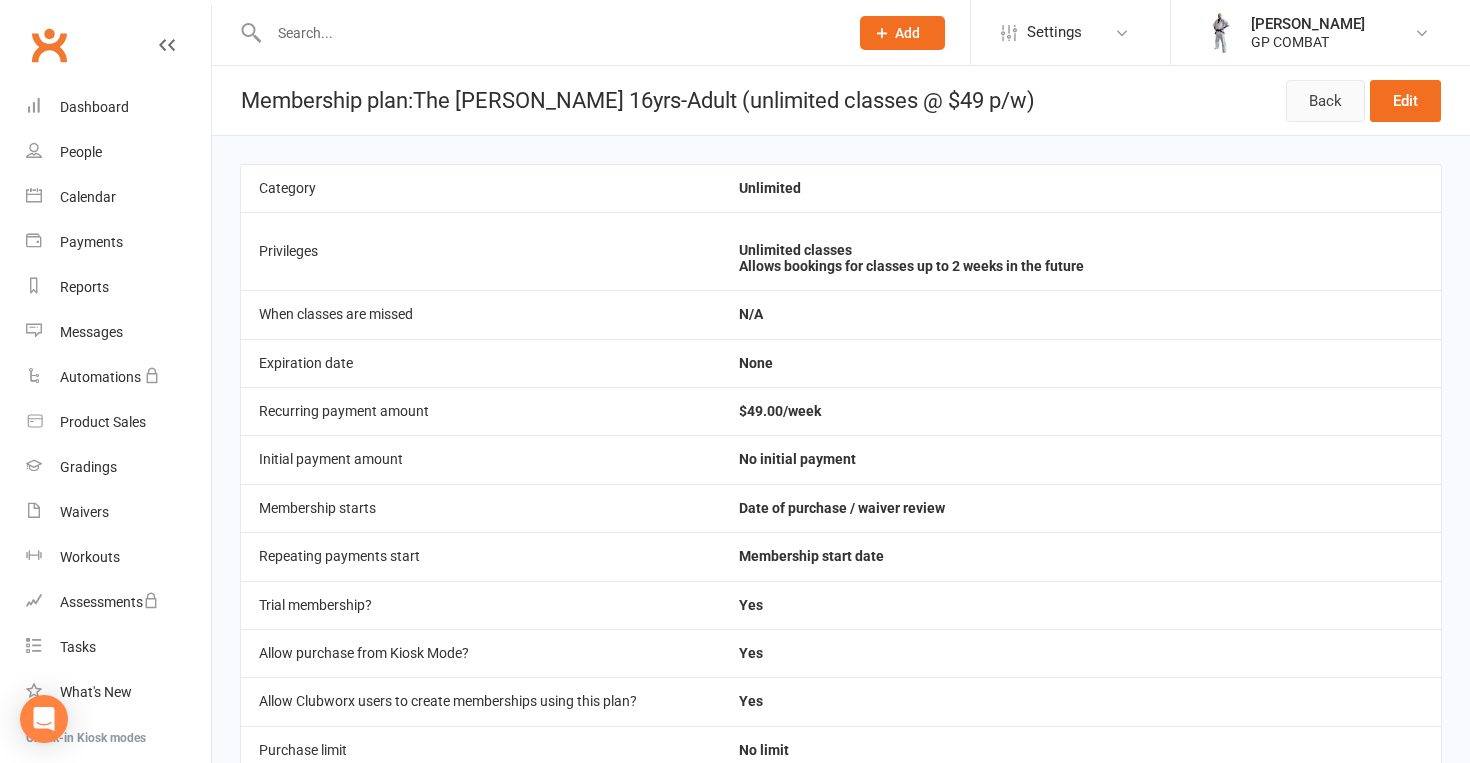 click on "Back" at bounding box center (1325, 101) 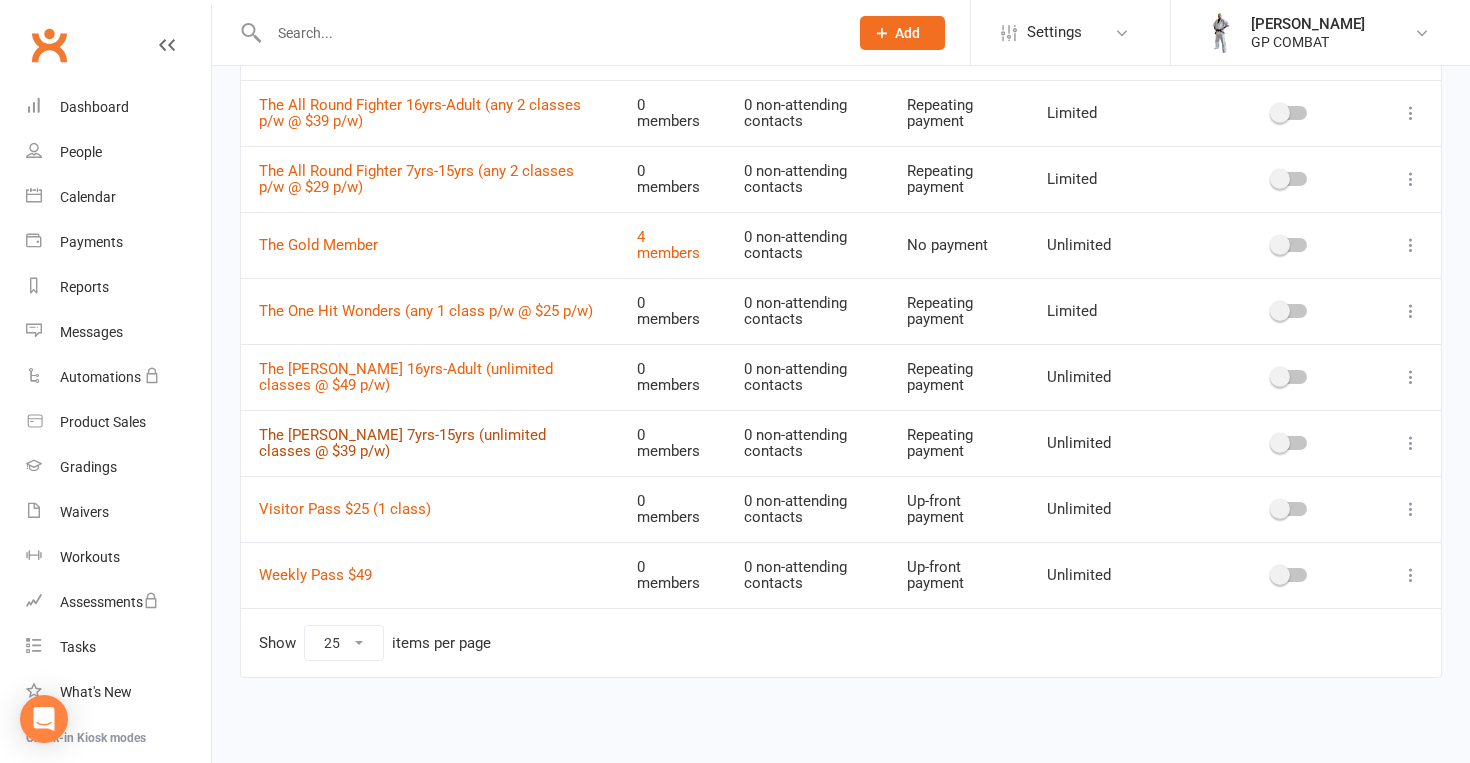 scroll, scrollTop: 534, scrollLeft: 0, axis: vertical 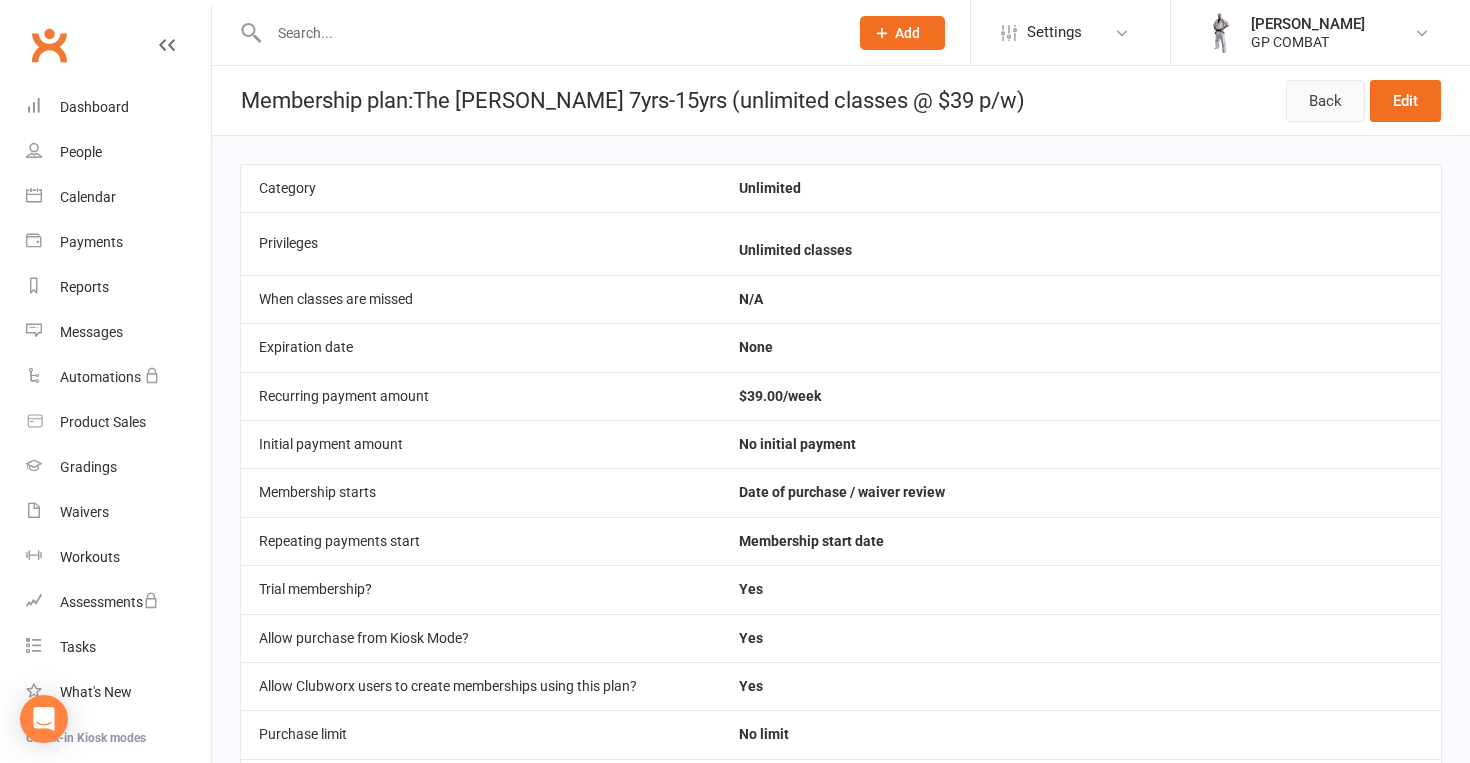 click on "Back" at bounding box center [1325, 101] 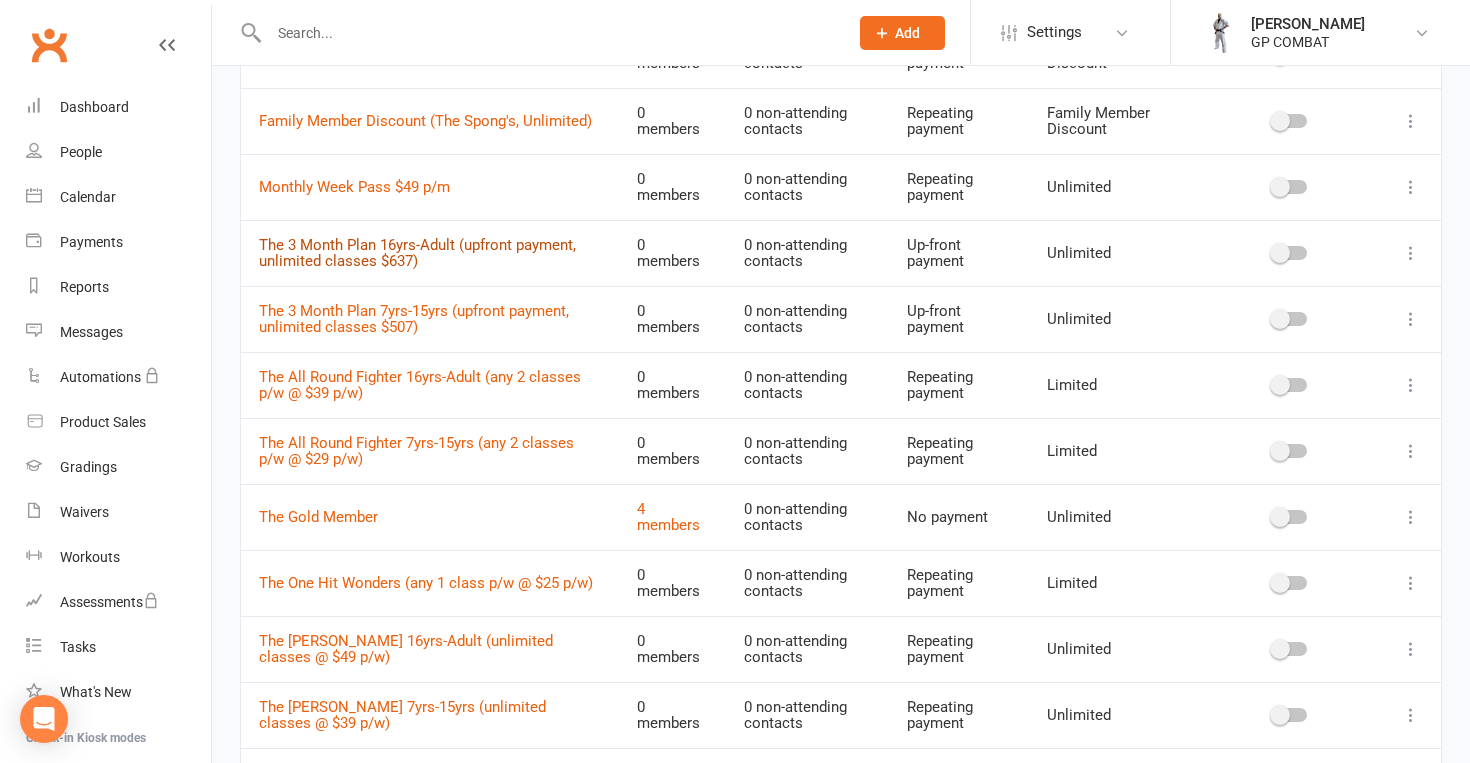 scroll, scrollTop: 263, scrollLeft: 0, axis: vertical 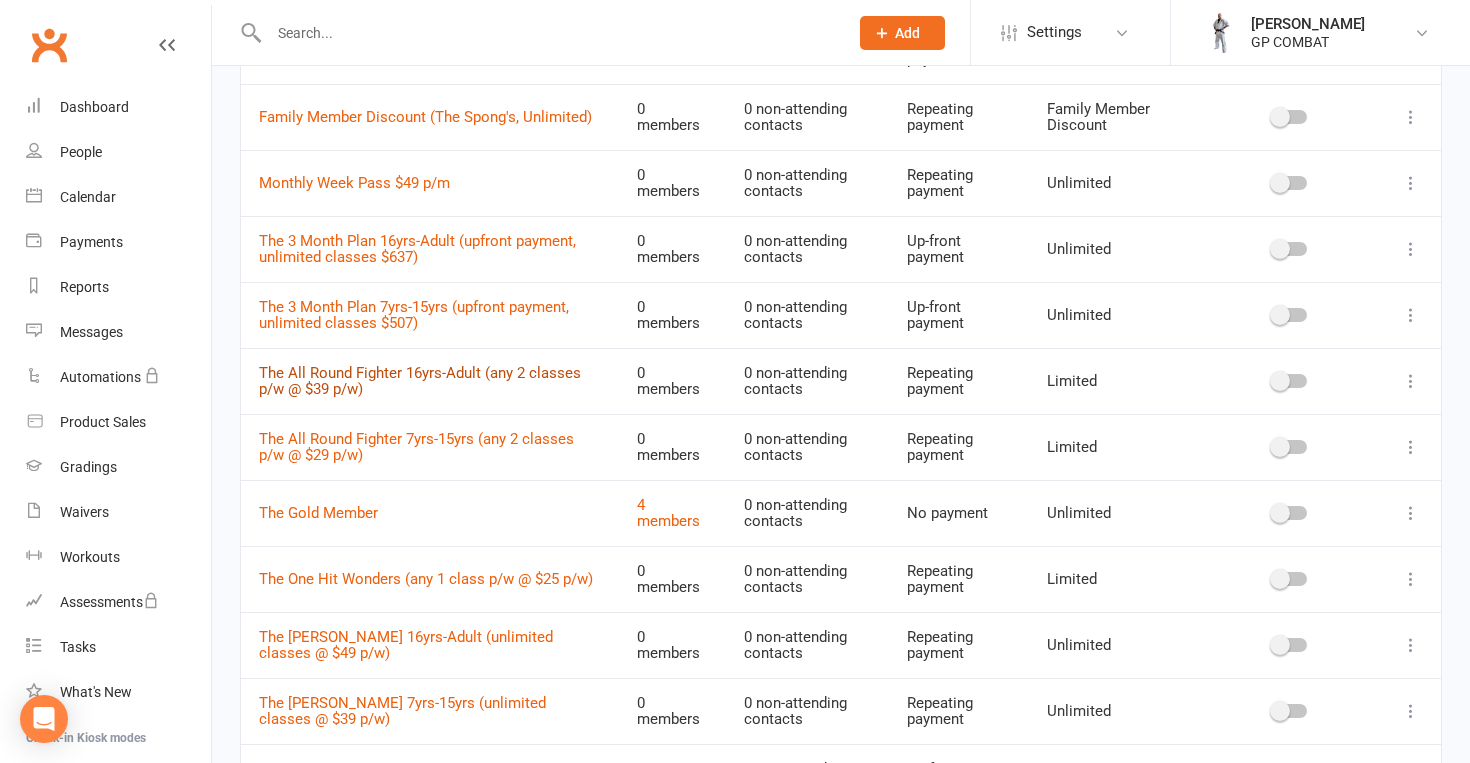 click on "The All Round Fighter 16yrs-Adult (any 2 classes p/w @ $39 p/w)" at bounding box center [420, 381] 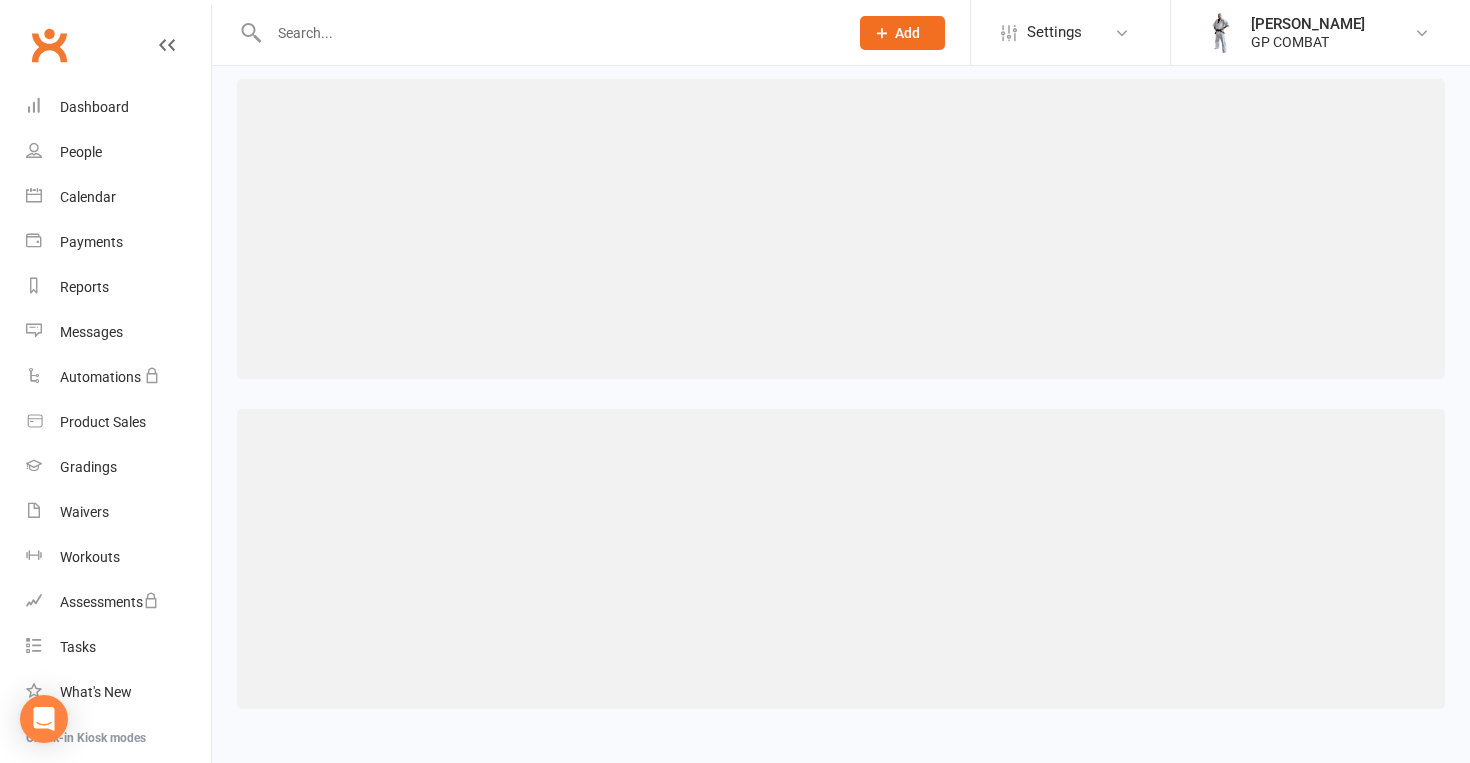 scroll, scrollTop: 0, scrollLeft: 0, axis: both 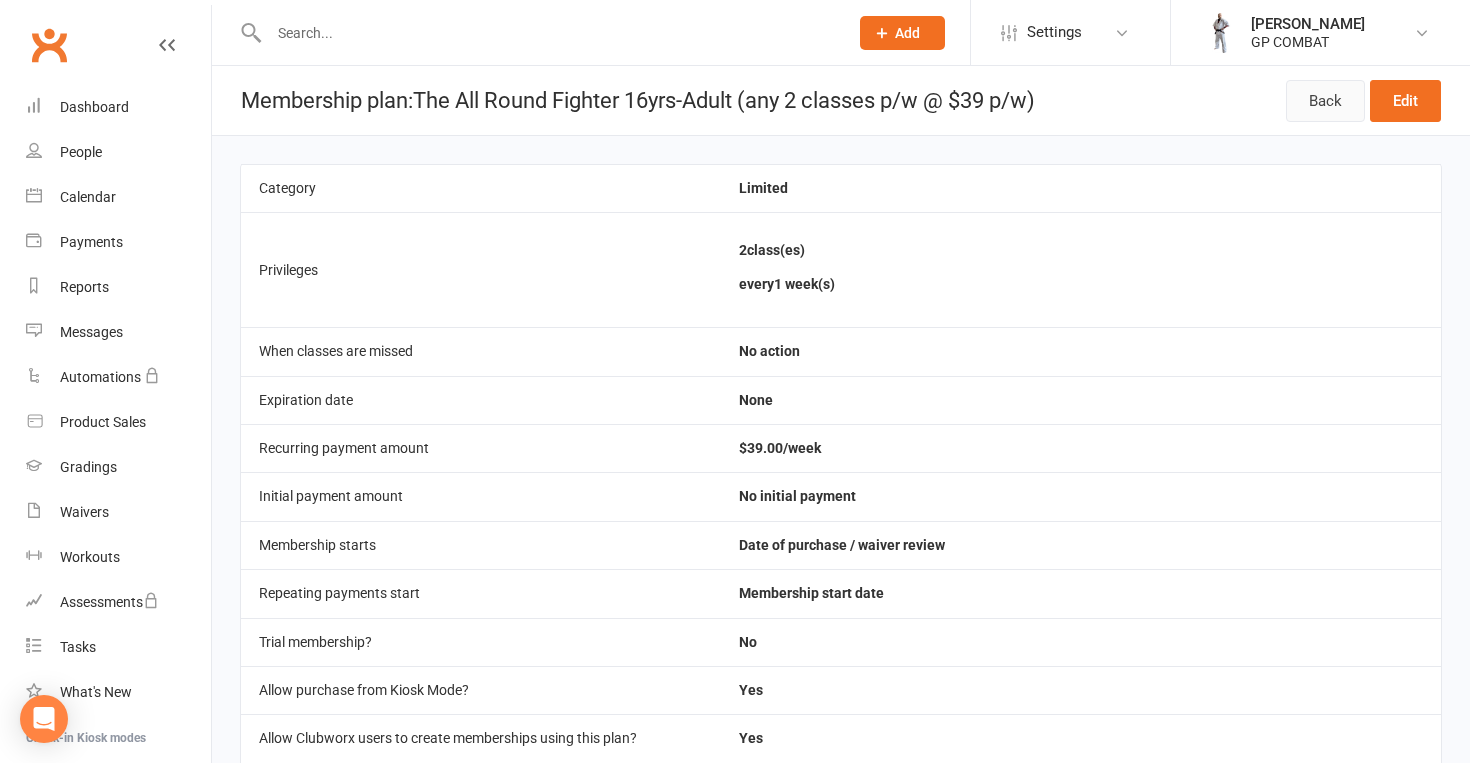 click on "Back" at bounding box center (1325, 101) 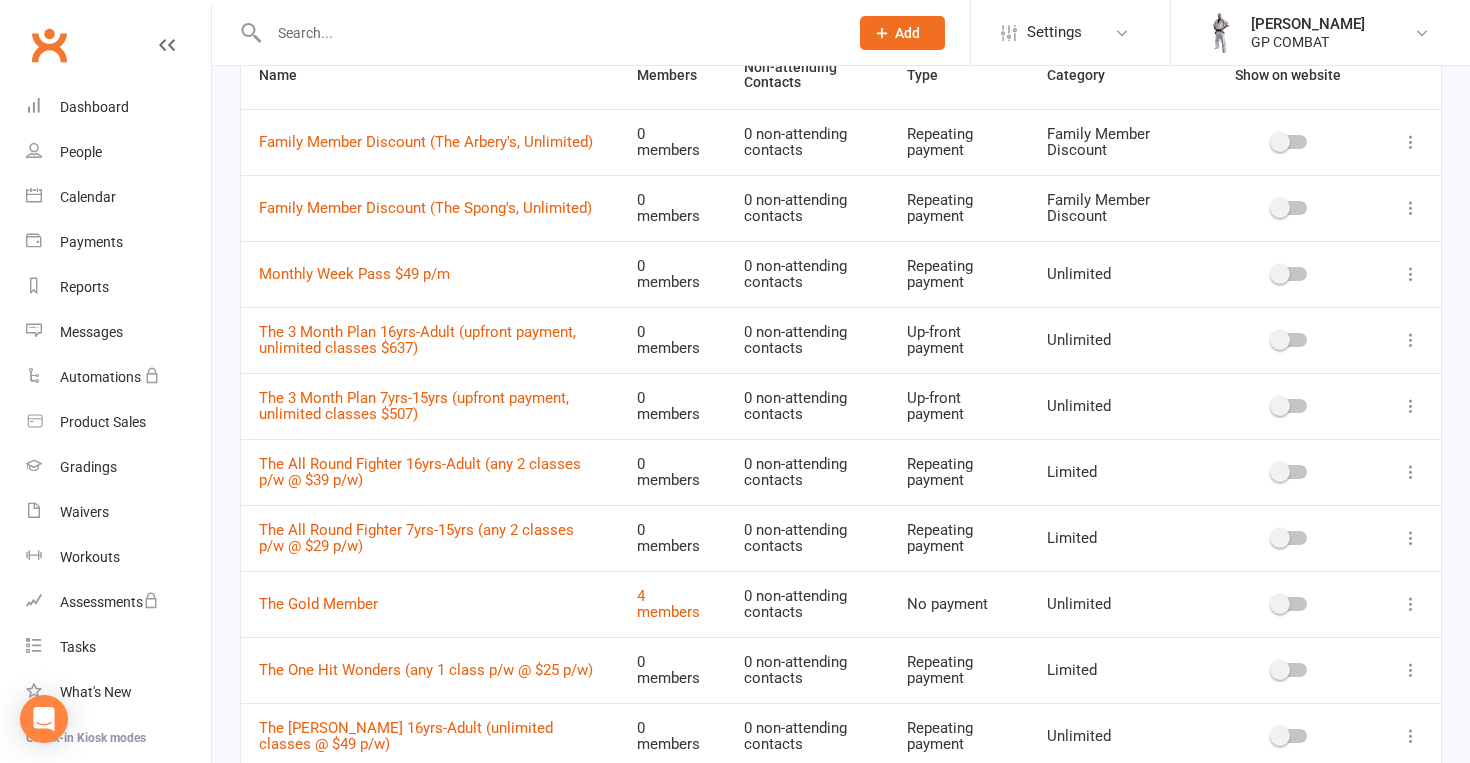 scroll, scrollTop: 176, scrollLeft: 0, axis: vertical 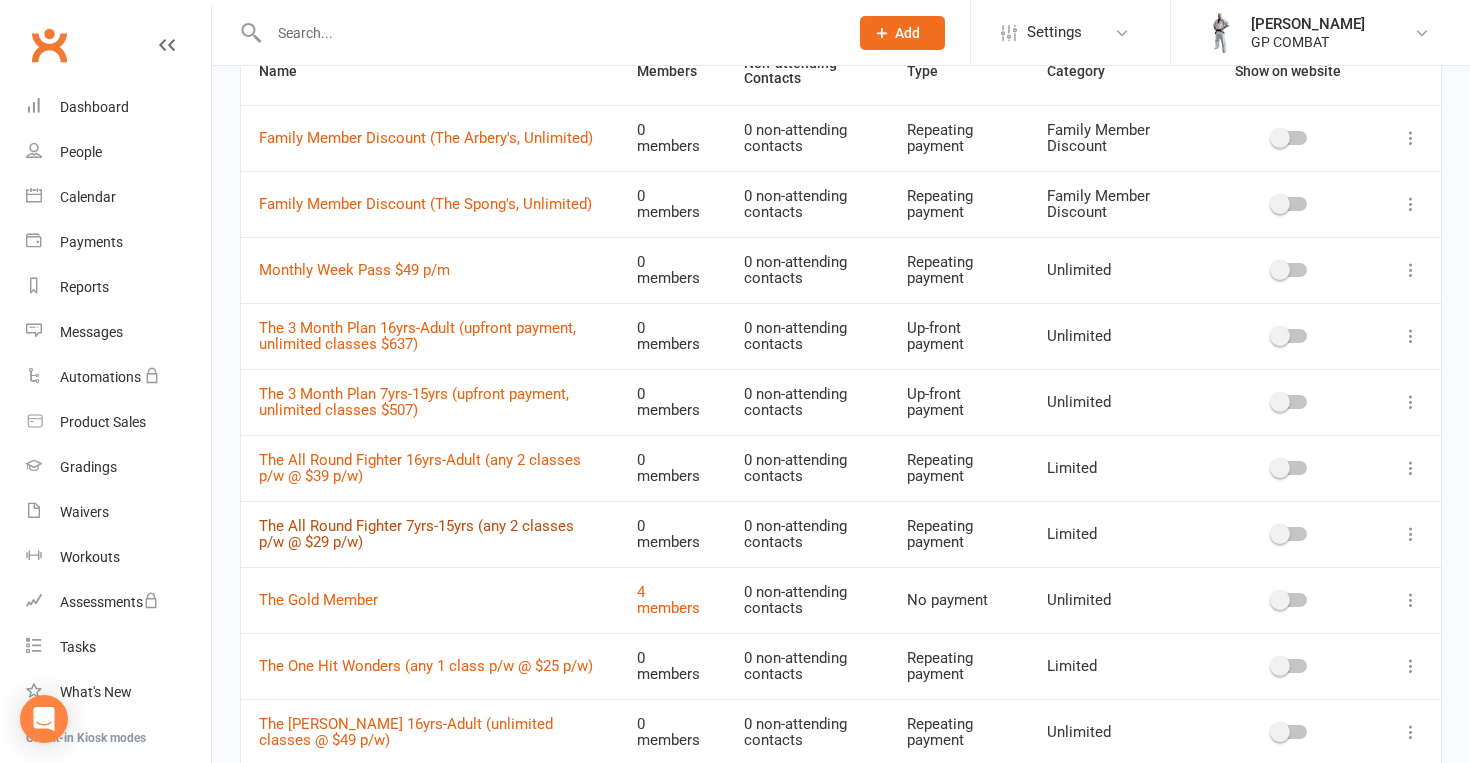 click on "The All Round Fighter 7yrs-15yrs (any 2 classes p/w @ $29 p/w)" at bounding box center (416, 534) 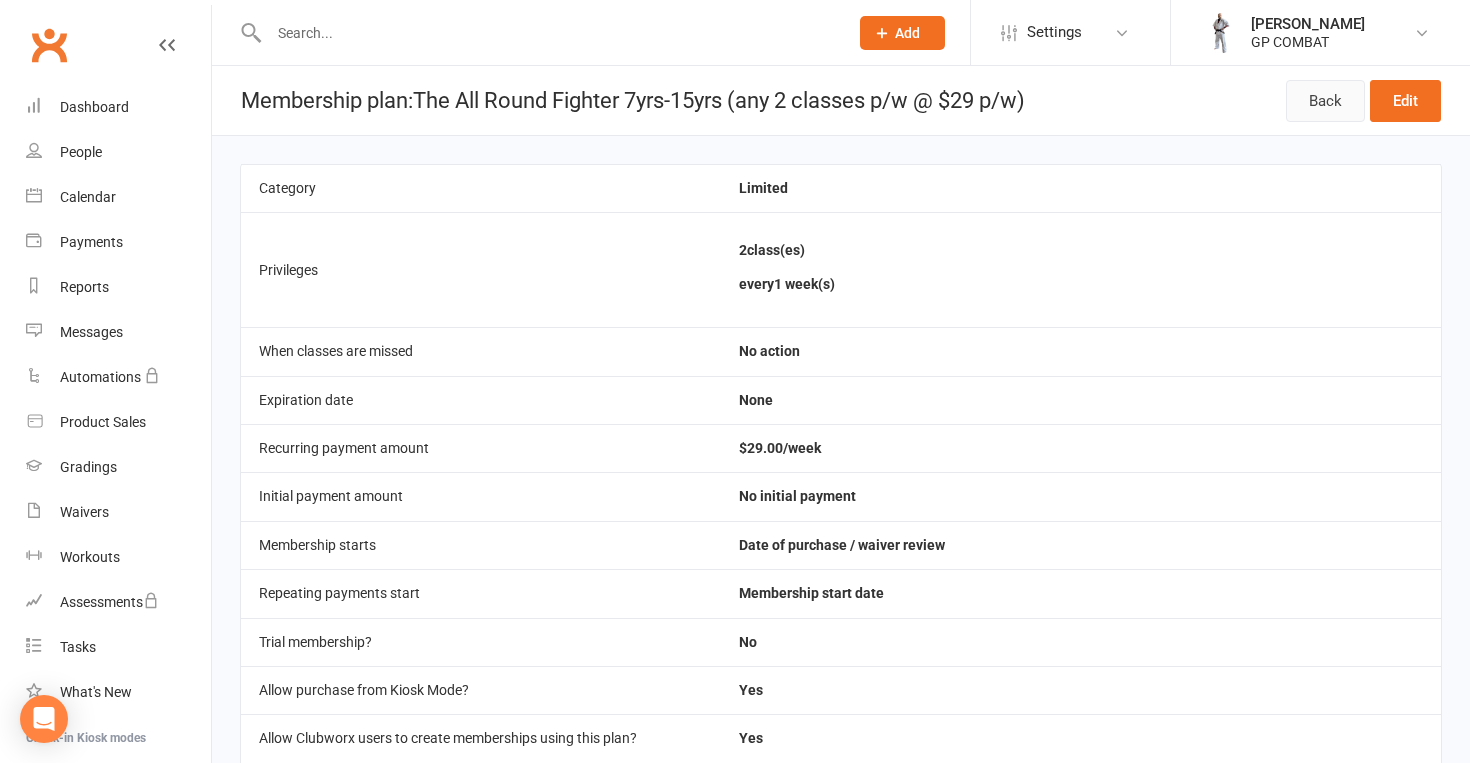 click on "Back" at bounding box center [1325, 101] 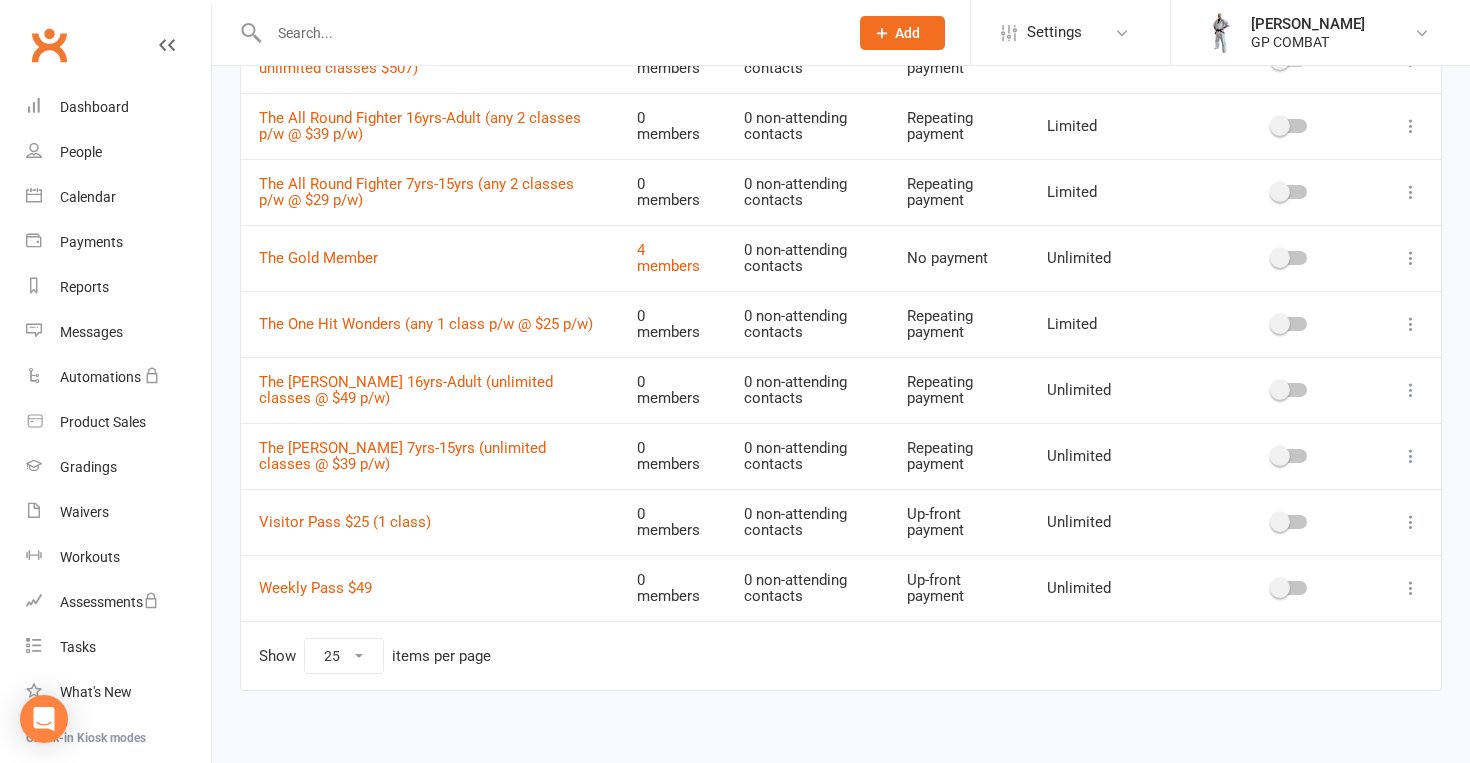scroll, scrollTop: 520, scrollLeft: 0, axis: vertical 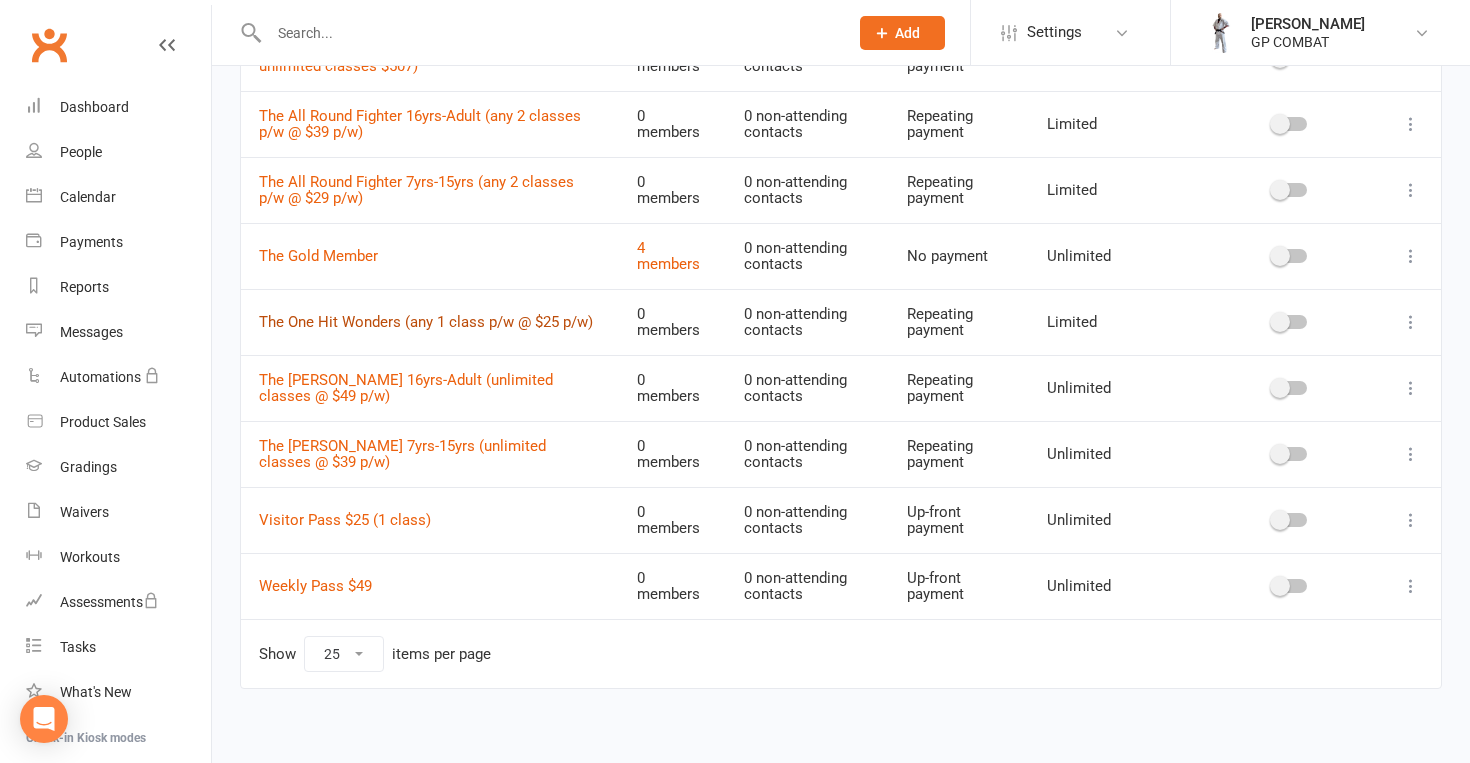 click on "The One Hit Wonders (any 1 class p/w @ $25 p/w)" at bounding box center (426, 322) 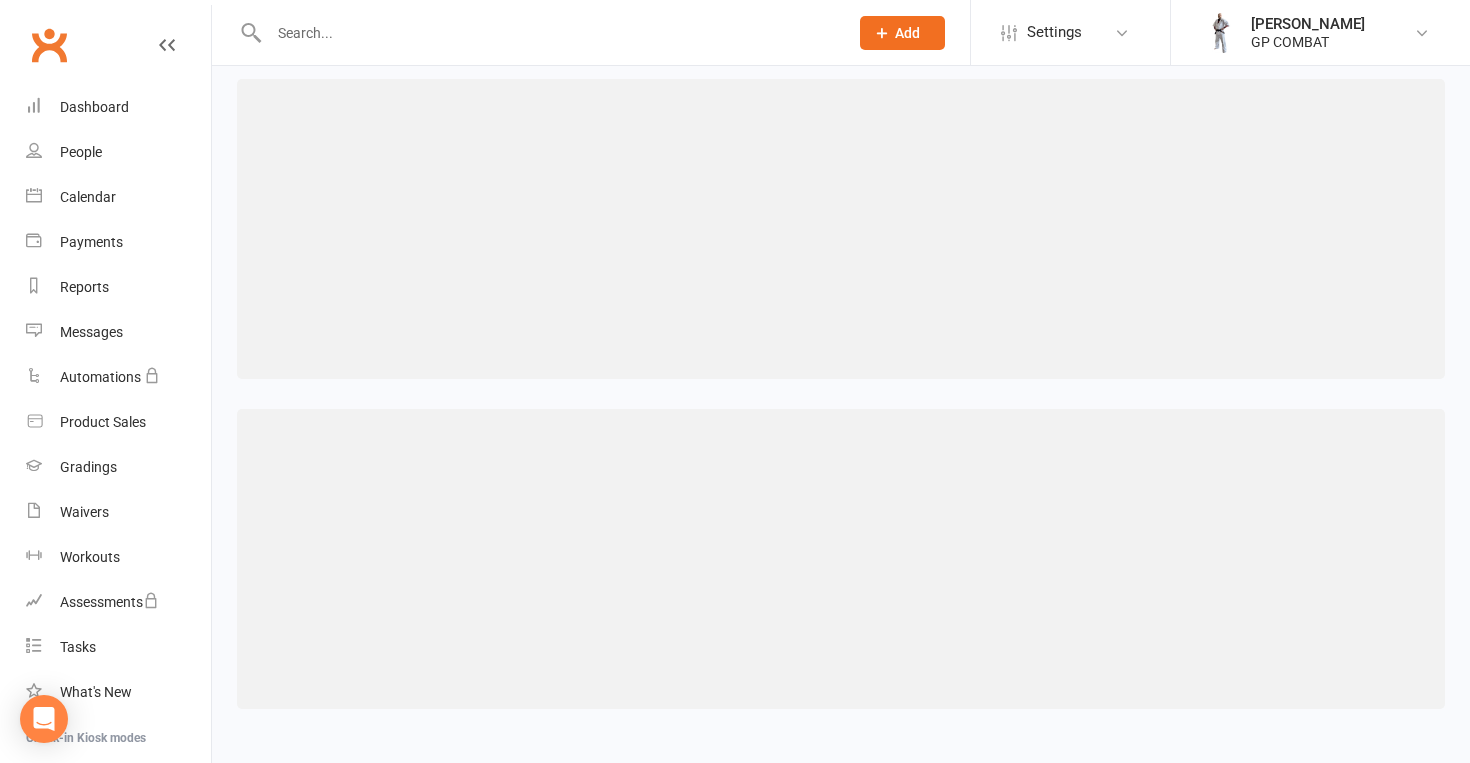 scroll, scrollTop: 0, scrollLeft: 0, axis: both 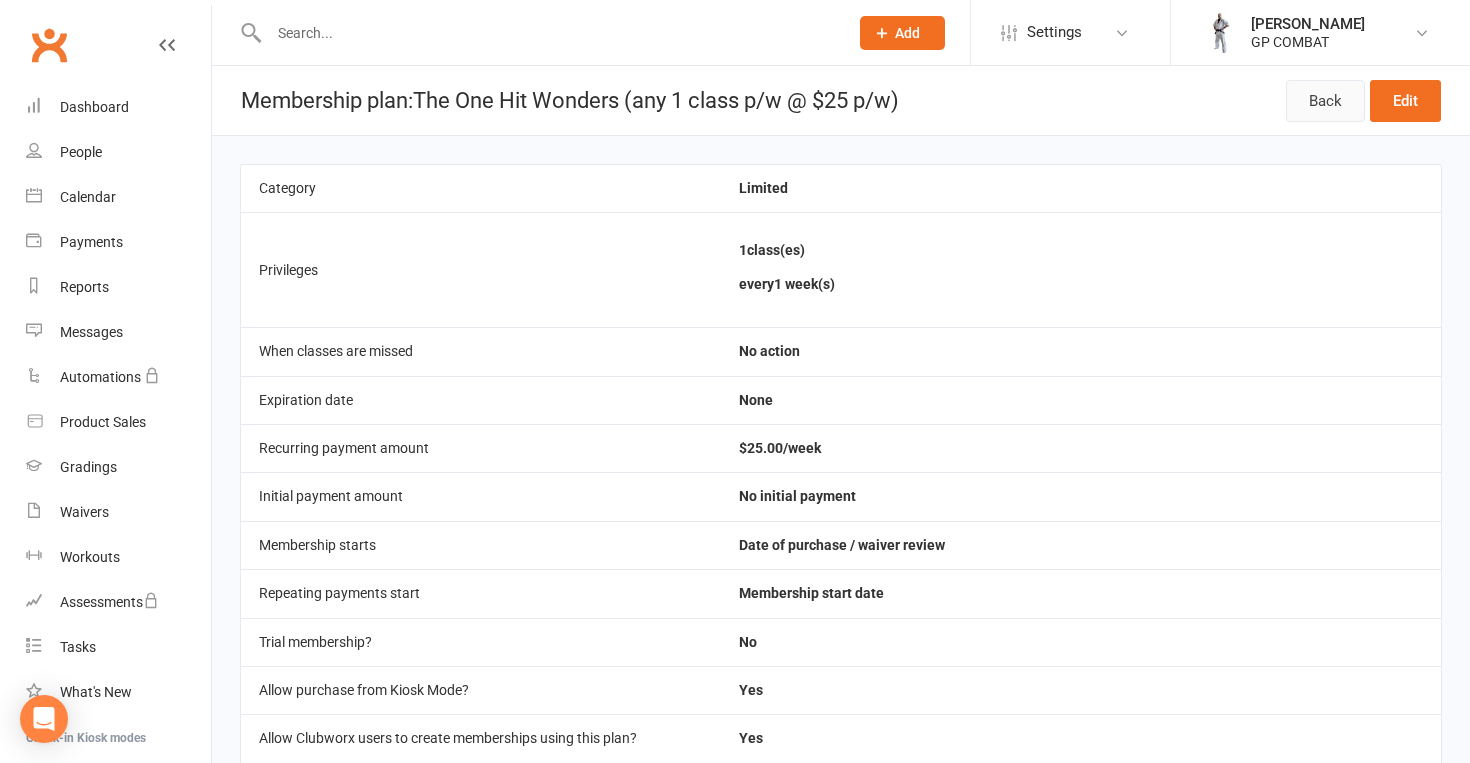 click on "Back" at bounding box center [1325, 101] 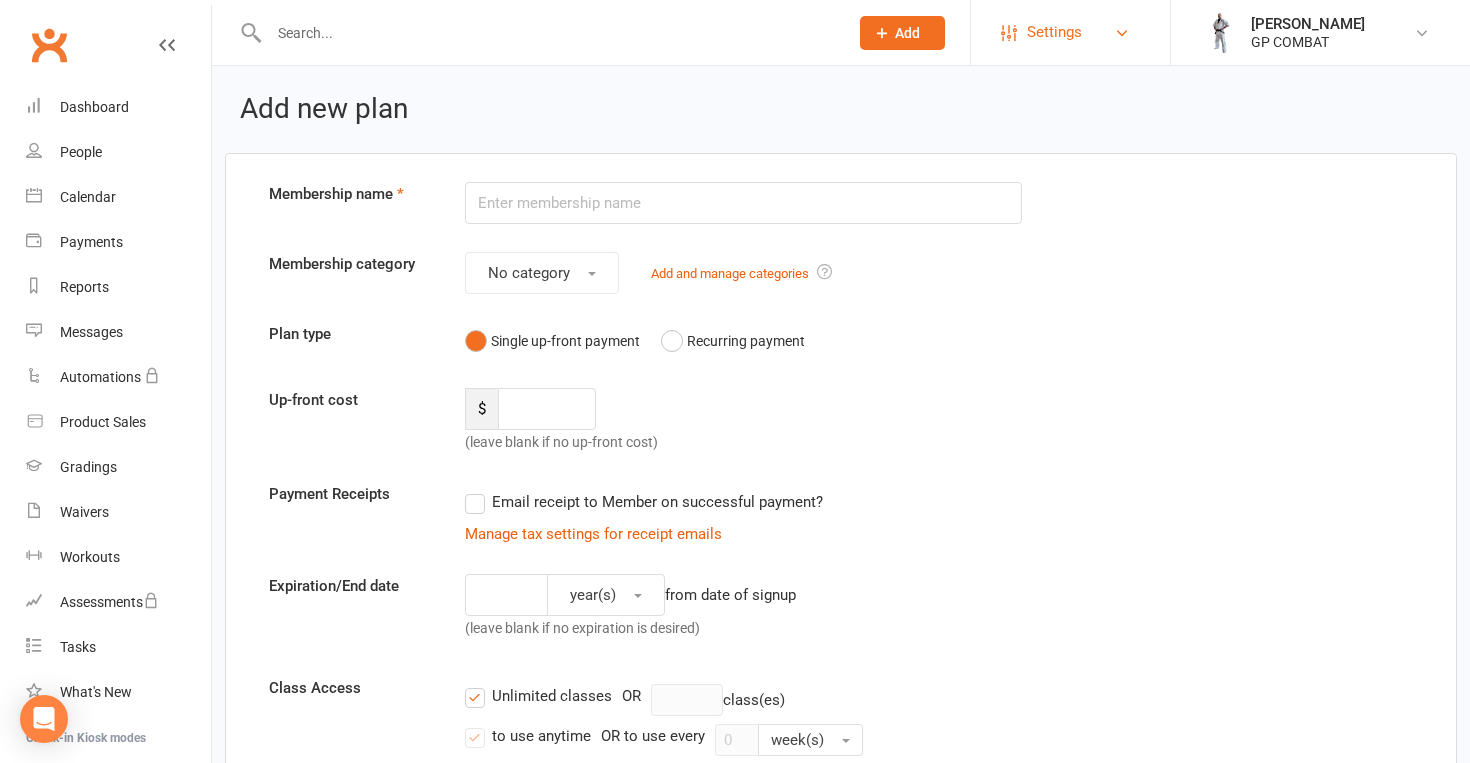 click on "Settings" at bounding box center (1054, 32) 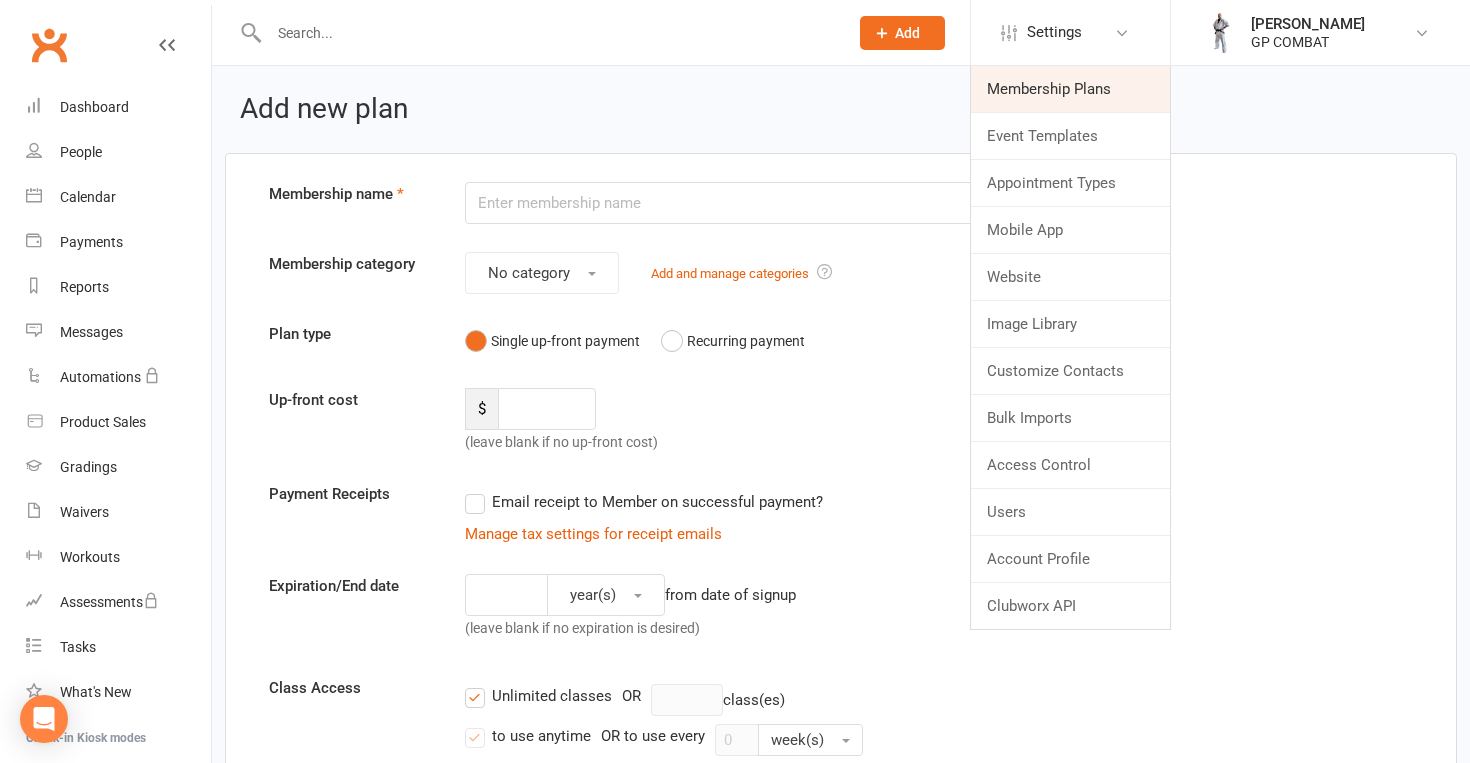 click on "Membership Plans" at bounding box center [1070, 89] 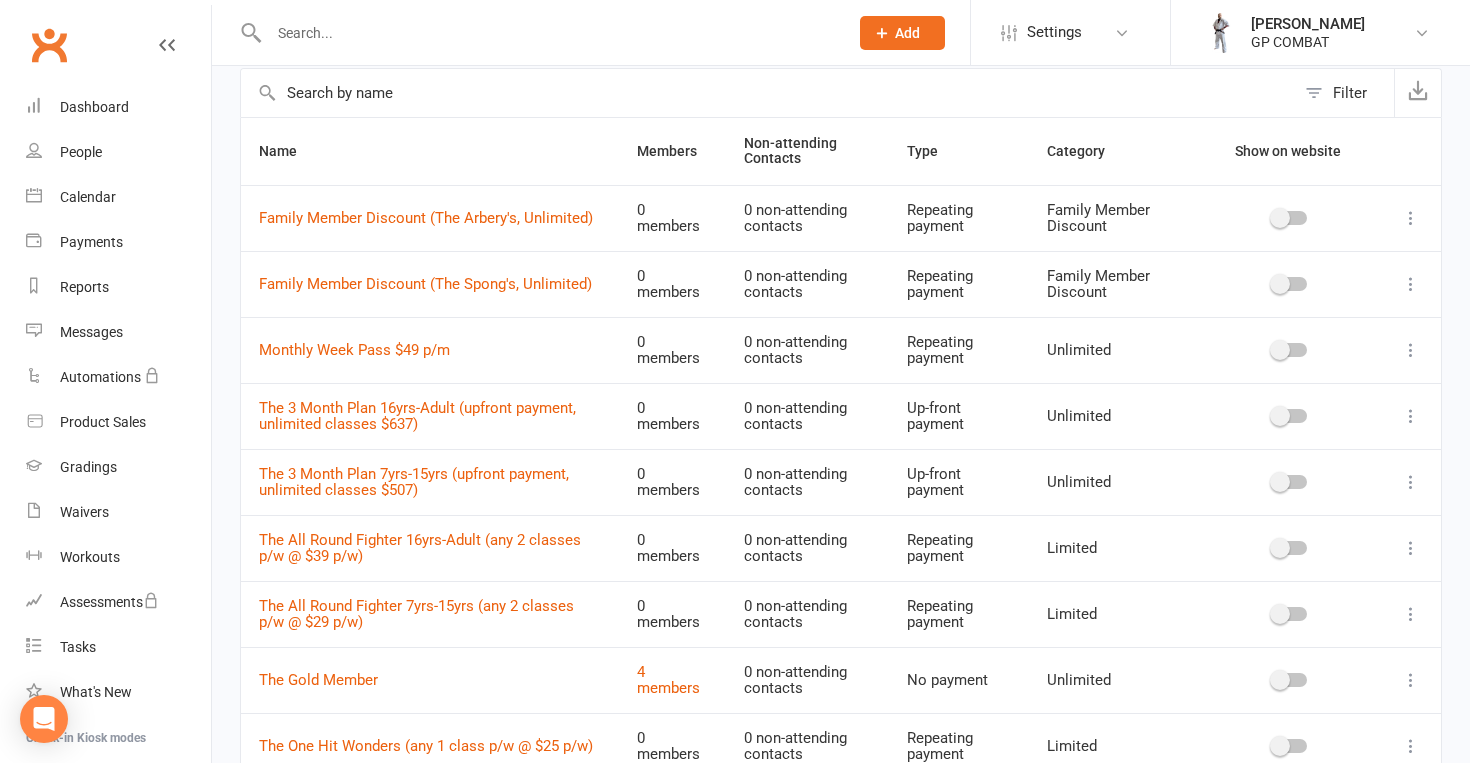 scroll, scrollTop: 94, scrollLeft: 0, axis: vertical 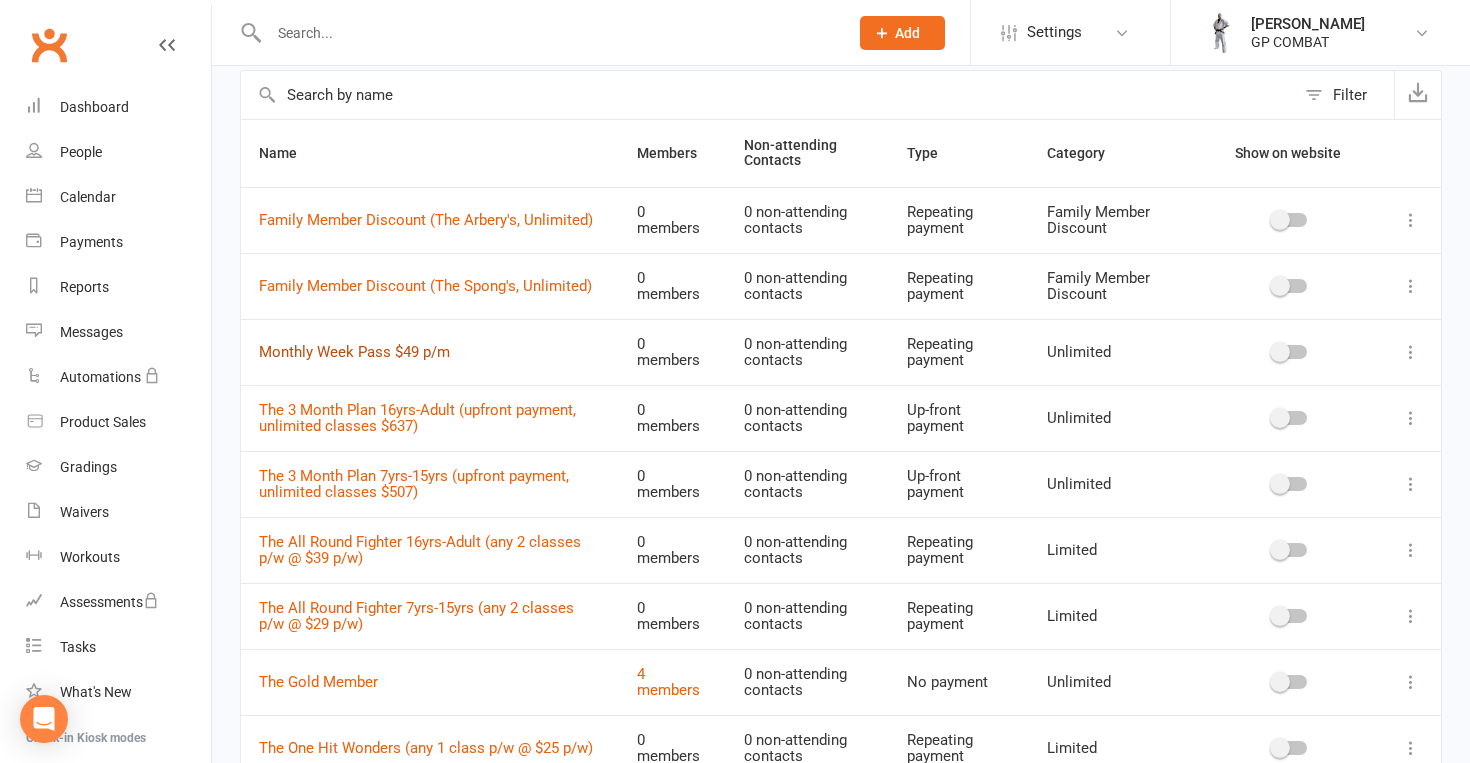 click on "Monthly Week Pass $49 p/m" at bounding box center [354, 352] 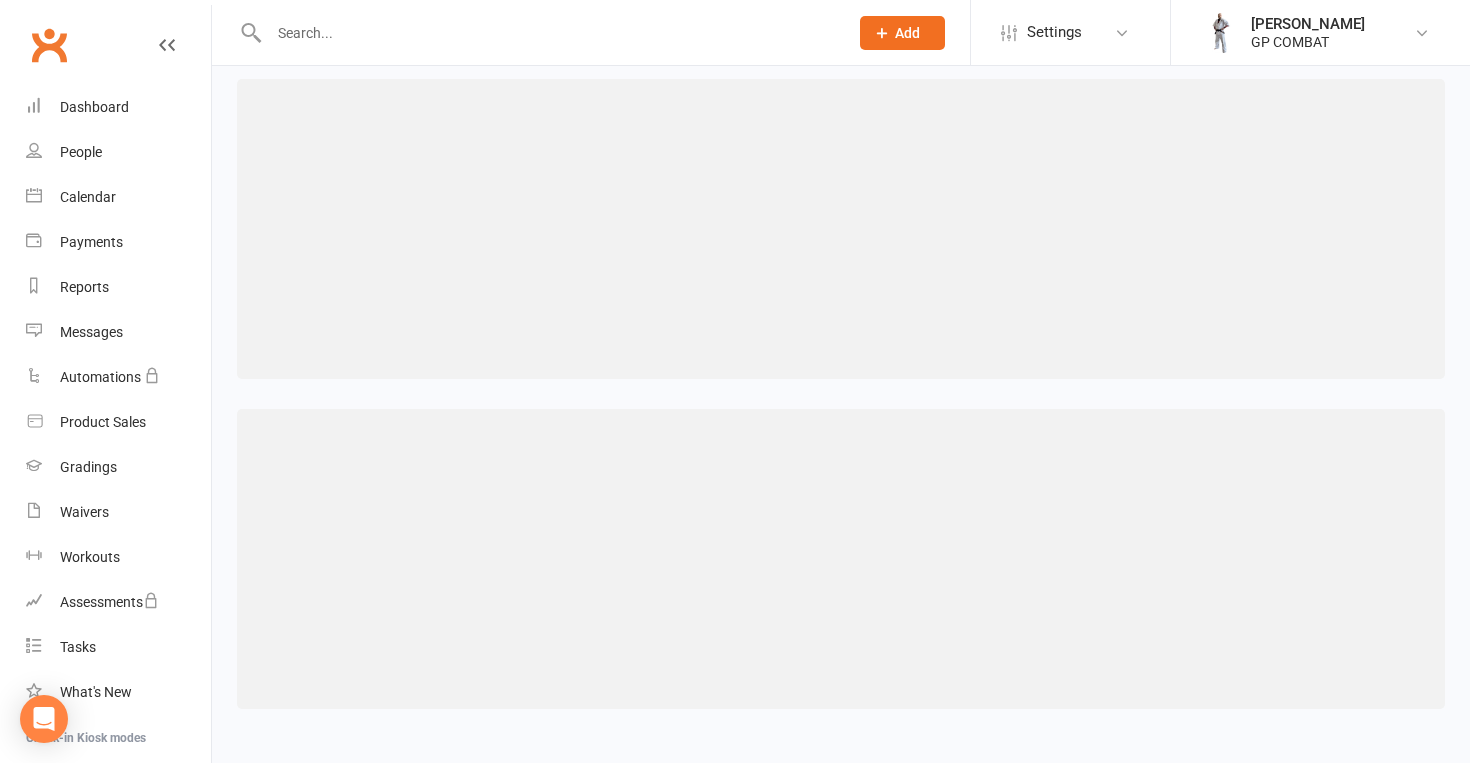 scroll, scrollTop: 0, scrollLeft: 0, axis: both 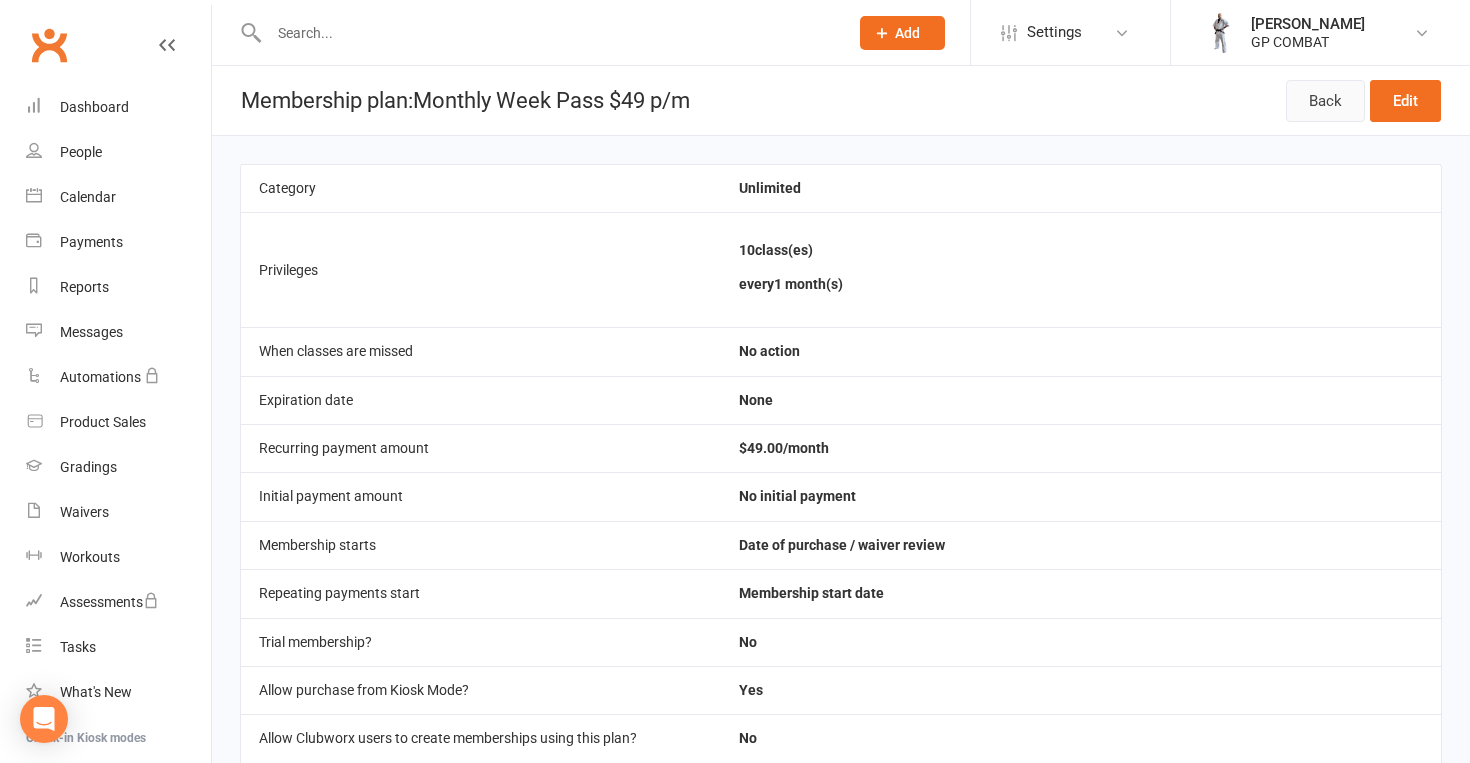 click on "Back" at bounding box center (1325, 101) 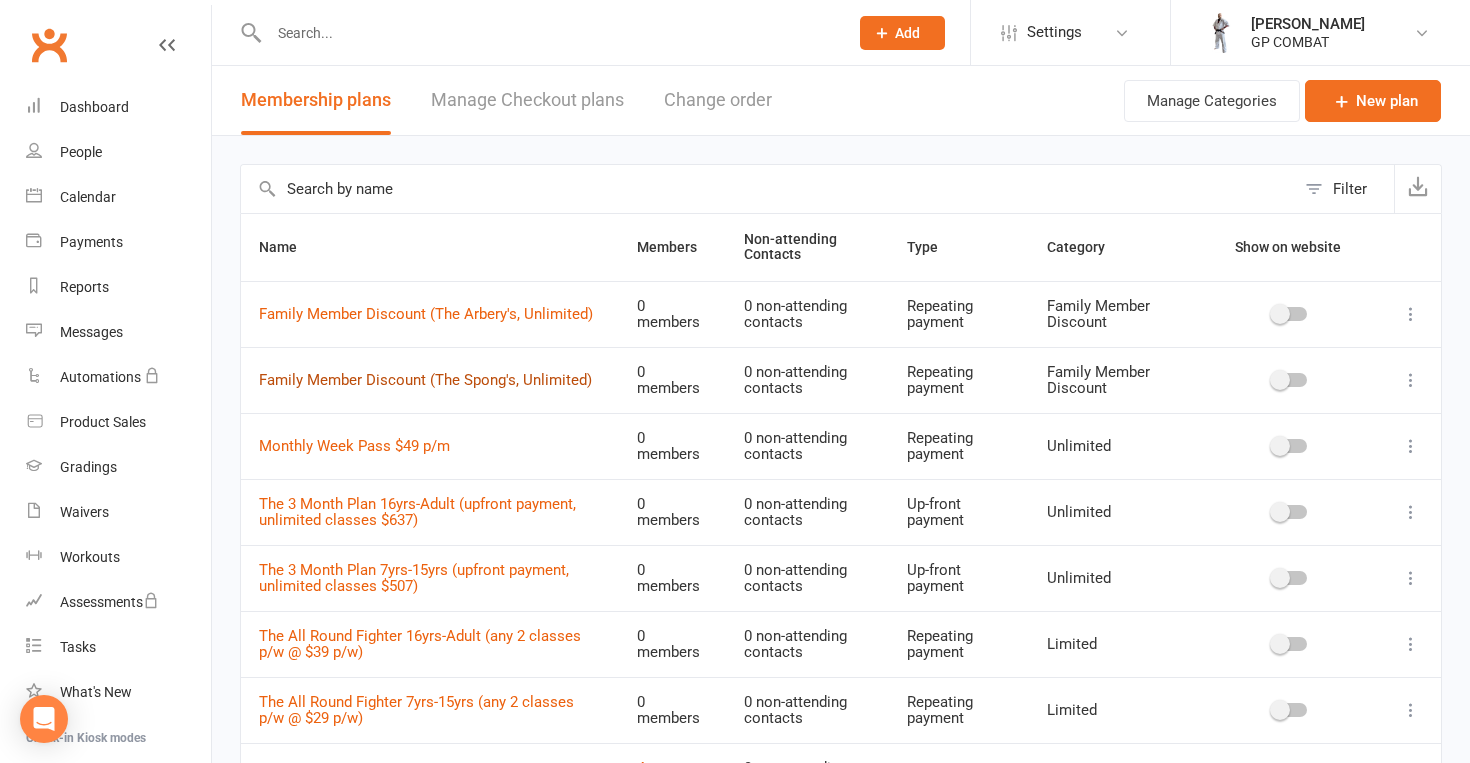 click on "Family Member Discount (The Spong's, Unlimited)" at bounding box center [425, 380] 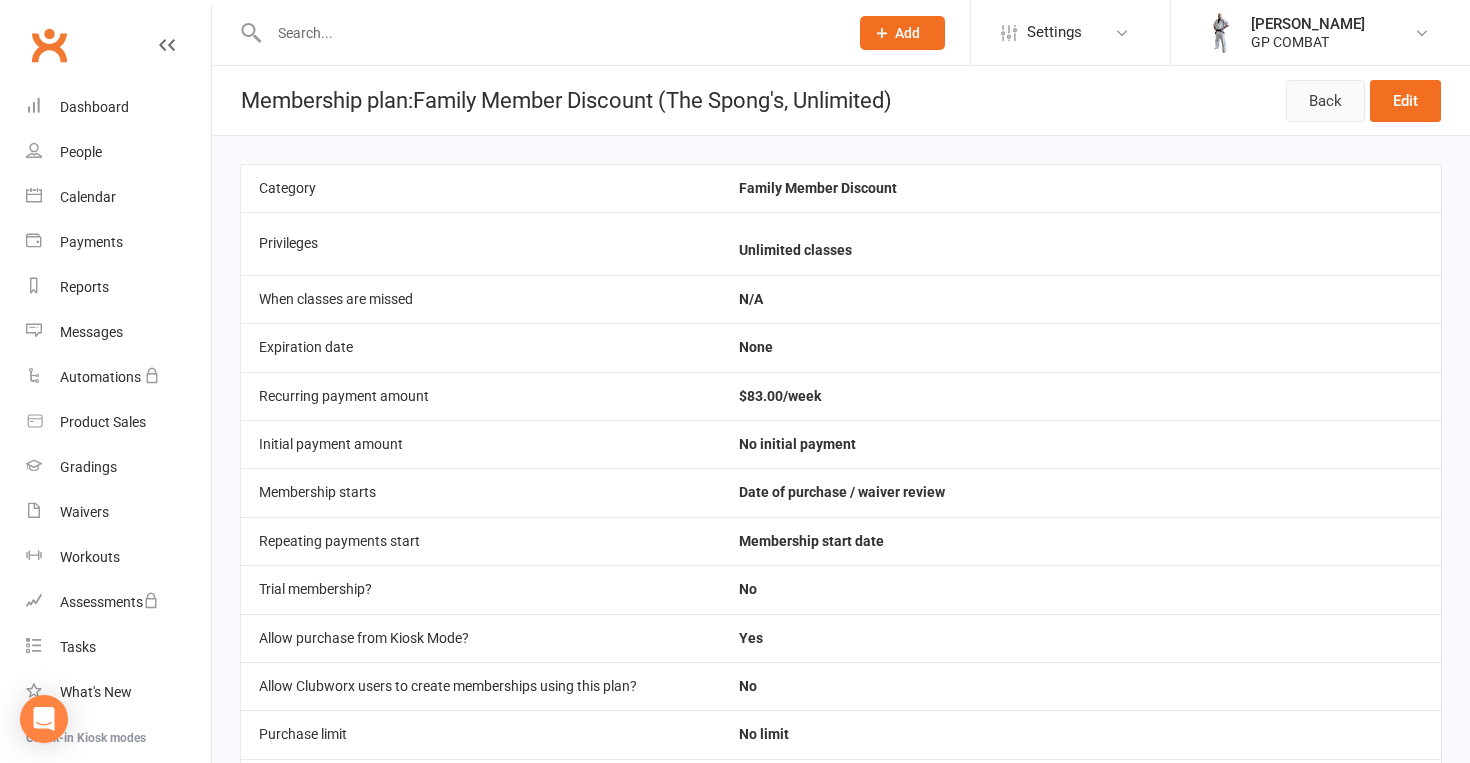 click on "Back" at bounding box center [1325, 101] 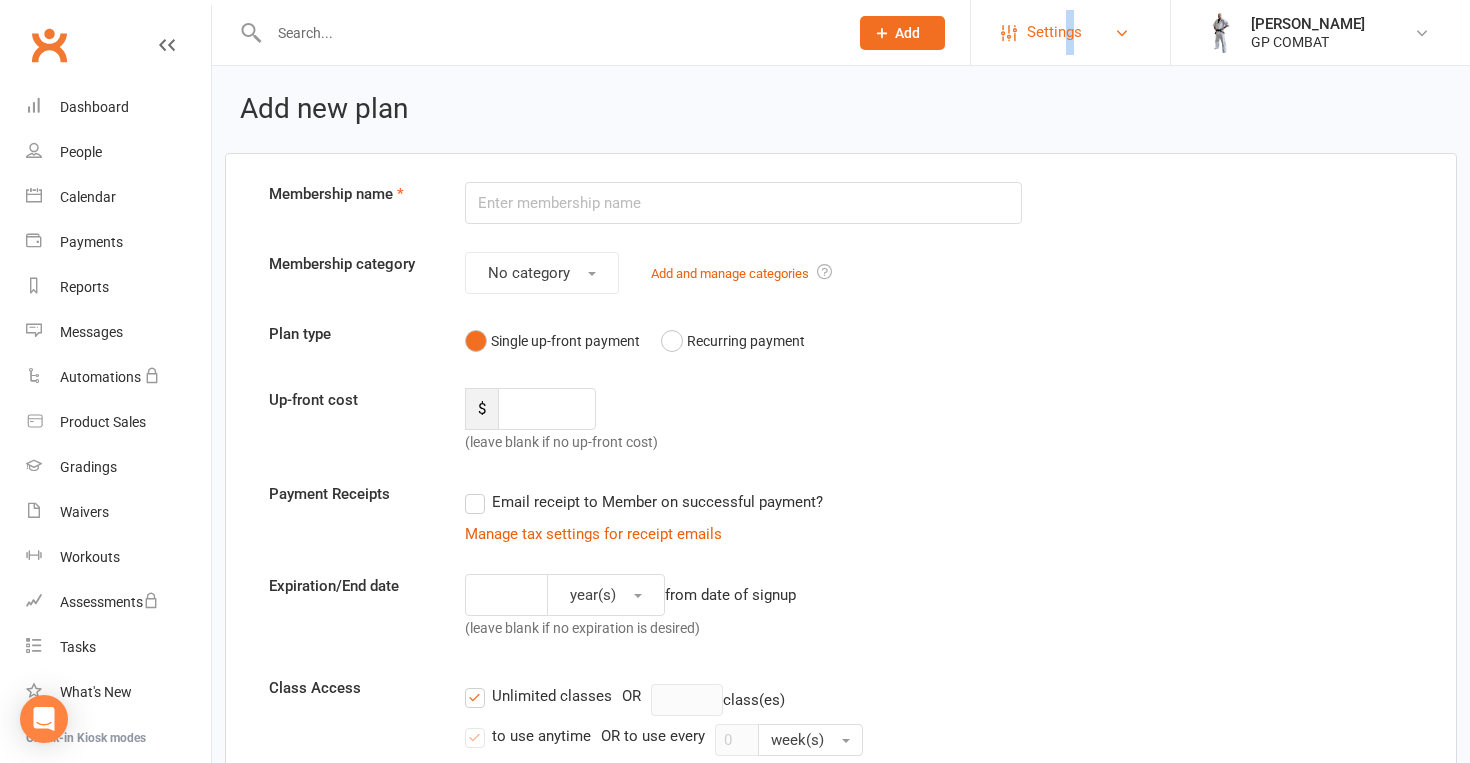 click on "Settings" at bounding box center (1054, 32) 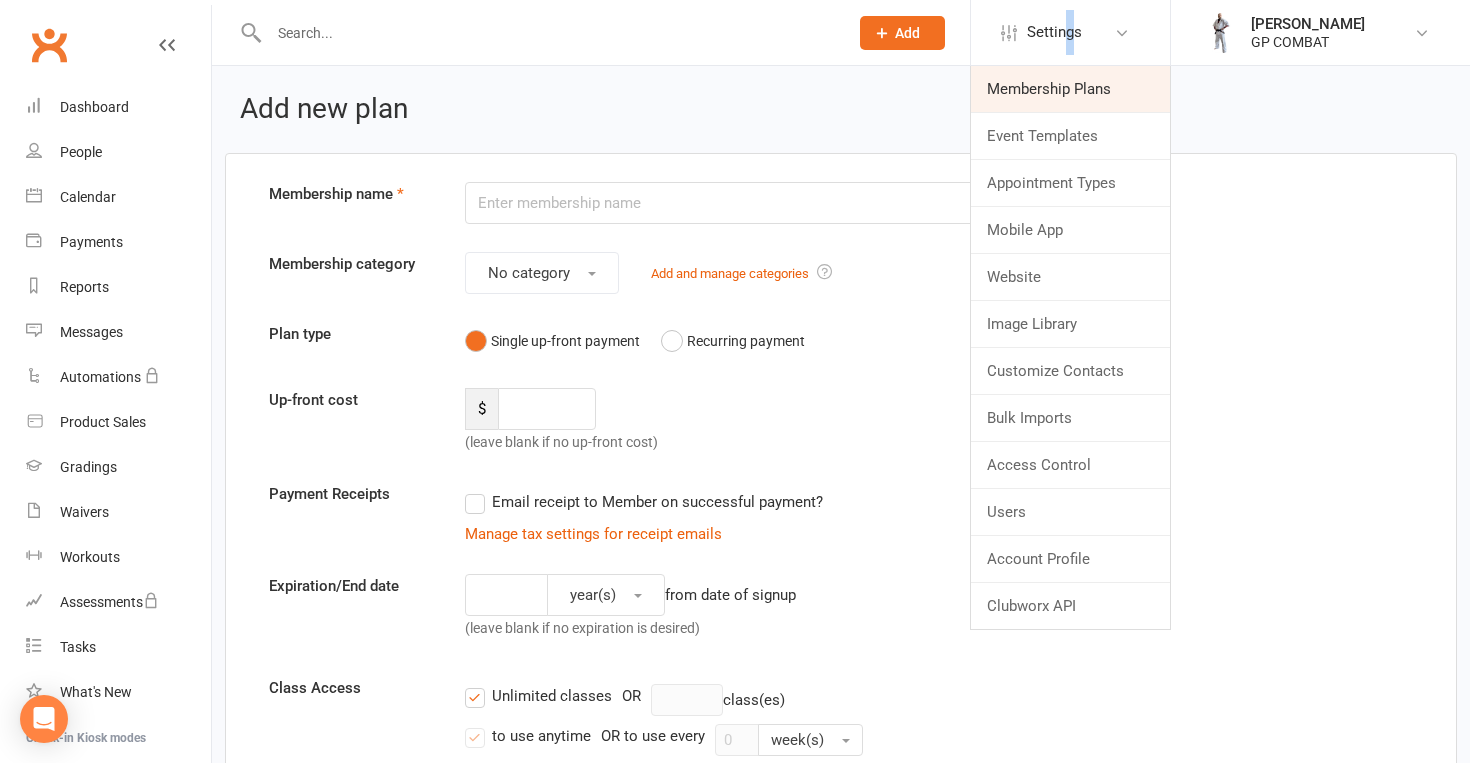 click on "Membership Plans" at bounding box center (1070, 89) 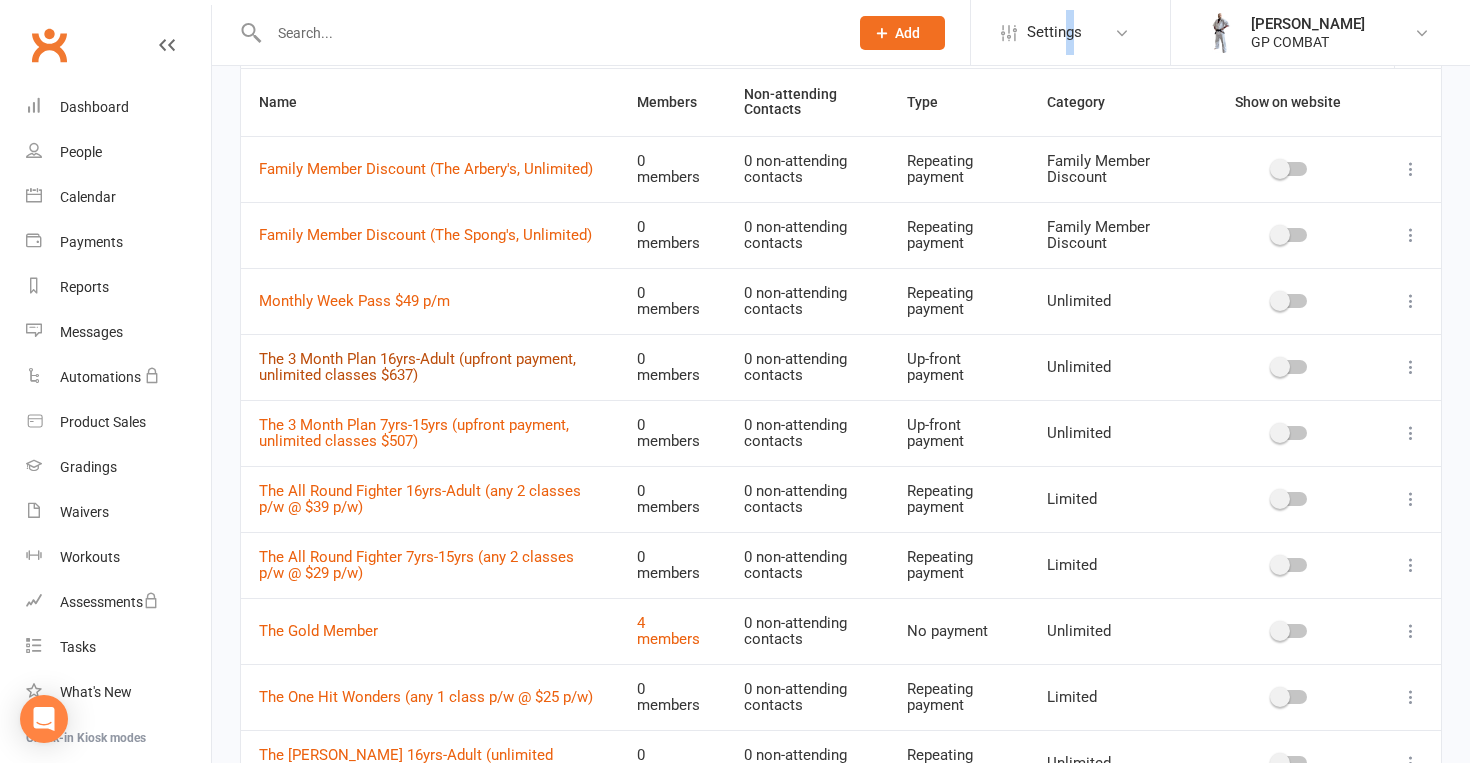 scroll, scrollTop: 142, scrollLeft: 0, axis: vertical 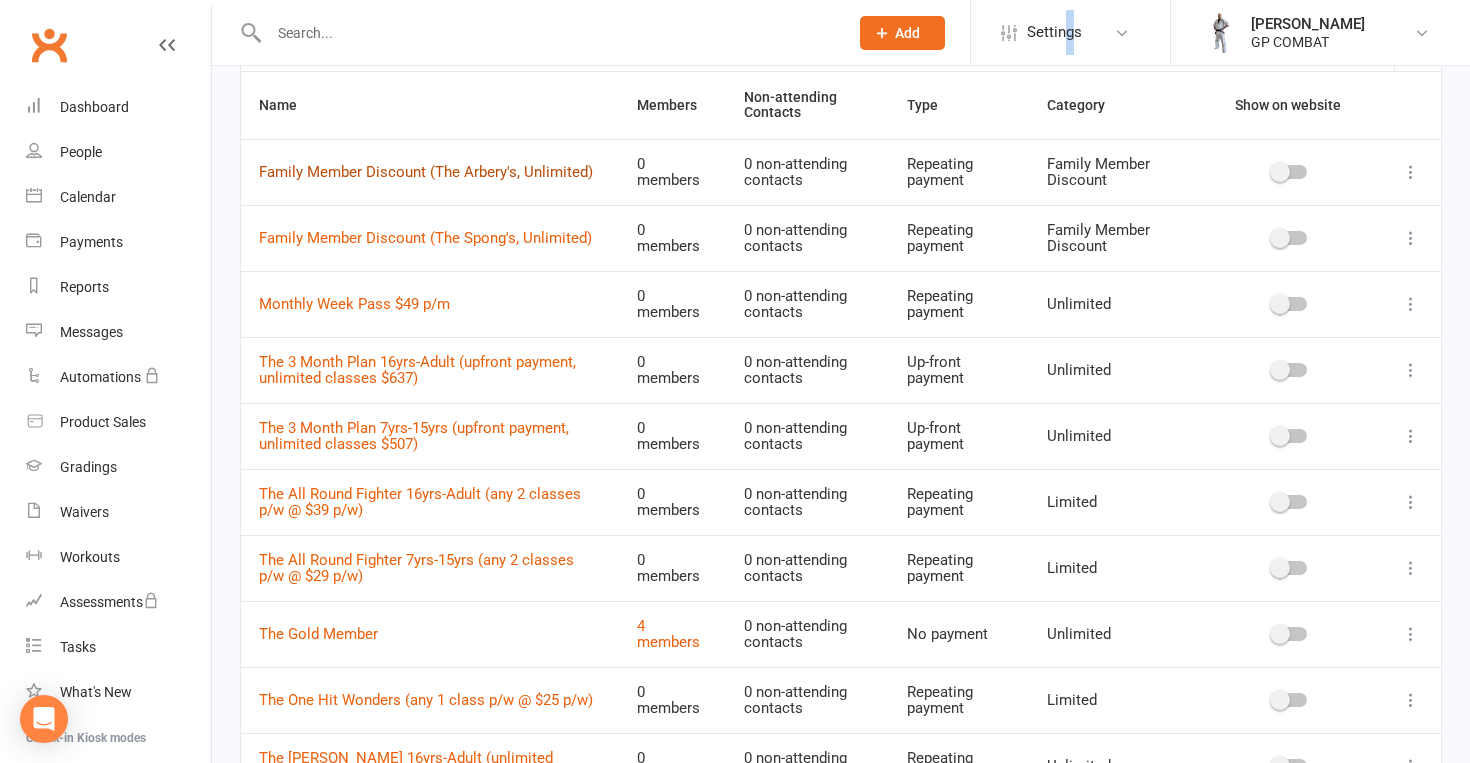 click on "Family Member Discount (The Arbery's, Unlimited)" at bounding box center [426, 172] 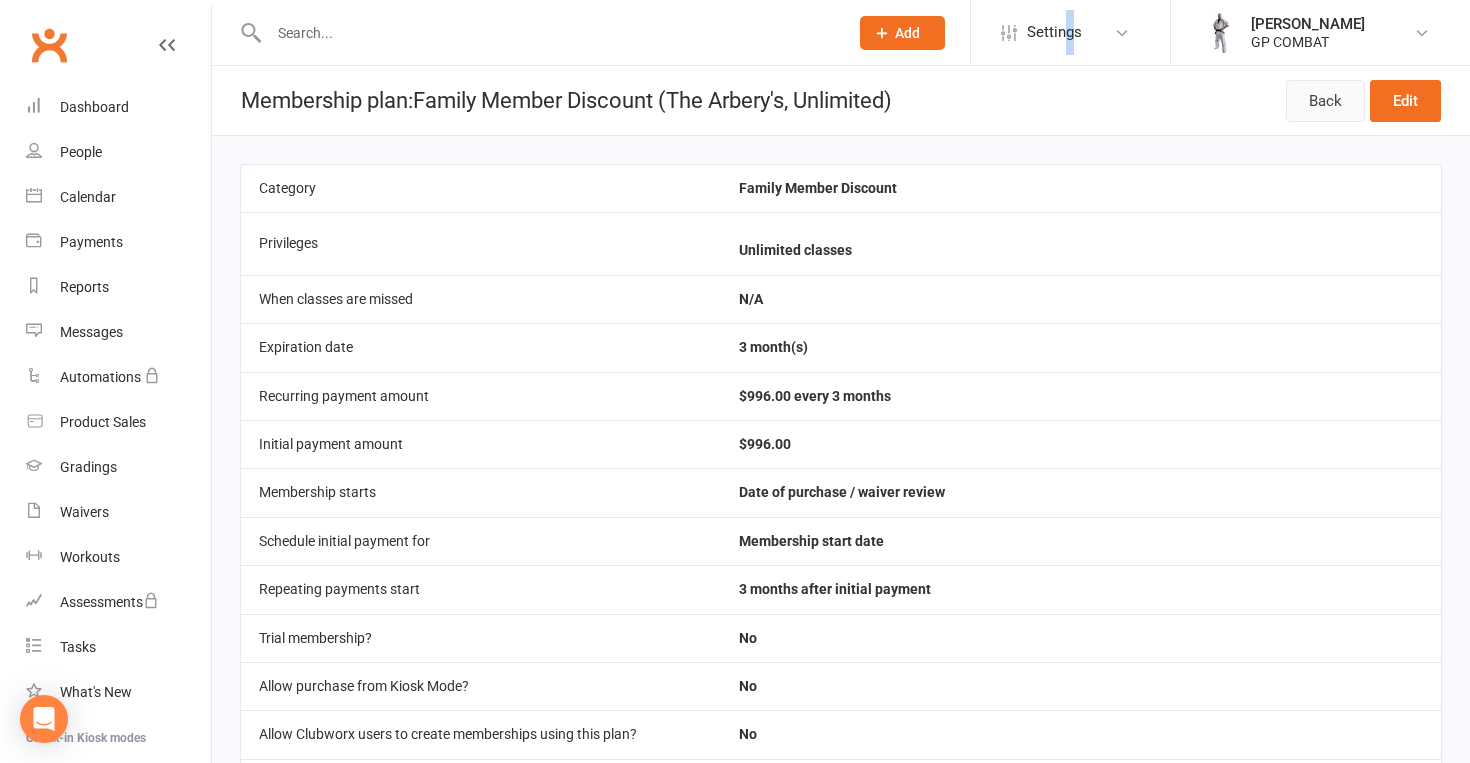 click on "Back" at bounding box center (1325, 101) 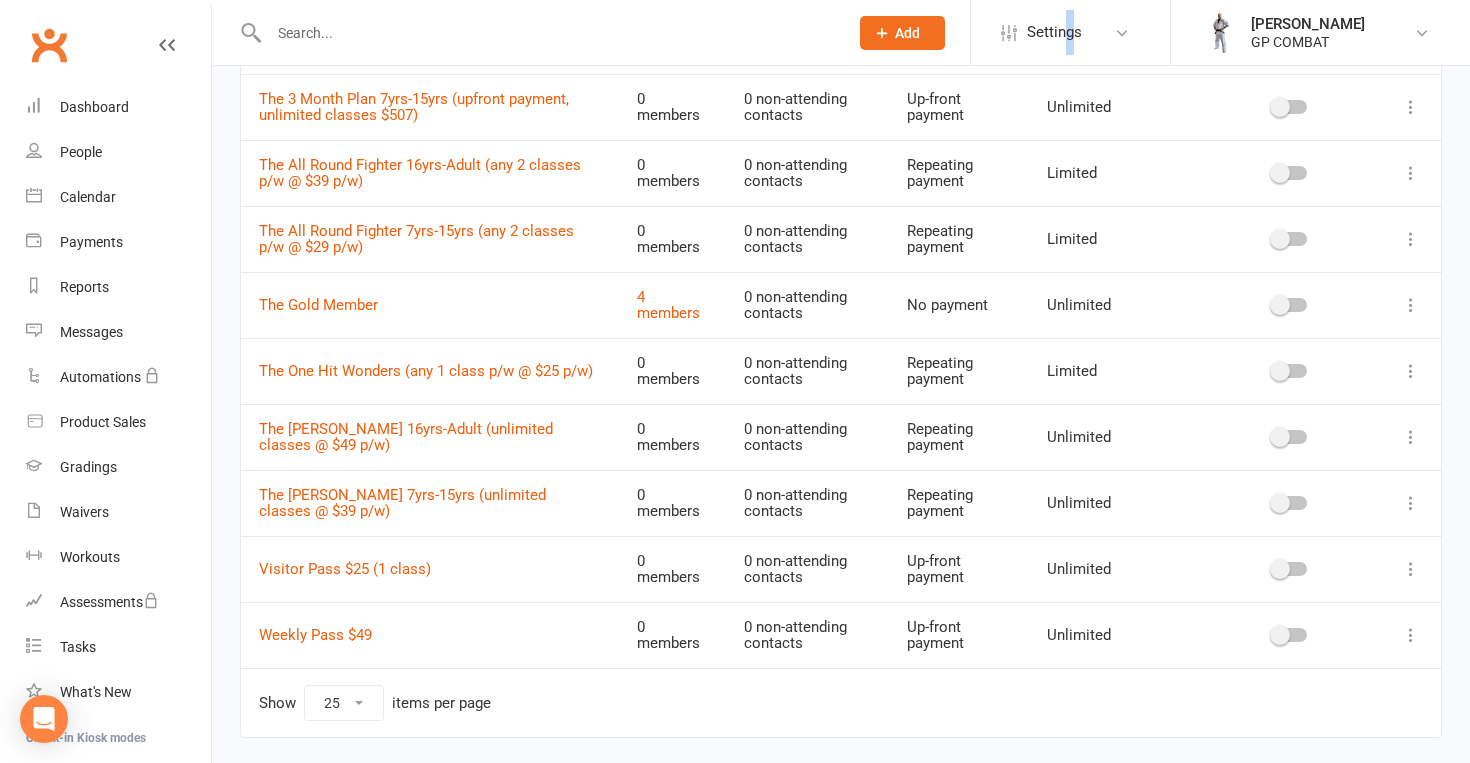 scroll, scrollTop: 472, scrollLeft: 0, axis: vertical 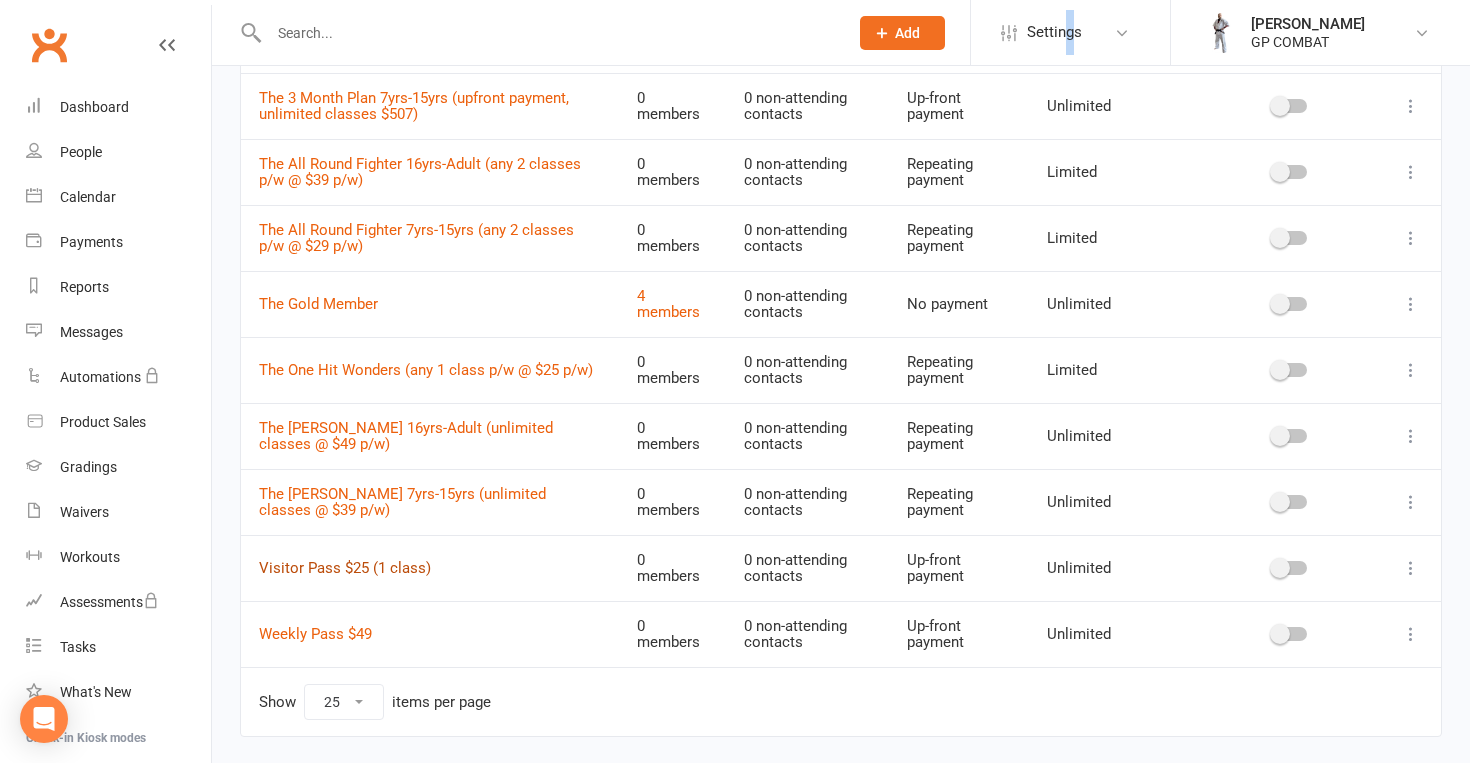 click on "Visitor Pass $25 (1 class)" at bounding box center (345, 568) 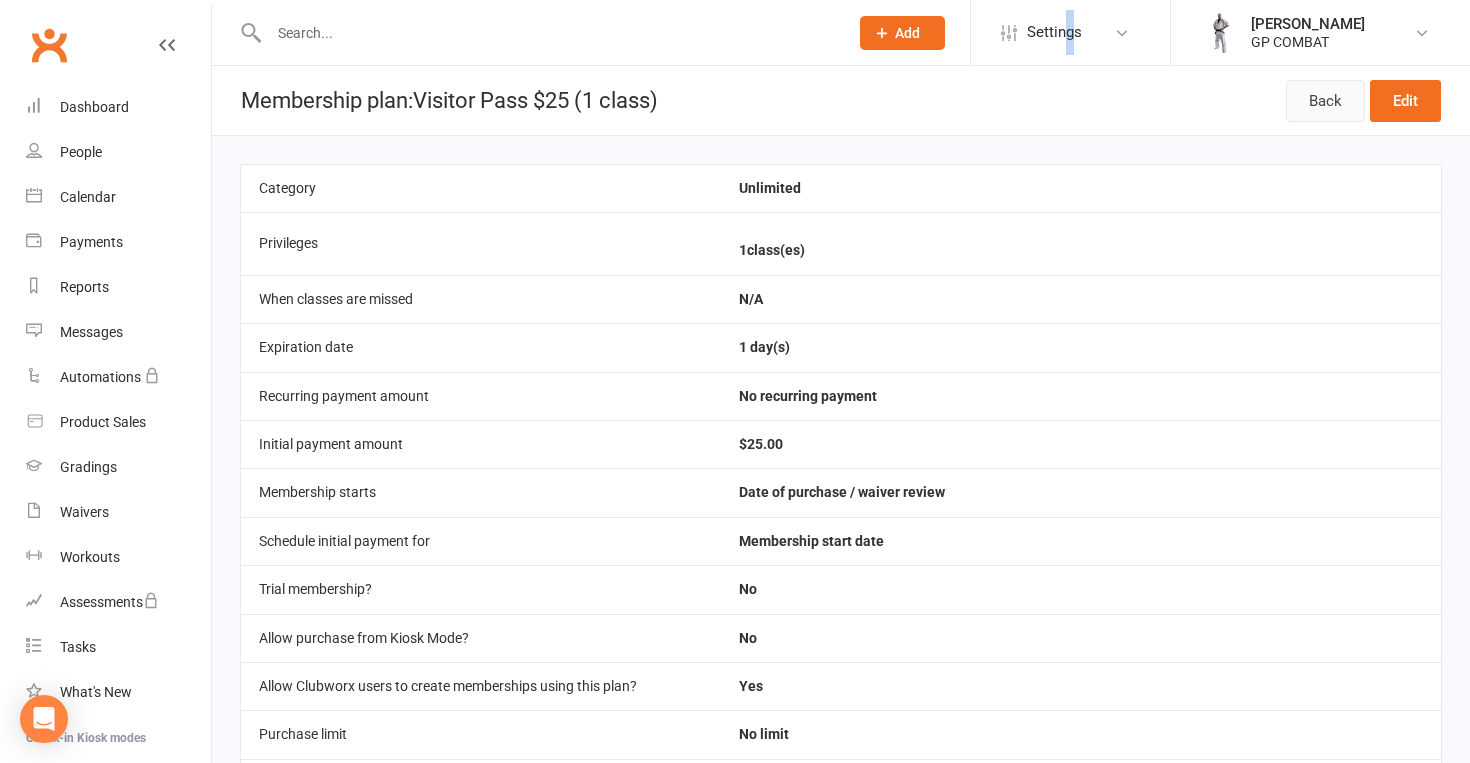 click on "Back" at bounding box center (1325, 101) 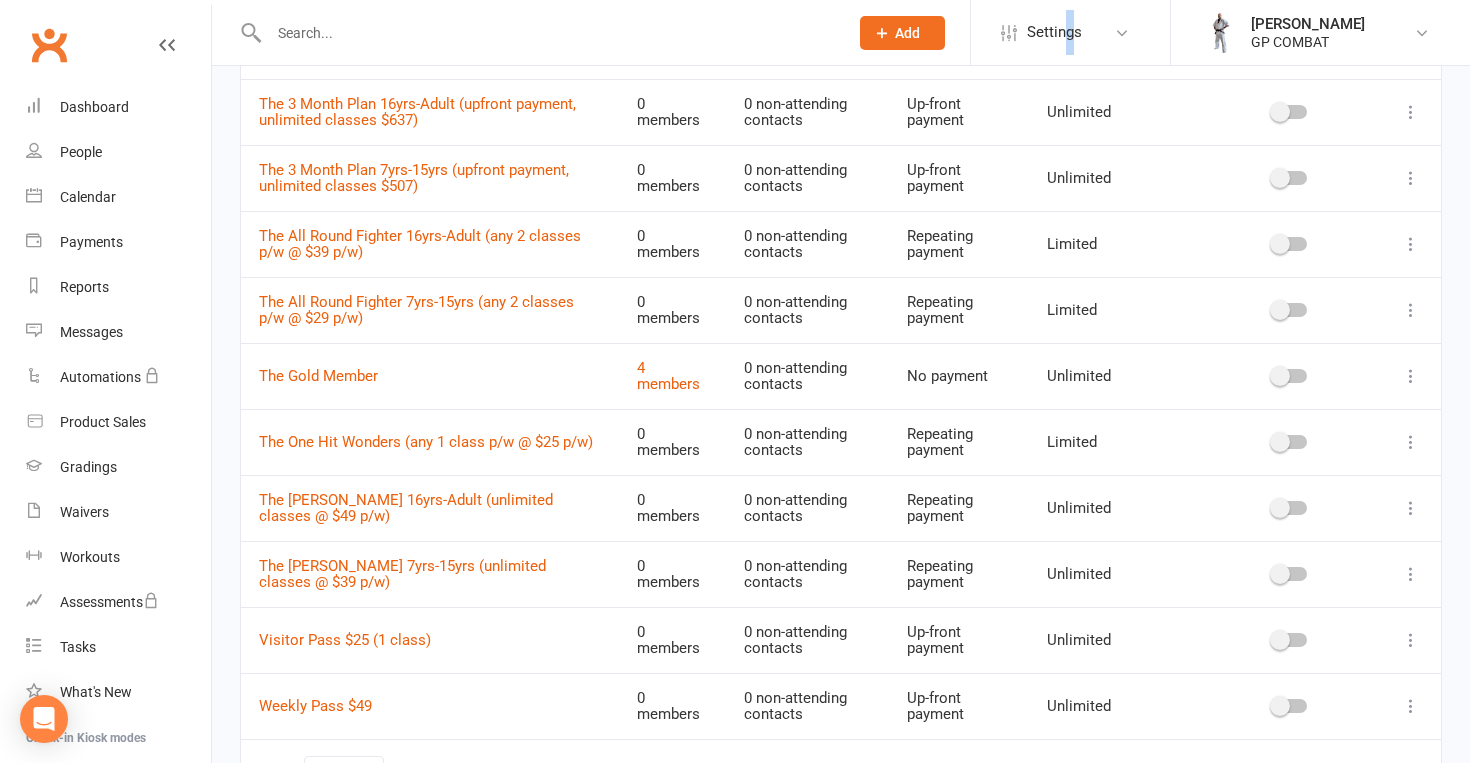 scroll, scrollTop: 425, scrollLeft: 0, axis: vertical 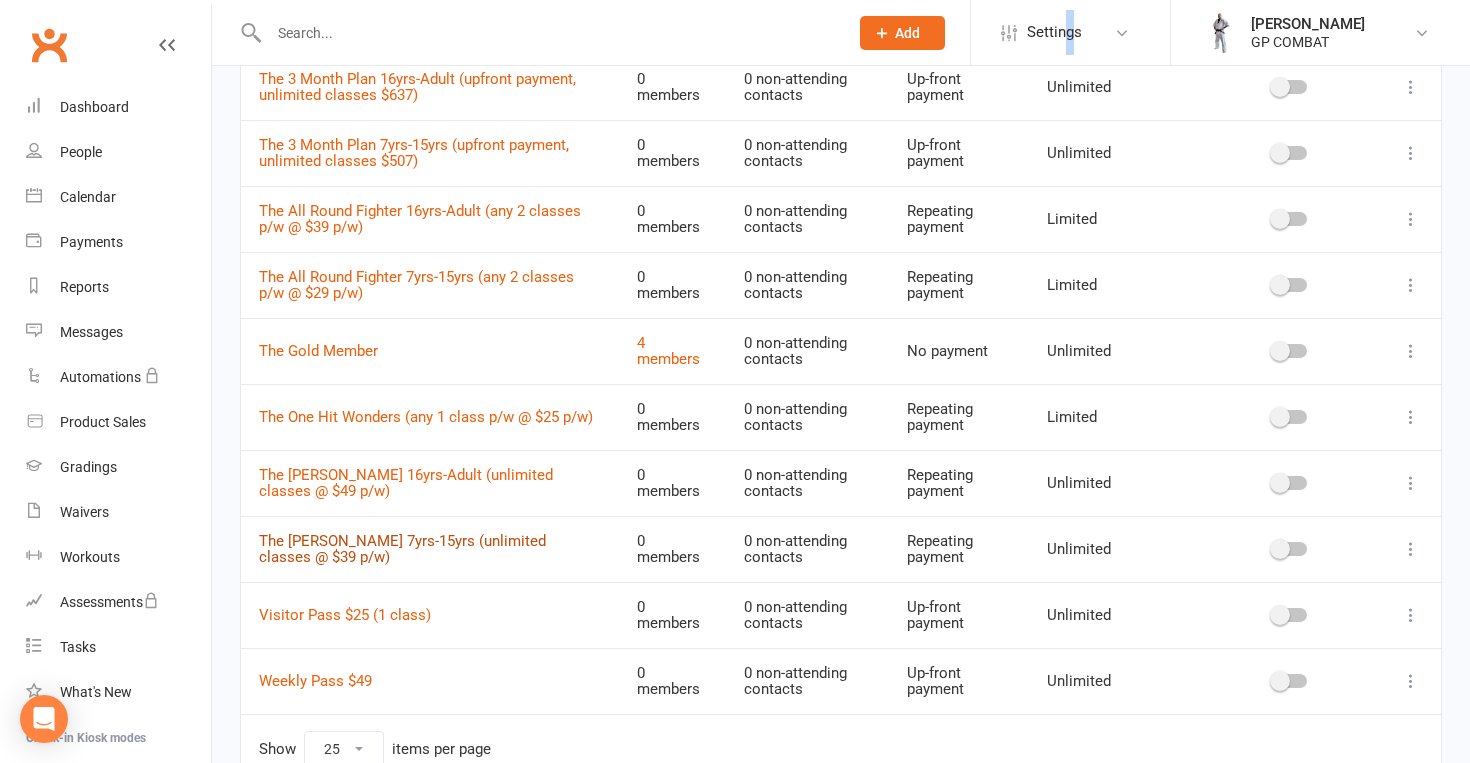 click on "The [PERSON_NAME] 7yrs-15yrs (unlimited classes @ $39 p/w)" at bounding box center (402, 549) 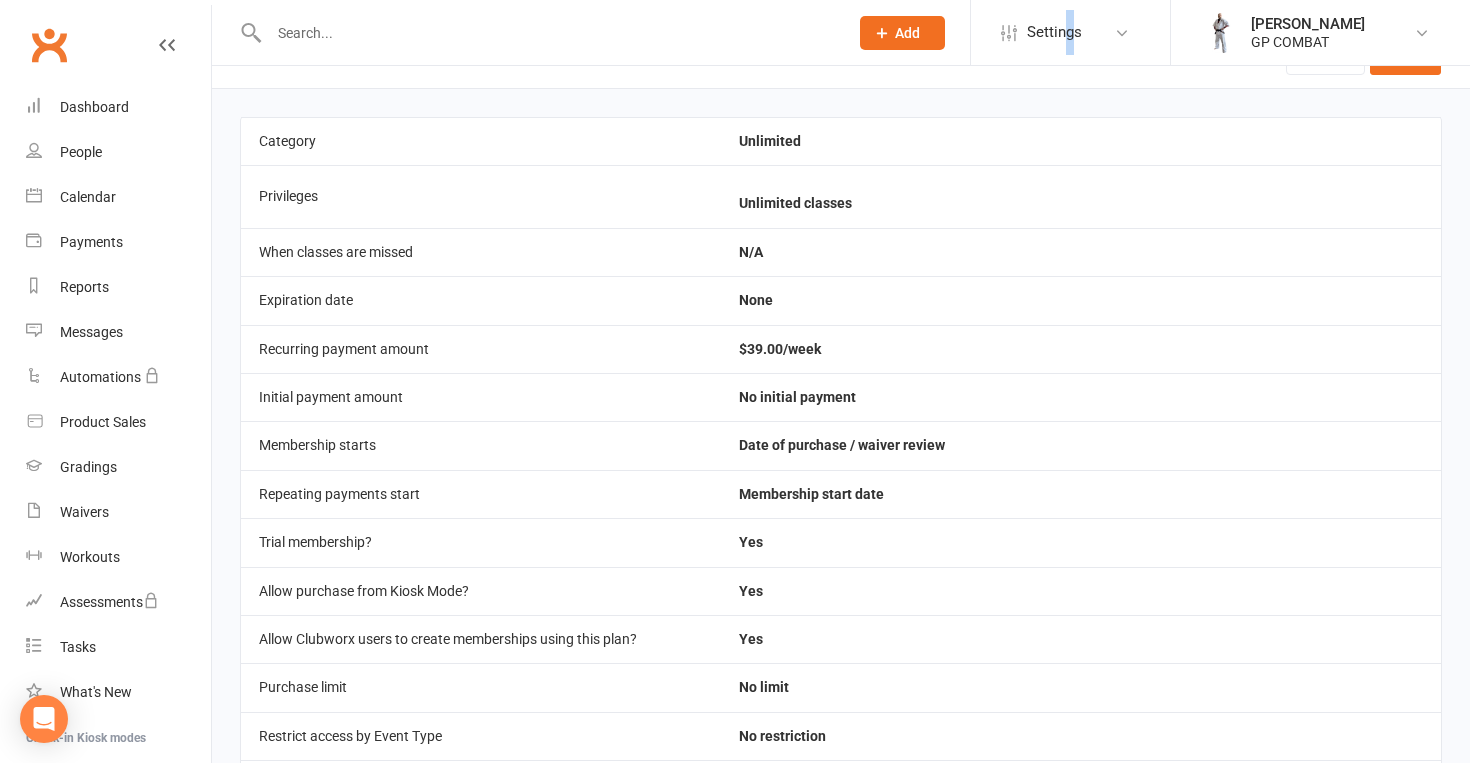 scroll, scrollTop: 0, scrollLeft: 0, axis: both 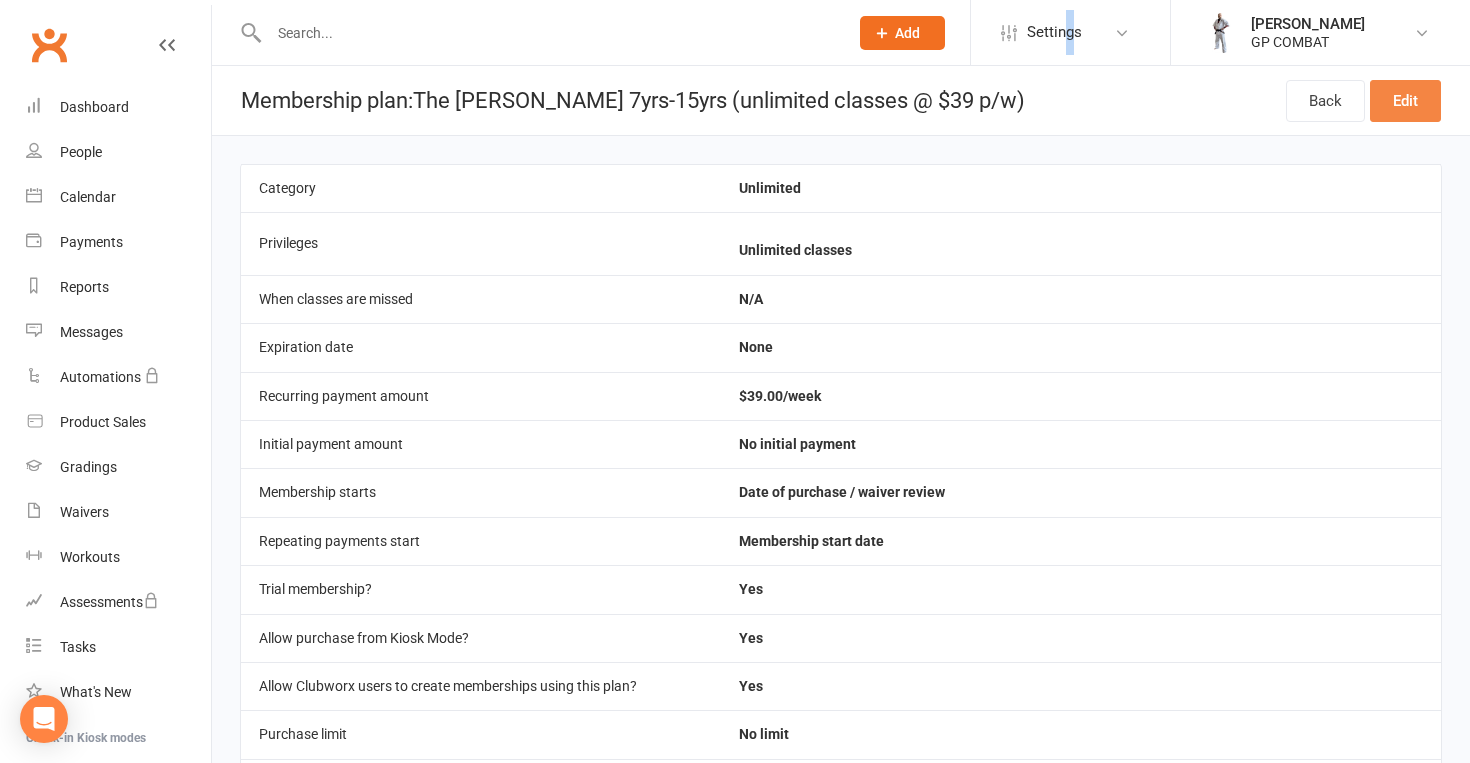 click on "Edit" at bounding box center (1405, 101) 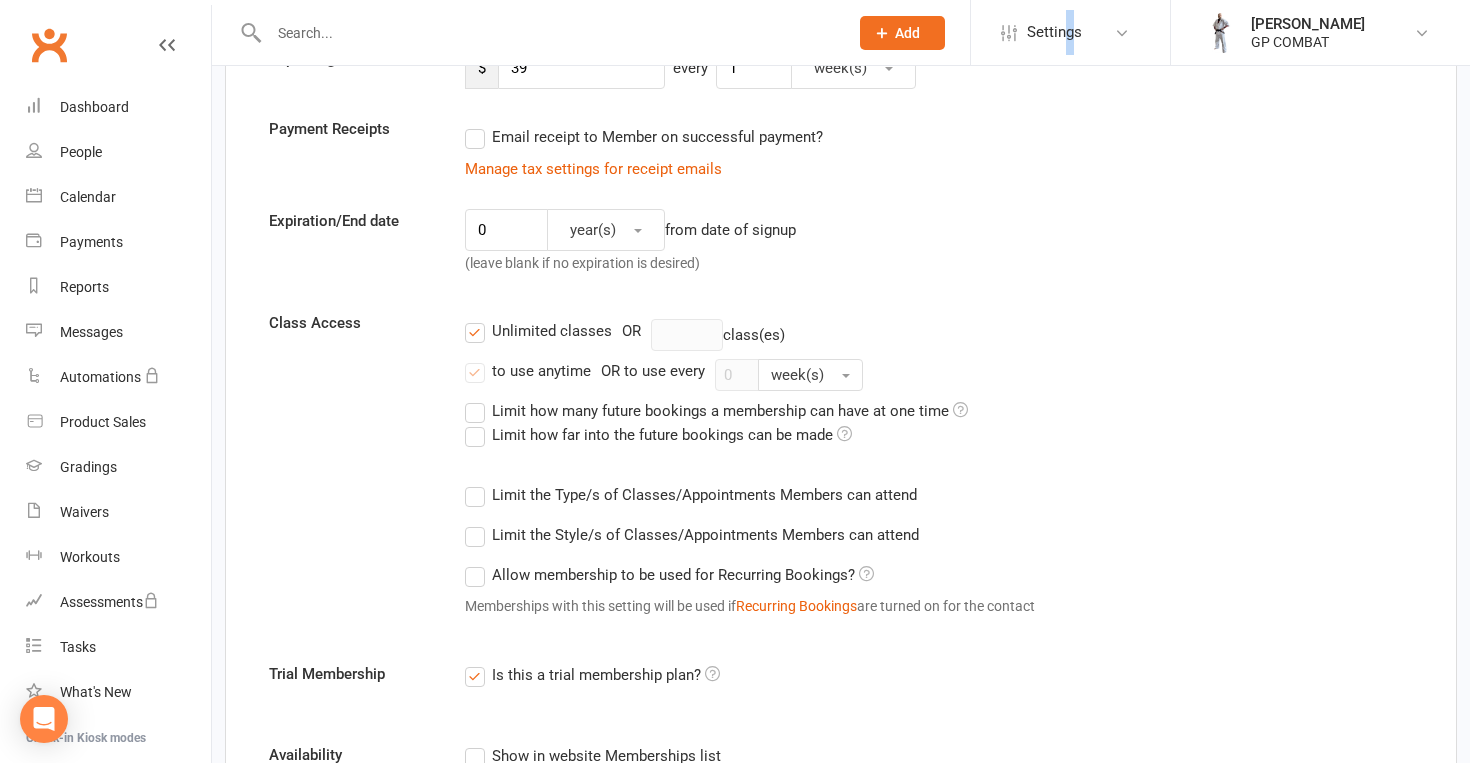 scroll, scrollTop: 436, scrollLeft: 0, axis: vertical 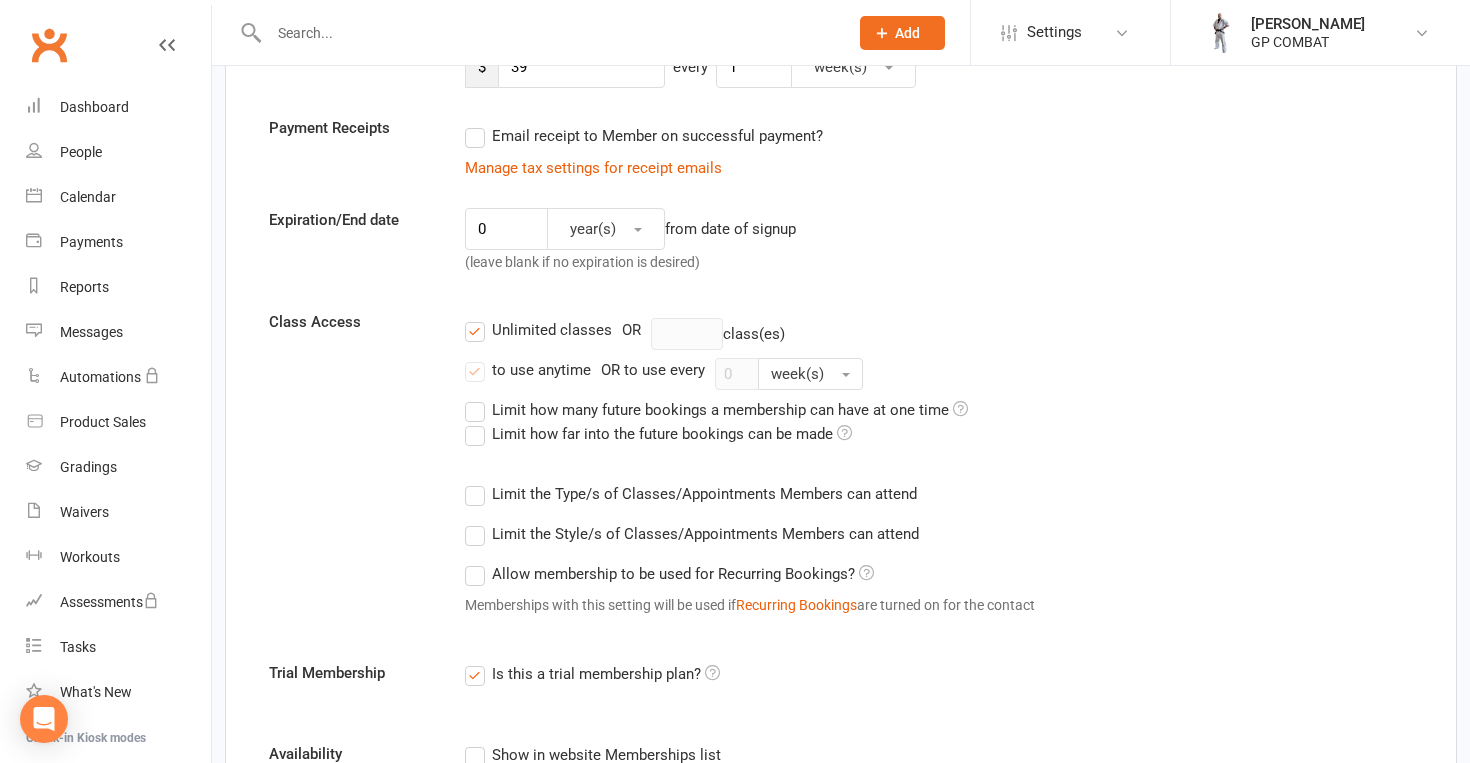 click on "Limit how far into the future bookings can be made" at bounding box center [658, 434] 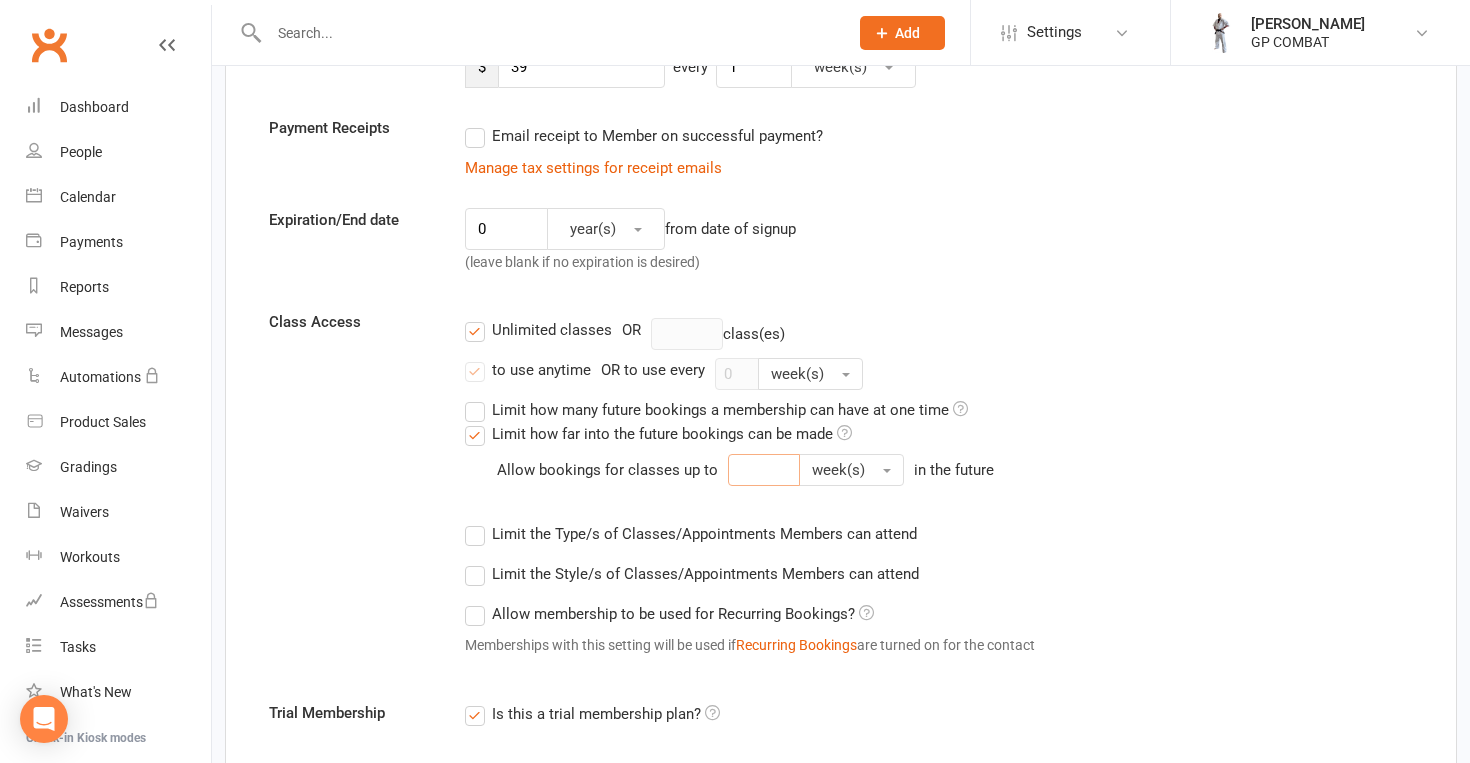 click at bounding box center (764, 470) 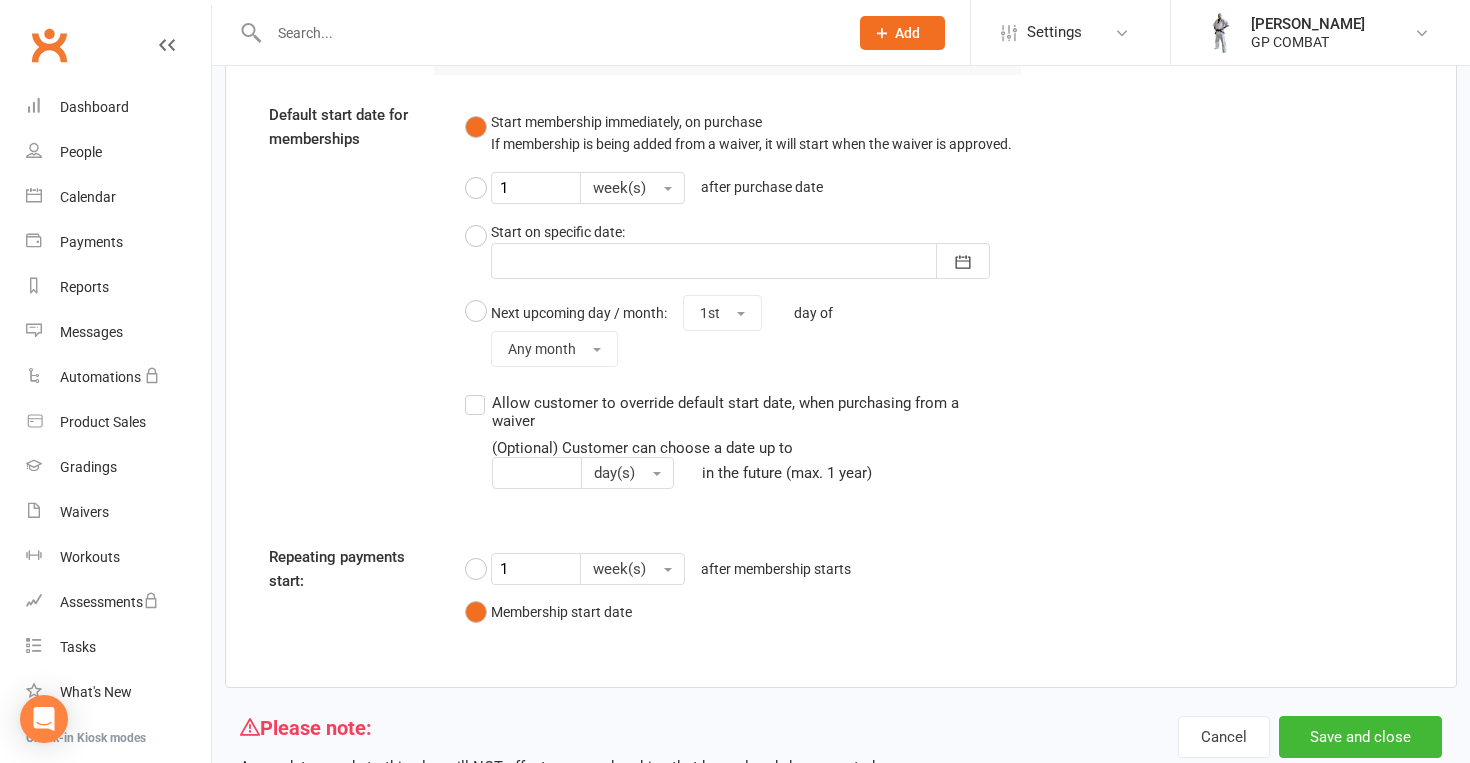 scroll, scrollTop: 1722, scrollLeft: 0, axis: vertical 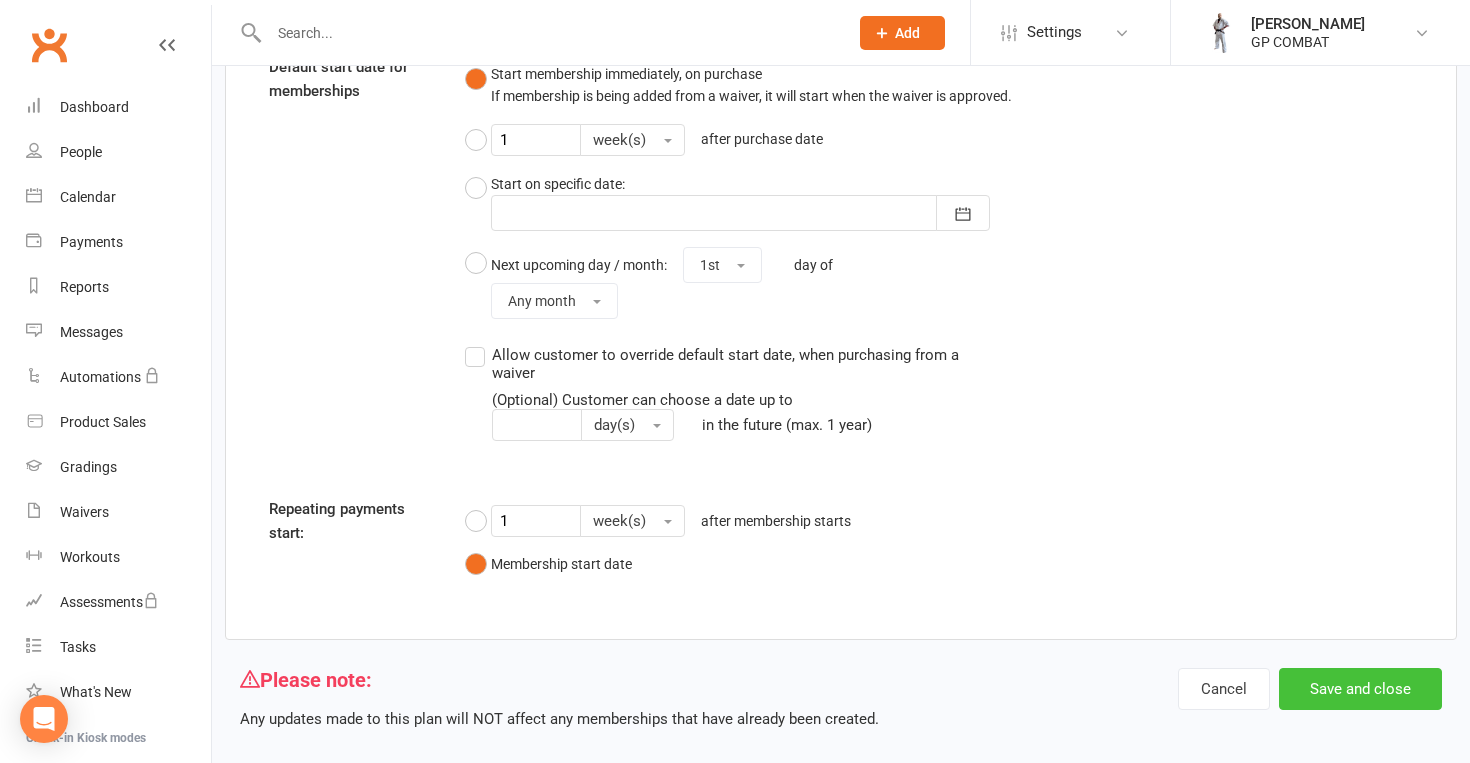 type on "2" 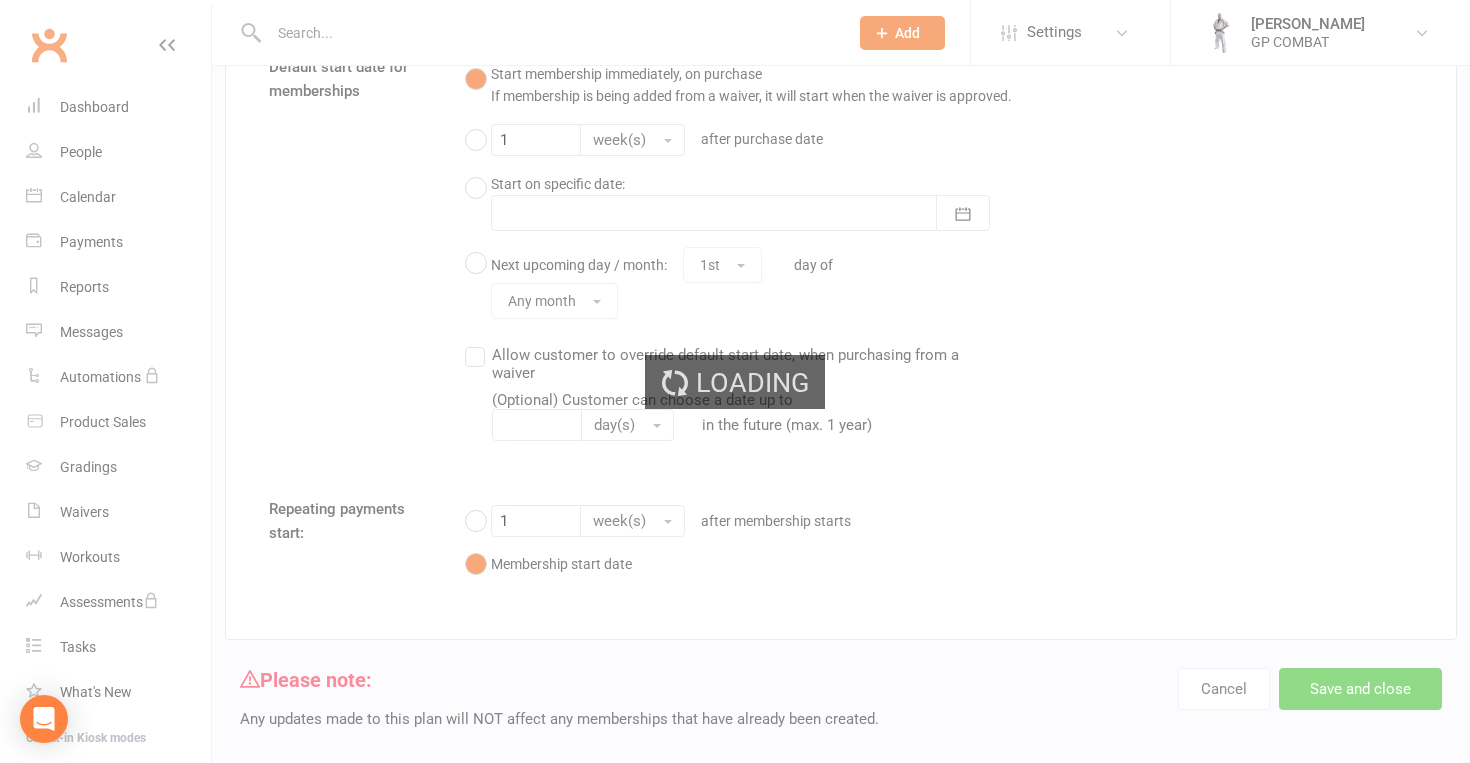 select on "25" 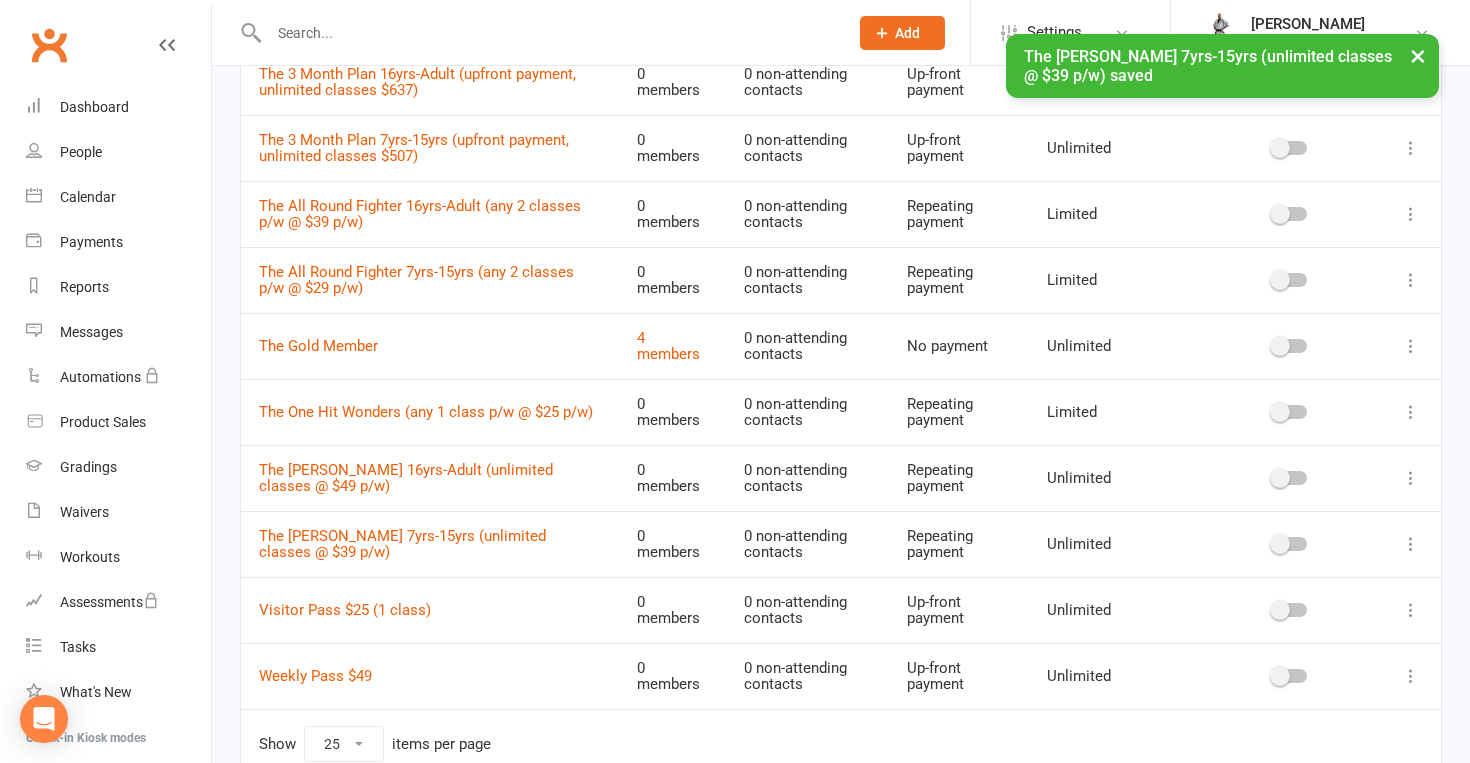 scroll, scrollTop: 435, scrollLeft: 0, axis: vertical 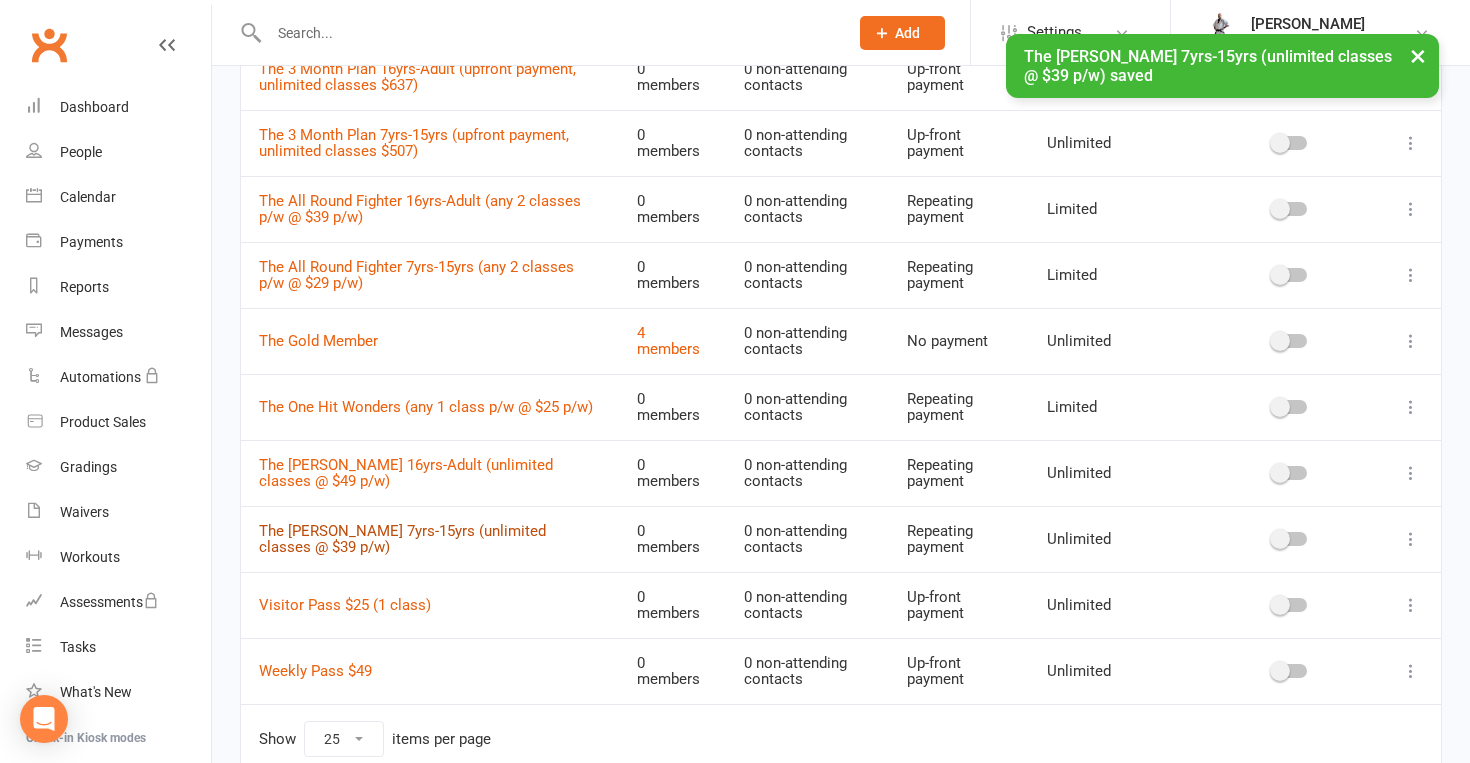 click on "The [PERSON_NAME] 7yrs-15yrs (unlimited classes @ $39 p/w)" at bounding box center (402, 539) 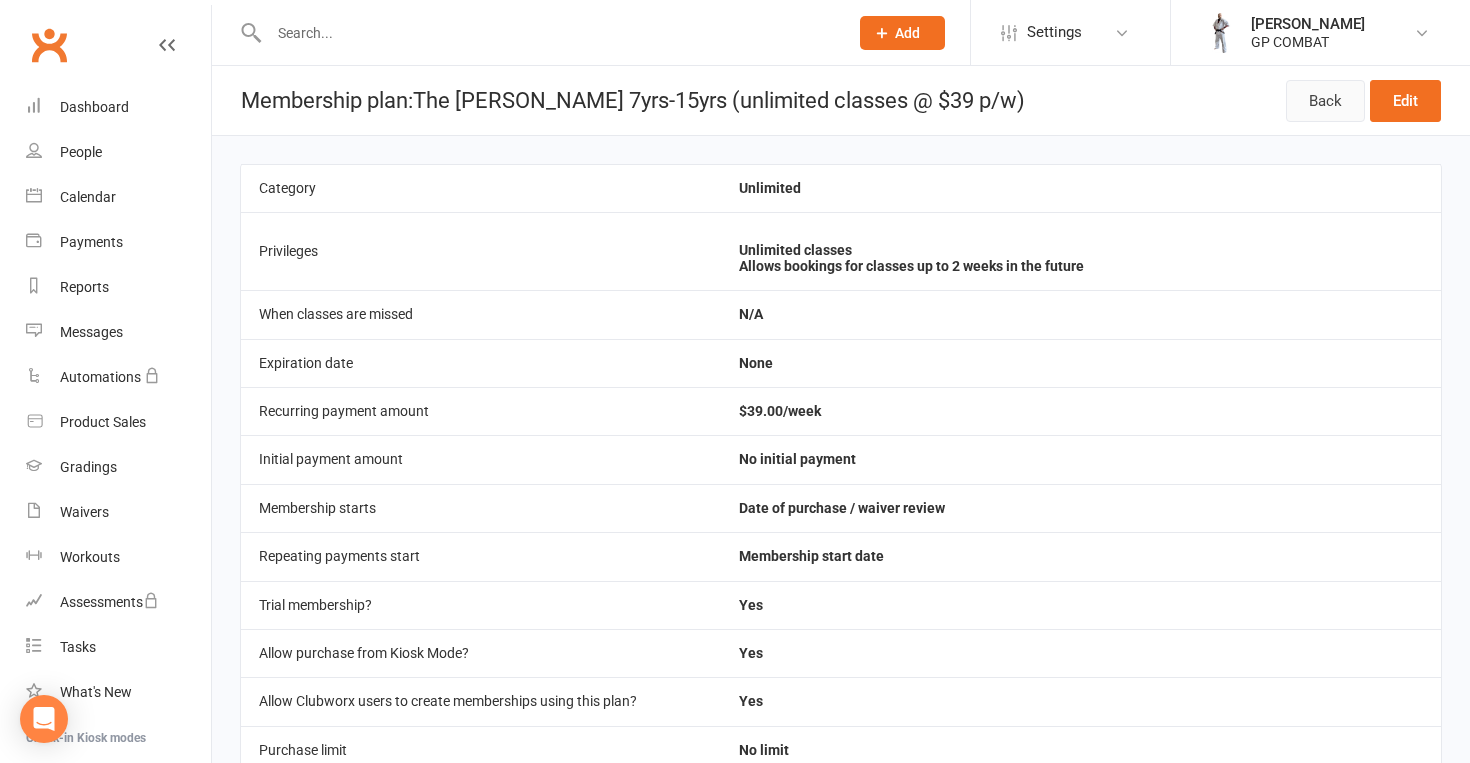click on "Back" at bounding box center [1325, 101] 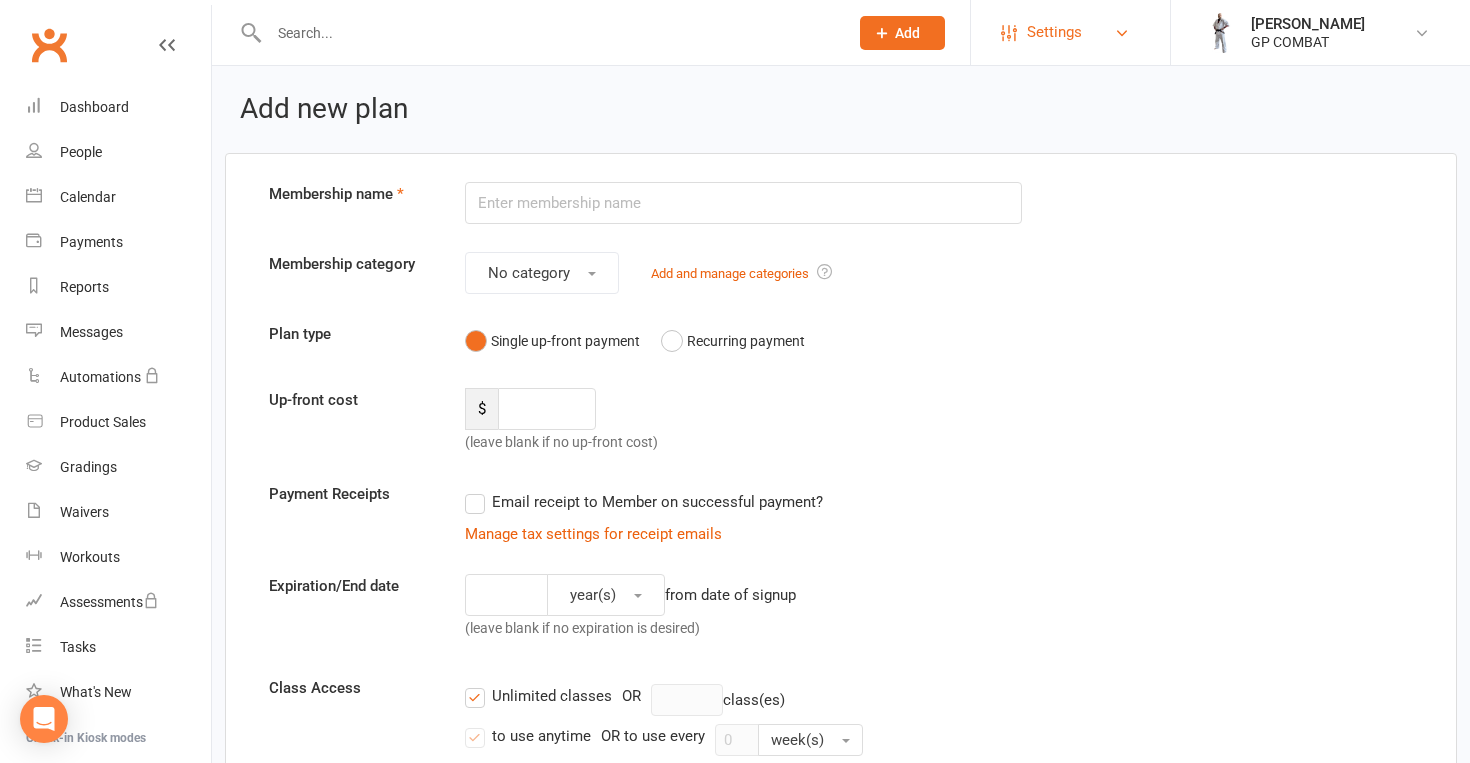 click on "Settings" at bounding box center [1054, 32] 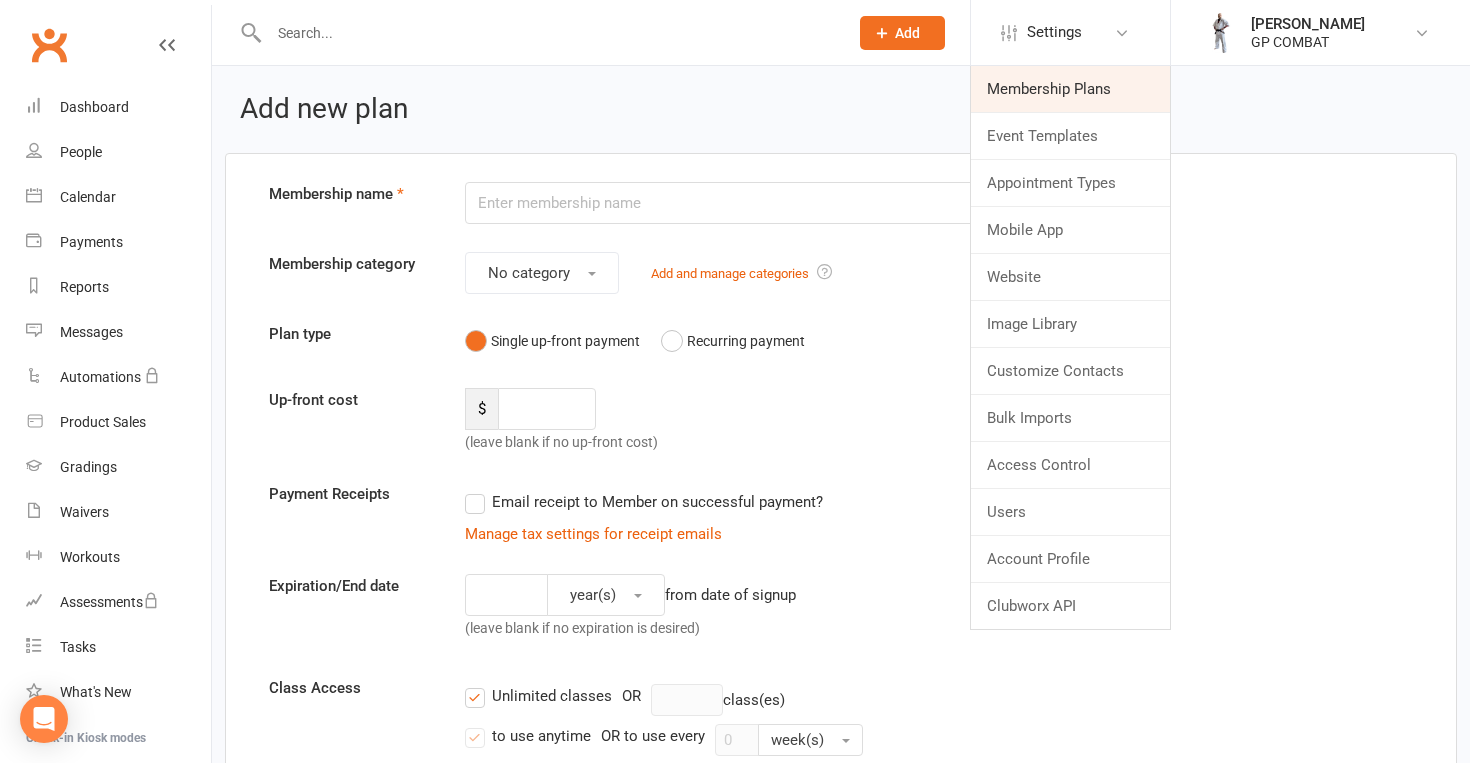 click on "Membership Plans" at bounding box center (1070, 89) 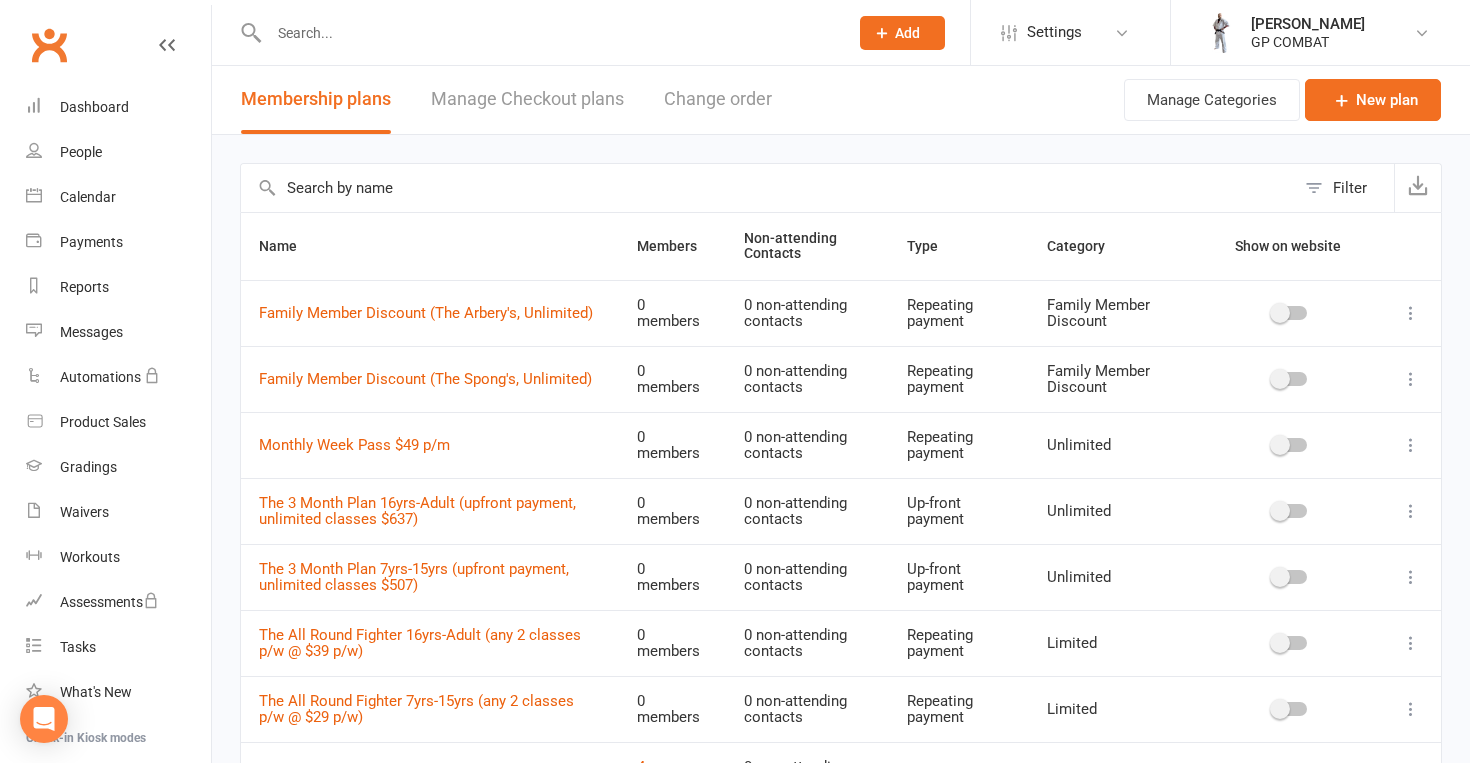 scroll, scrollTop: 54, scrollLeft: 0, axis: vertical 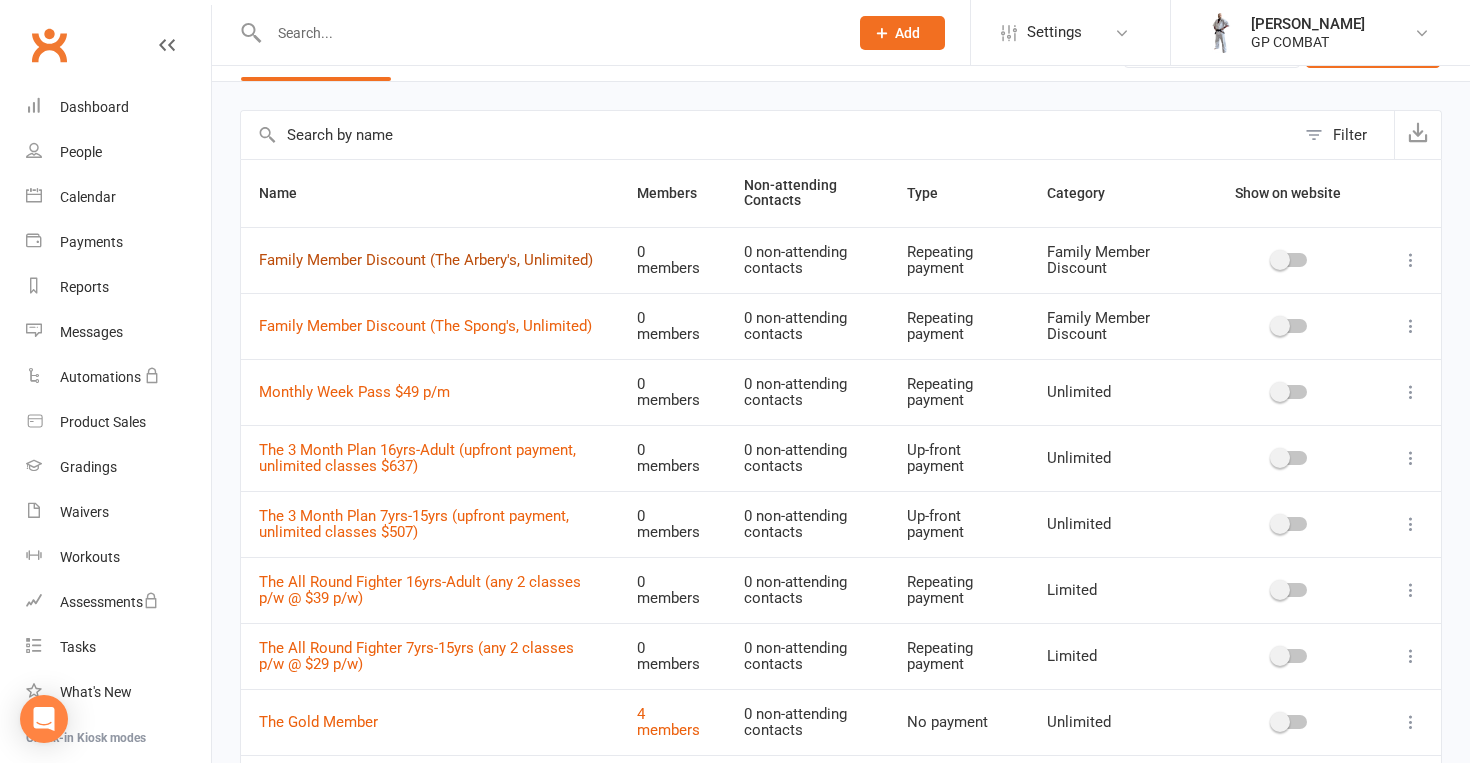 click on "Family Member Discount (The Arbery's, Unlimited)" at bounding box center (426, 260) 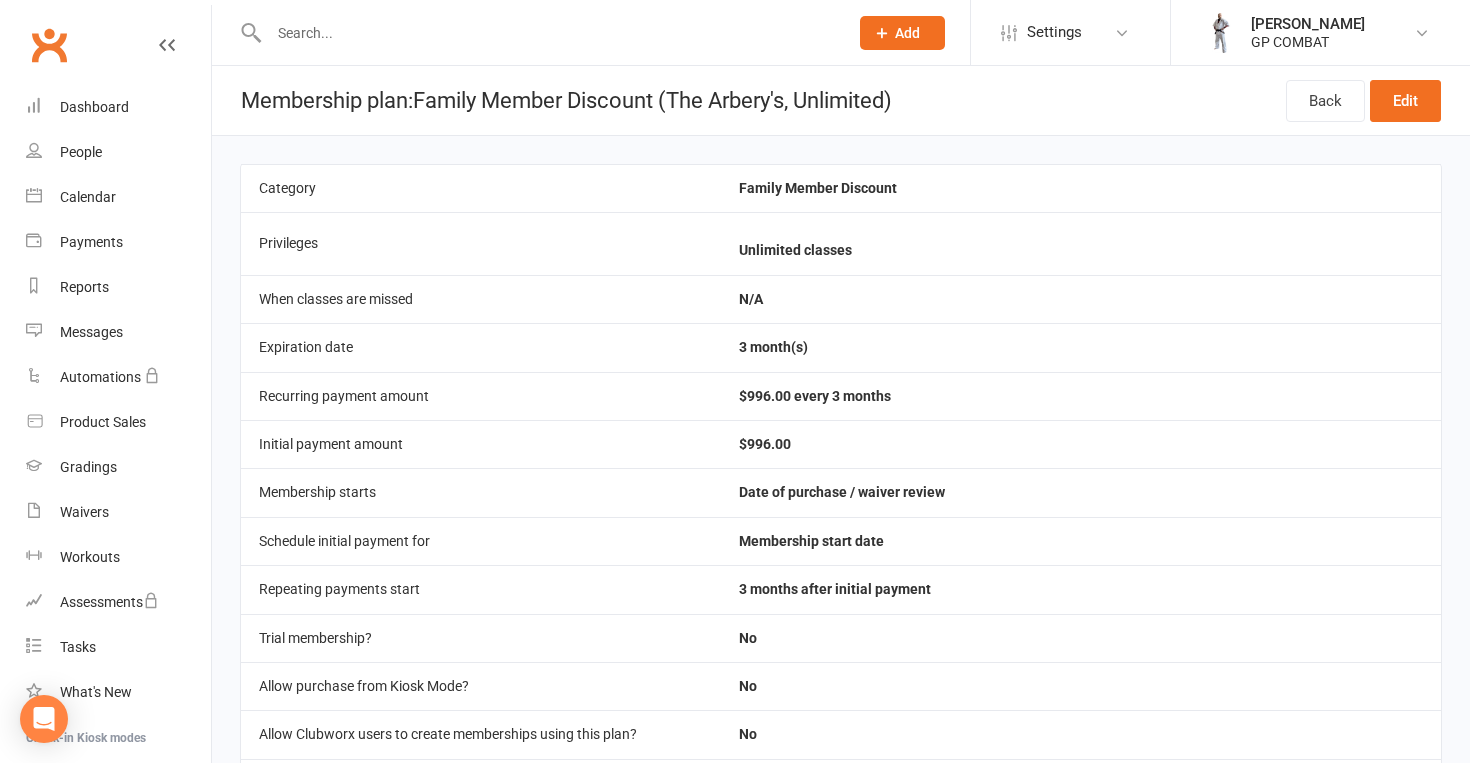 scroll, scrollTop: 0, scrollLeft: 0, axis: both 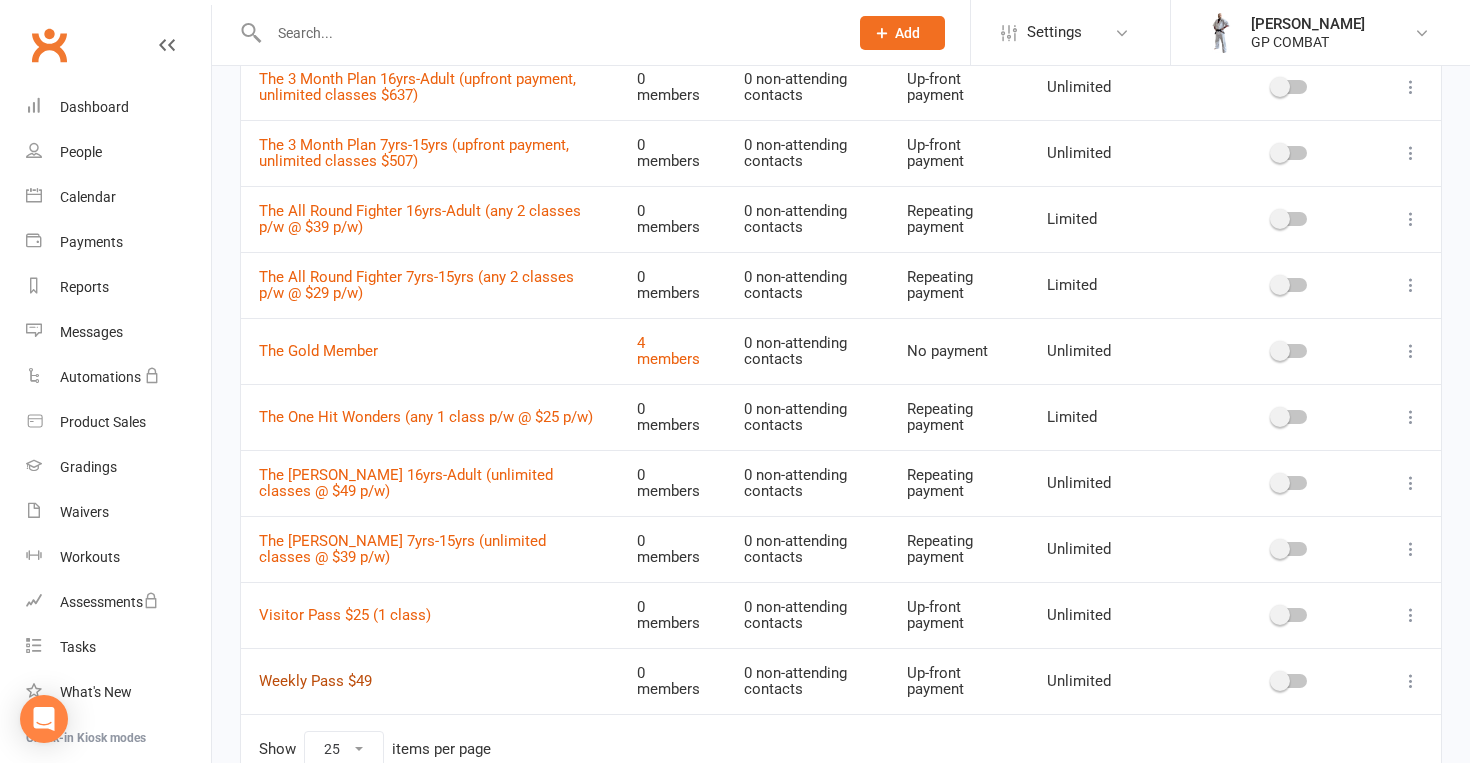 click on "Weekly Pass $49" at bounding box center [315, 681] 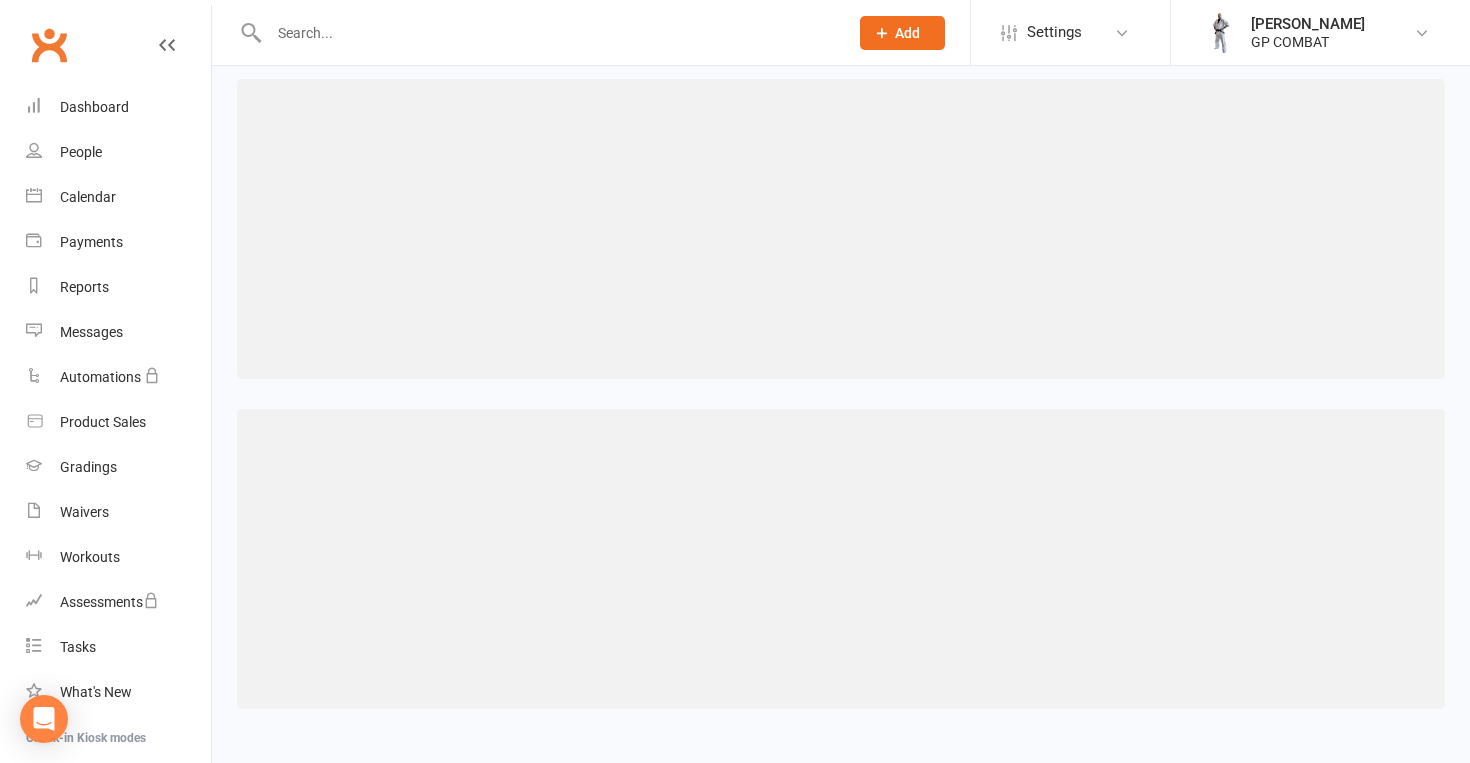 scroll, scrollTop: 0, scrollLeft: 0, axis: both 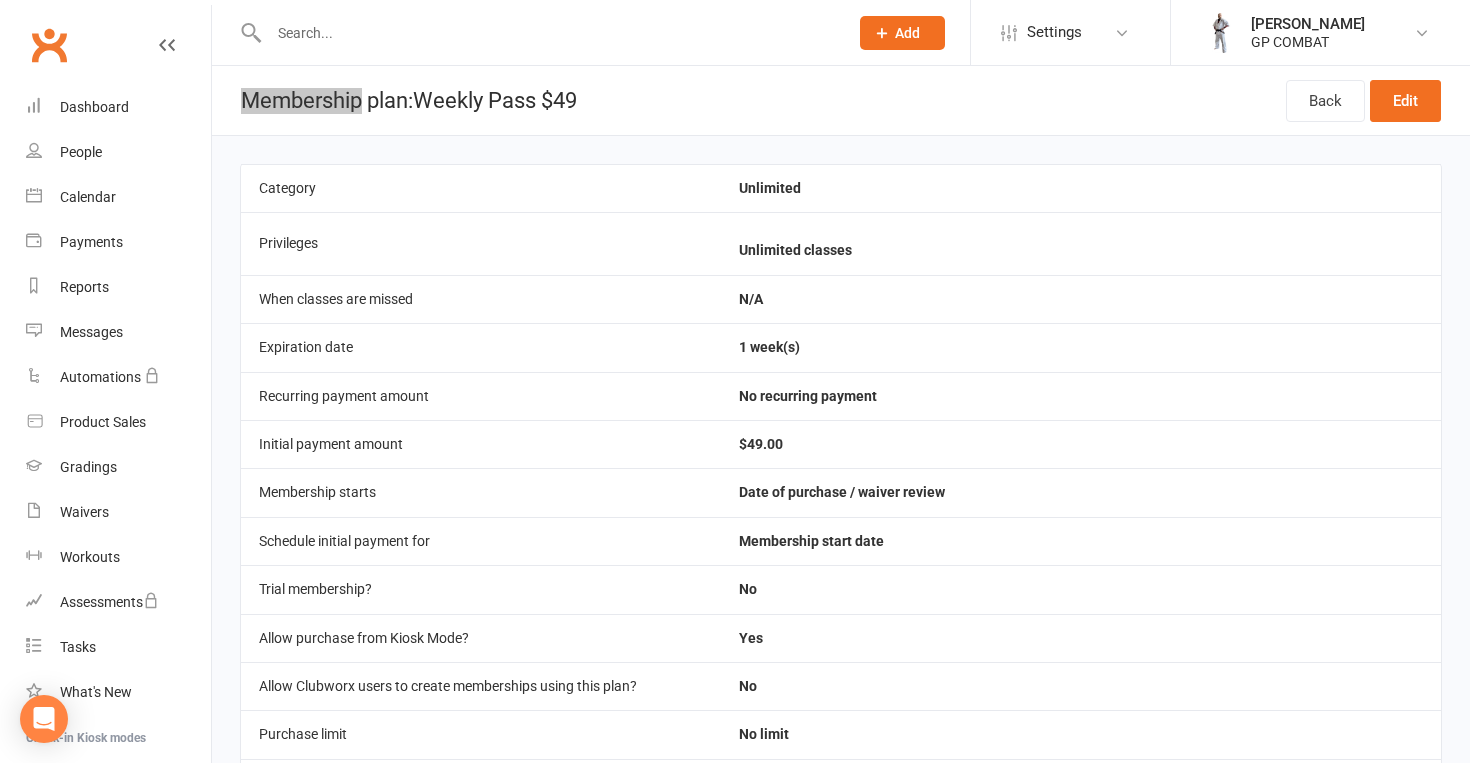 click on "Prospect
Member
Non-attending contact
Class / event
Appointment
Grading event
Task
Membership plan
Bulk message
Add
Settings Membership Plans Event Templates Appointment Types Mobile App  Website Image Library Customize Contacts Bulk Imports Access Control Users Account Profile Clubworx API [PERSON_NAME] GP COMBAT My profile My subscription Help Terms & conditions  Privacy policy  Sign out Clubworx Dashboard People Calendar Payments Reports Messages   Automations   Product Sales Gradings   Waivers   Workouts   Assessments  Tasks   What's New Check-in Kiosk modes General attendance Roll call Class check-in Signed in successfully. × × The [PERSON_NAME] 7yrs-15yrs (unlimited classes @ $39 p/w) saved × × Membership plan:  Weekly Pass $49 1" at bounding box center [735, 788] 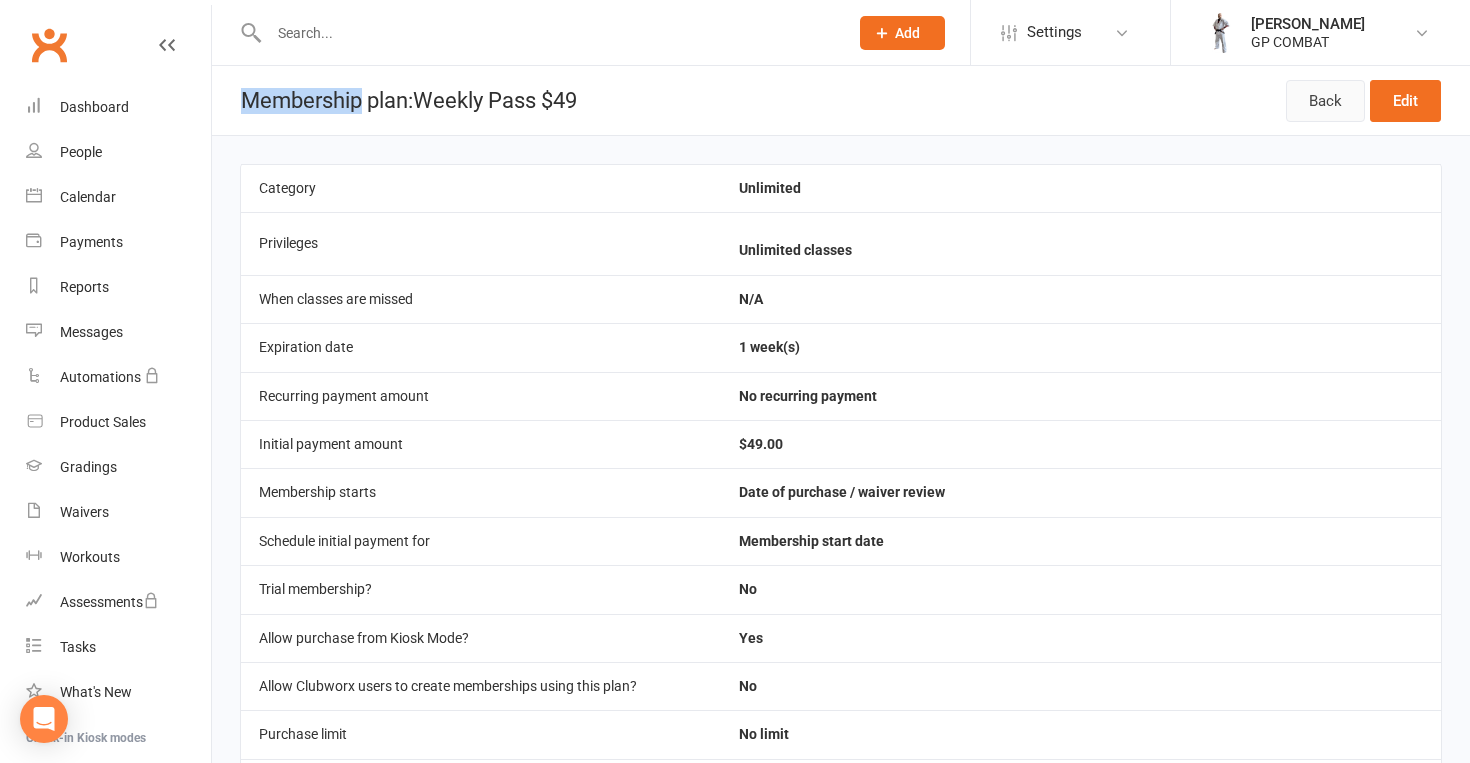 click on "Back" at bounding box center (1325, 101) 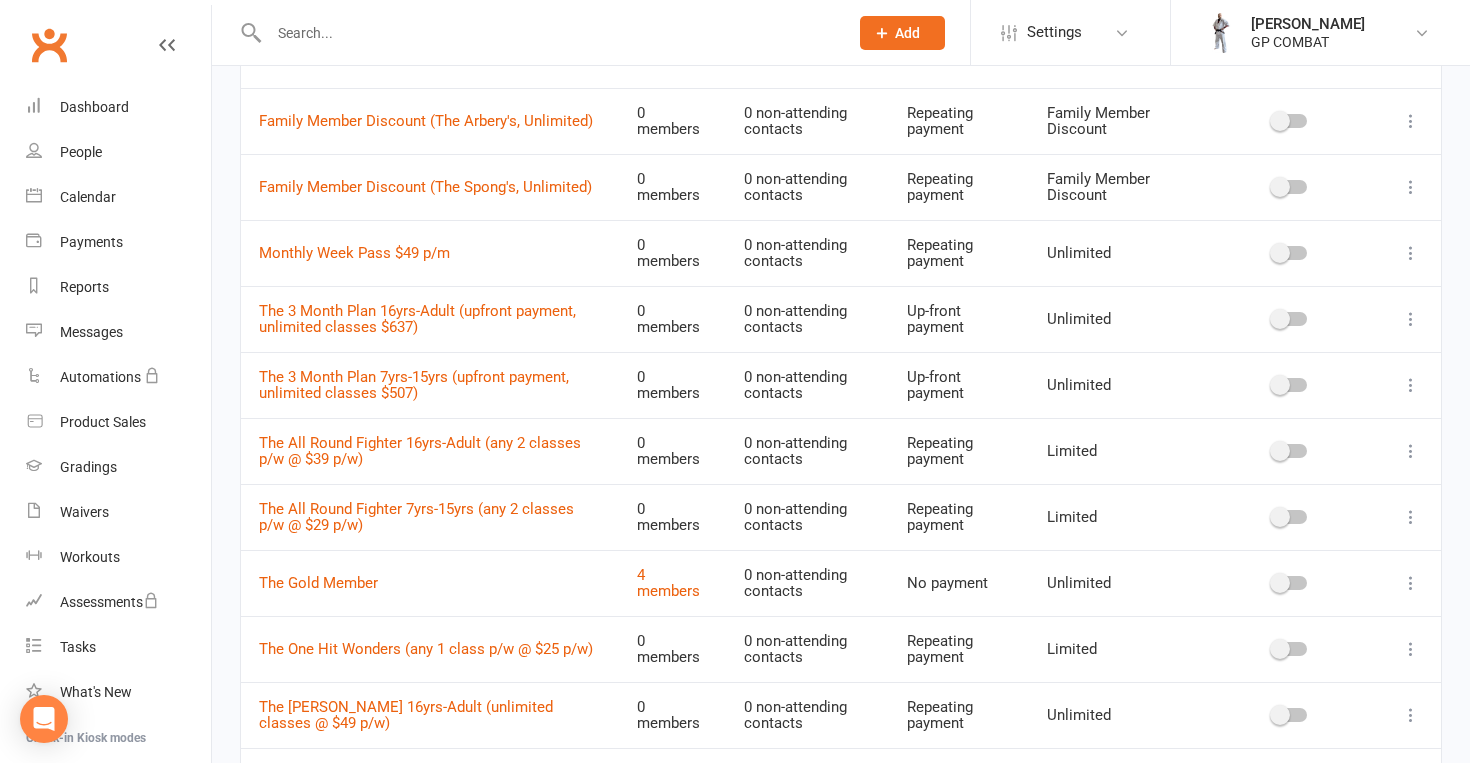 scroll, scrollTop: 192, scrollLeft: 0, axis: vertical 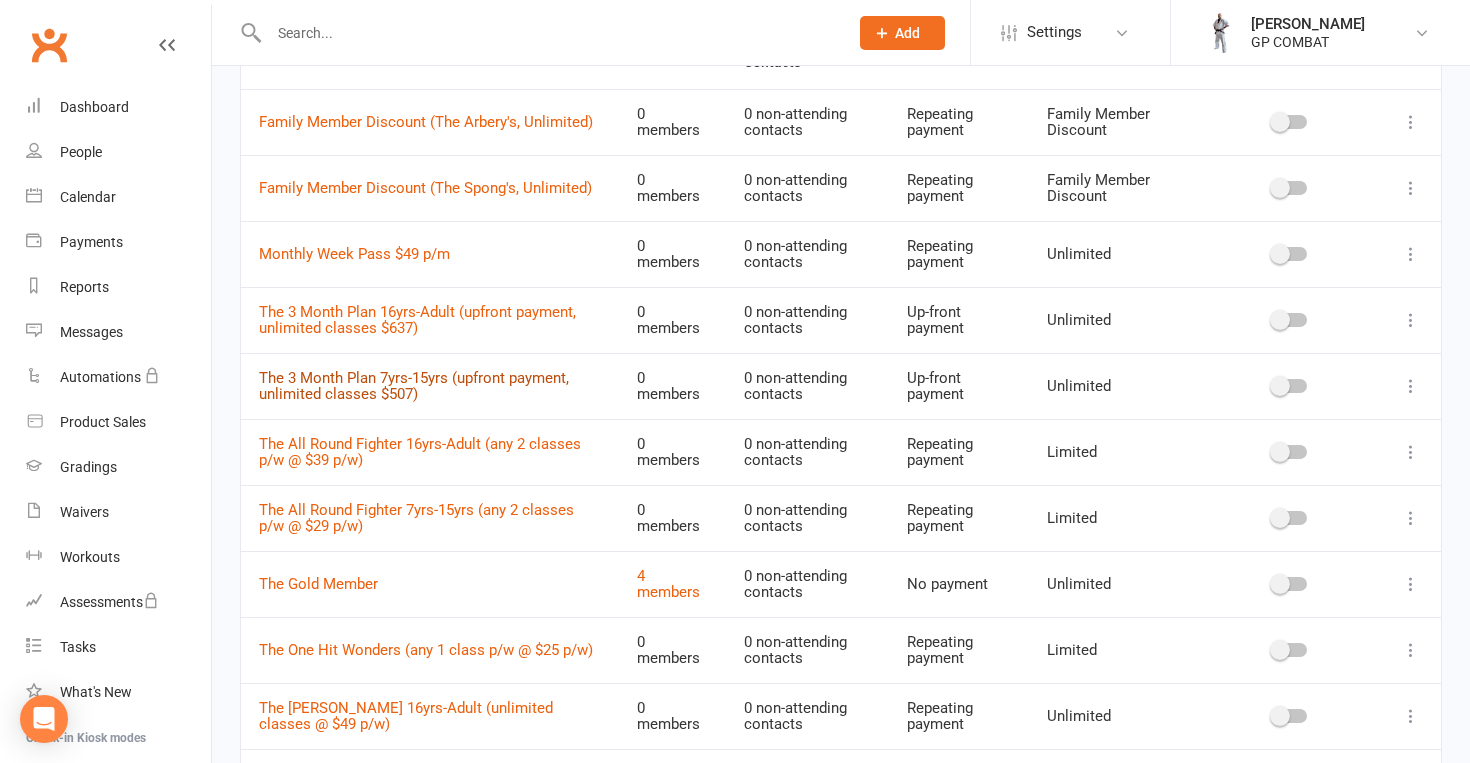 click on "The 3 Month Plan 7yrs-15yrs (upfront payment, unlimited classes $507)" at bounding box center [414, 386] 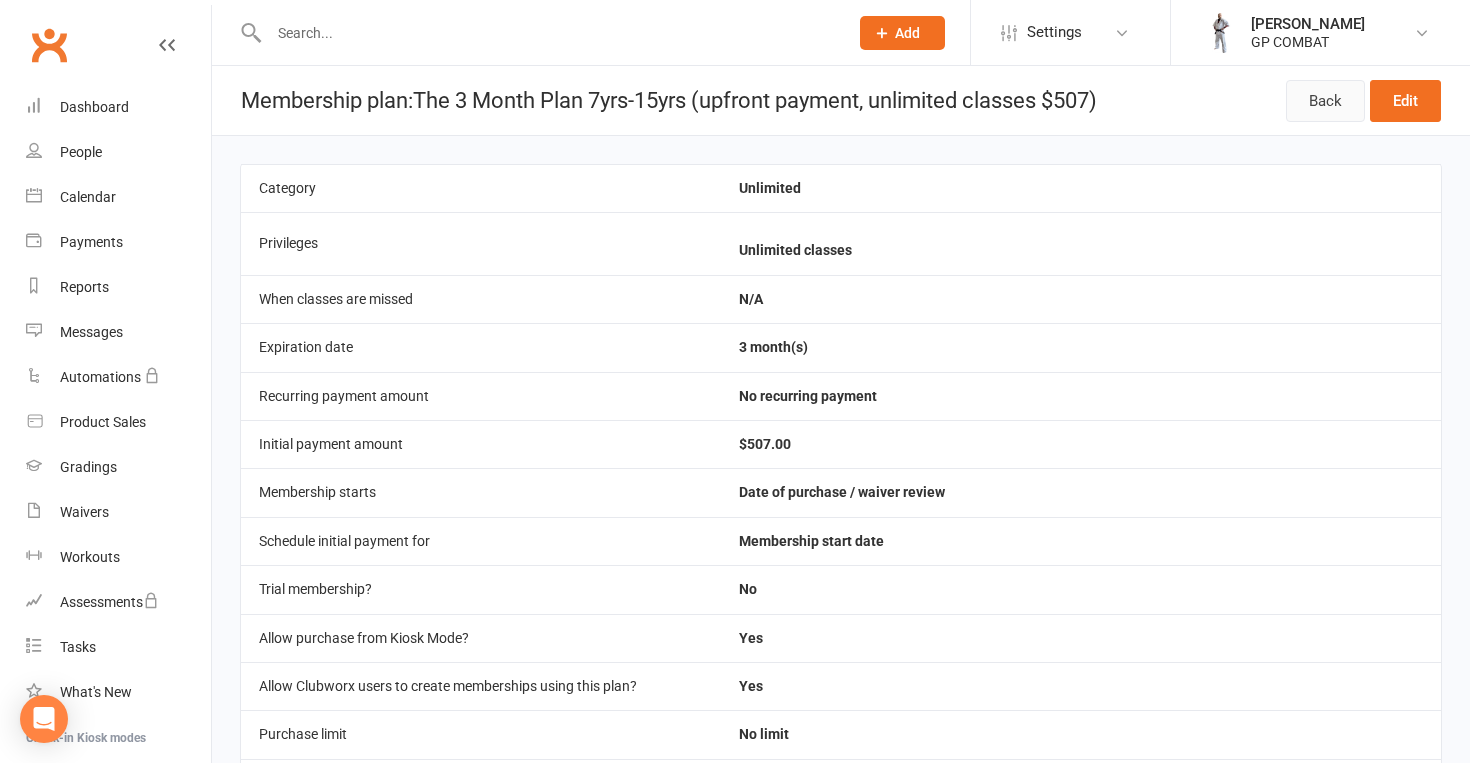 click on "Back" at bounding box center (1325, 101) 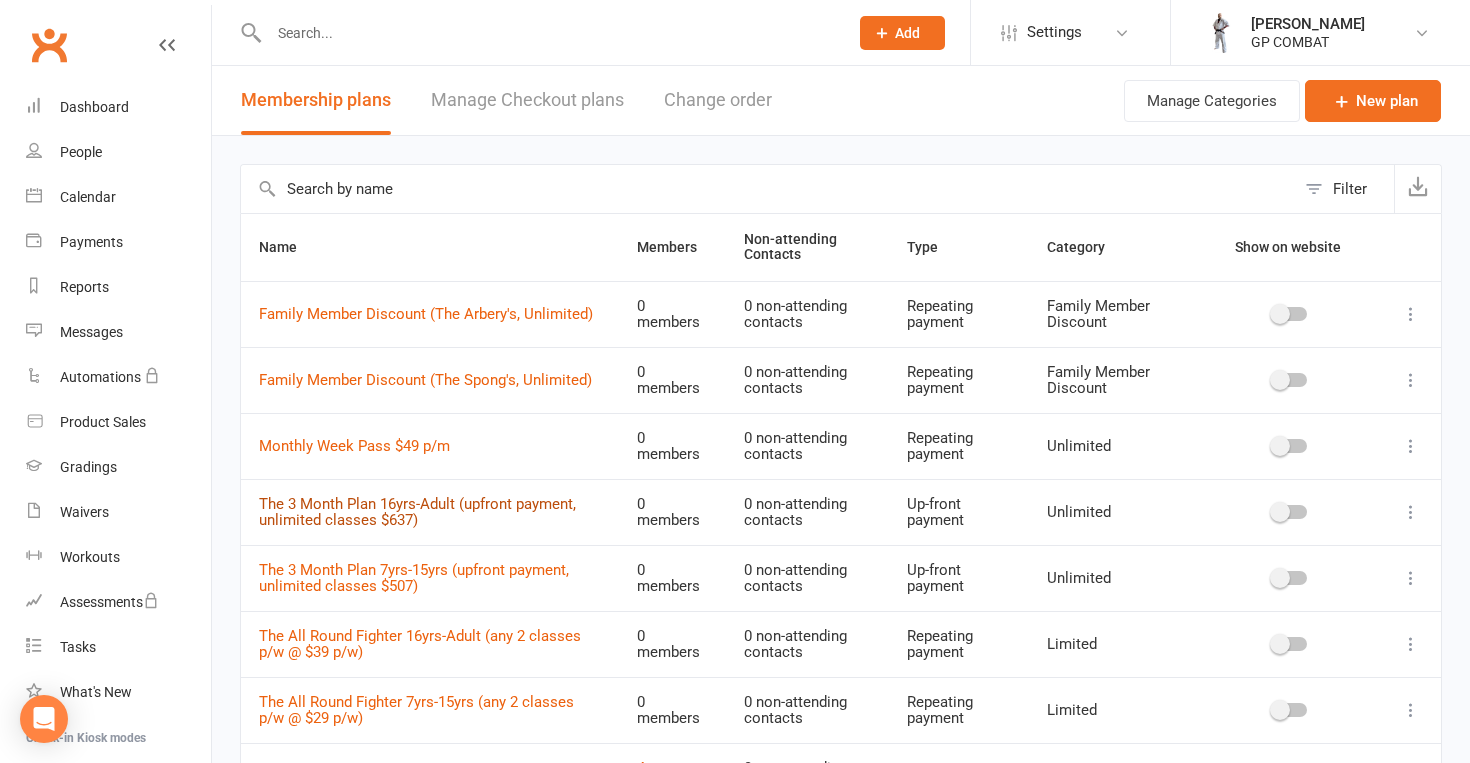 click on "The 3 Month Plan 16yrs-Adult (upfront payment, unlimited classes $637)" at bounding box center (417, 512) 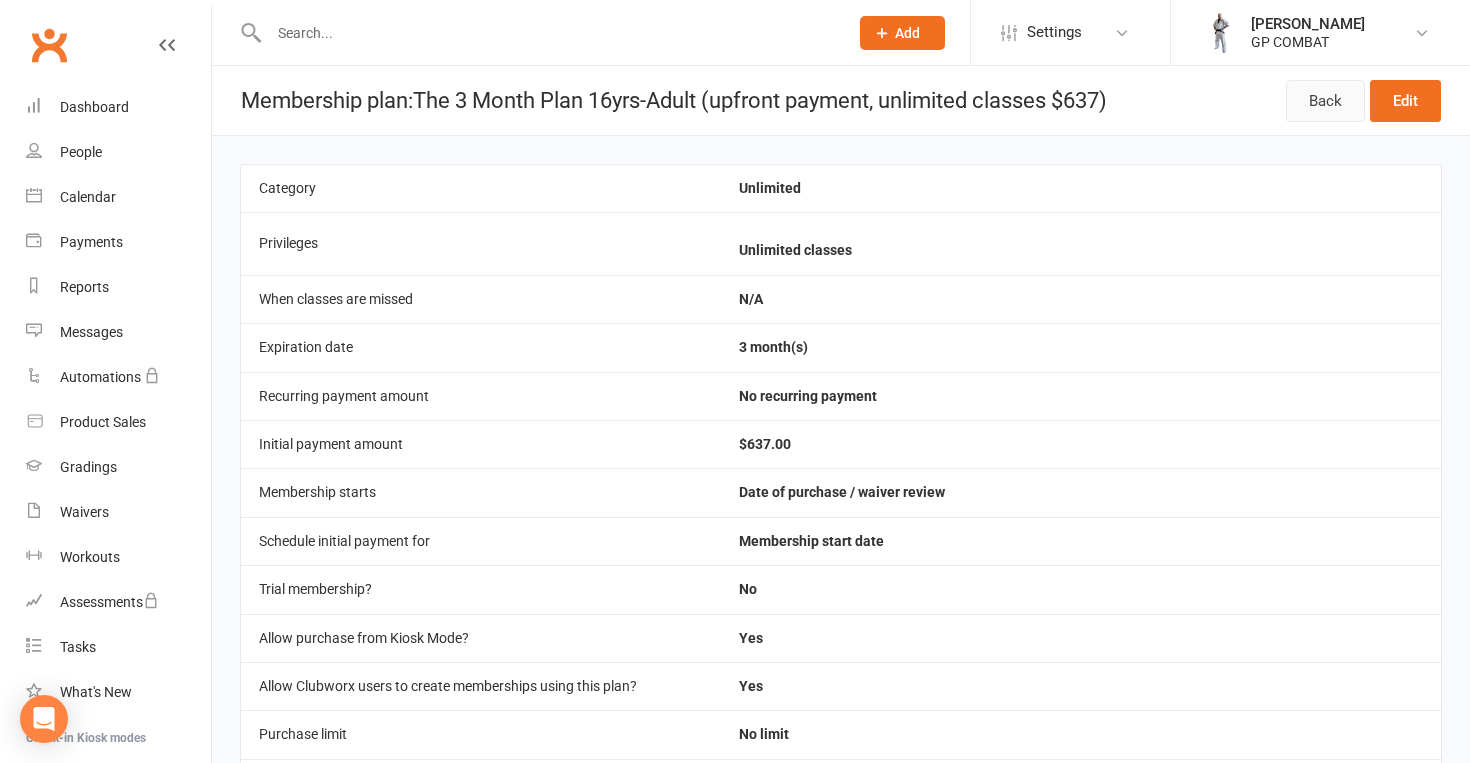 click on "Back" at bounding box center (1325, 101) 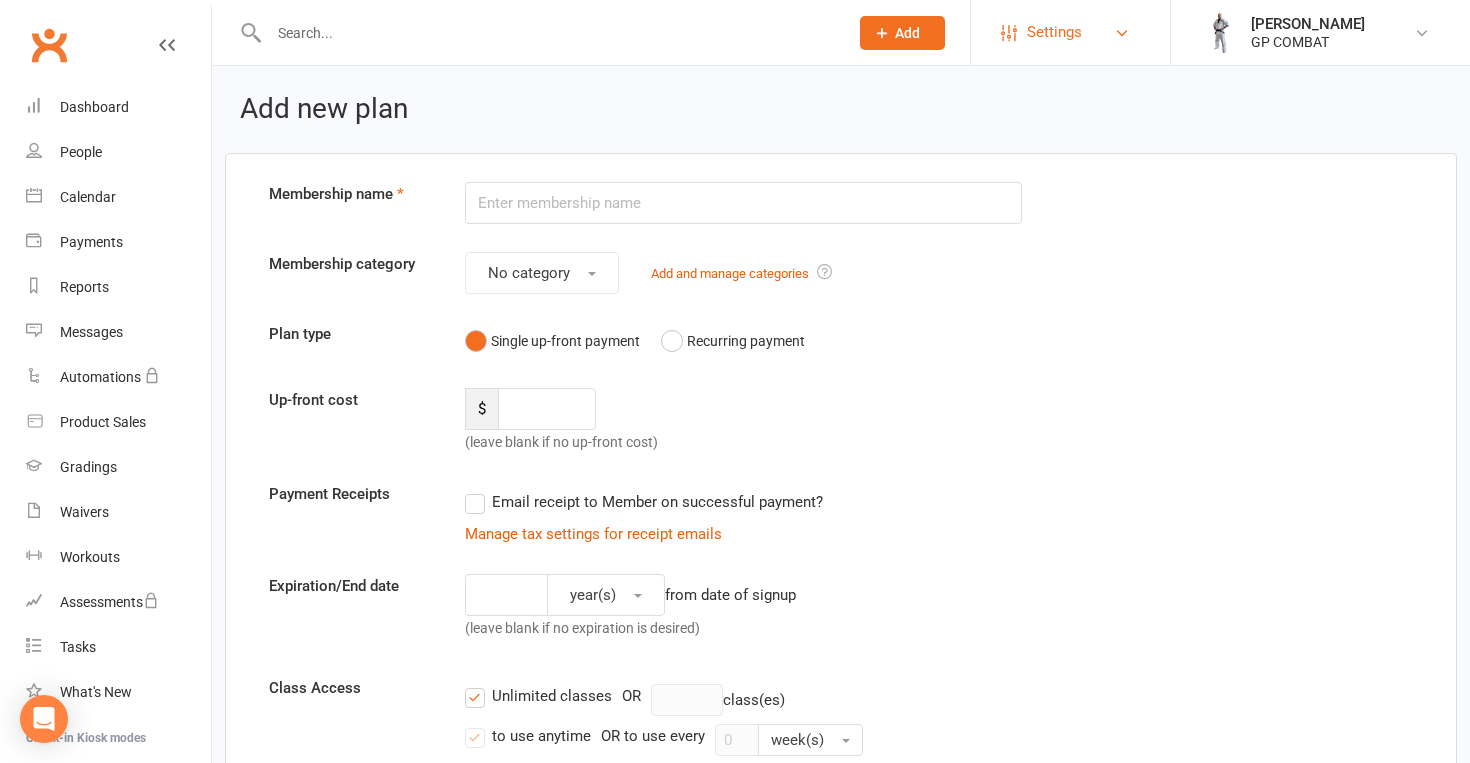 click on "Settings" at bounding box center [1070, 32] 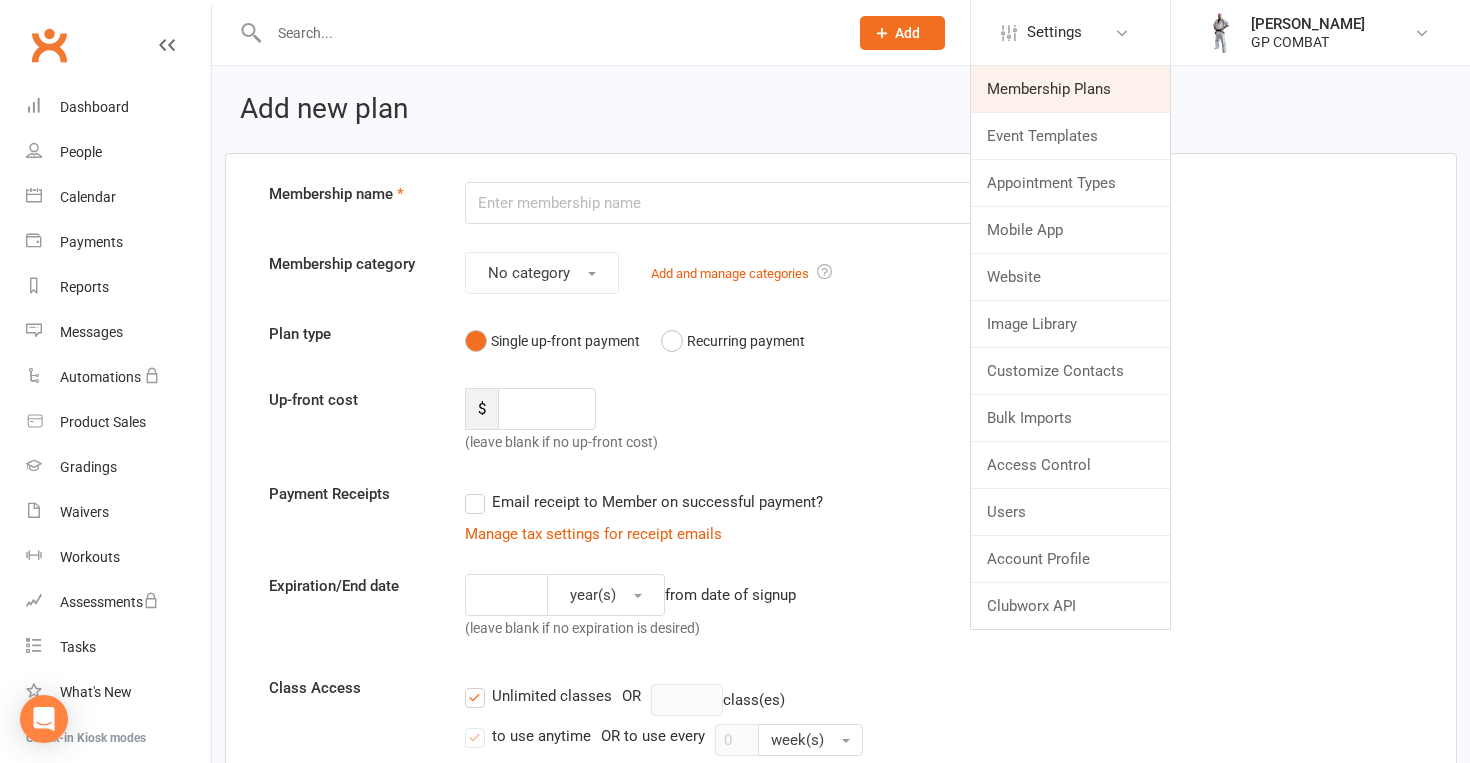 click on "Membership Plans" at bounding box center [1070, 89] 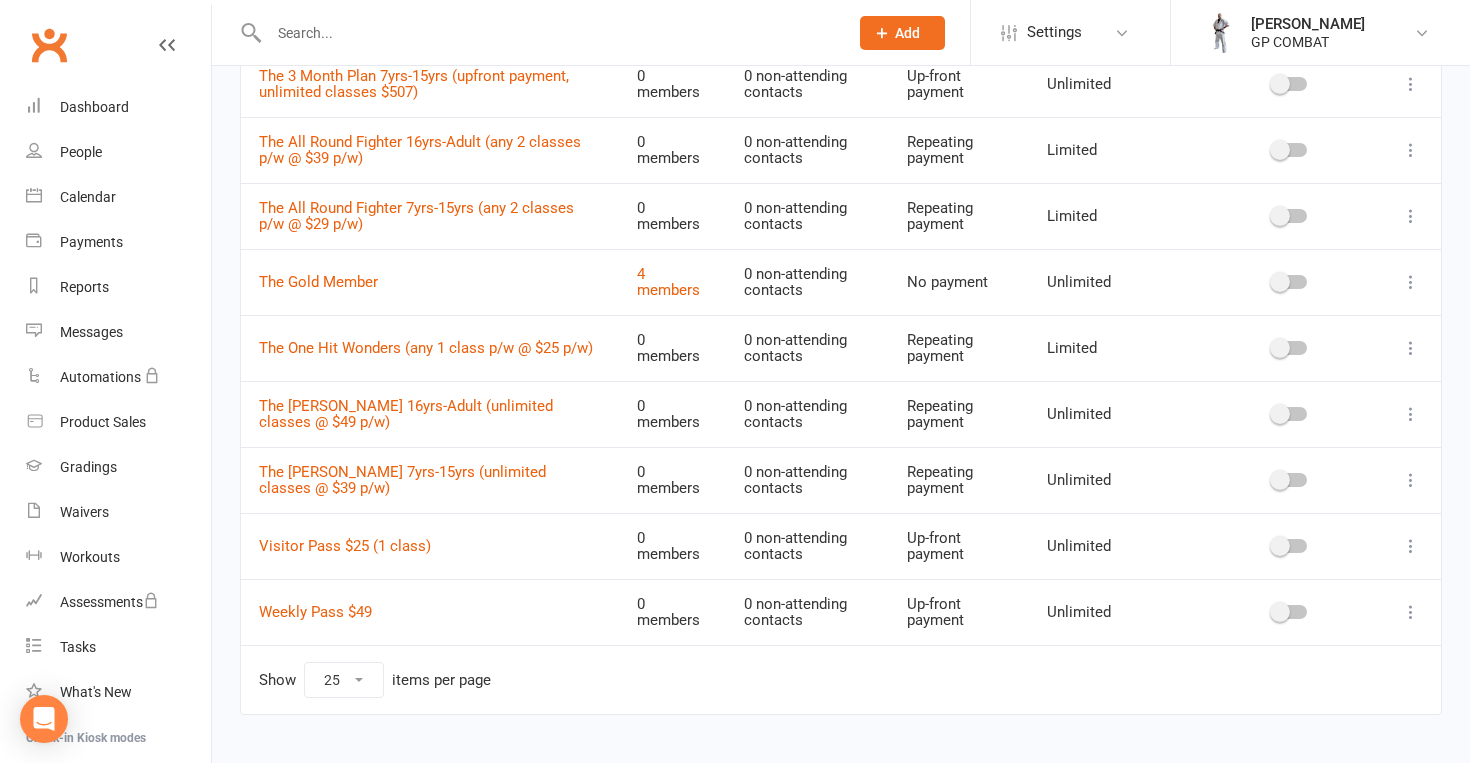 scroll, scrollTop: 504, scrollLeft: 0, axis: vertical 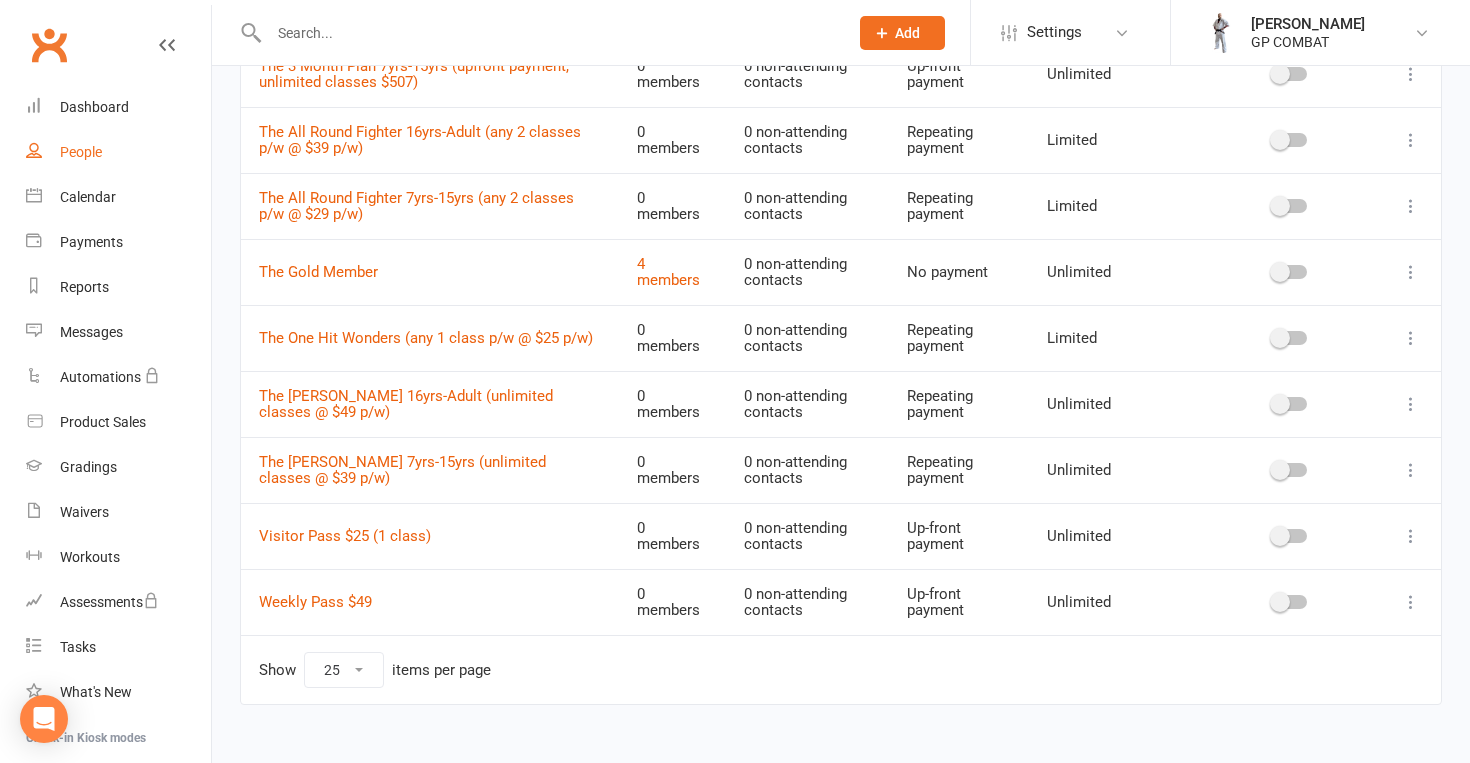 click on "People" at bounding box center (81, 152) 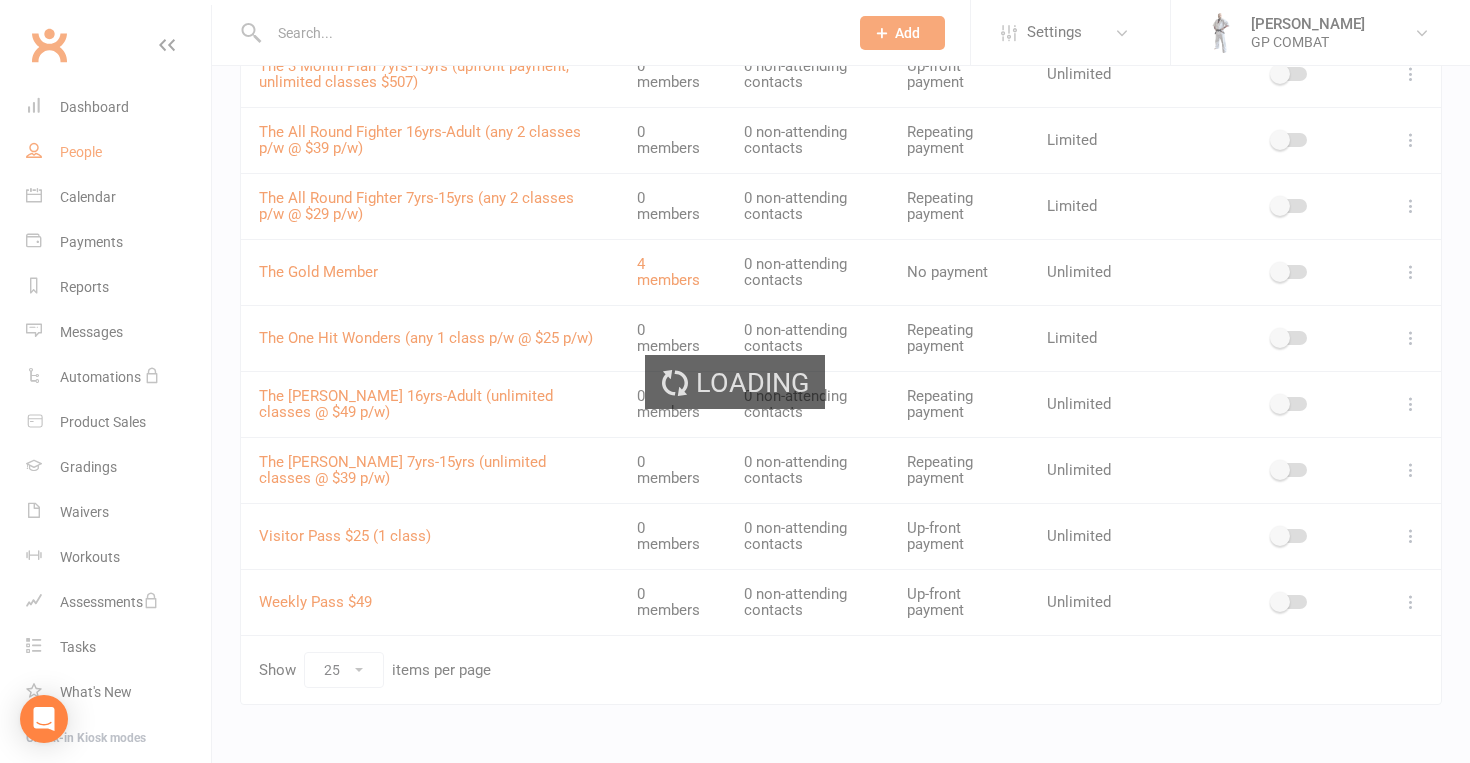 scroll, scrollTop: 0, scrollLeft: 0, axis: both 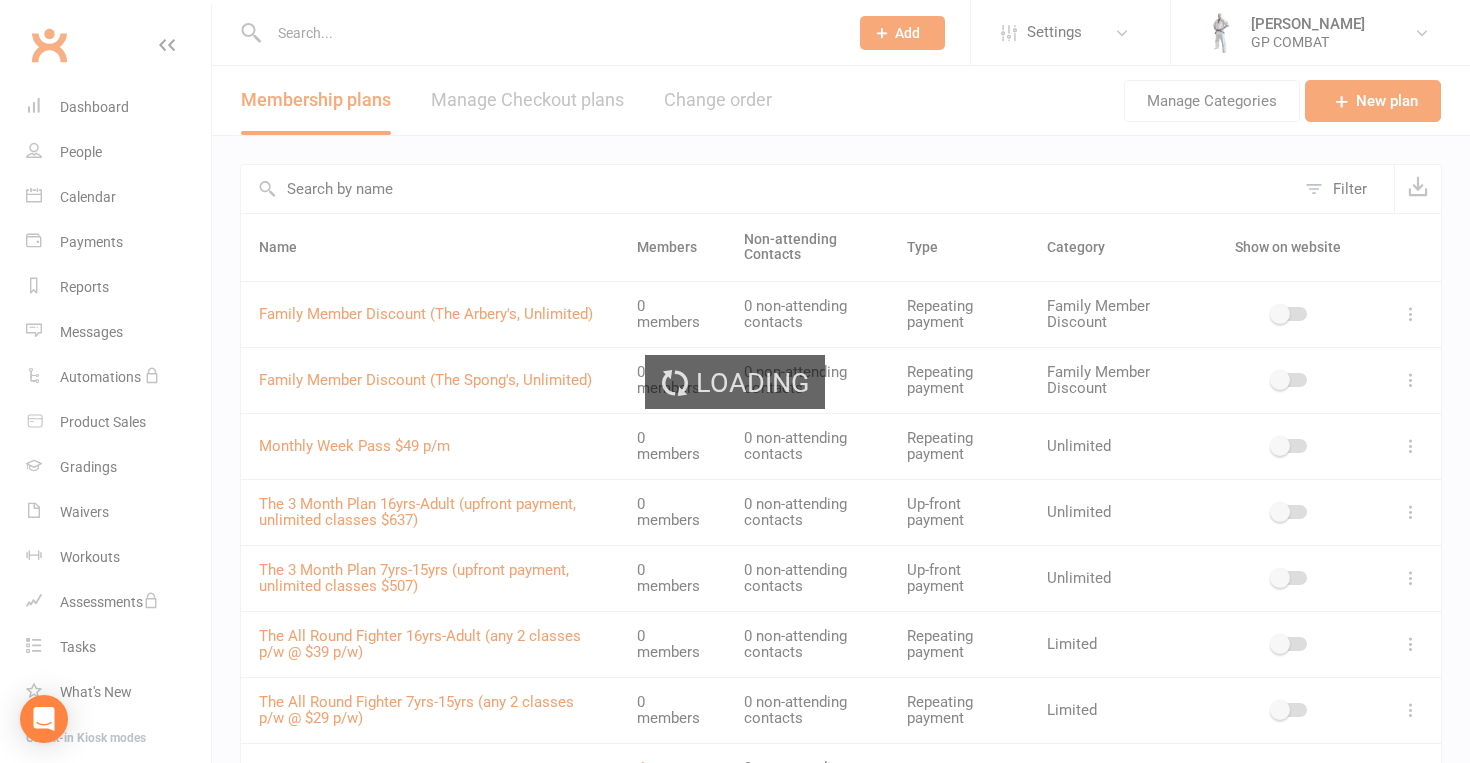 select on "50" 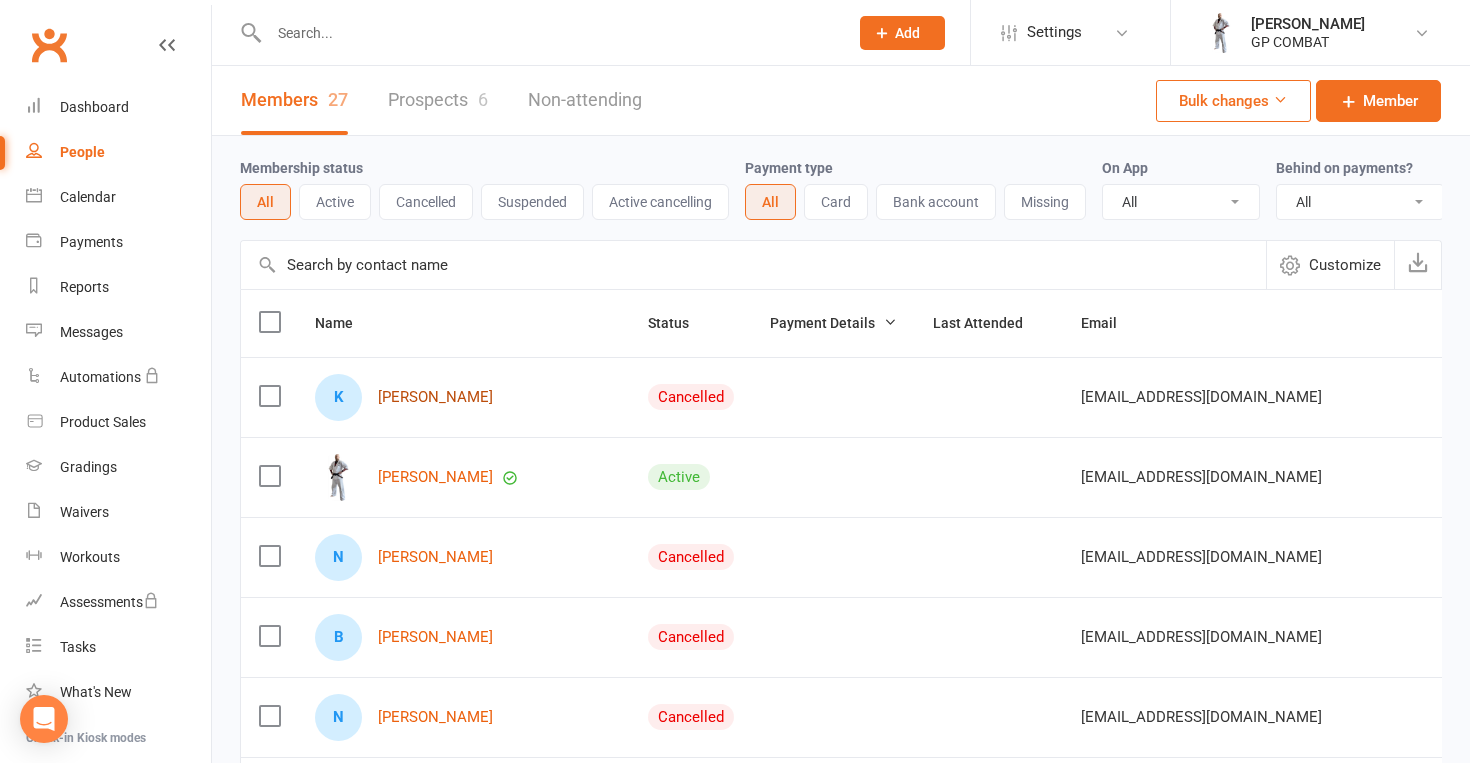 click on "[PERSON_NAME]" at bounding box center (435, 397) 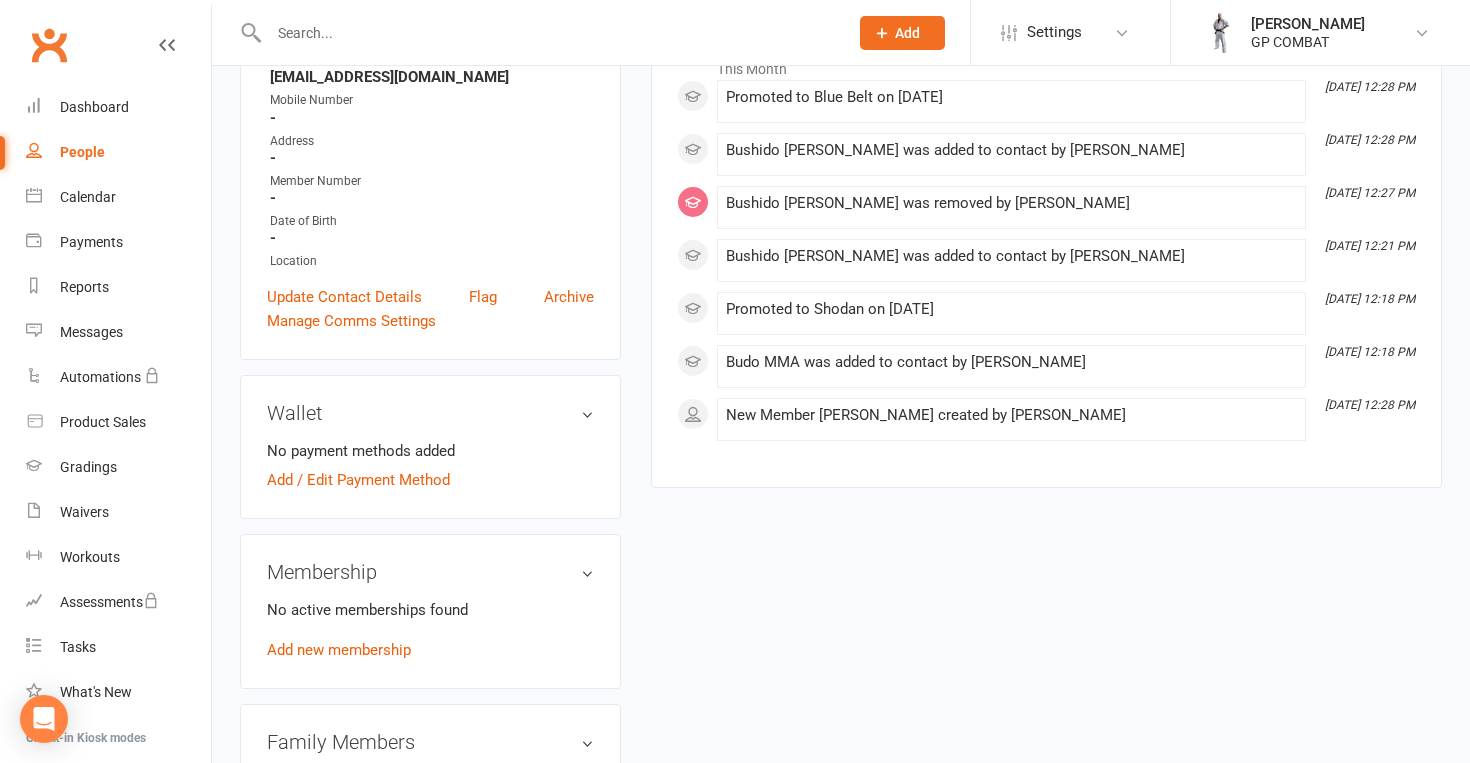 scroll, scrollTop: 337, scrollLeft: 0, axis: vertical 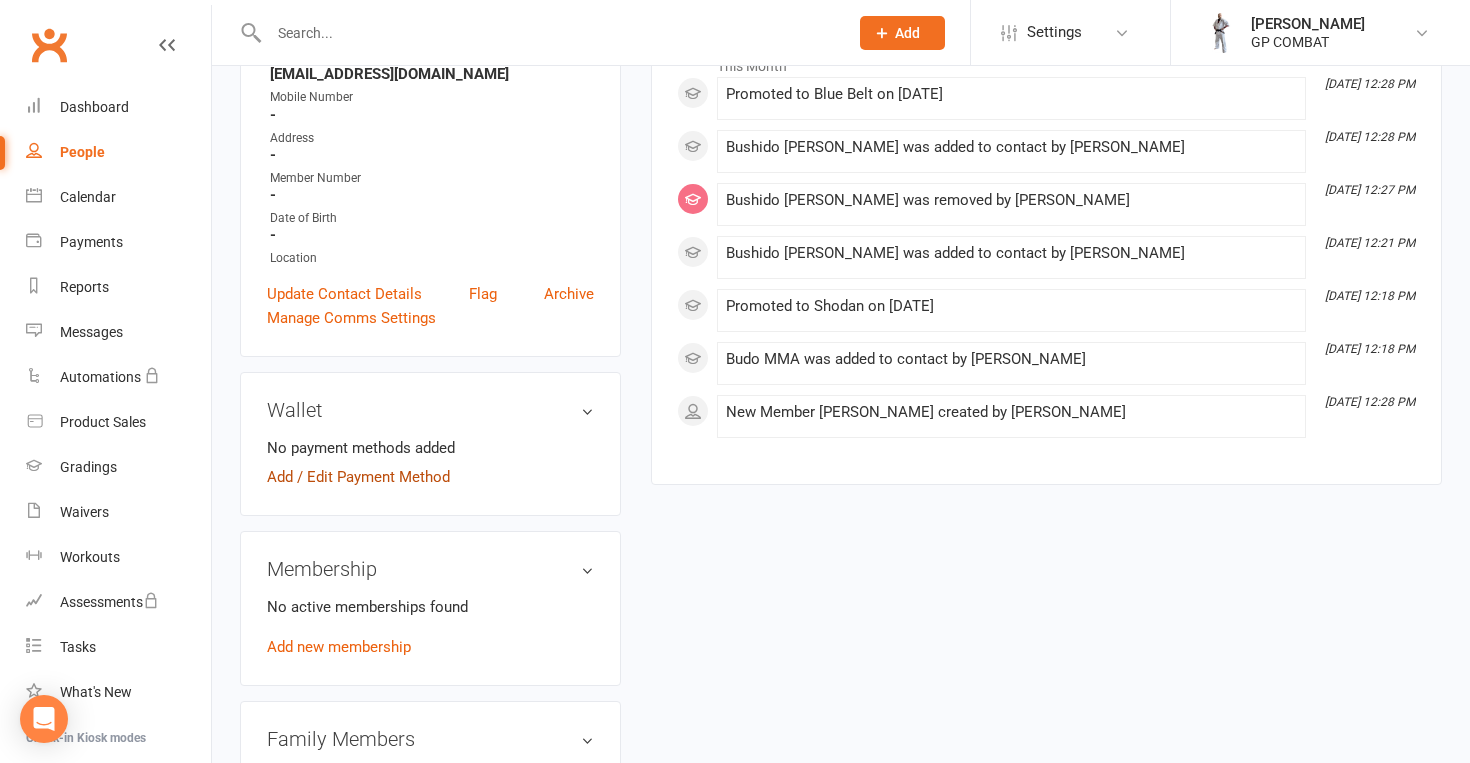 click on "Add / Edit Payment Method" at bounding box center [358, 477] 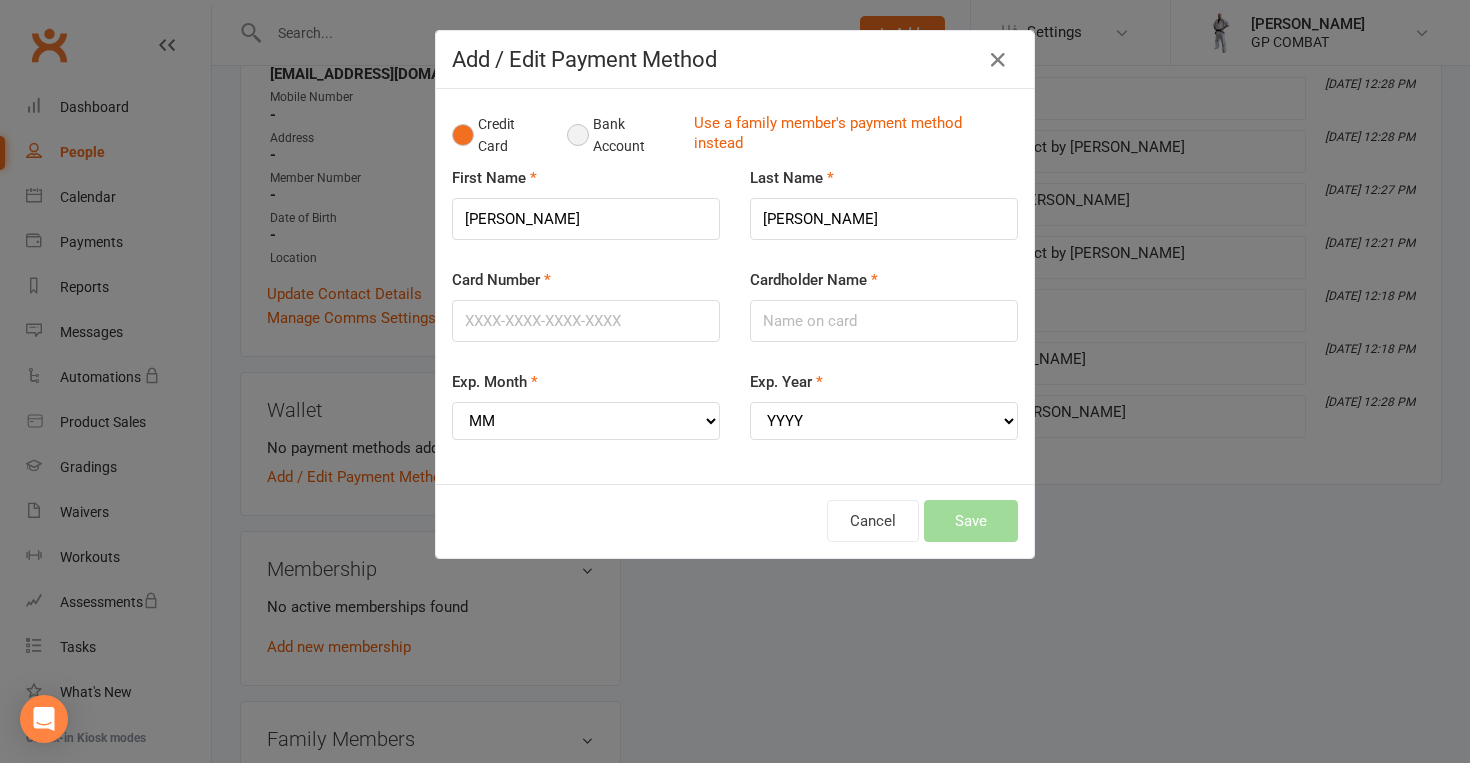 click on "Bank Account" at bounding box center [622, 135] 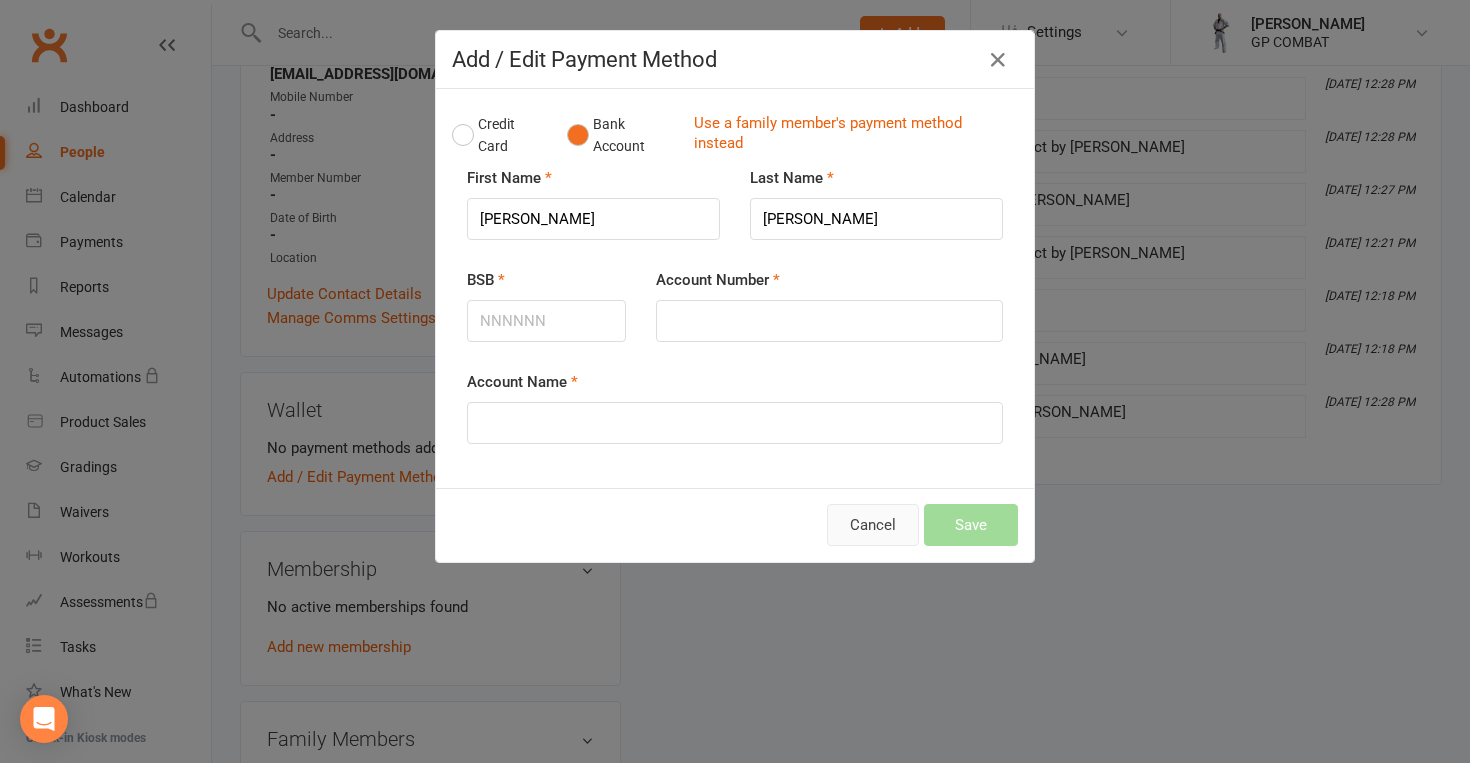 click on "Cancel" at bounding box center [873, 525] 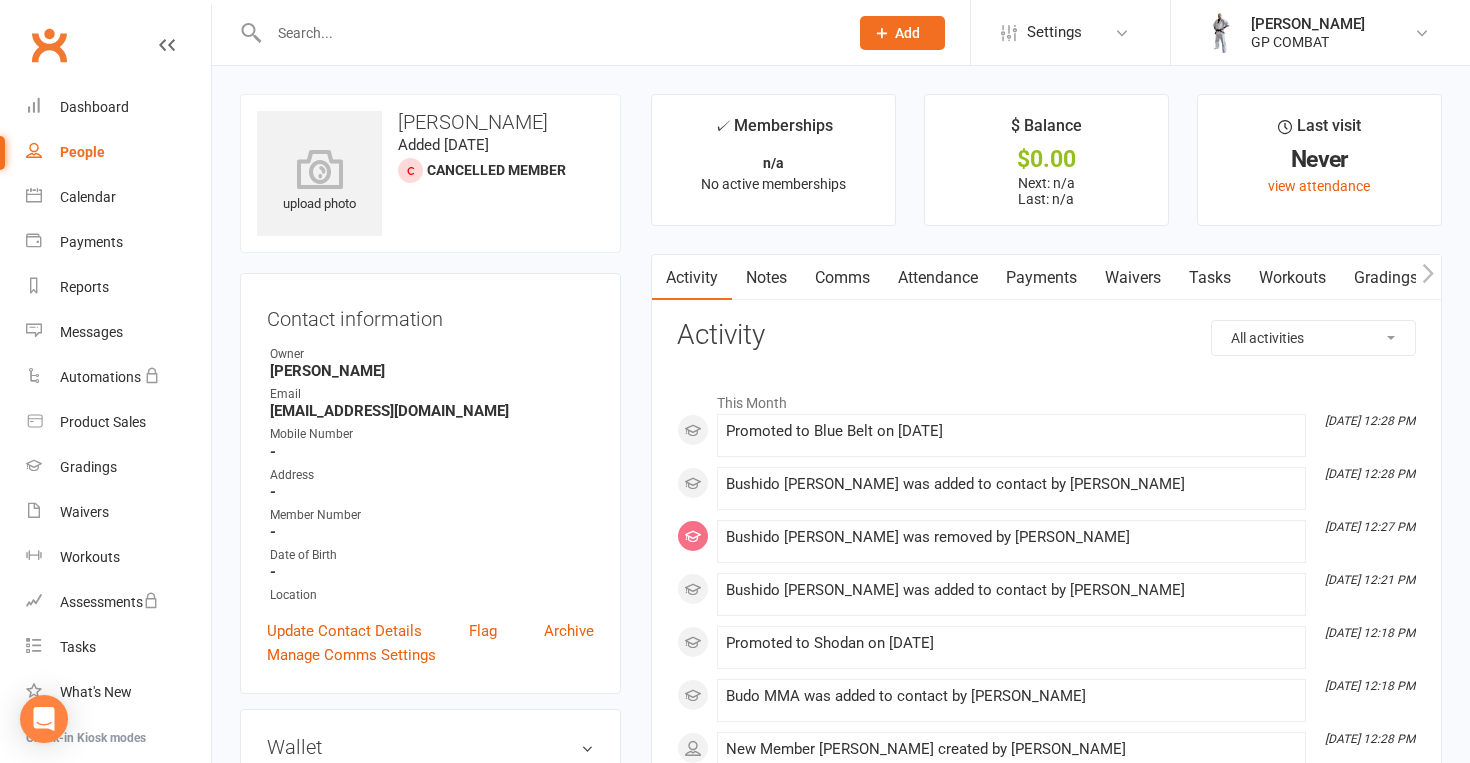 scroll, scrollTop: 0, scrollLeft: 0, axis: both 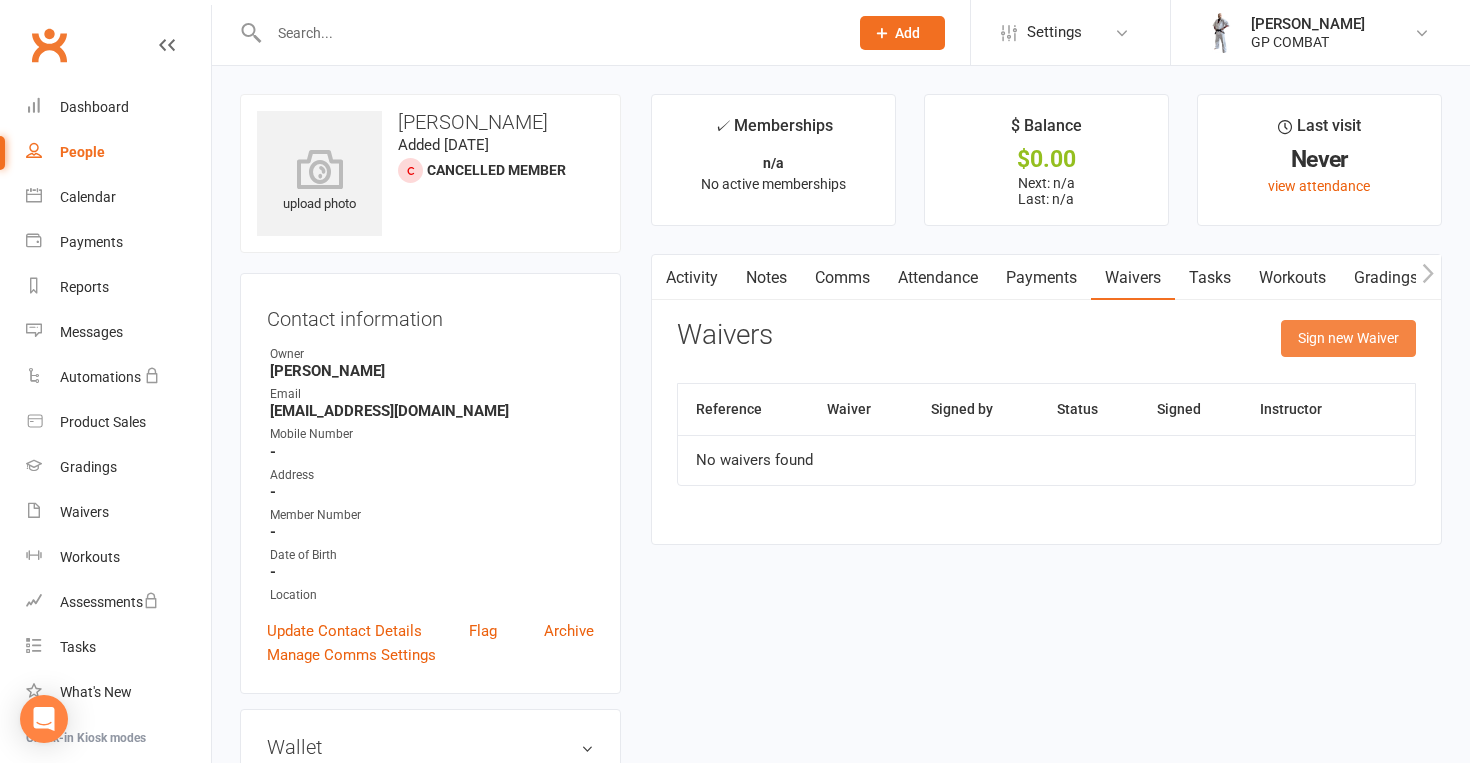 click on "Sign new Waiver" at bounding box center [1348, 338] 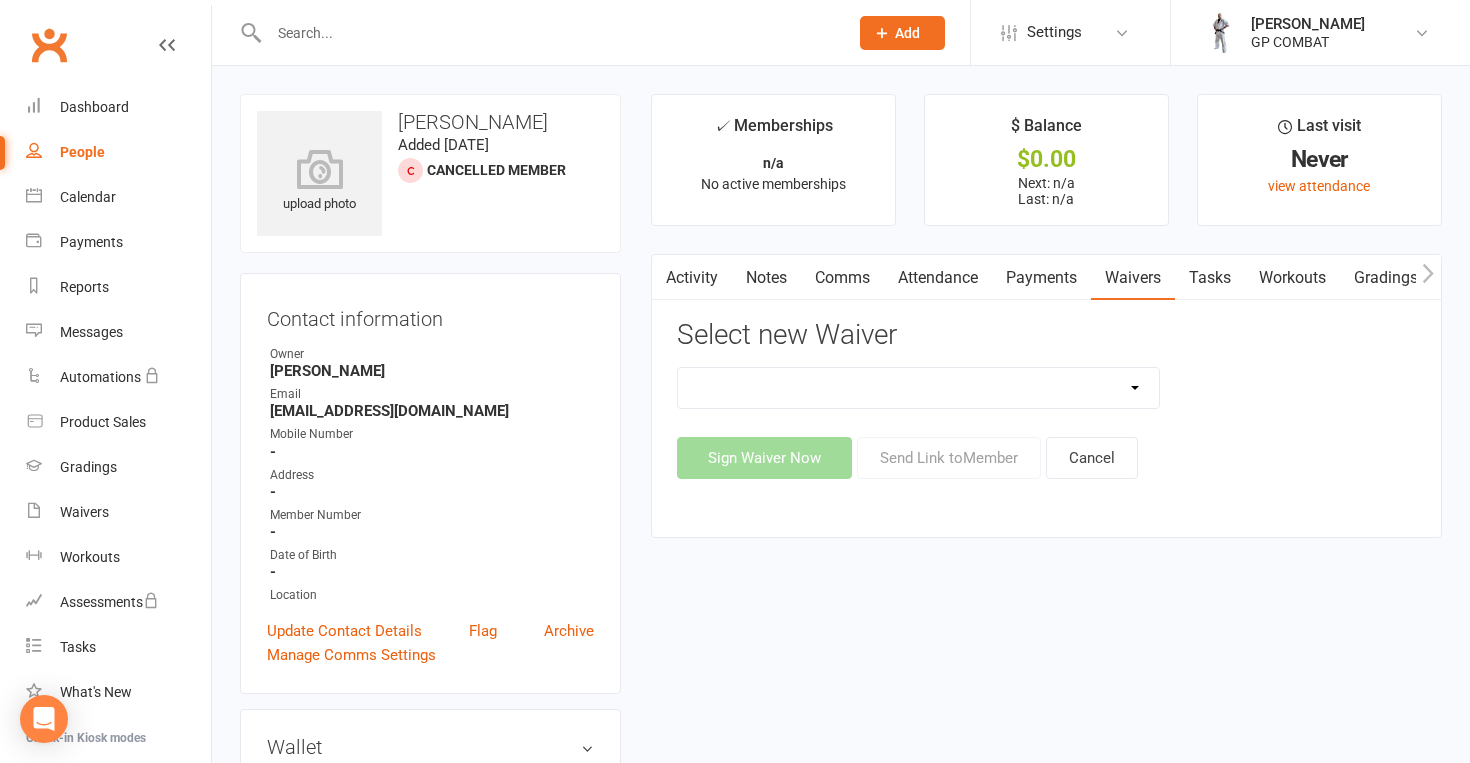 click on "Sign Waiver Now Send Link to  Member Cancel" at bounding box center (1046, 458) 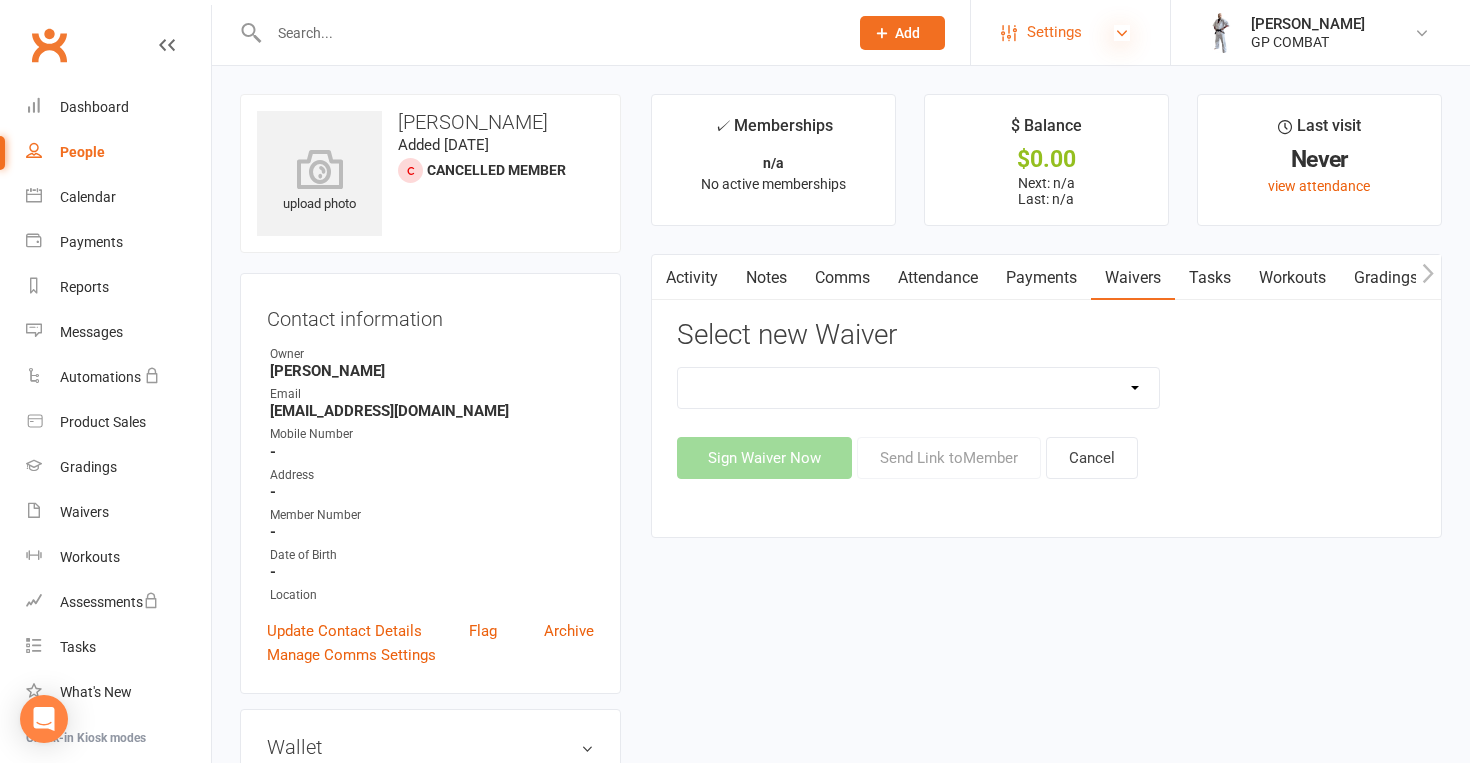 click at bounding box center (1122, 33) 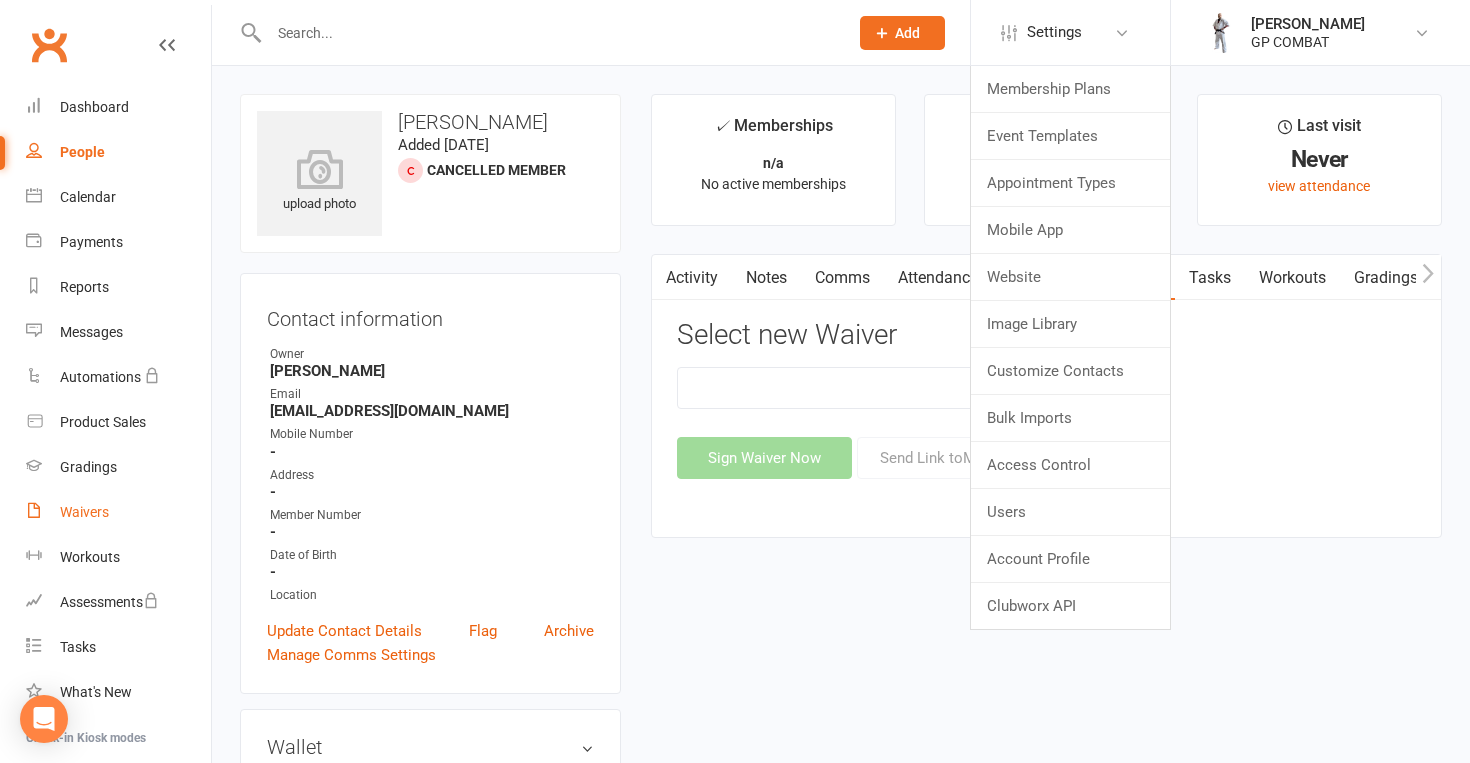 click on "Waivers" at bounding box center (84, 512) 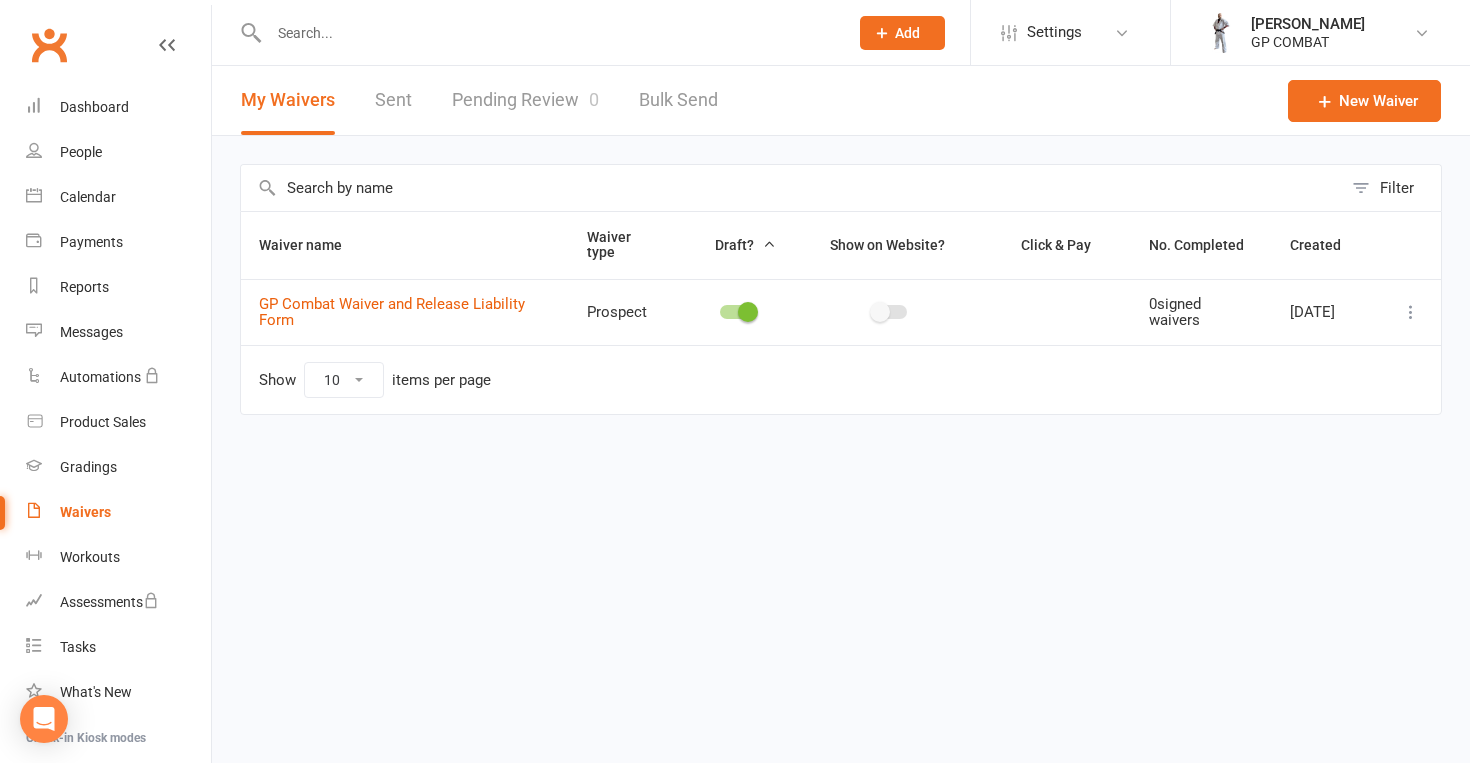 click at bounding box center (1411, 312) 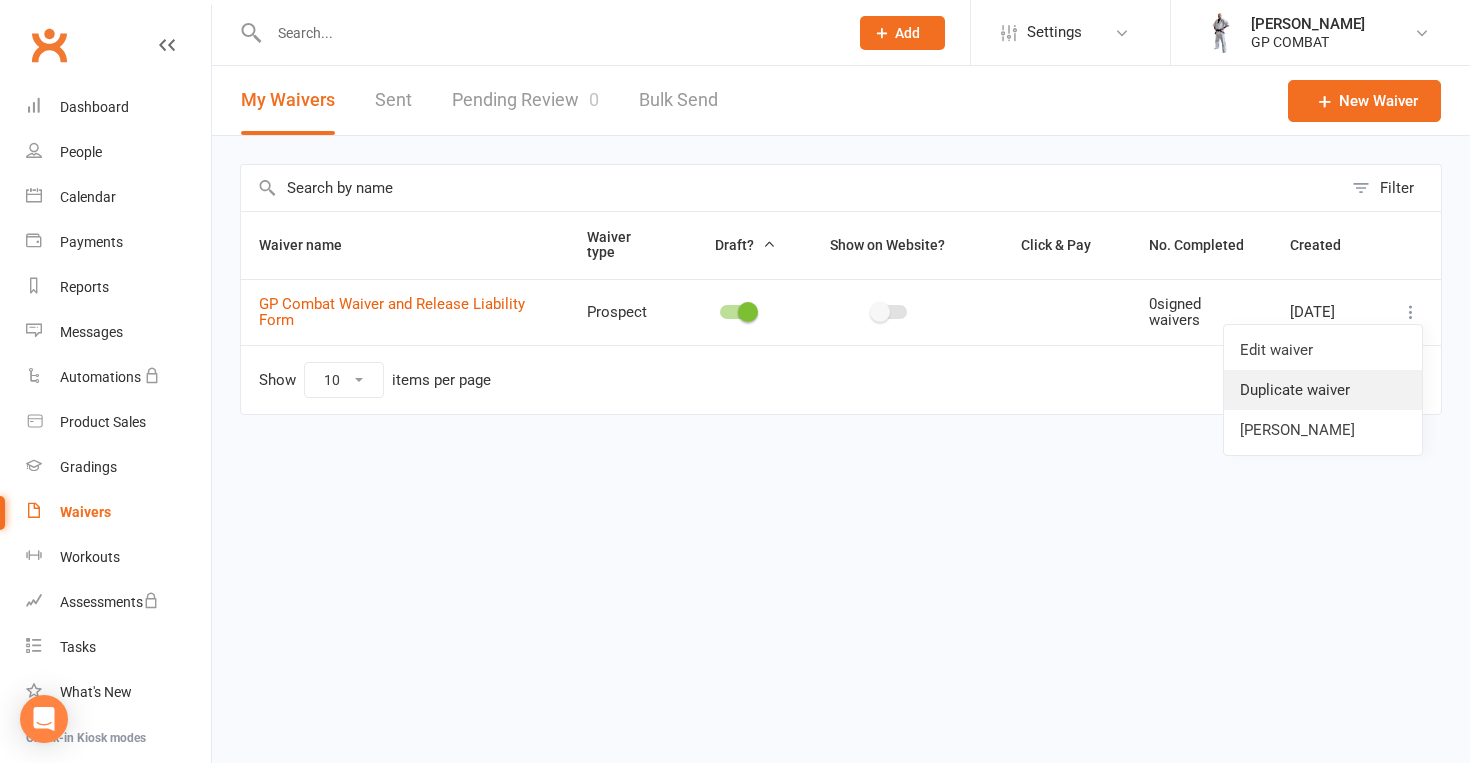 click on "Duplicate waiver" at bounding box center [1323, 390] 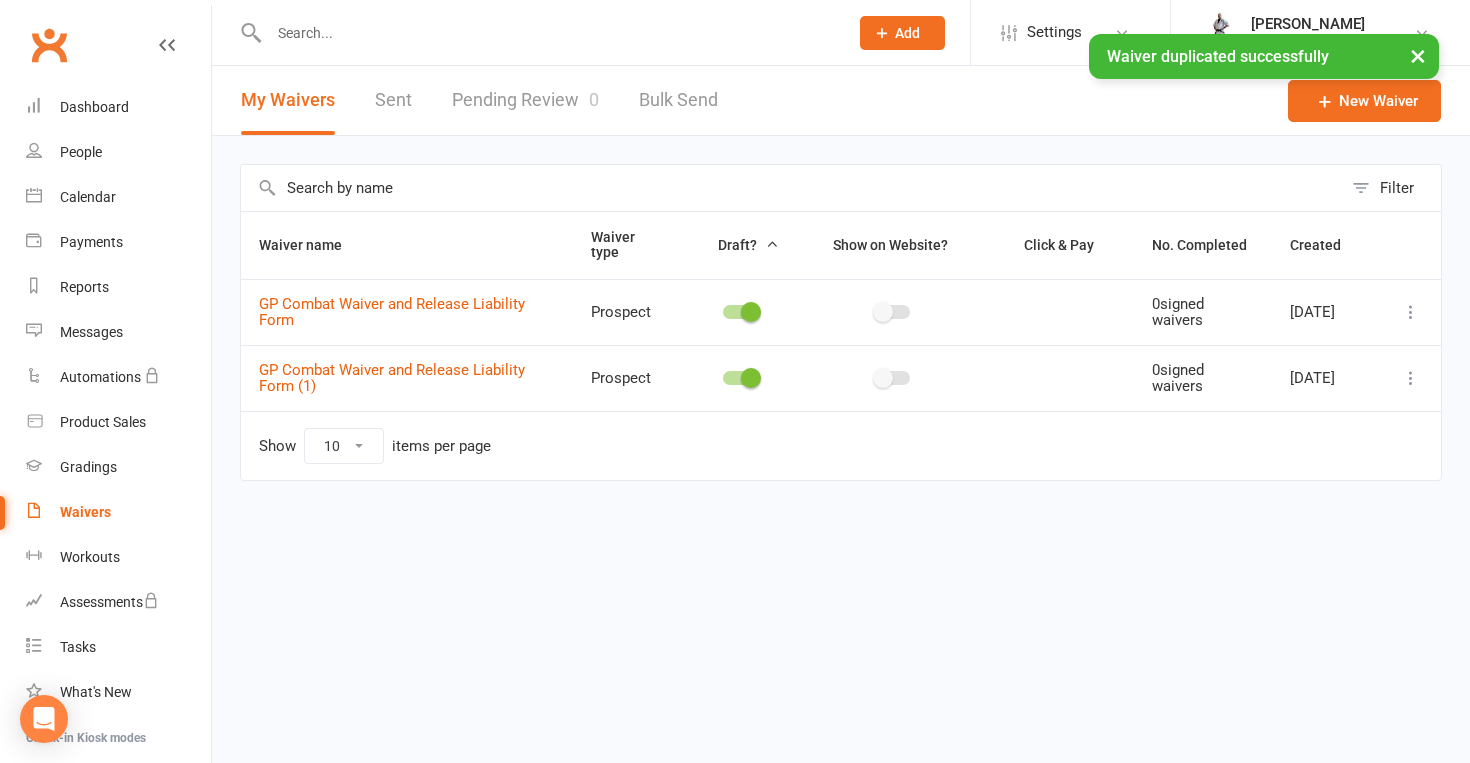 click on "Prospect" at bounding box center [627, 378] 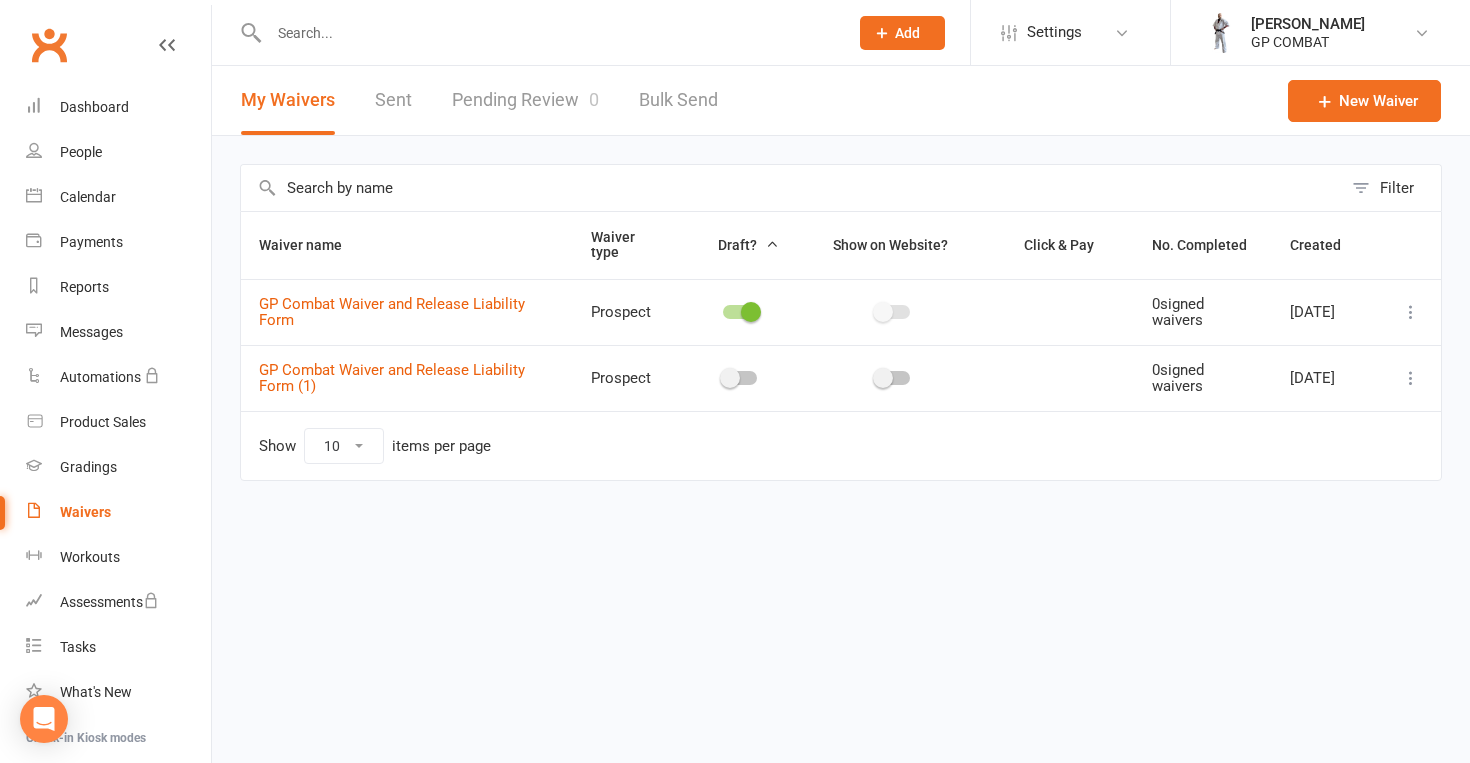 click at bounding box center [740, 378] 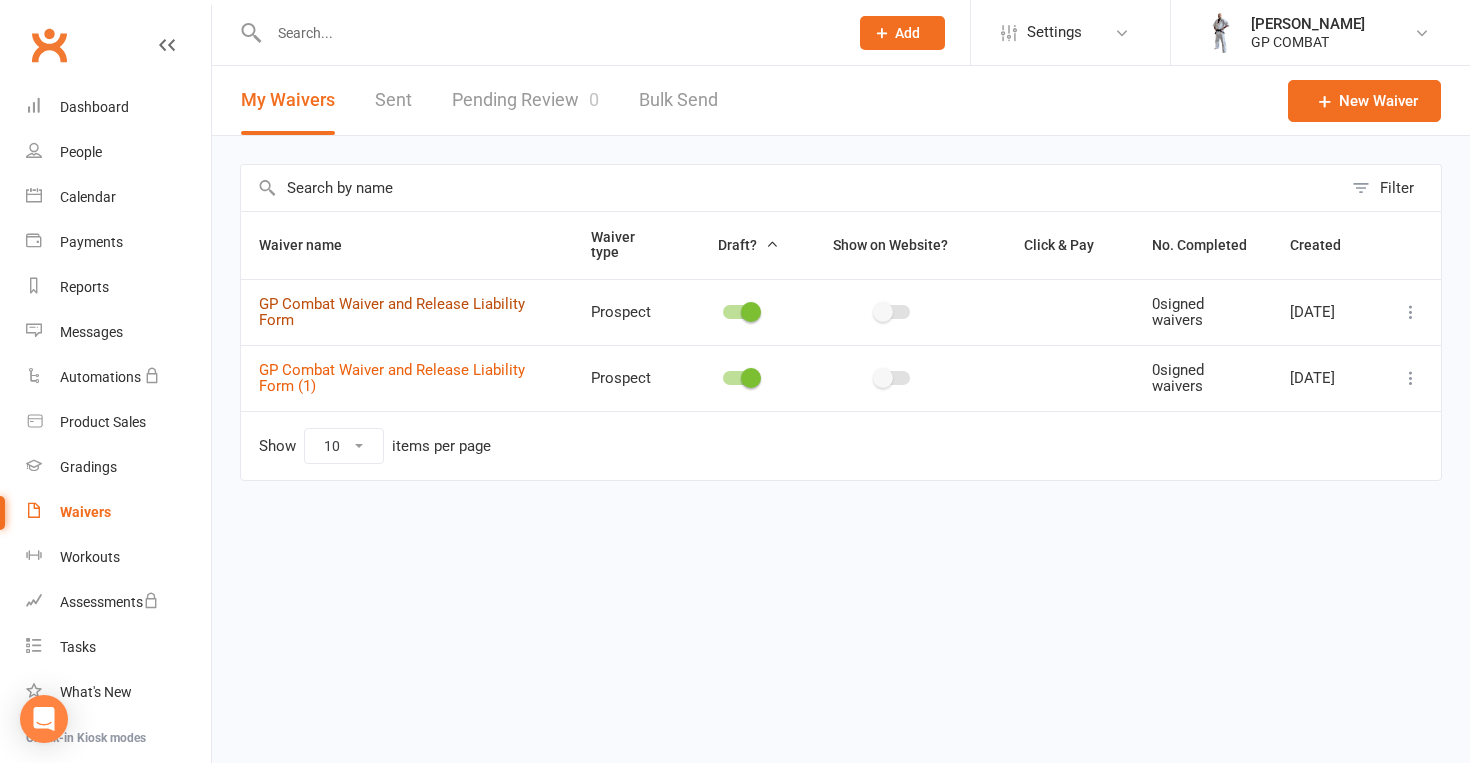 click on "GP Combat Waiver and Release Liability Form" at bounding box center (392, 312) 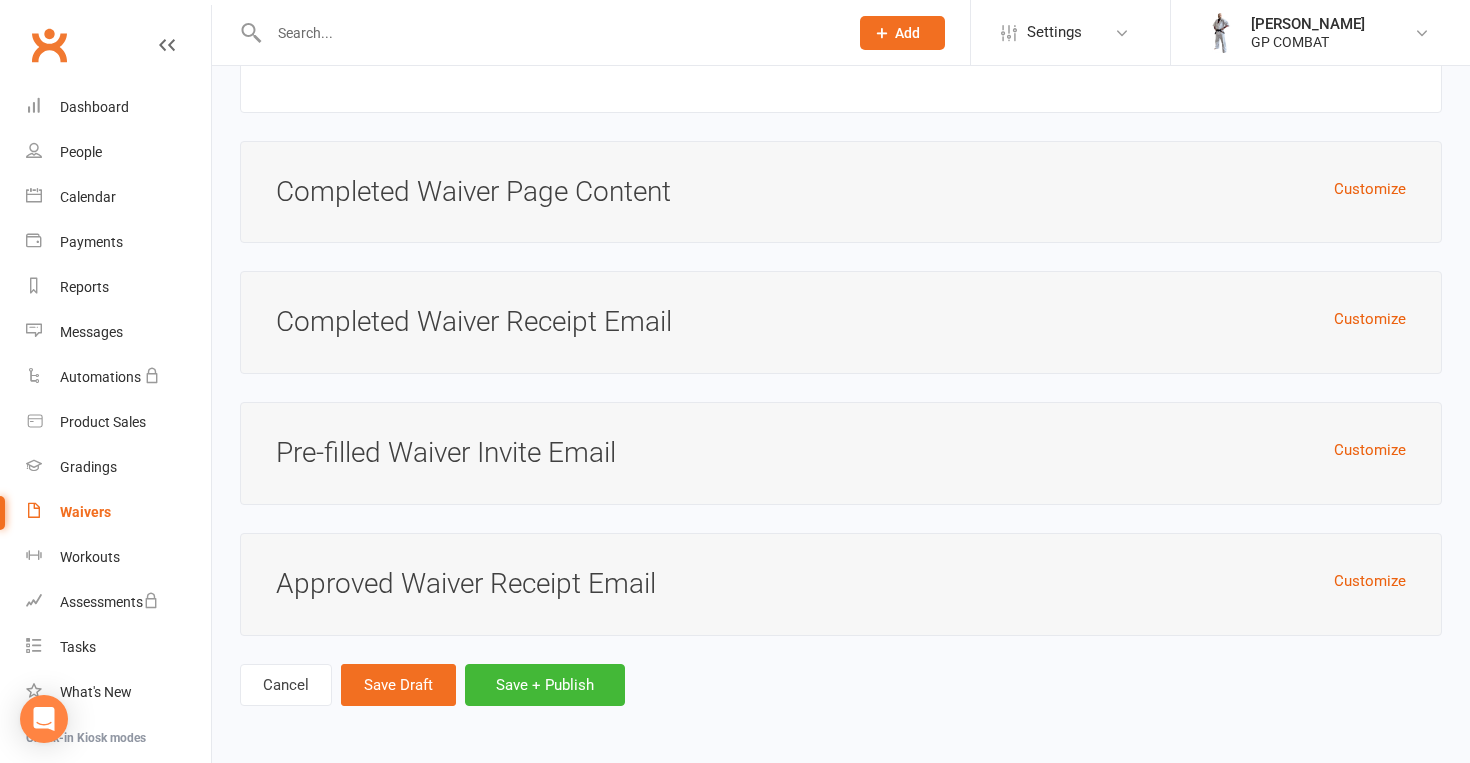 scroll, scrollTop: 8207, scrollLeft: 0, axis: vertical 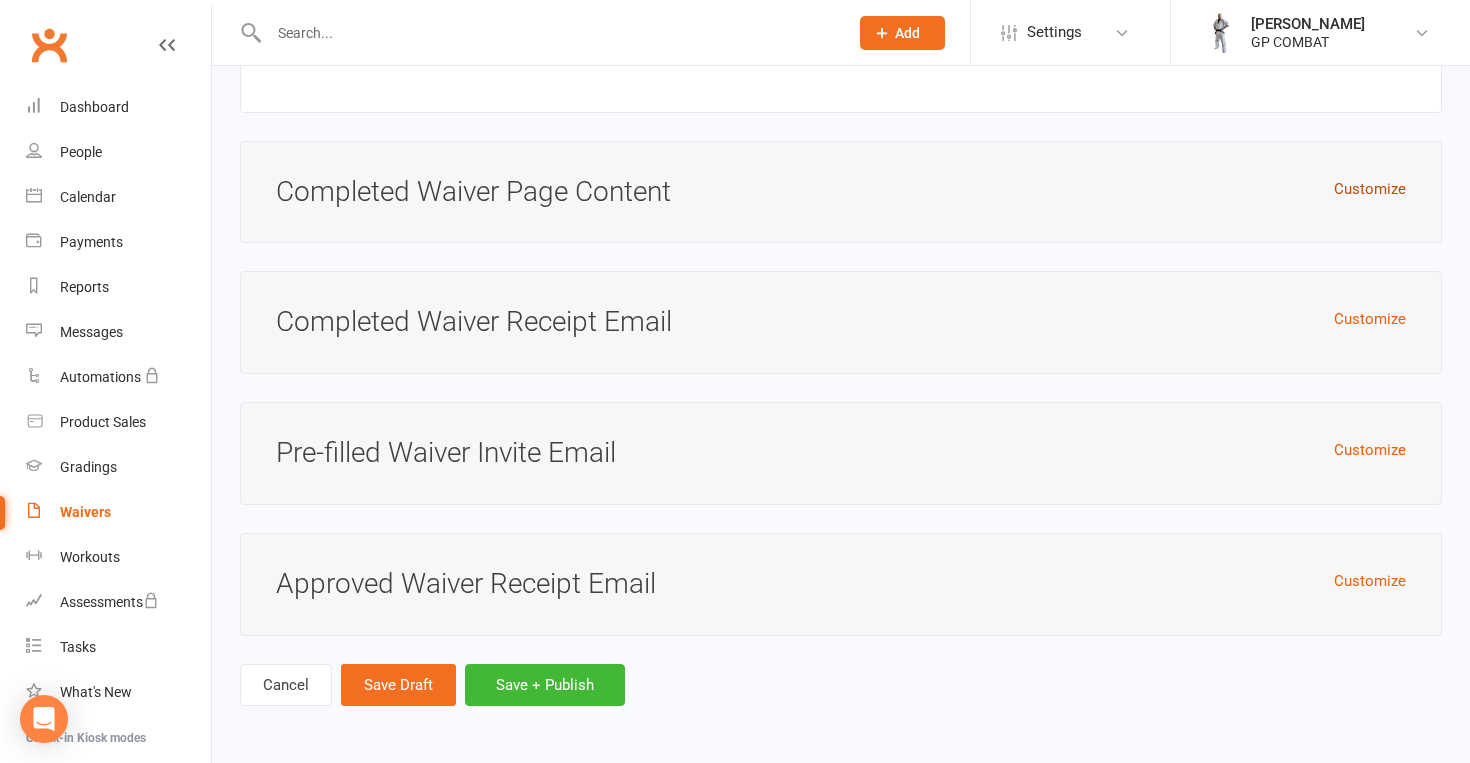 click on "Customize" at bounding box center [1370, 189] 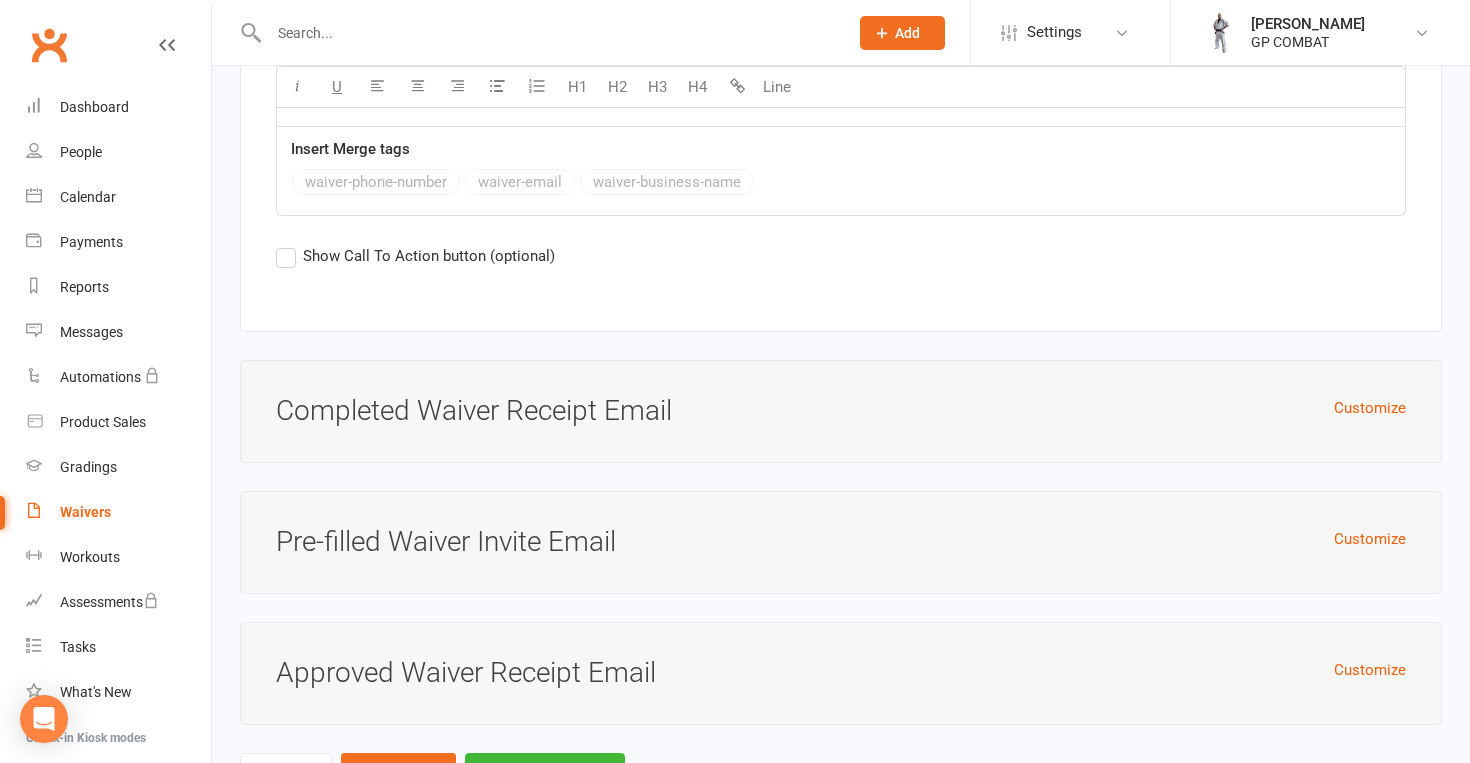 scroll, scrollTop: 8859, scrollLeft: 0, axis: vertical 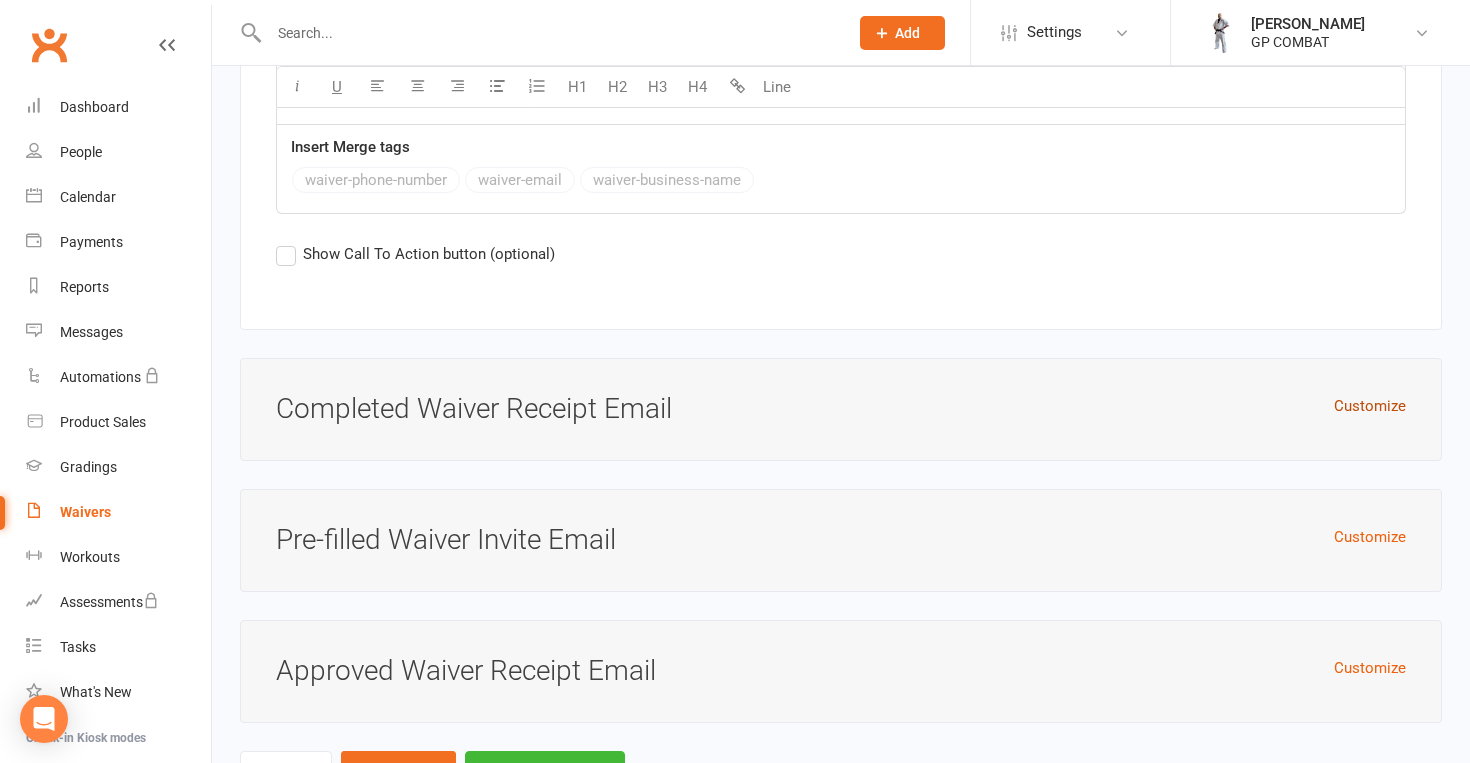 click on "Customize" at bounding box center (1370, 406) 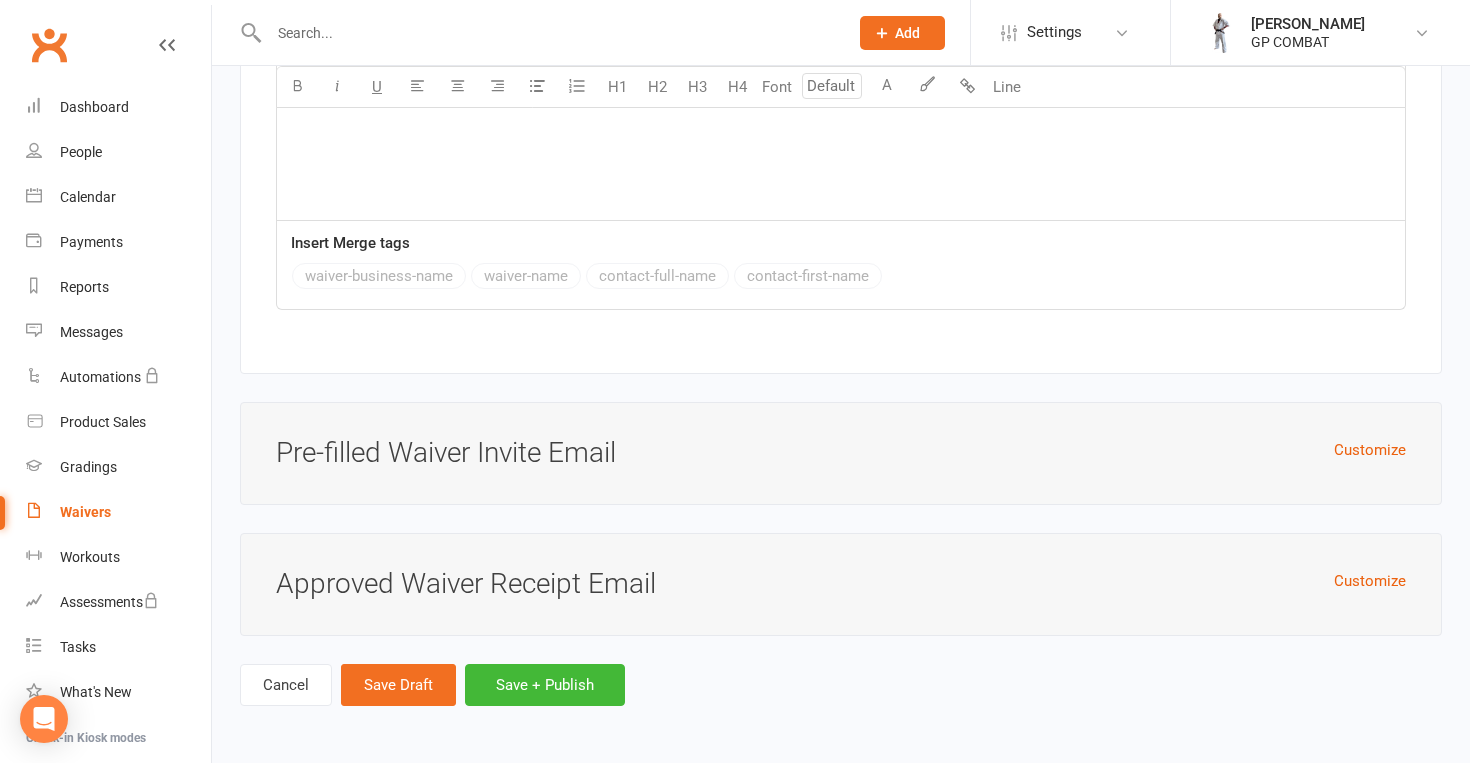 scroll, scrollTop: 9698, scrollLeft: 0, axis: vertical 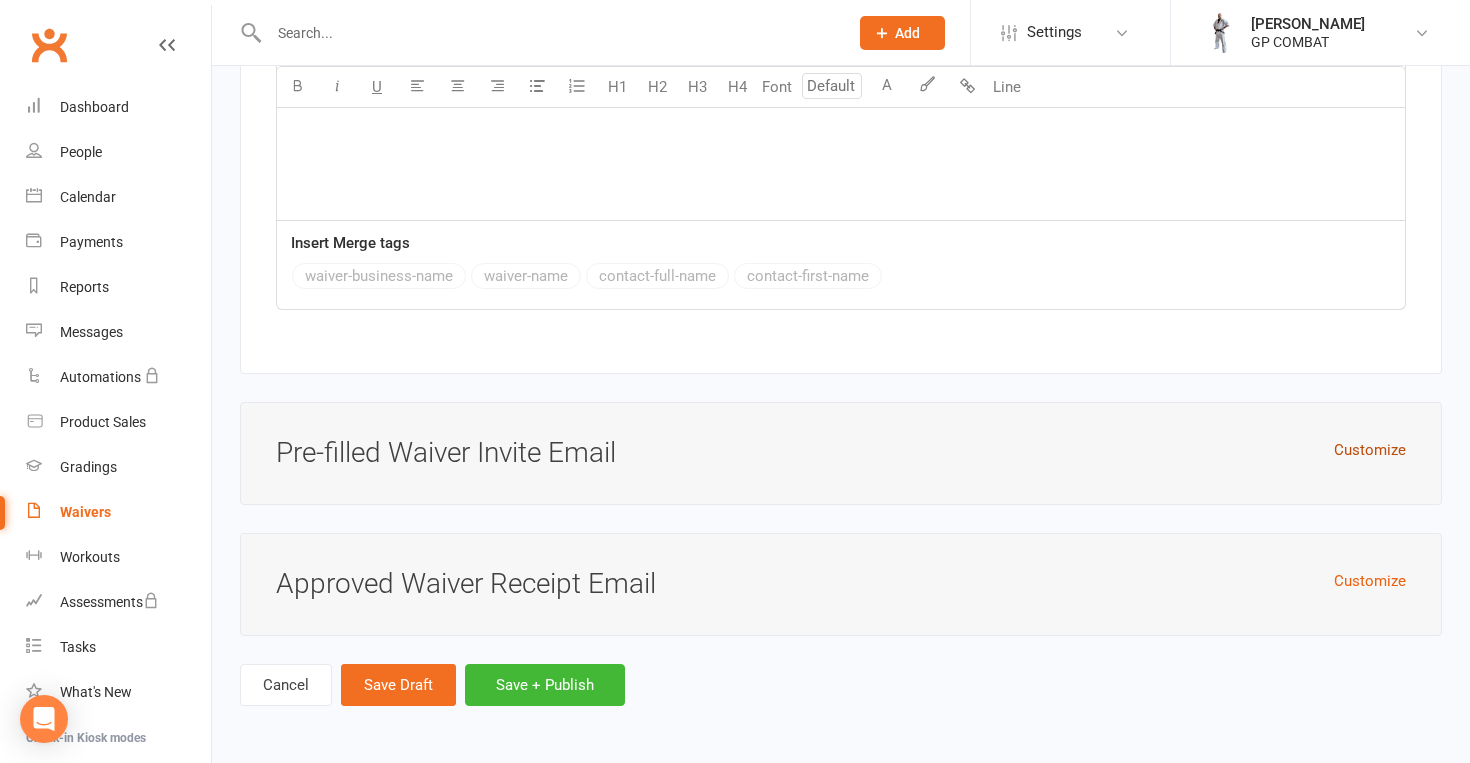 click on "Customize" at bounding box center (1370, 450) 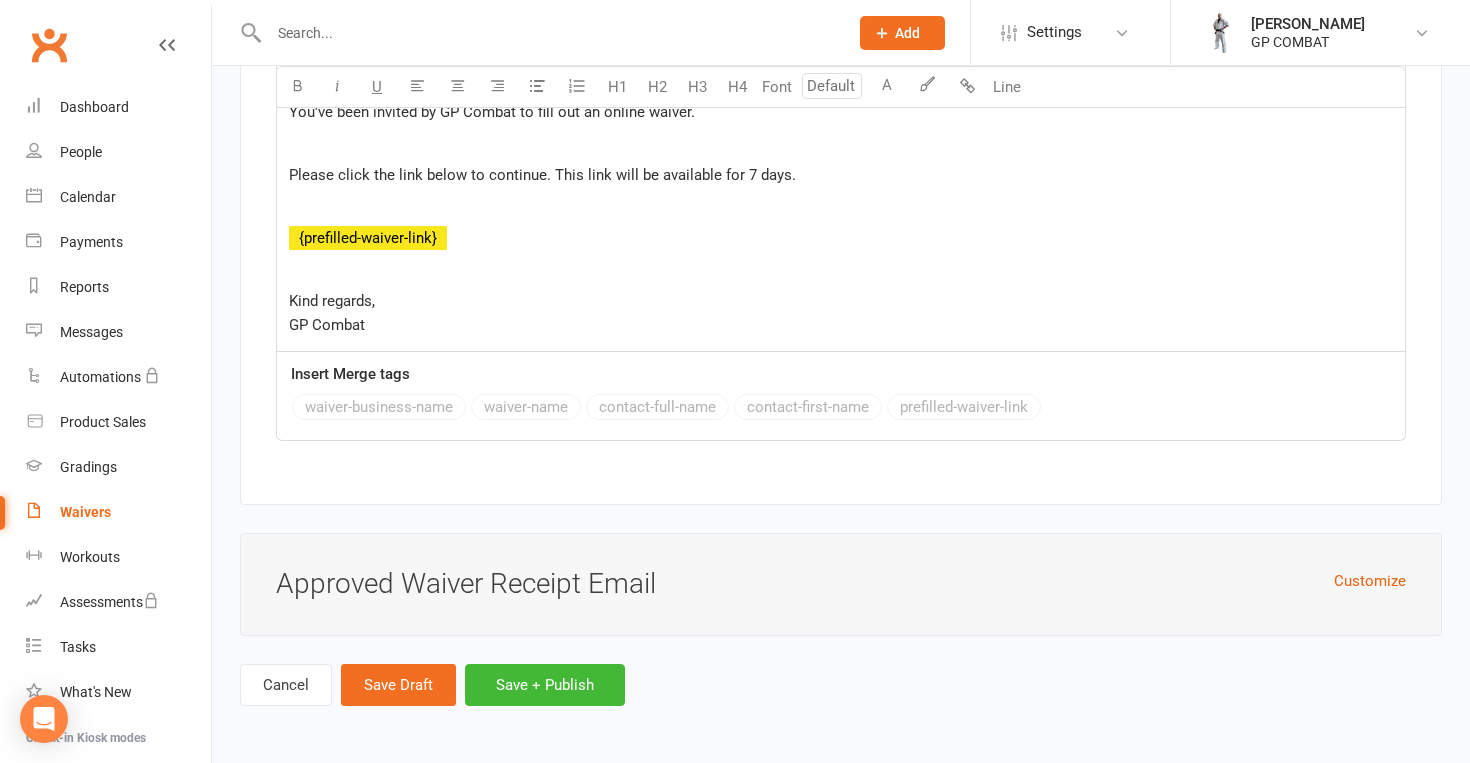scroll, scrollTop: 10407, scrollLeft: 0, axis: vertical 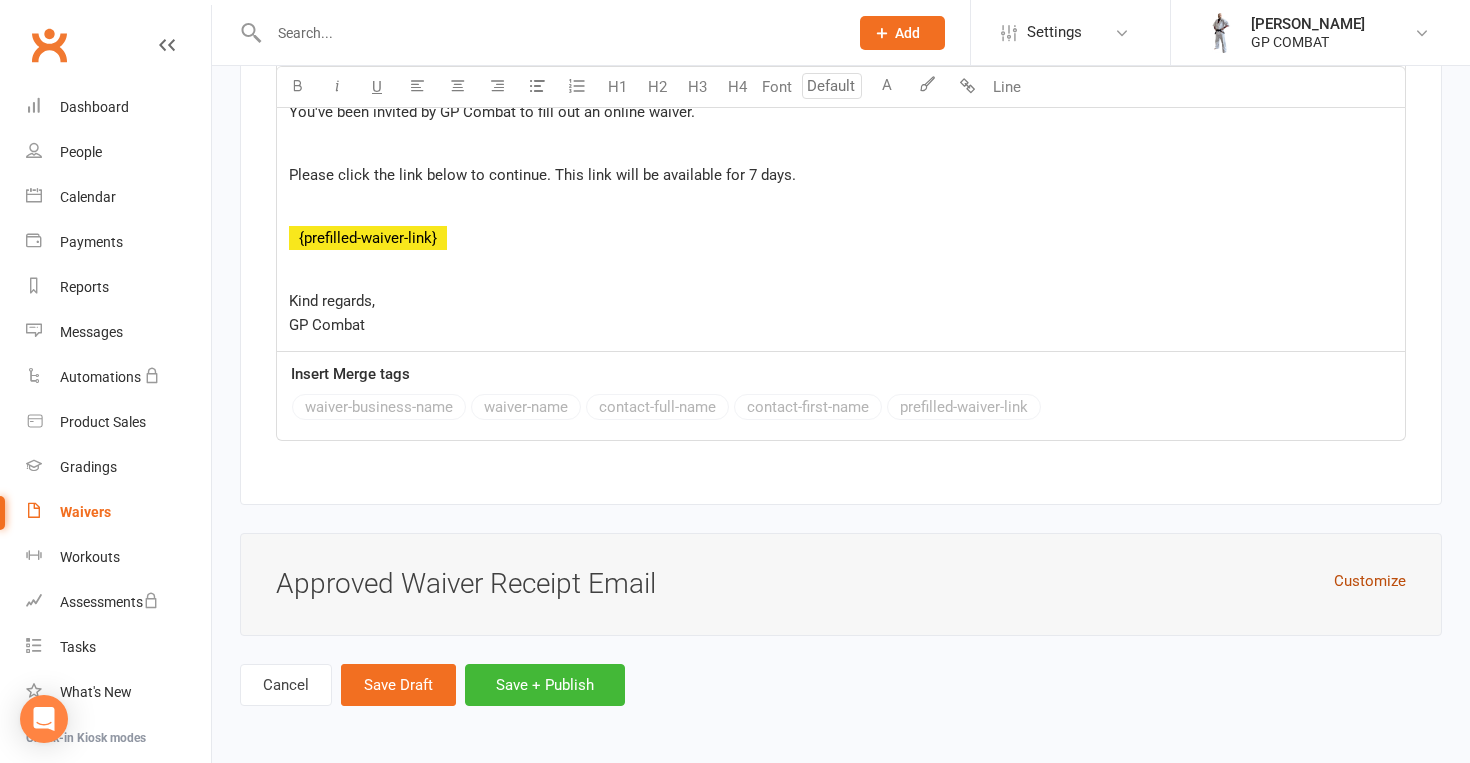 click on "Customize" at bounding box center (1370, 581) 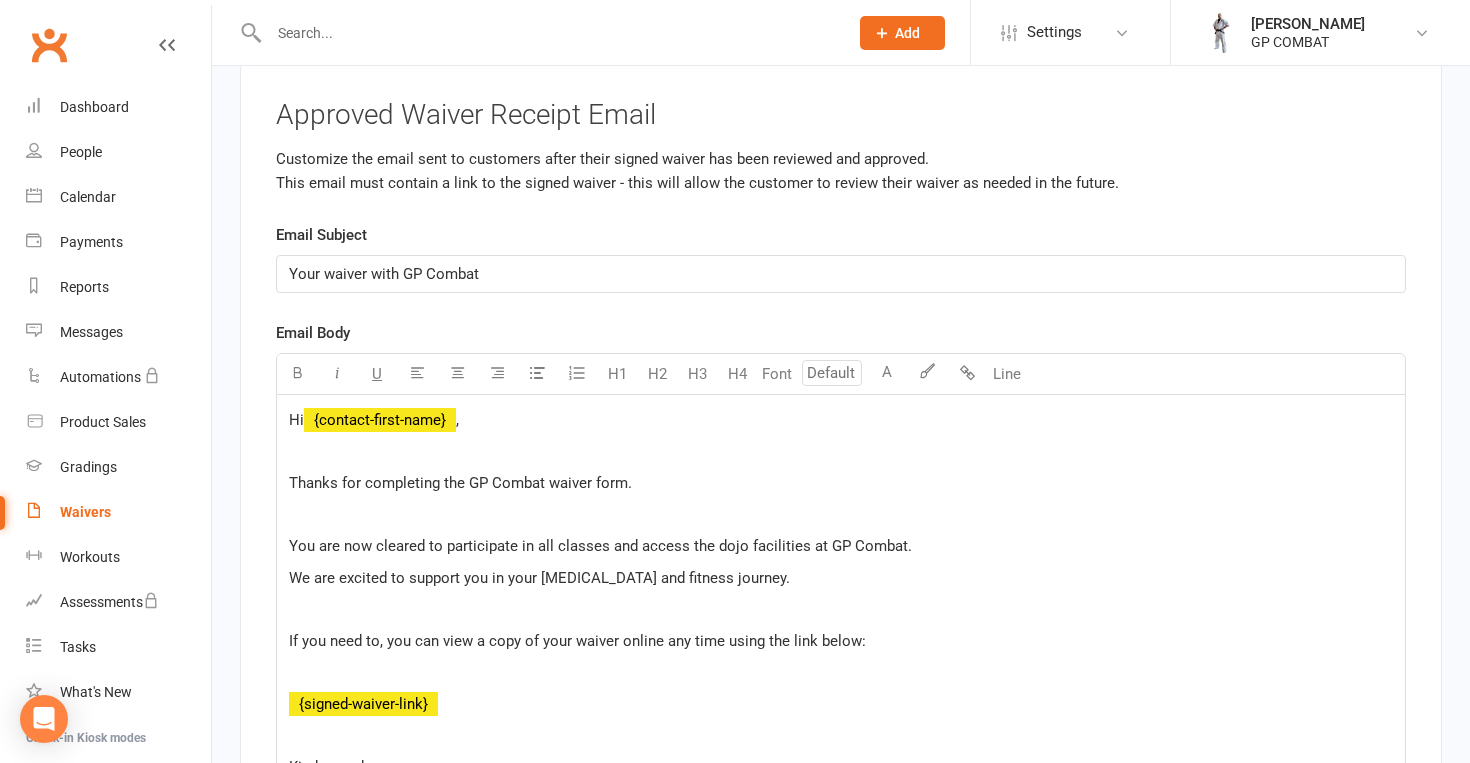 scroll, scrollTop: 10883, scrollLeft: 0, axis: vertical 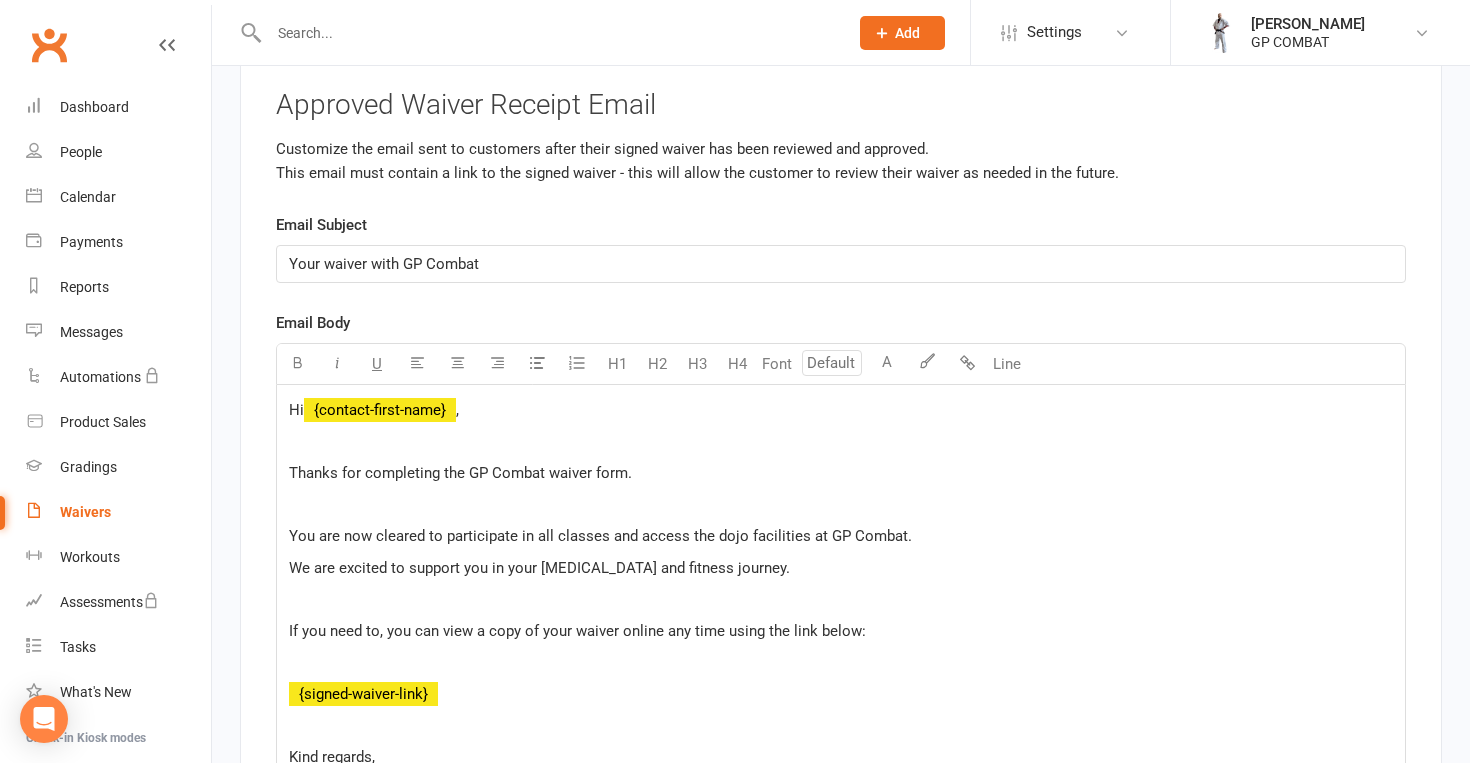 click on "Your waiver with GP Combat" at bounding box center (841, 264) 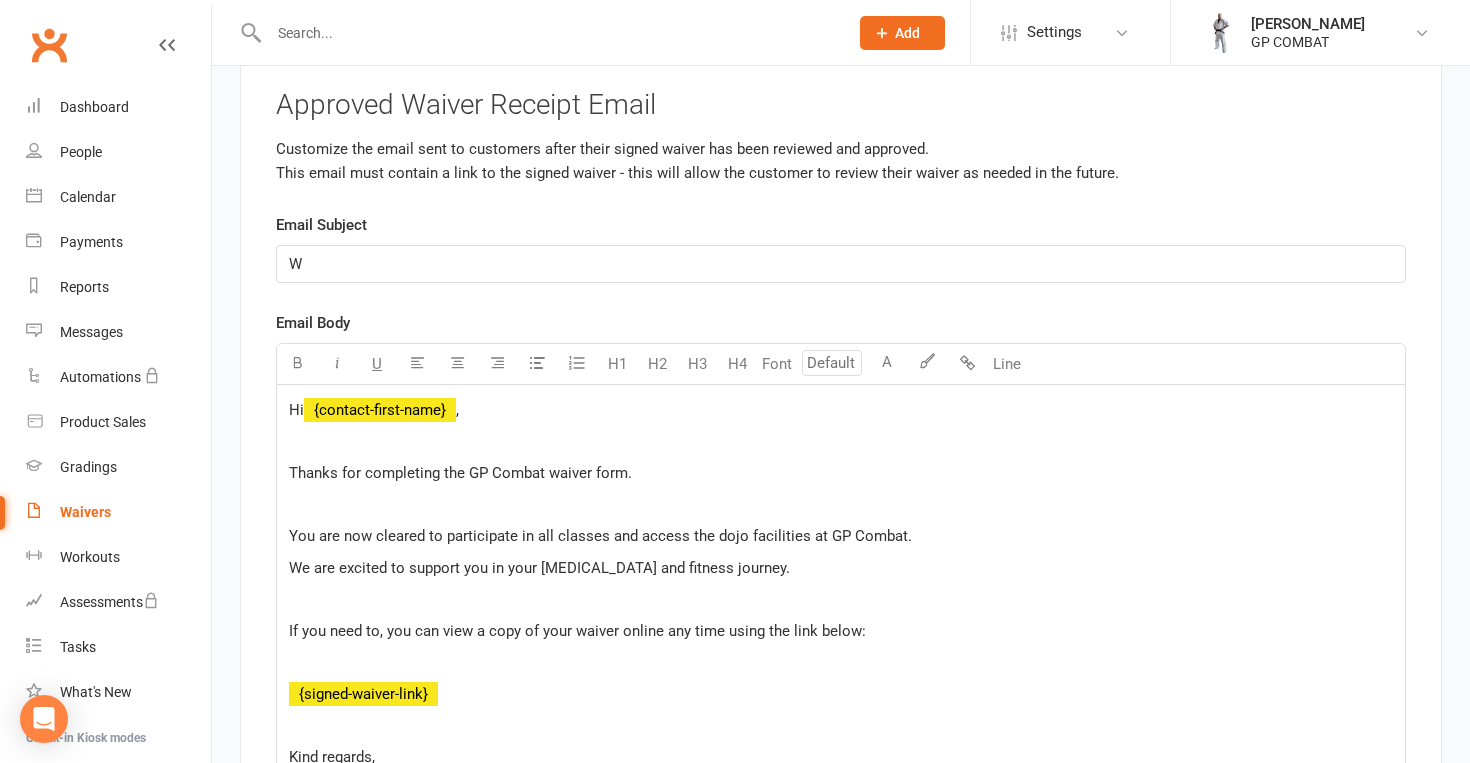 type 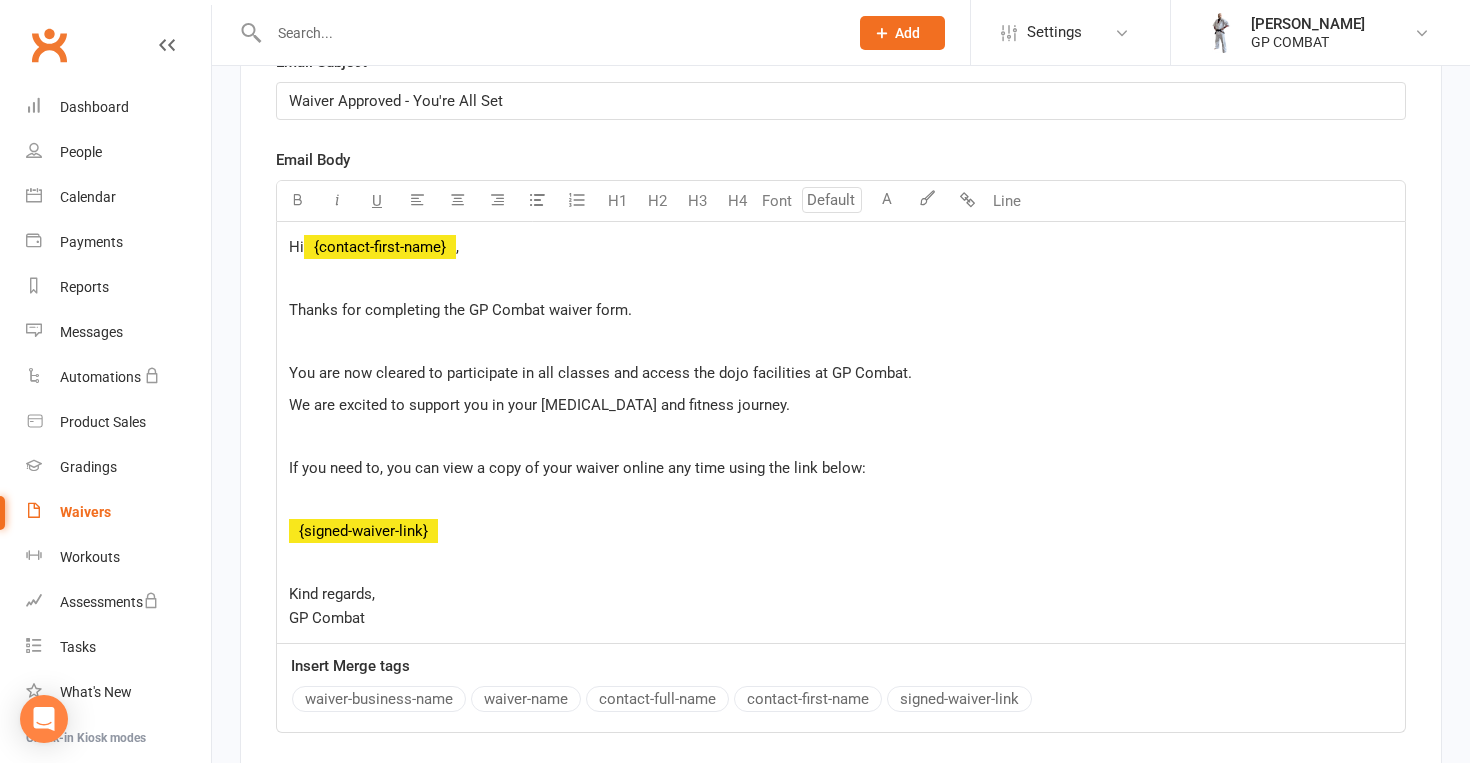 scroll, scrollTop: 11064, scrollLeft: 0, axis: vertical 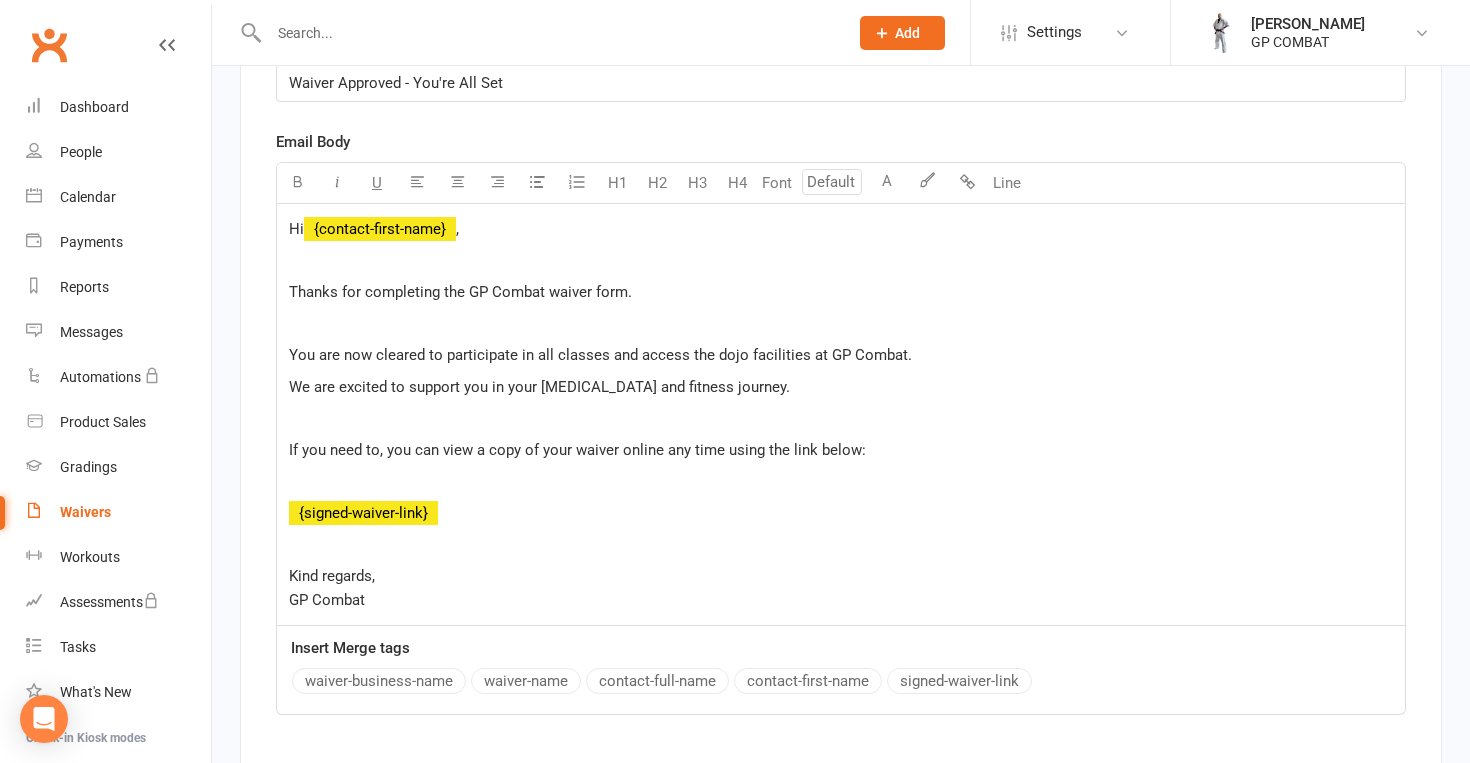 click on "Hi  ﻿ {contact-first-name} ," at bounding box center (841, 229) 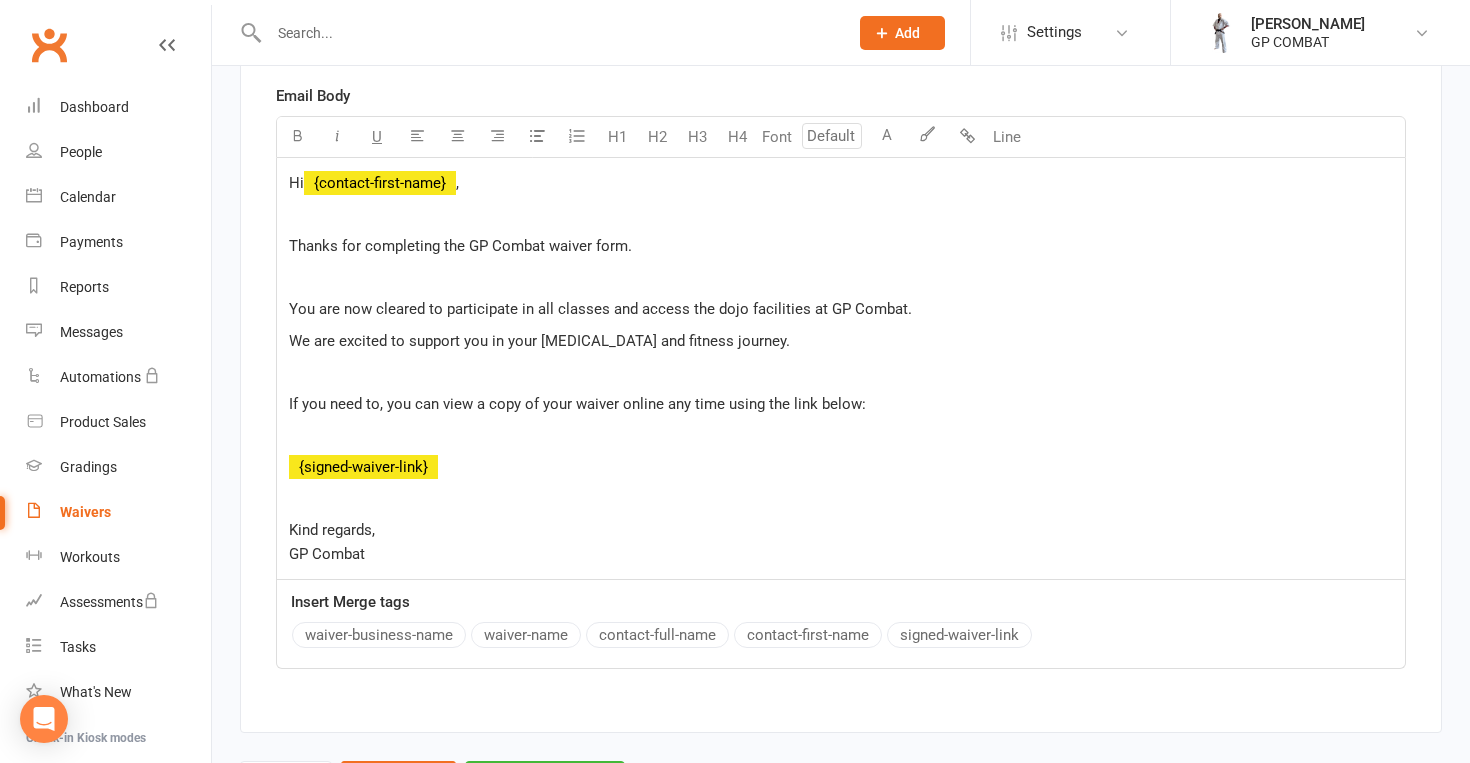 scroll, scrollTop: 11112, scrollLeft: 0, axis: vertical 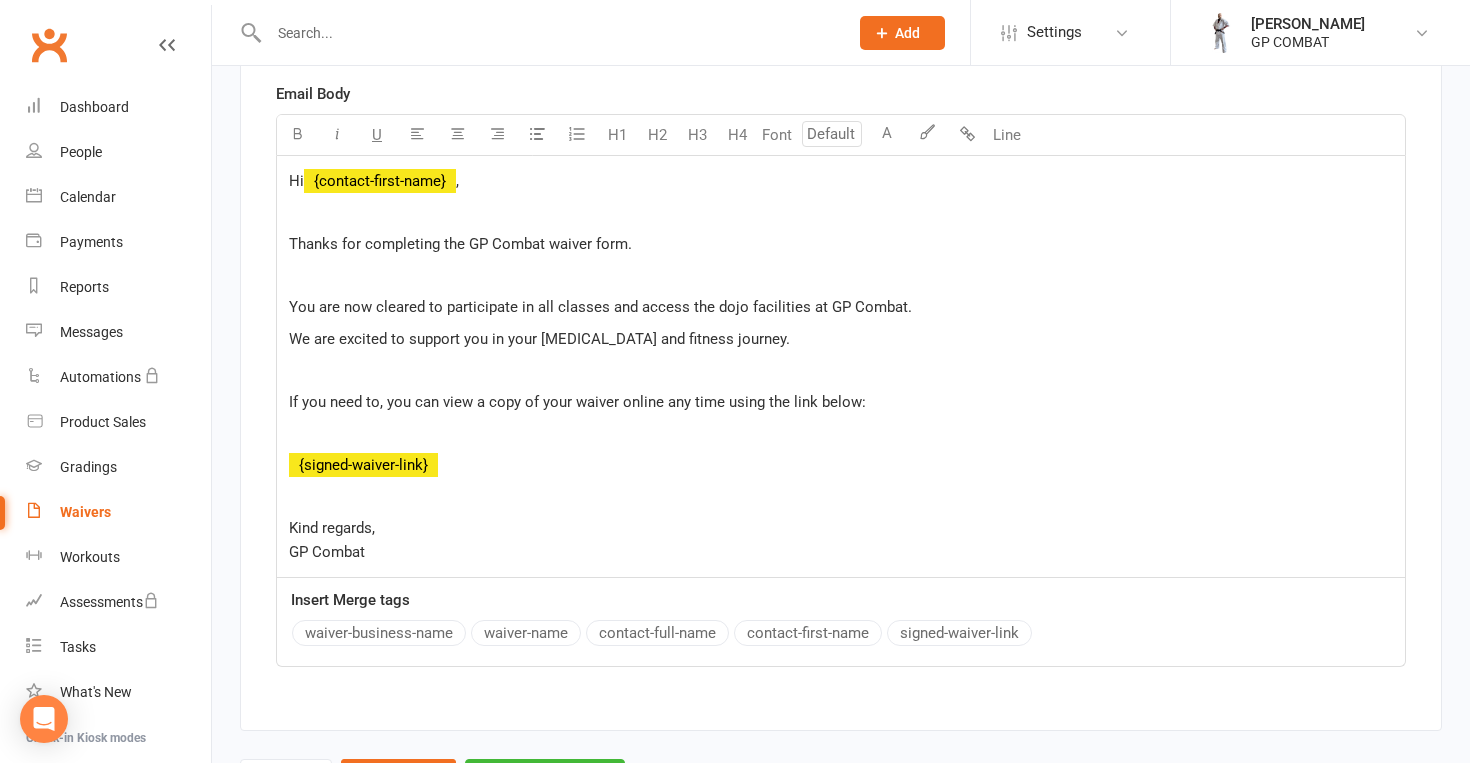 click on "Thanks for completing the GP Combat waiver form." at bounding box center [460, 244] 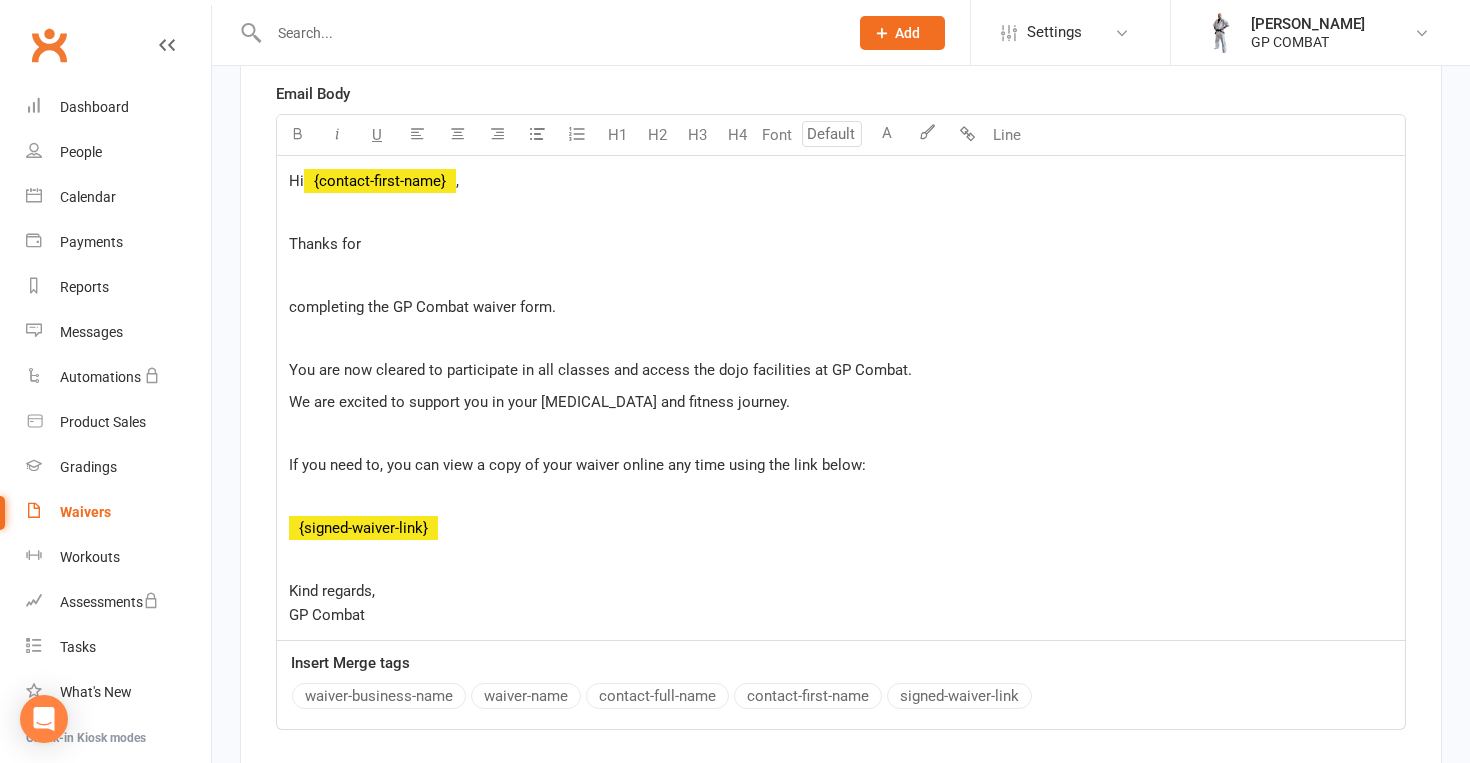 click on "Thanks for" at bounding box center (841, 244) 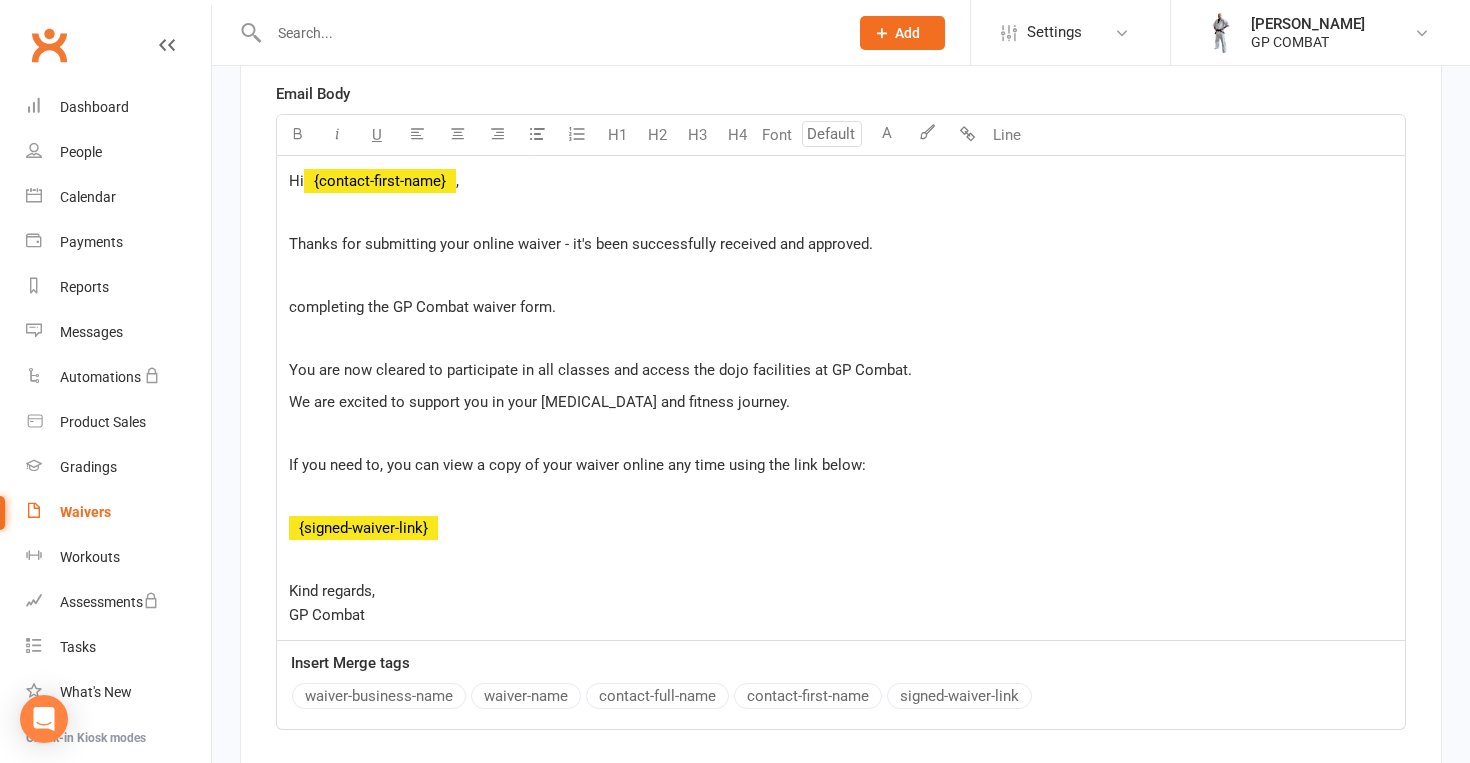 click on "completing the GP Combat waiver form." at bounding box center [841, 307] 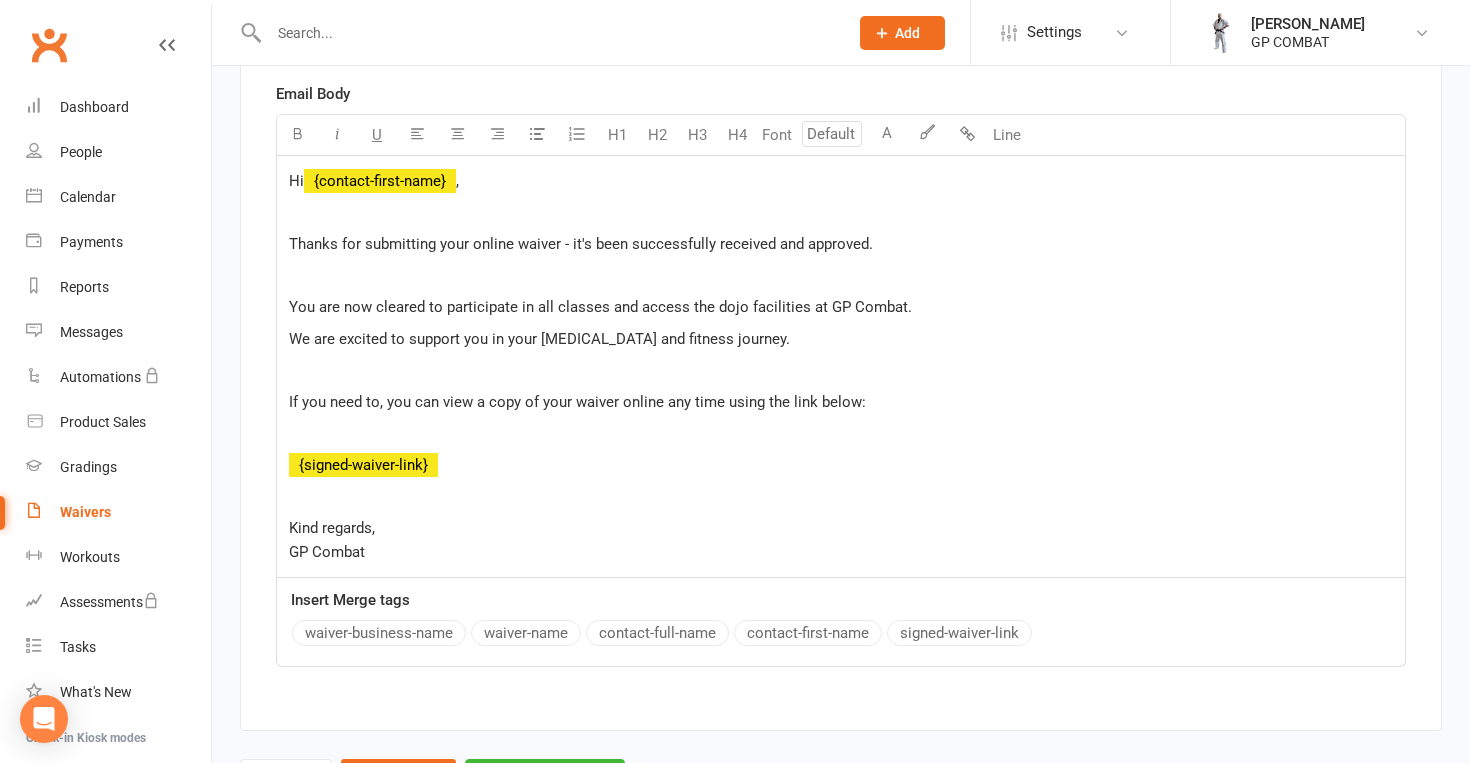 click on "Hi  ﻿ {contact-first-name} ,     Thanks for submitting your online waiver - it's been successfully received and approved.    You are now cleared to participate in all classes and access the dojo facilities at GP Combat.  We are excited to support you in your [MEDICAL_DATA] and fitness journey.     If you need to, you can view a copy of your waiver online any time using the link below:    ﻿ {signed-waiver-link}    Kind regards,
GP Combat" at bounding box center (841, 367) 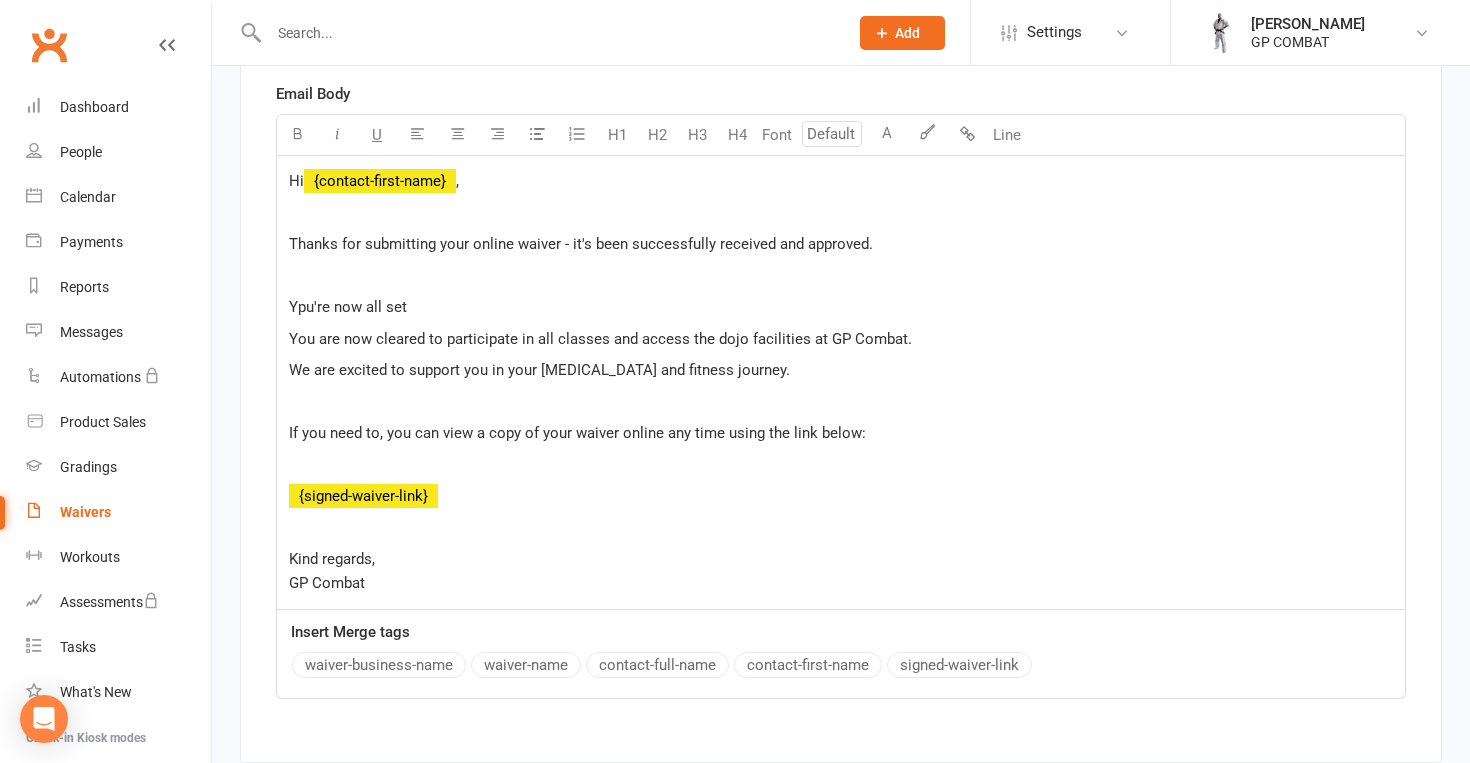 click on "Ypu're now all set" at bounding box center [348, 307] 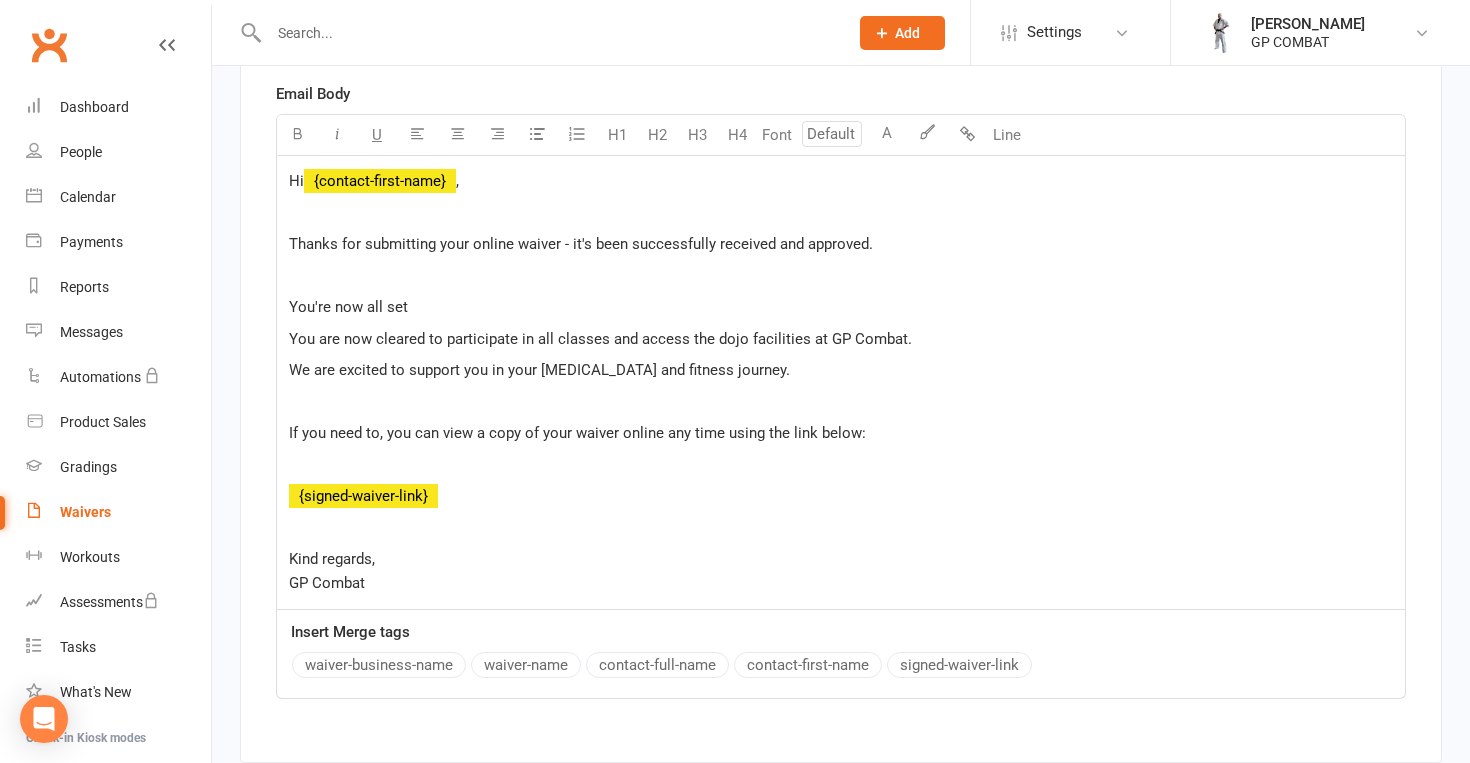 click on "You're now all set" at bounding box center (841, 307) 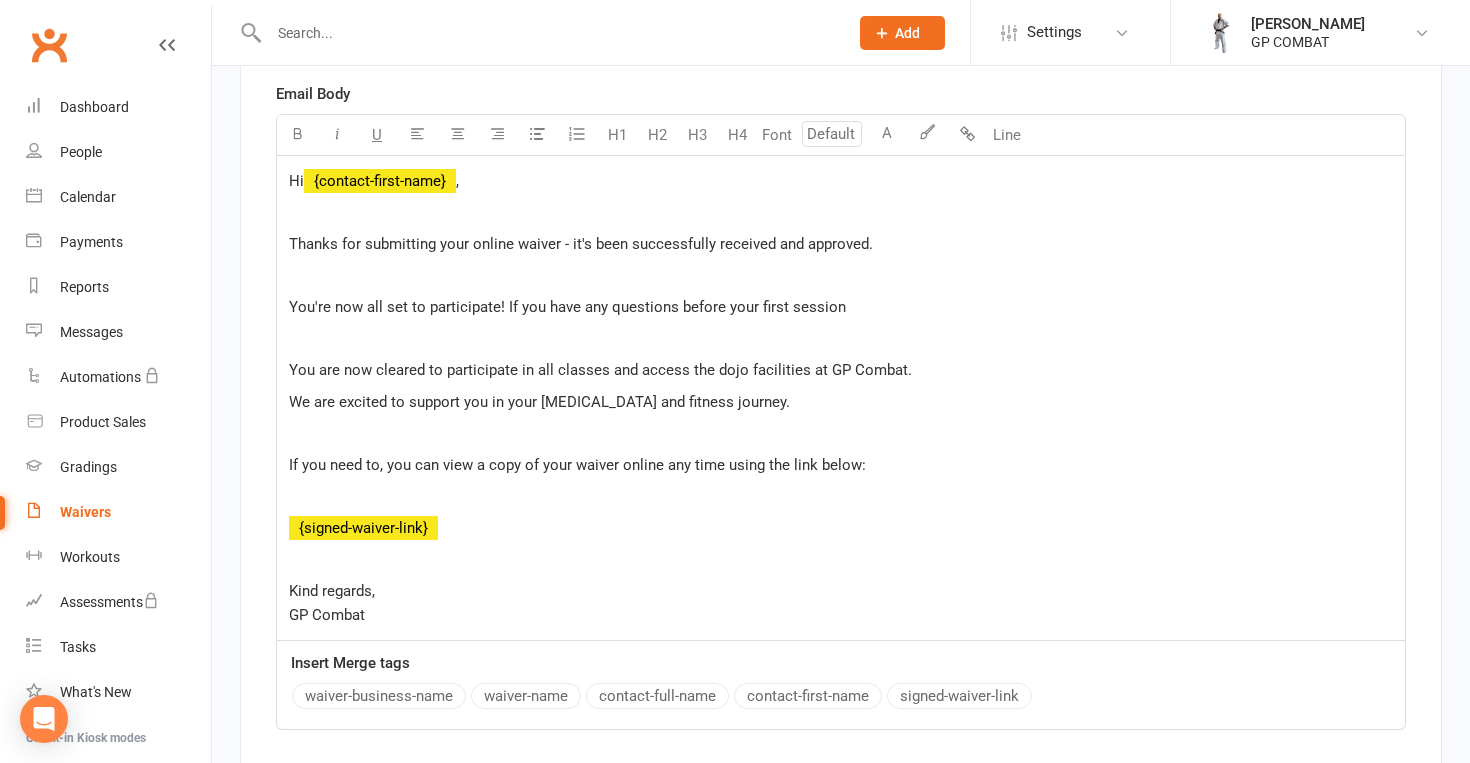 click on "You're now all set to participate! If you have any questions before your first session" at bounding box center [841, 307] 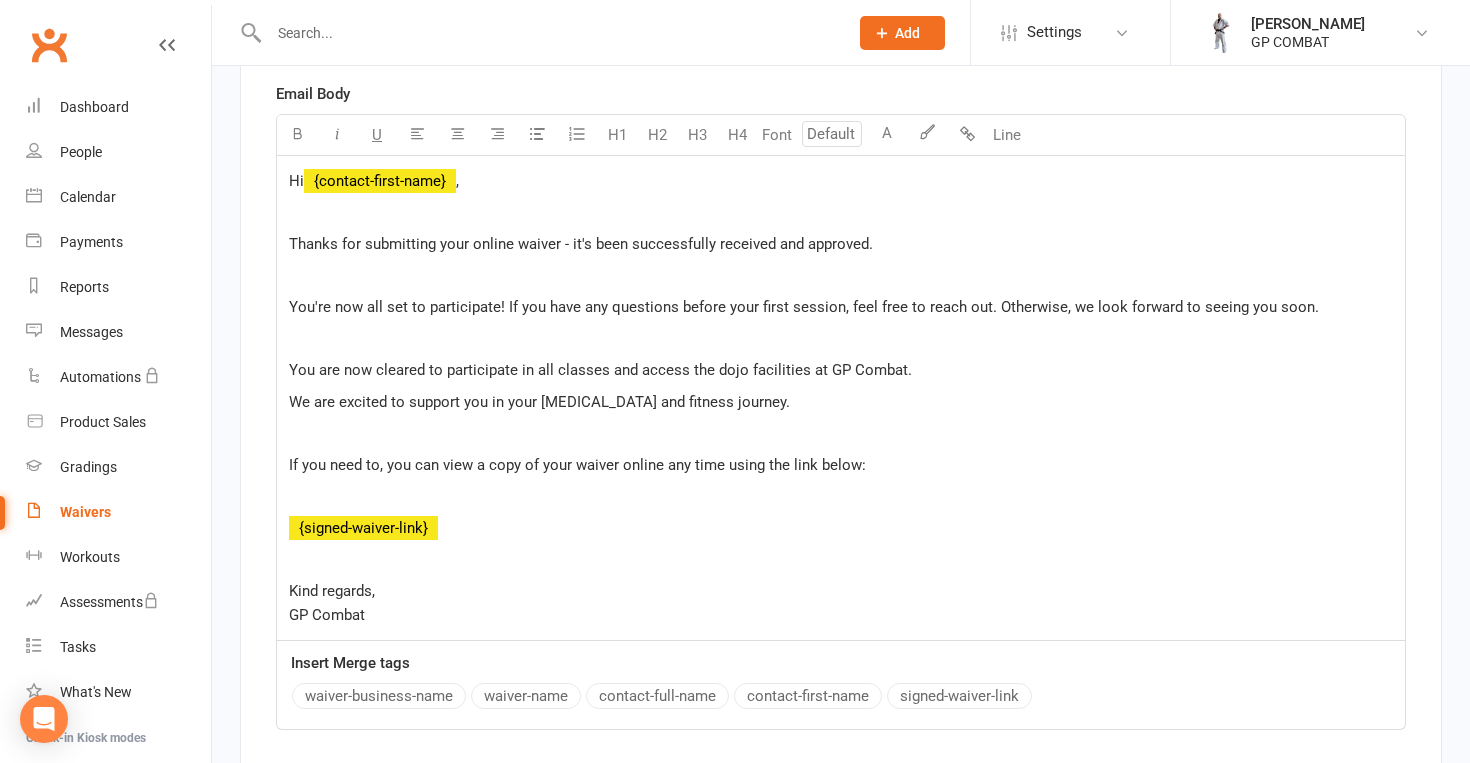 drag, startPoint x: 1312, startPoint y: 431, endPoint x: 1083, endPoint y: 414, distance: 229.63014 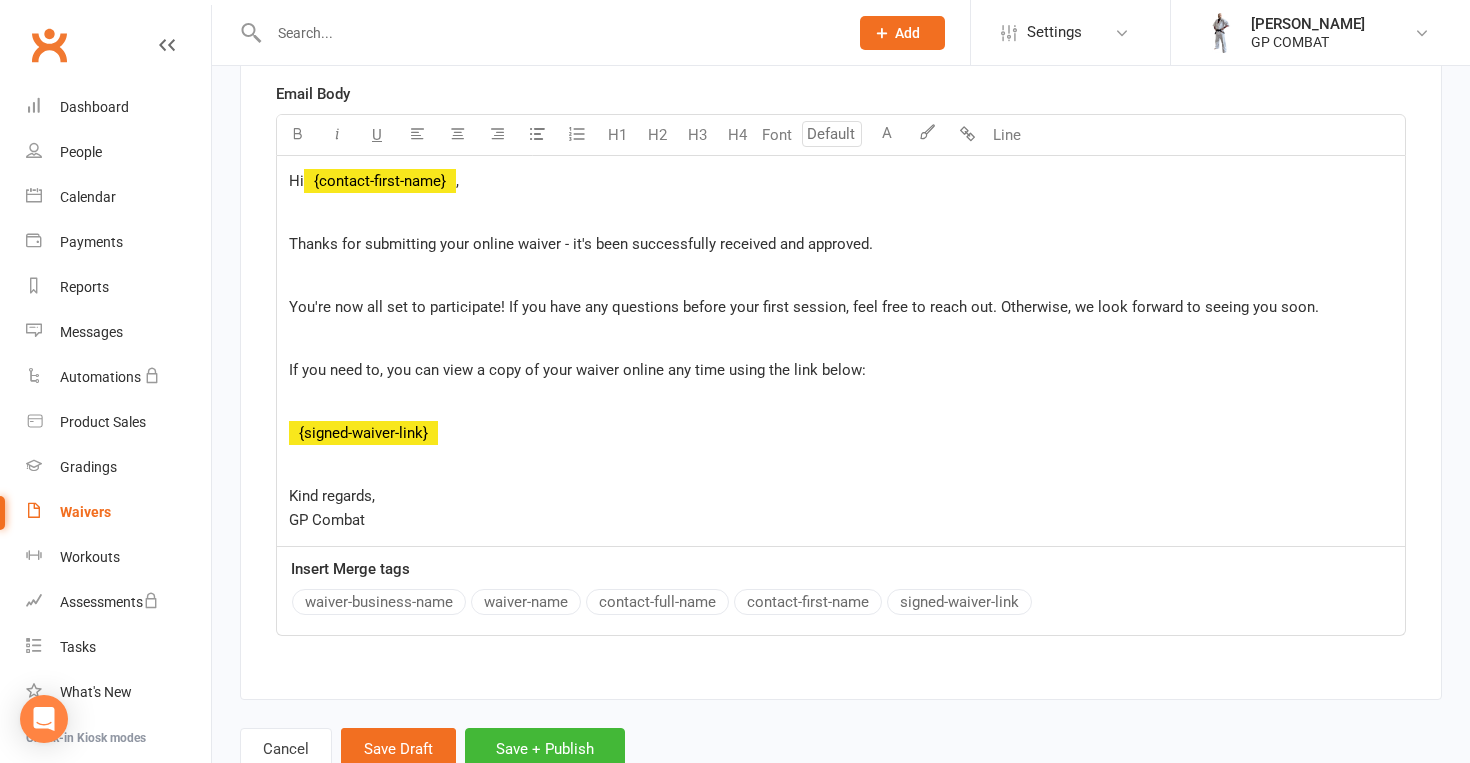 click on "Kind regards,
GP Combat" at bounding box center [841, 508] 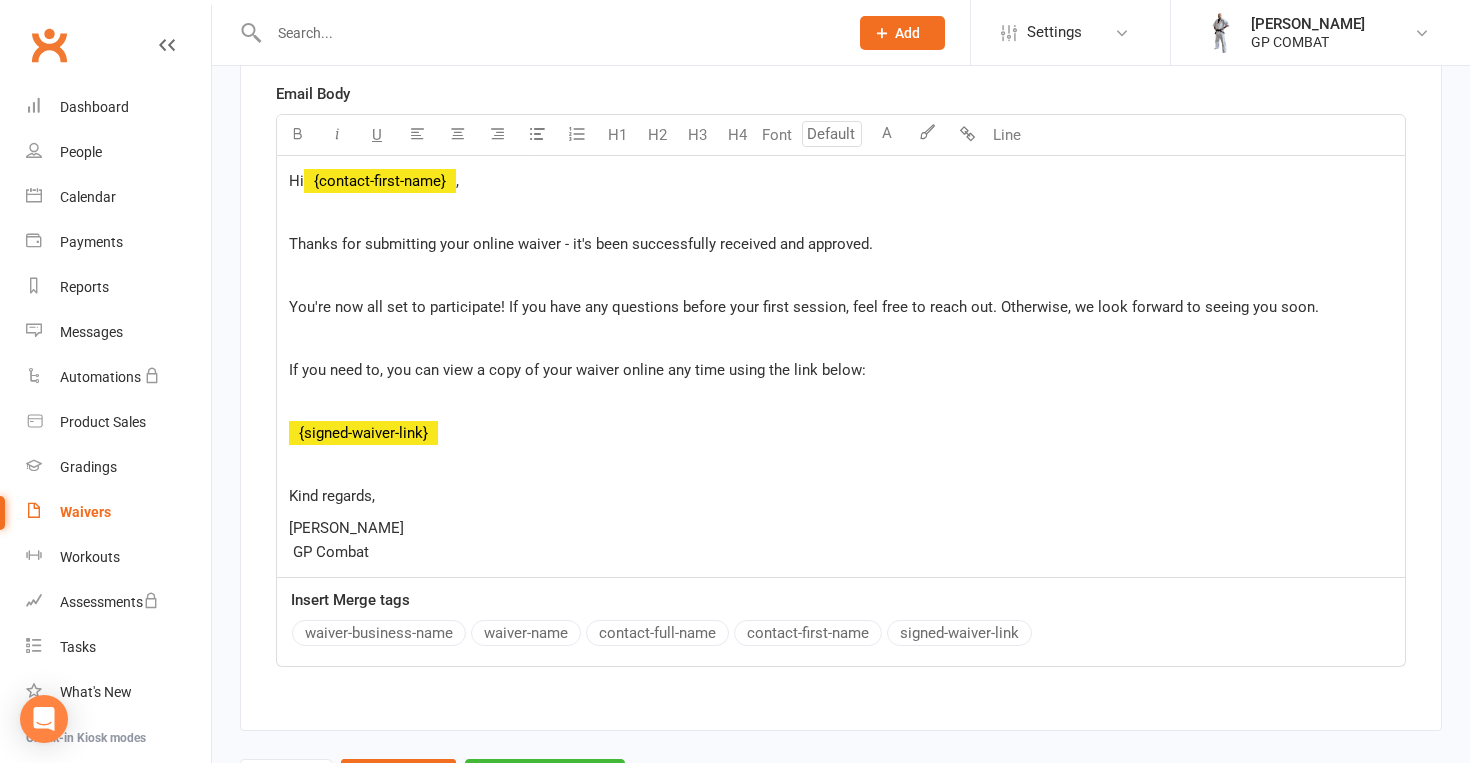click on "[PERSON_NAME]
GP Combat" at bounding box center [346, 540] 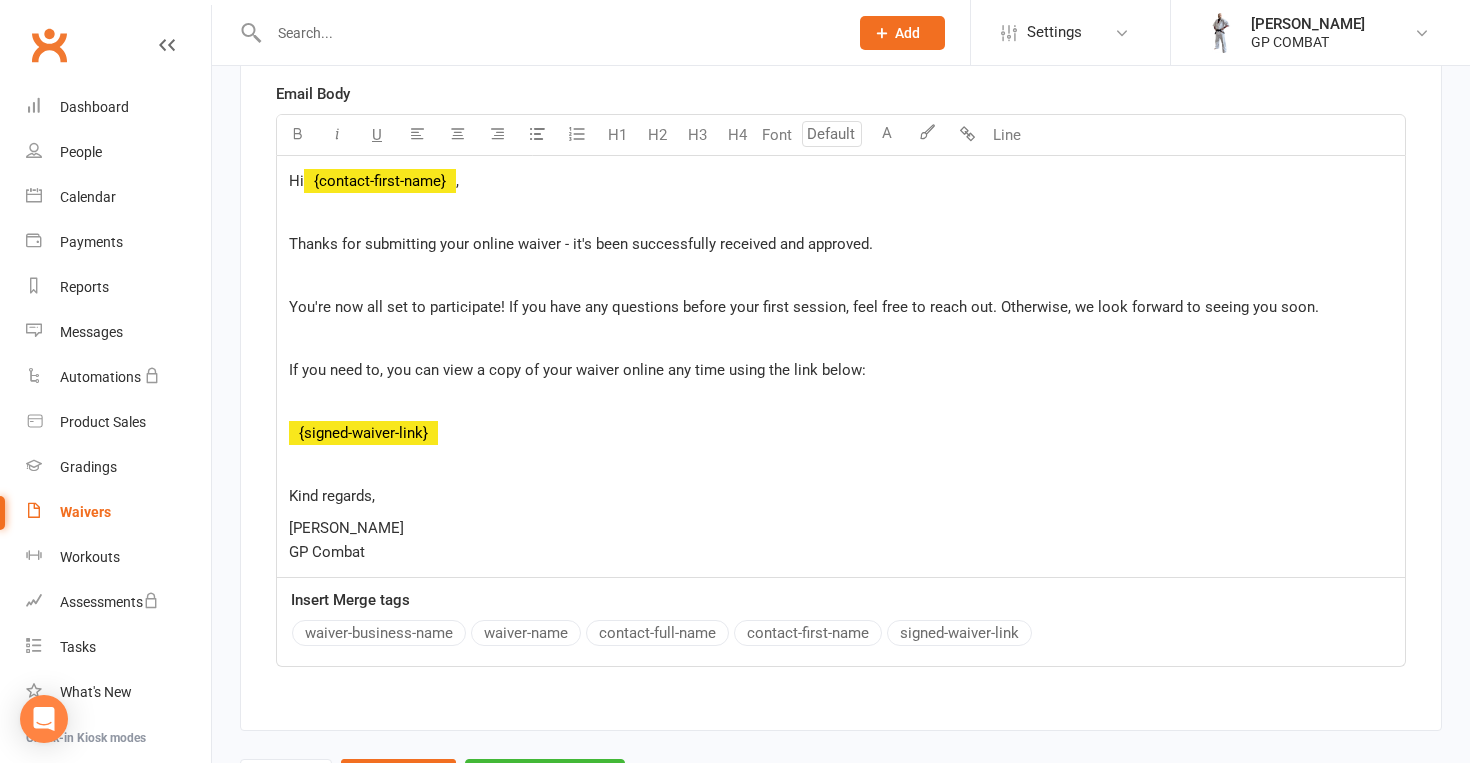 click on "[PERSON_NAME]
GP Combat" at bounding box center (346, 540) 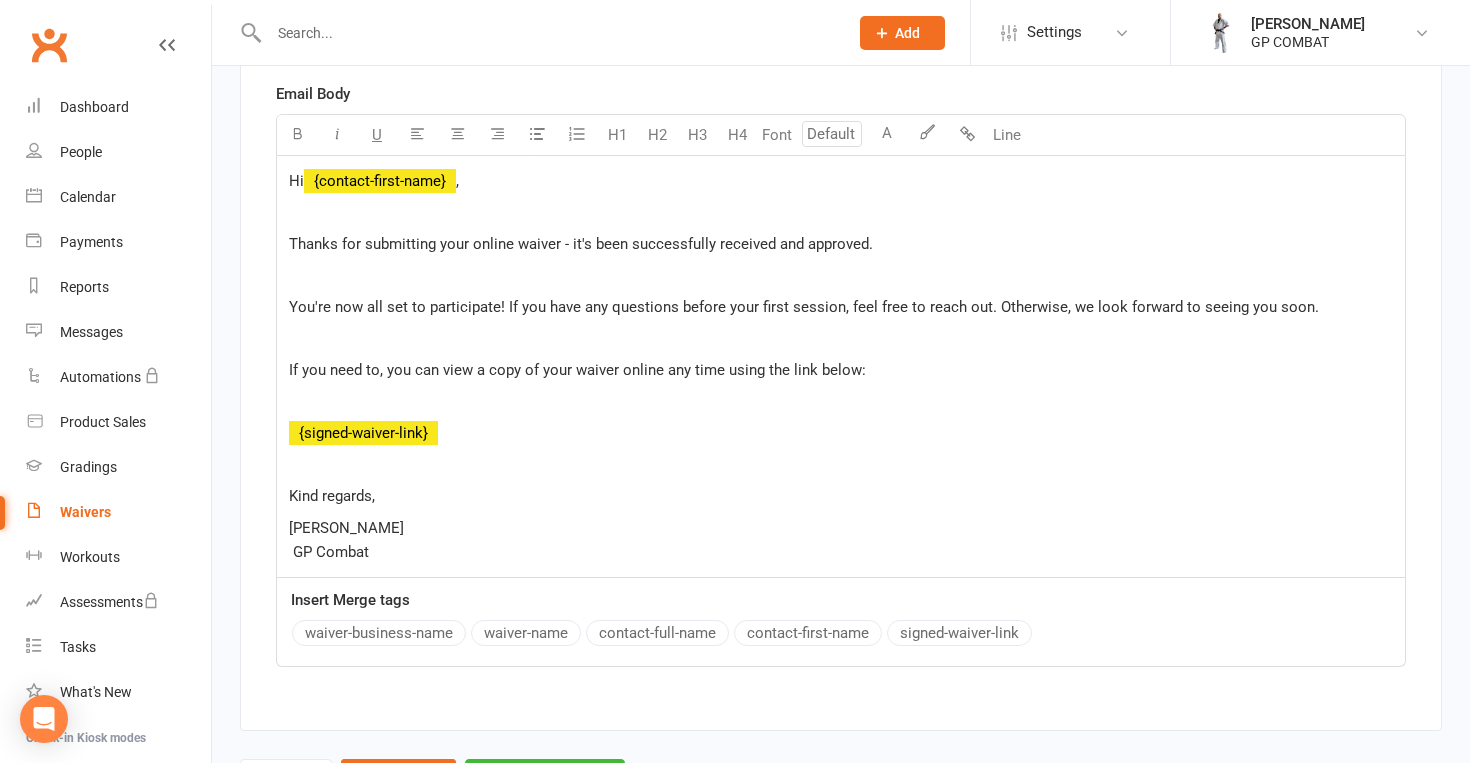 click on "Kind regards," at bounding box center (332, 496) 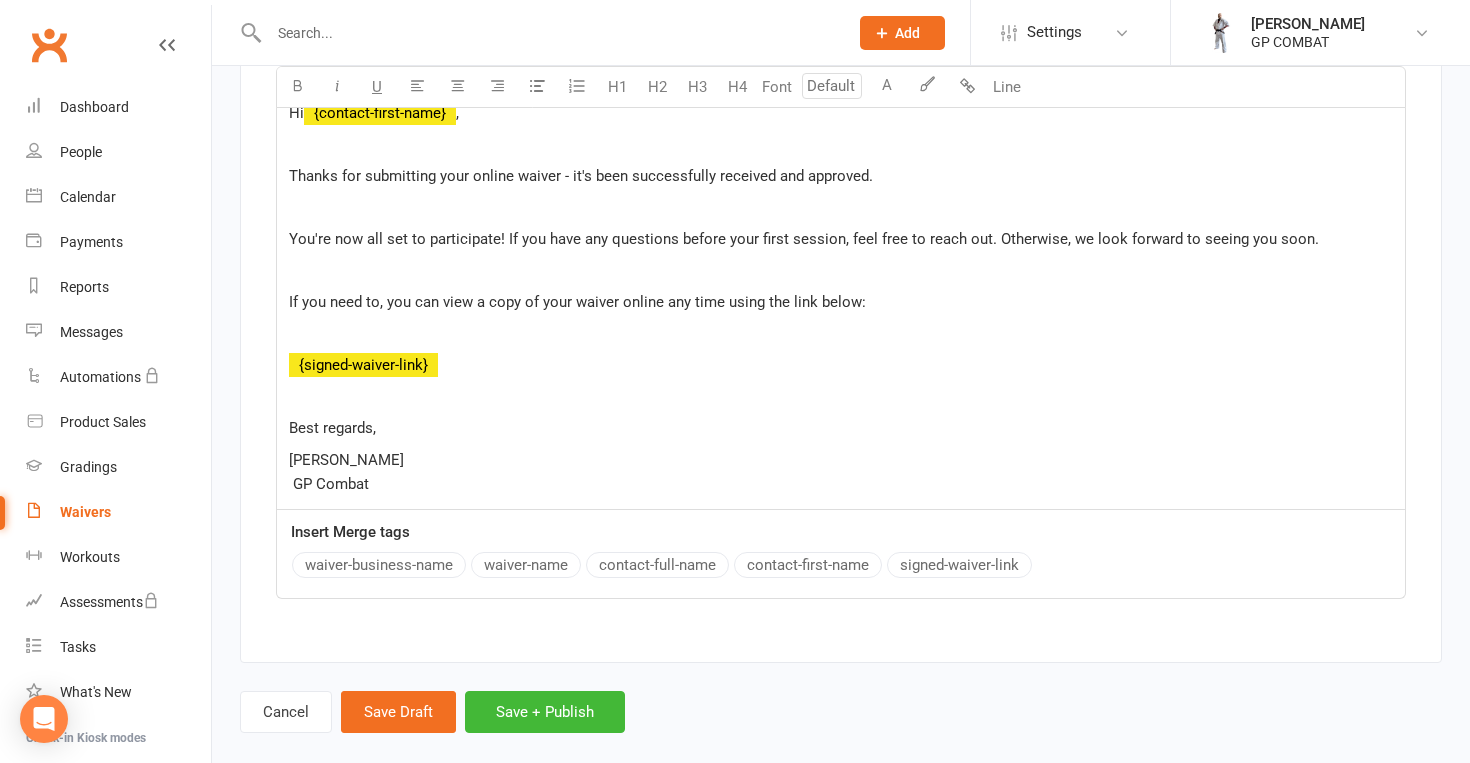 scroll, scrollTop: 11181, scrollLeft: 0, axis: vertical 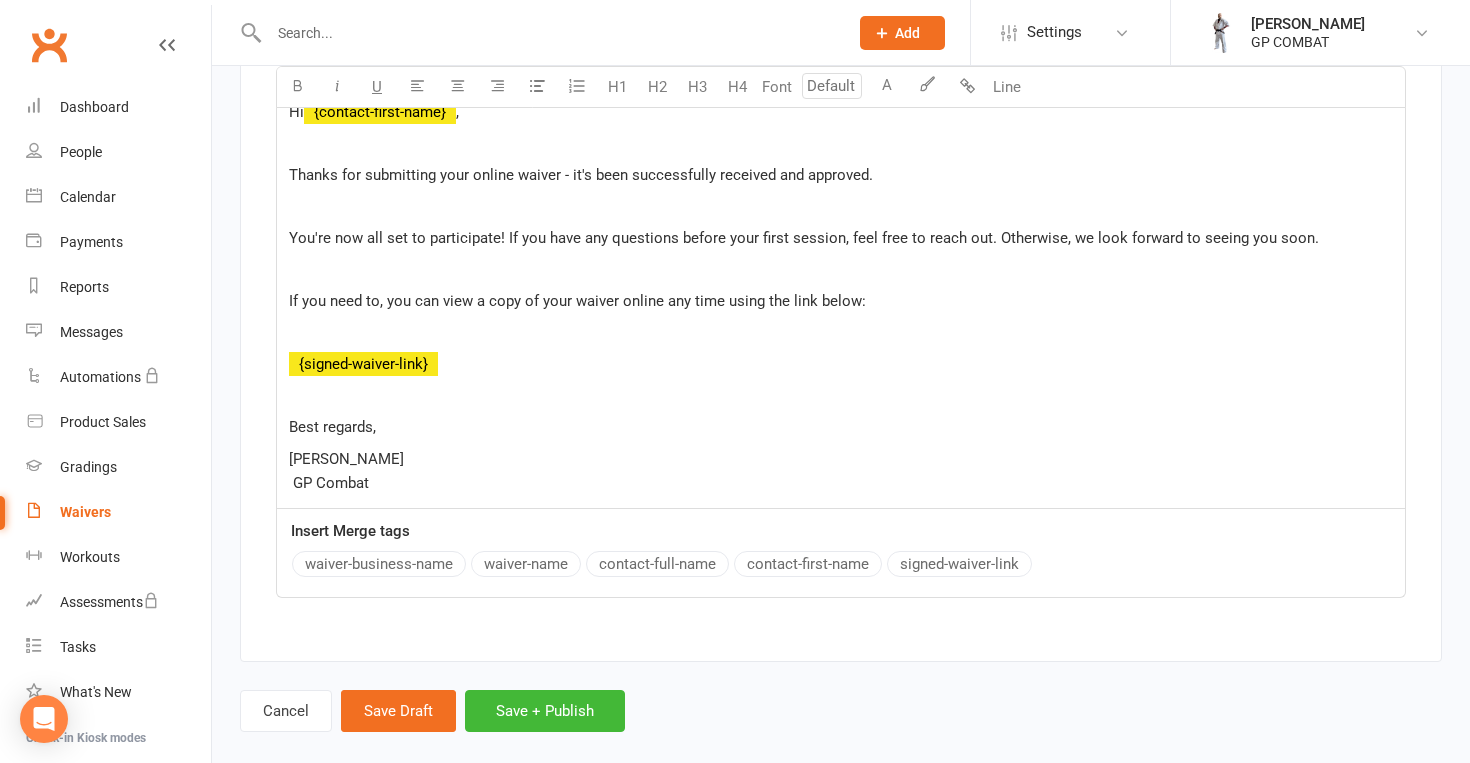 click on "[PERSON_NAME]
GP Combat" at bounding box center [841, 471] 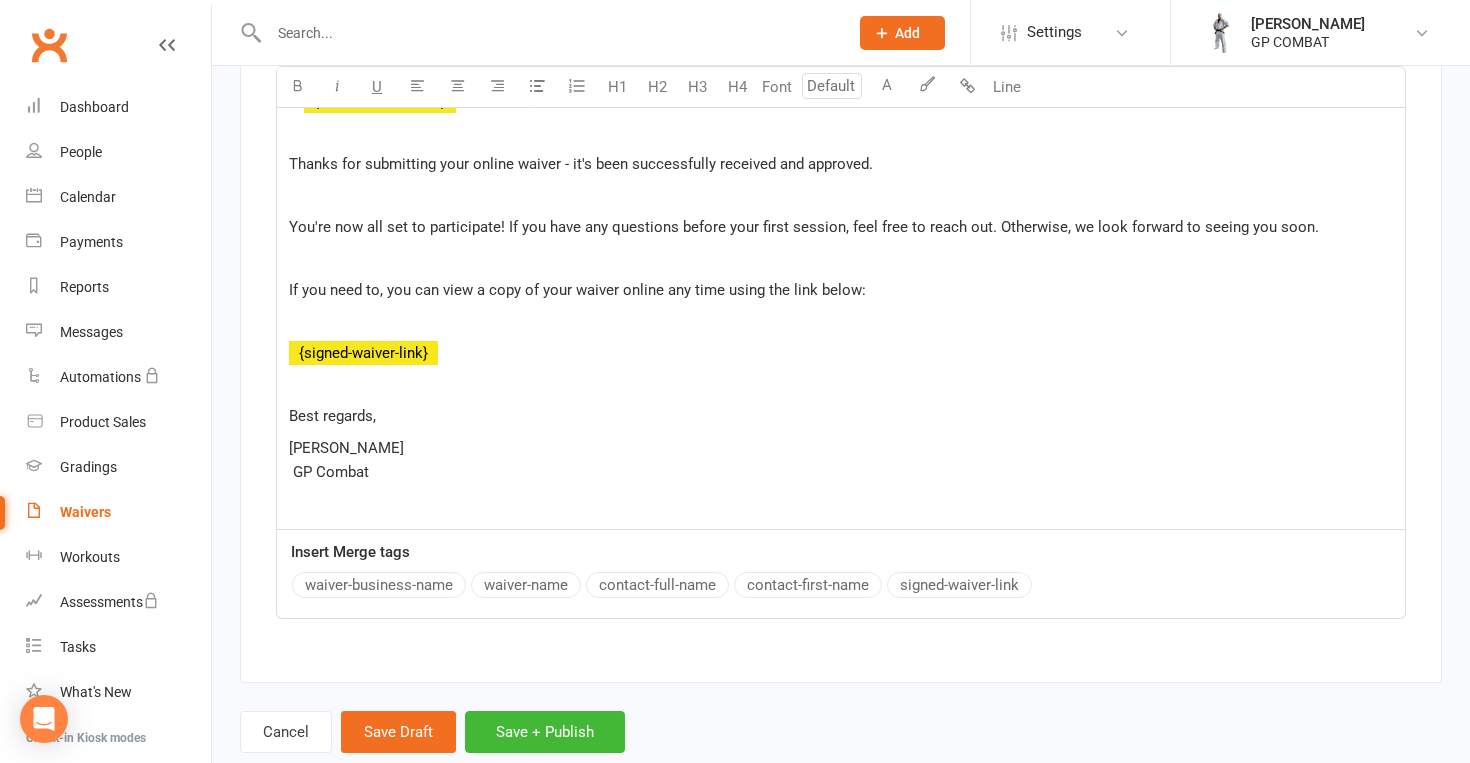 scroll, scrollTop: 11197, scrollLeft: 0, axis: vertical 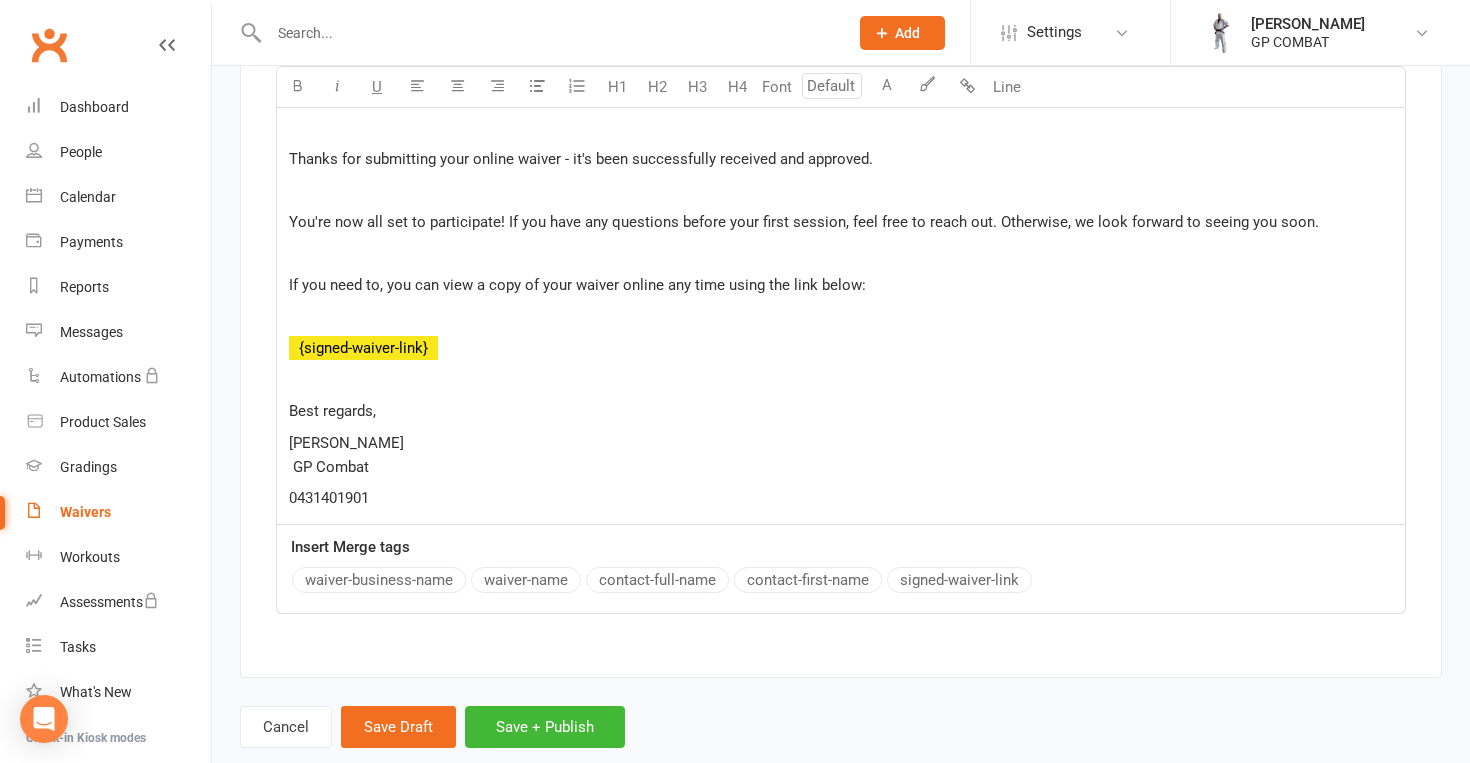 click on "Hi  ﻿ {contact-first-name} ,     Thanks for submitting your online waiver - it's been successfully received and approved.   You're now all set to participate! If you have any questions before your first session, feel free to reach out. Otherwise, we look forward to seeing you soon.    If you need to, you can view a copy of your waiver online any time using the link below:    ﻿ {signed-waiver-link}    Best regards,   [PERSON_NAME]
GP Combat 0431401901" at bounding box center [841, 297] 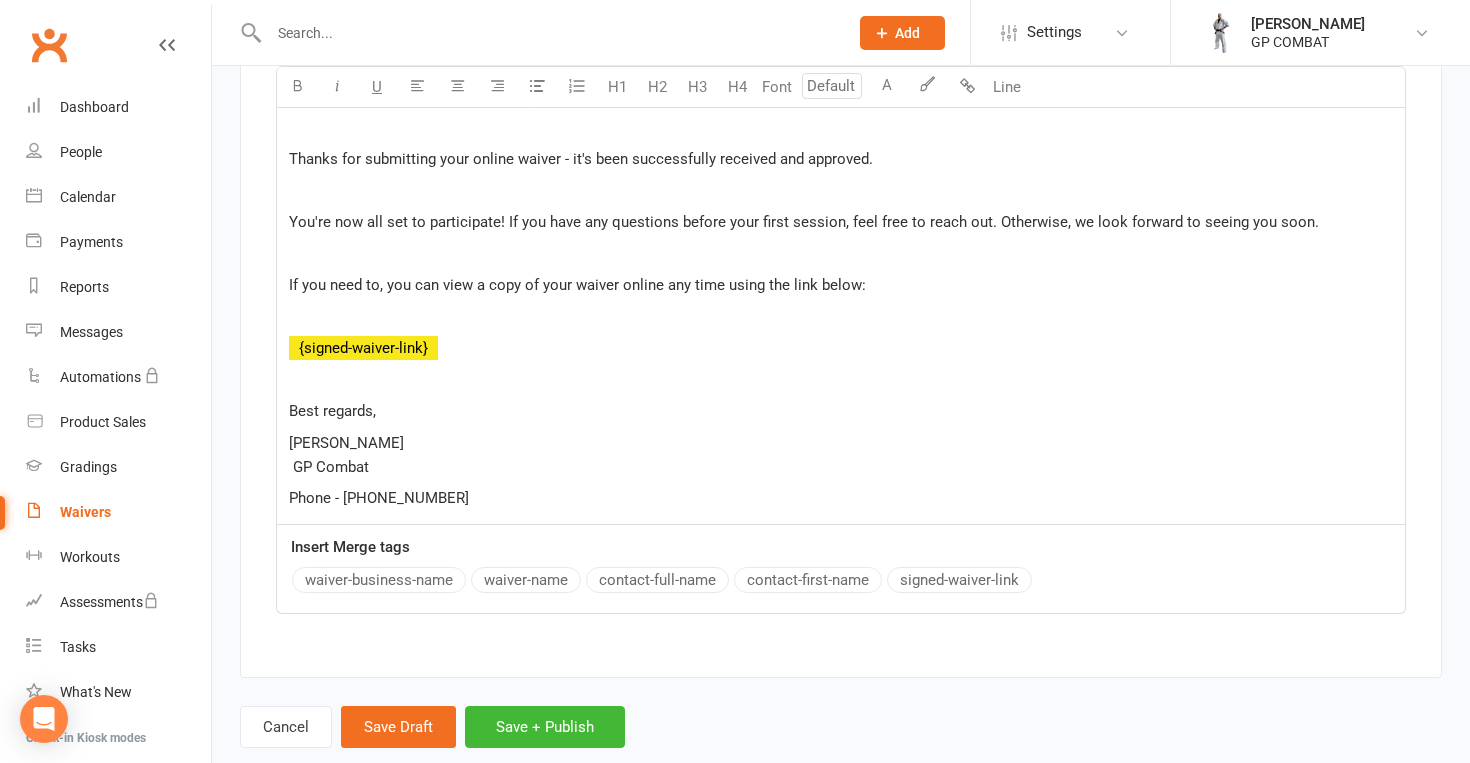 click on "Phone - [PHONE_NUMBER]" at bounding box center [841, 498] 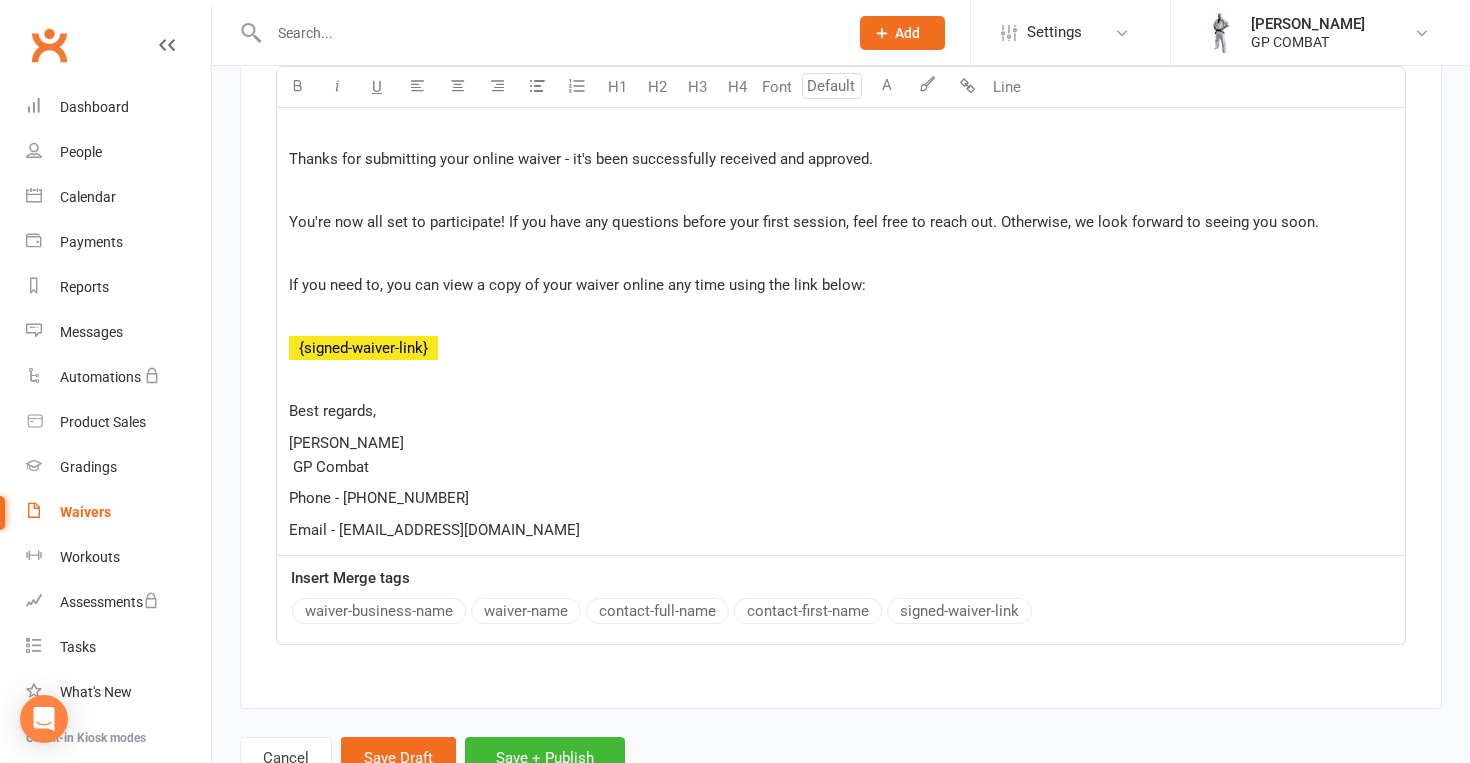 click on "[PERSON_NAME]
GP Combat" at bounding box center (346, 455) 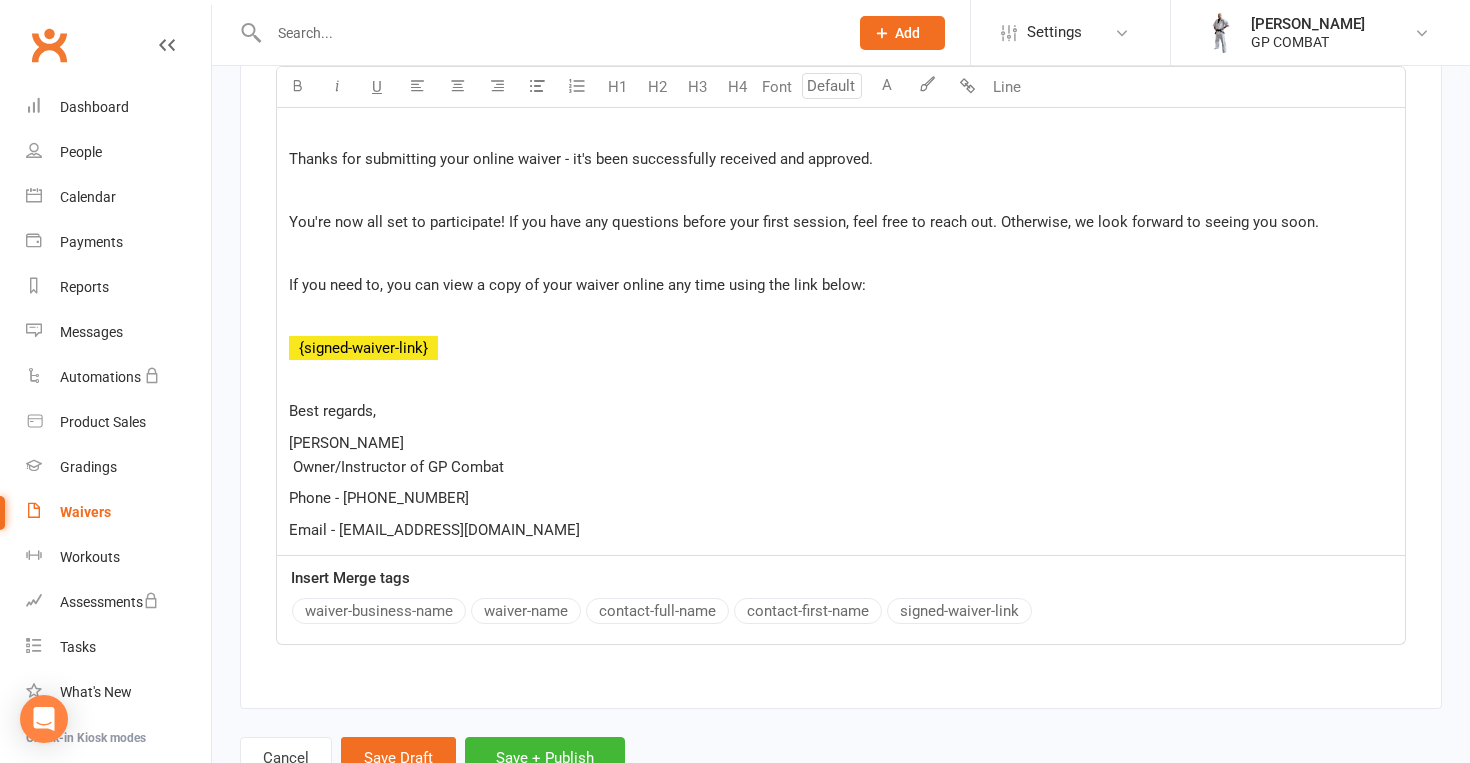 click on "[PERSON_NAME]
Owner/Instructor of GP Combat" at bounding box center [841, 455] 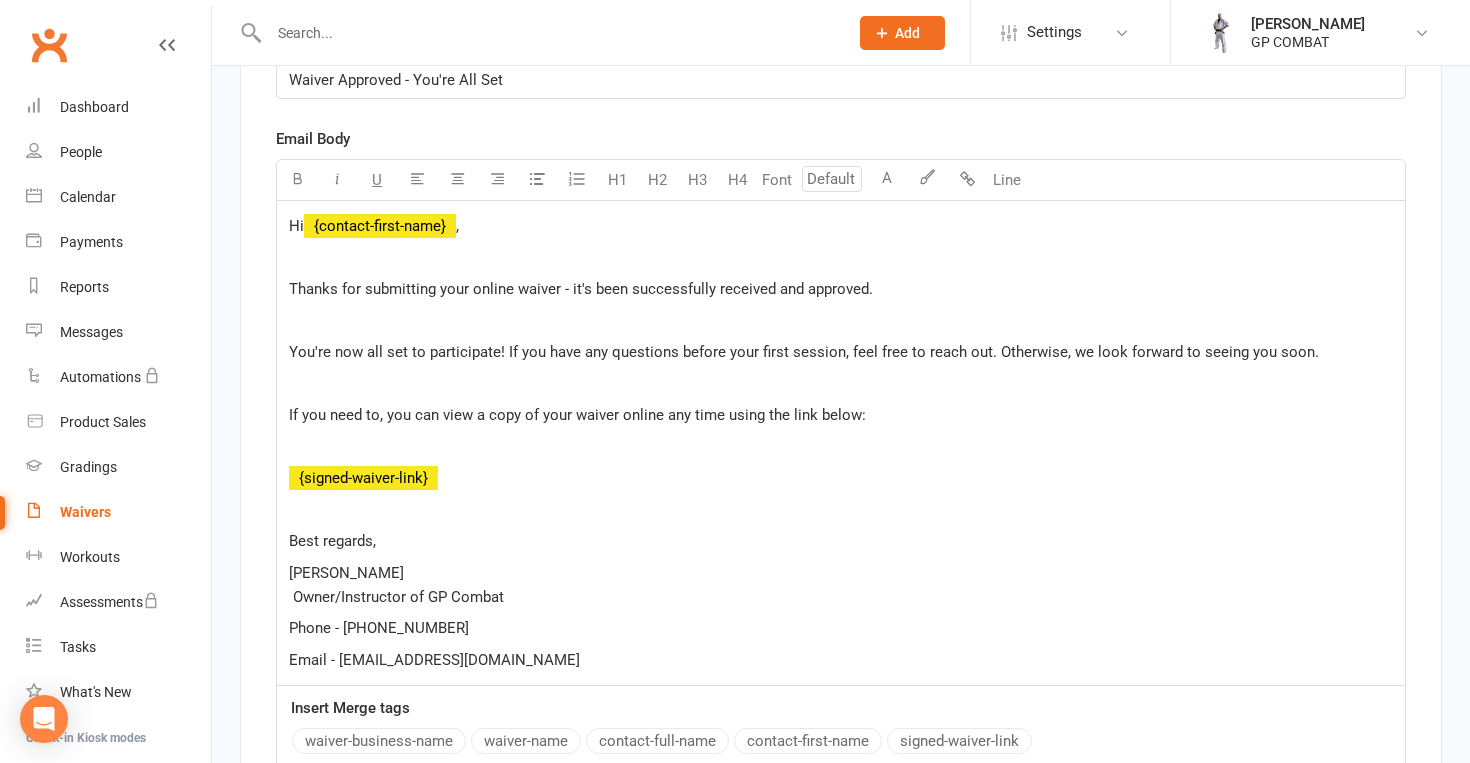 scroll, scrollTop: 11059, scrollLeft: 0, axis: vertical 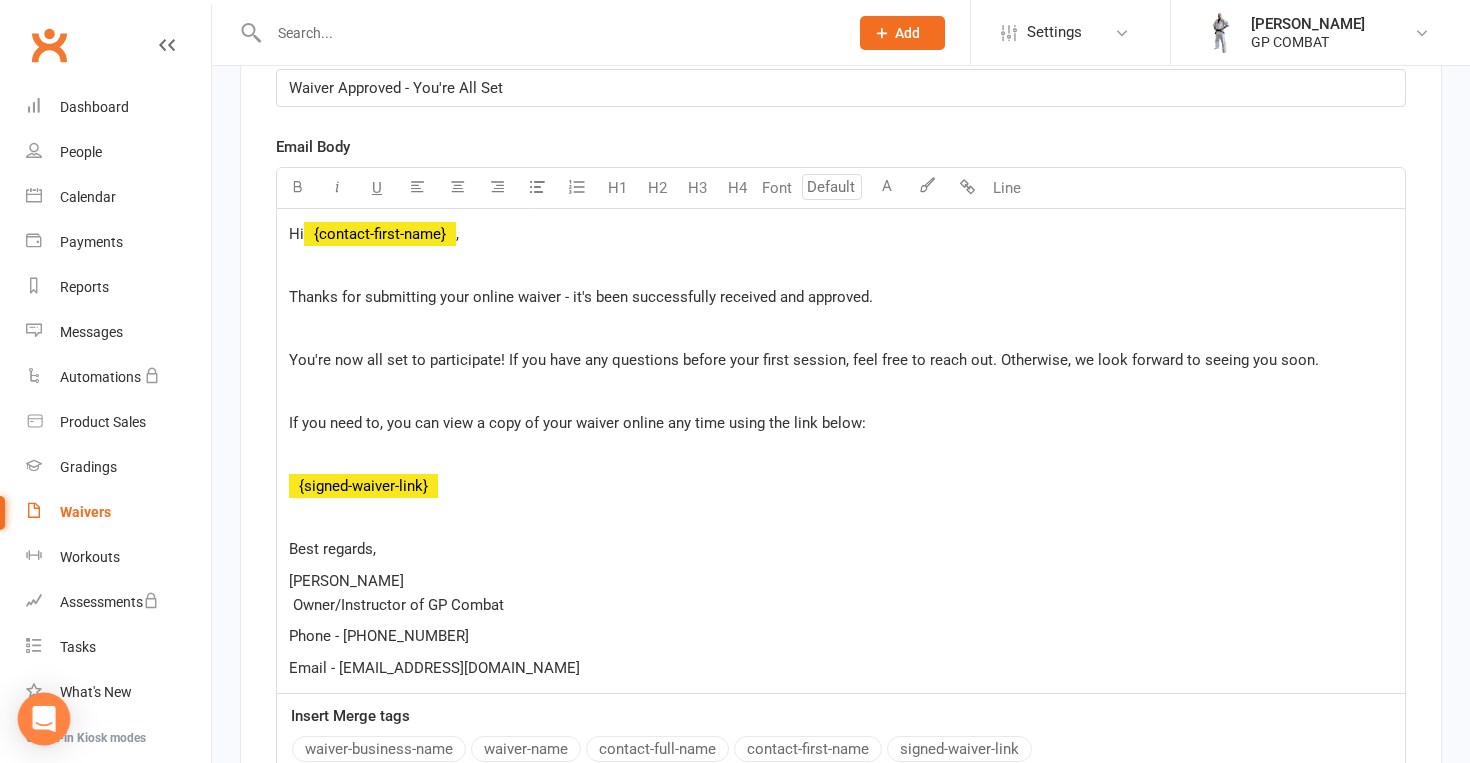 click 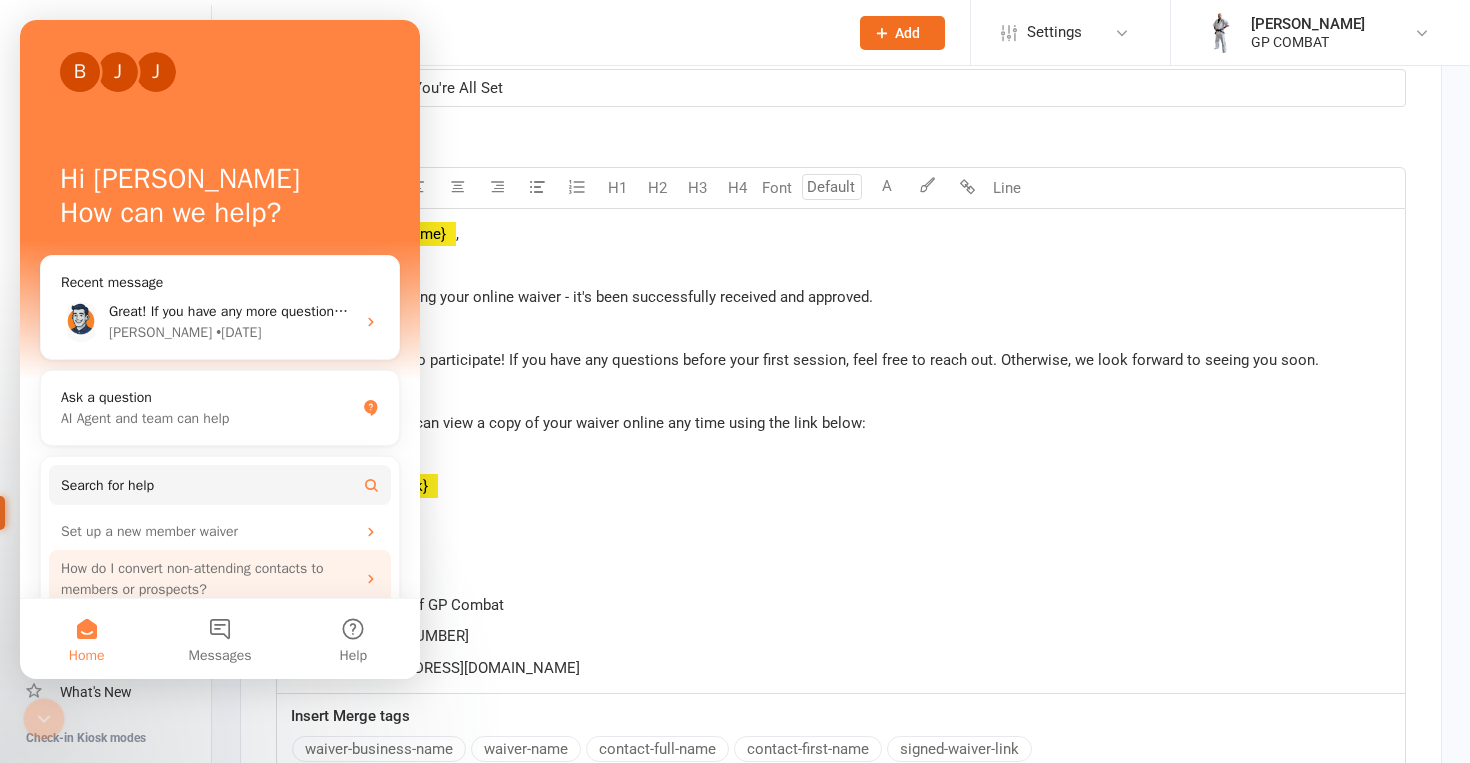 scroll, scrollTop: 0, scrollLeft: 0, axis: both 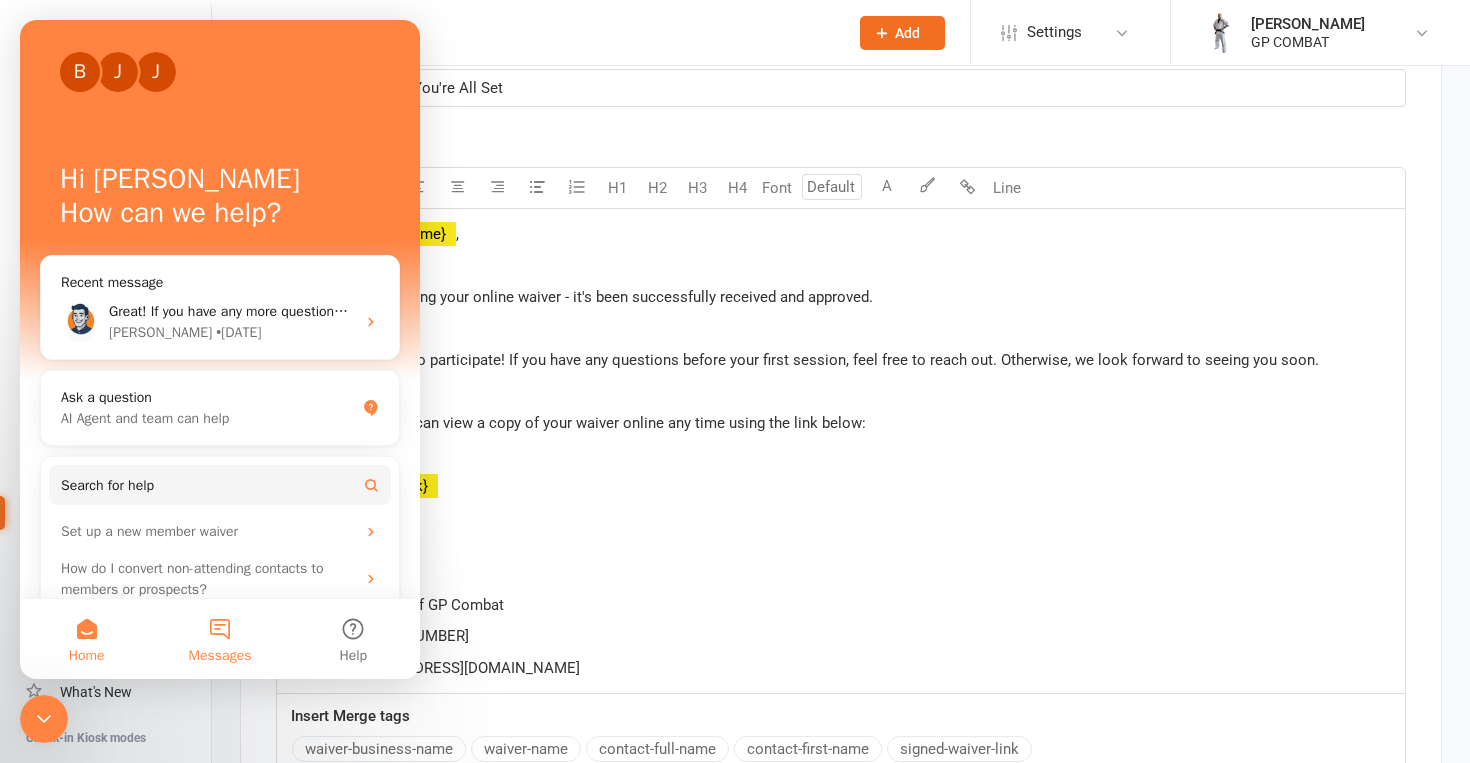click on "Messages" at bounding box center [219, 639] 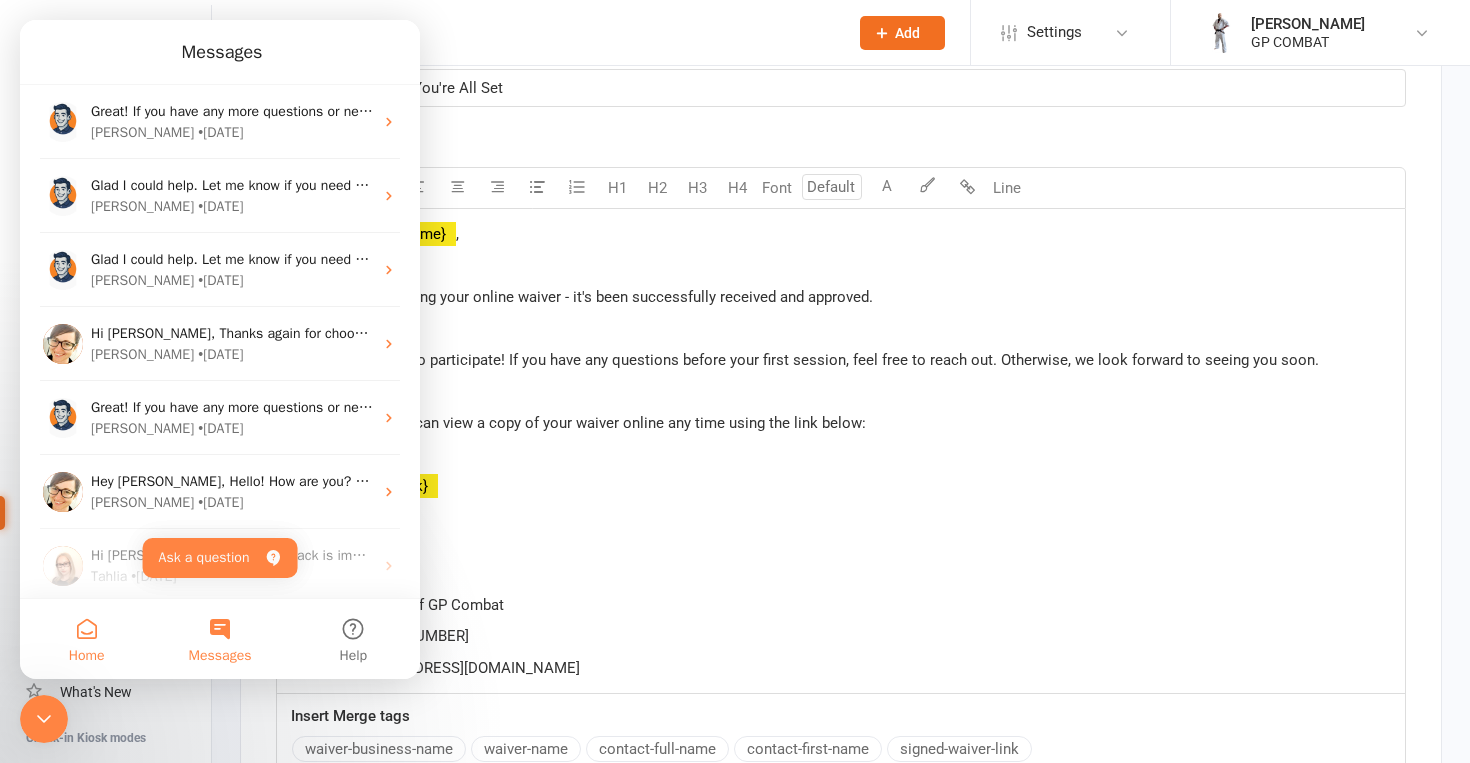click on "Home" at bounding box center [86, 639] 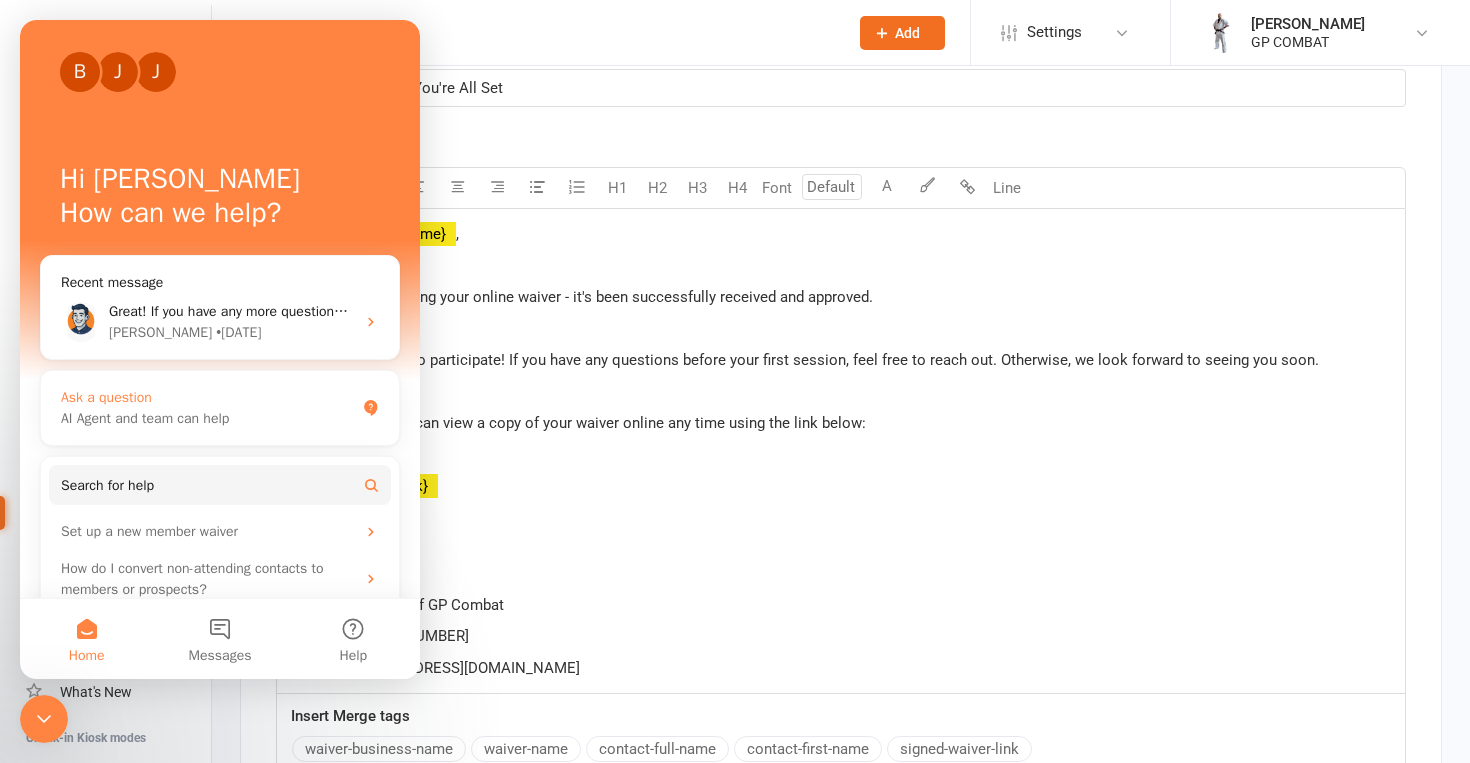 click on "Ask a question" at bounding box center [208, 397] 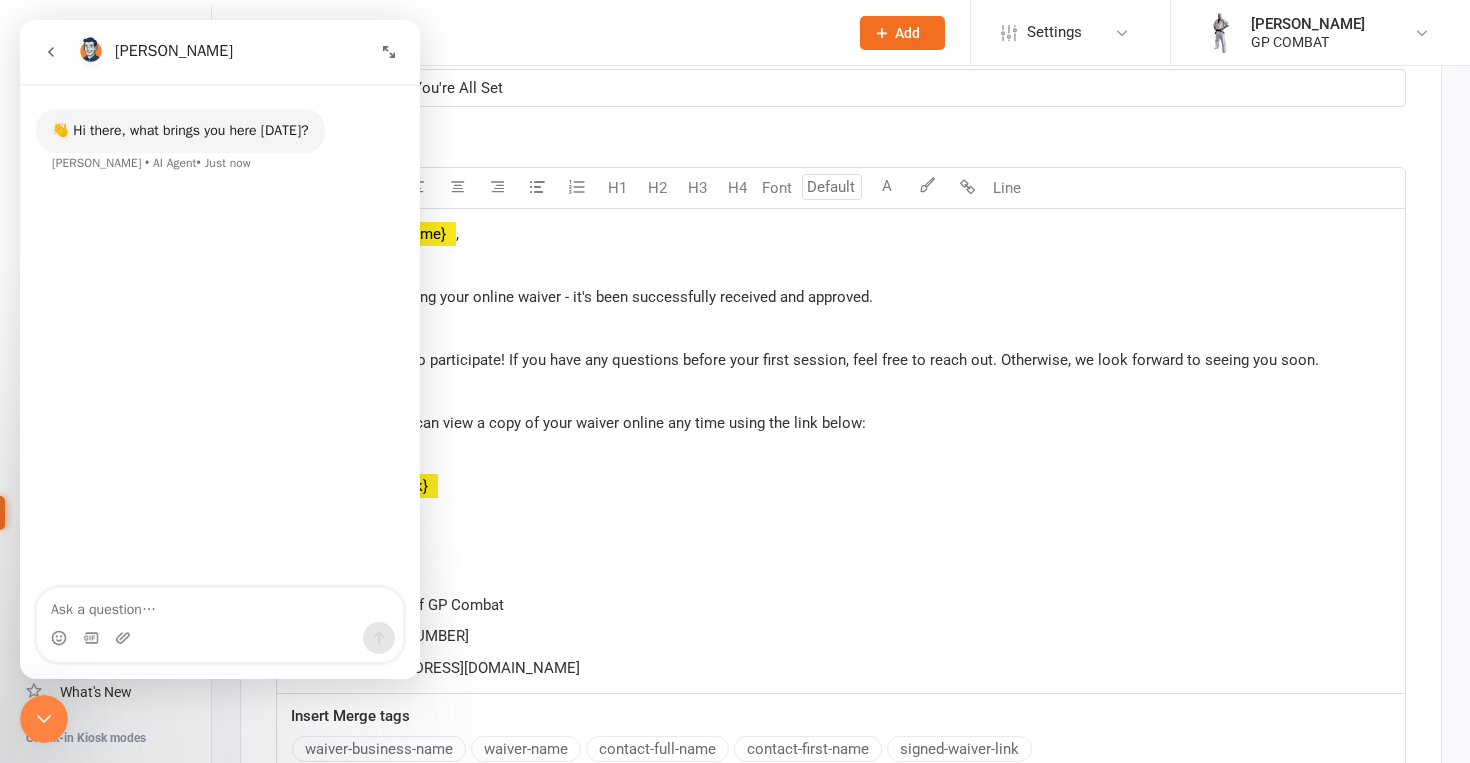 click at bounding box center (220, 638) 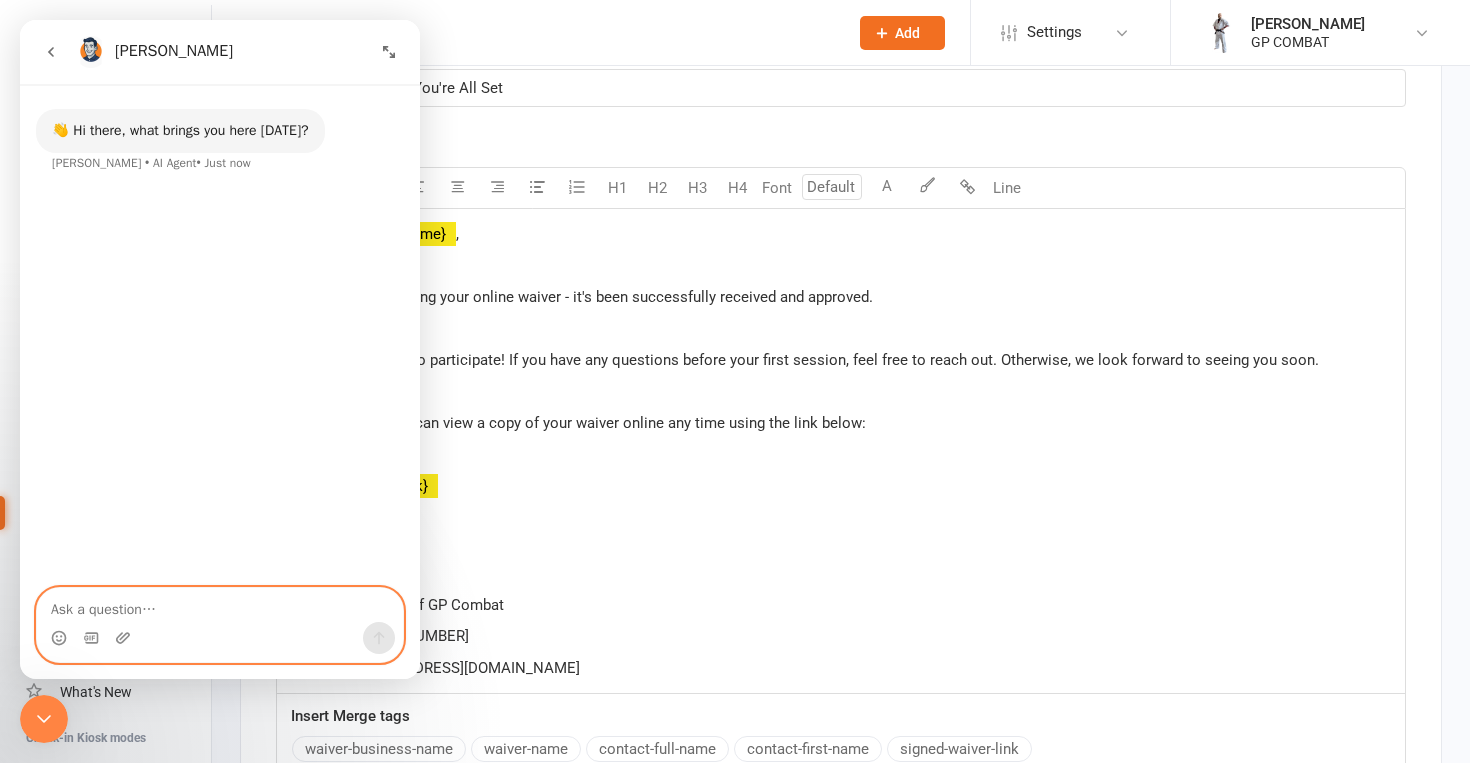 click at bounding box center (220, 605) 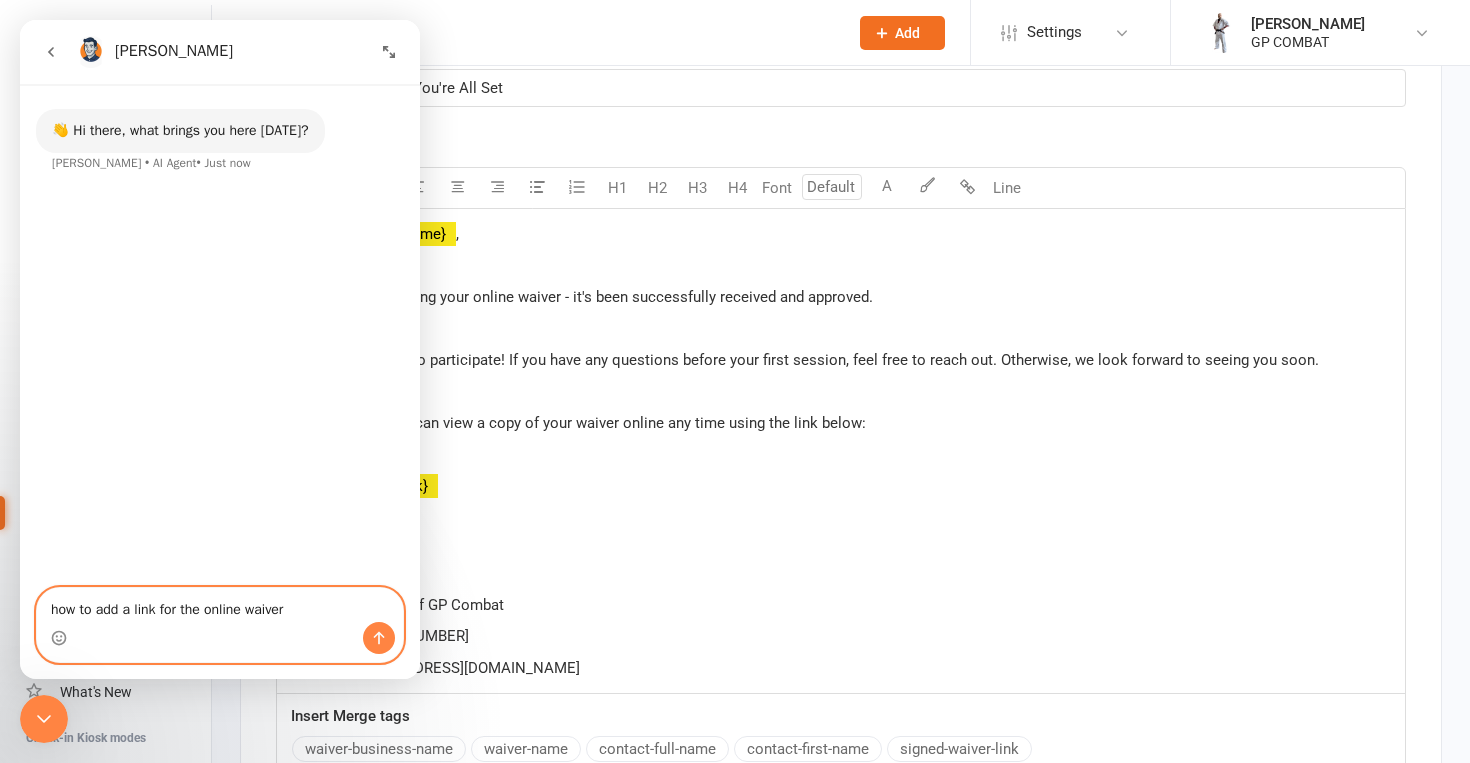 type on "how to add a link for the online waiver" 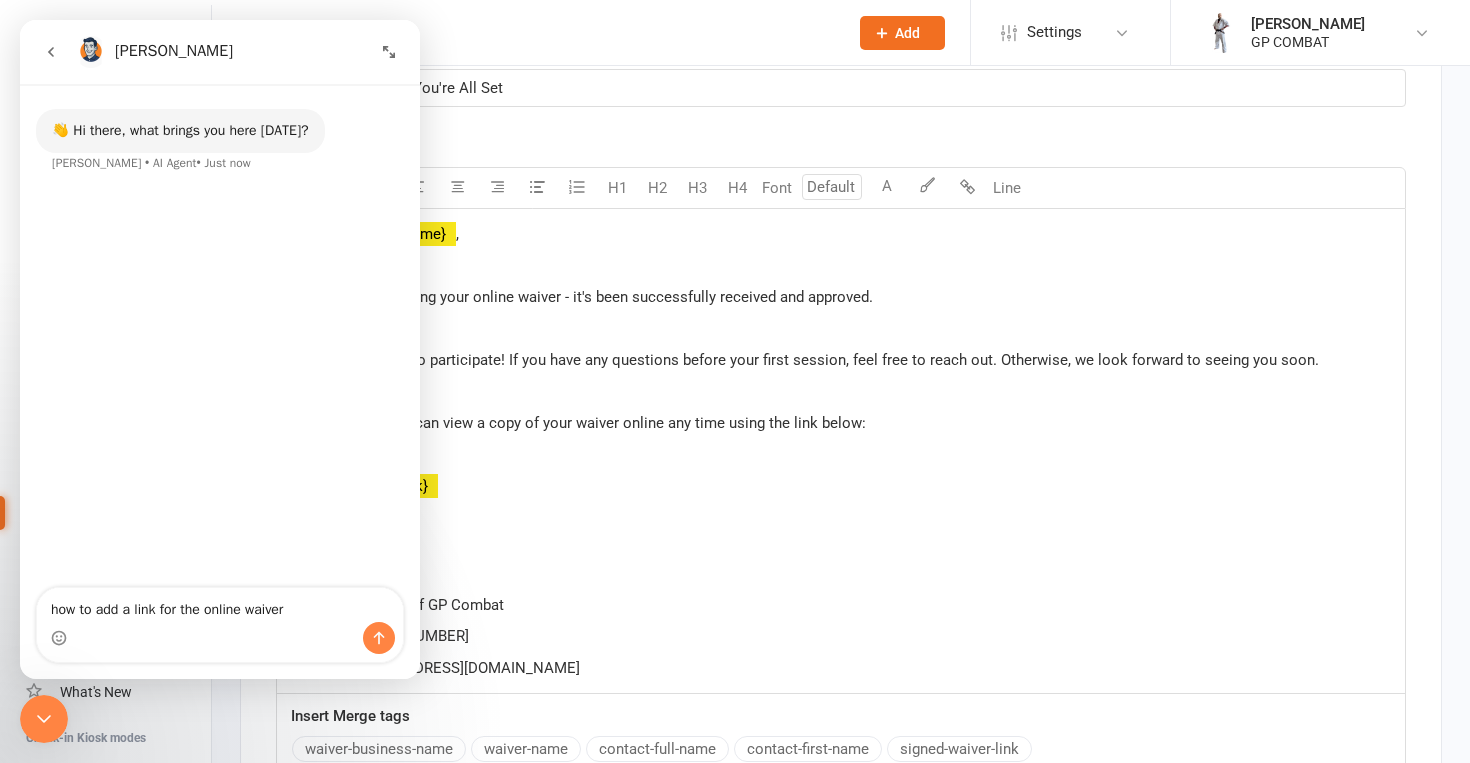 click 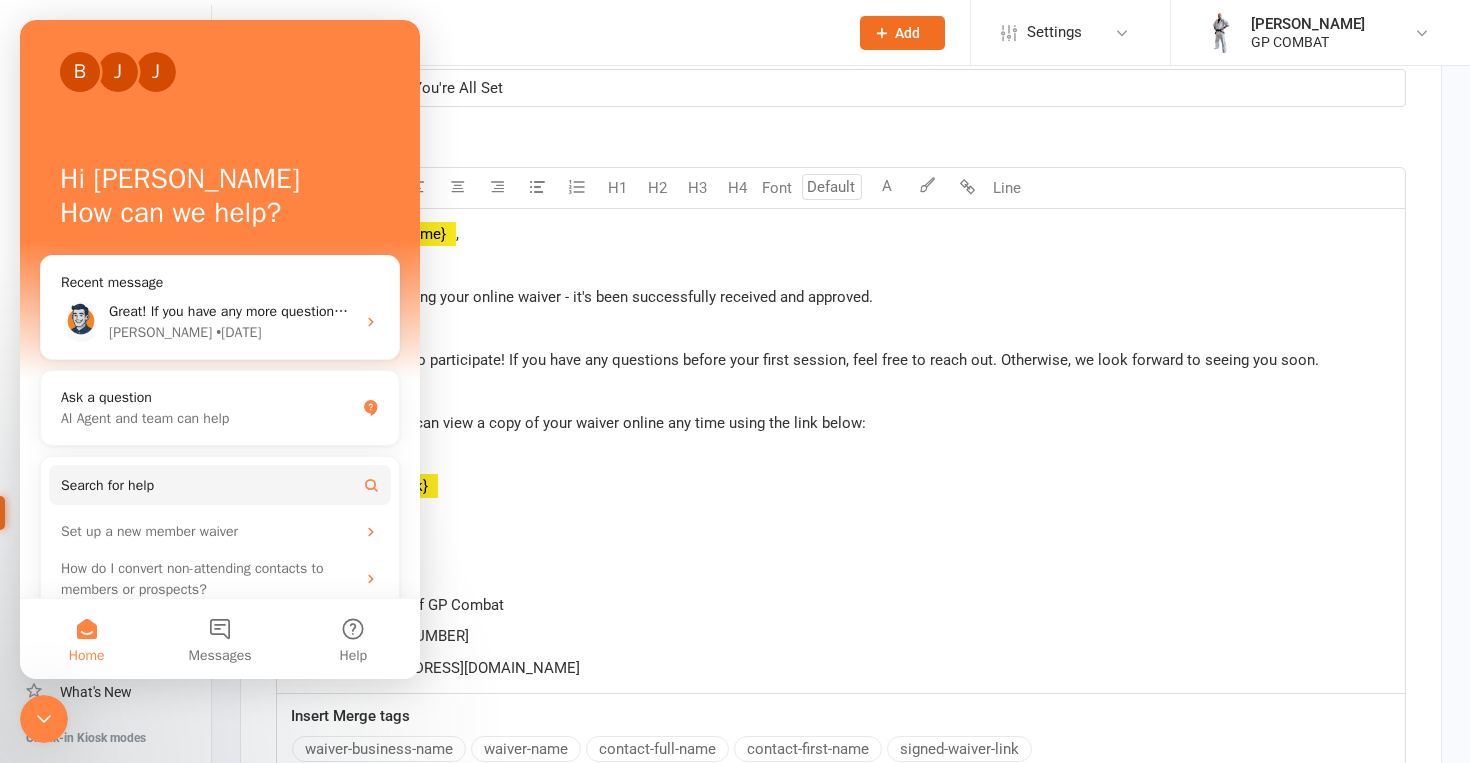 click at bounding box center [44, 719] 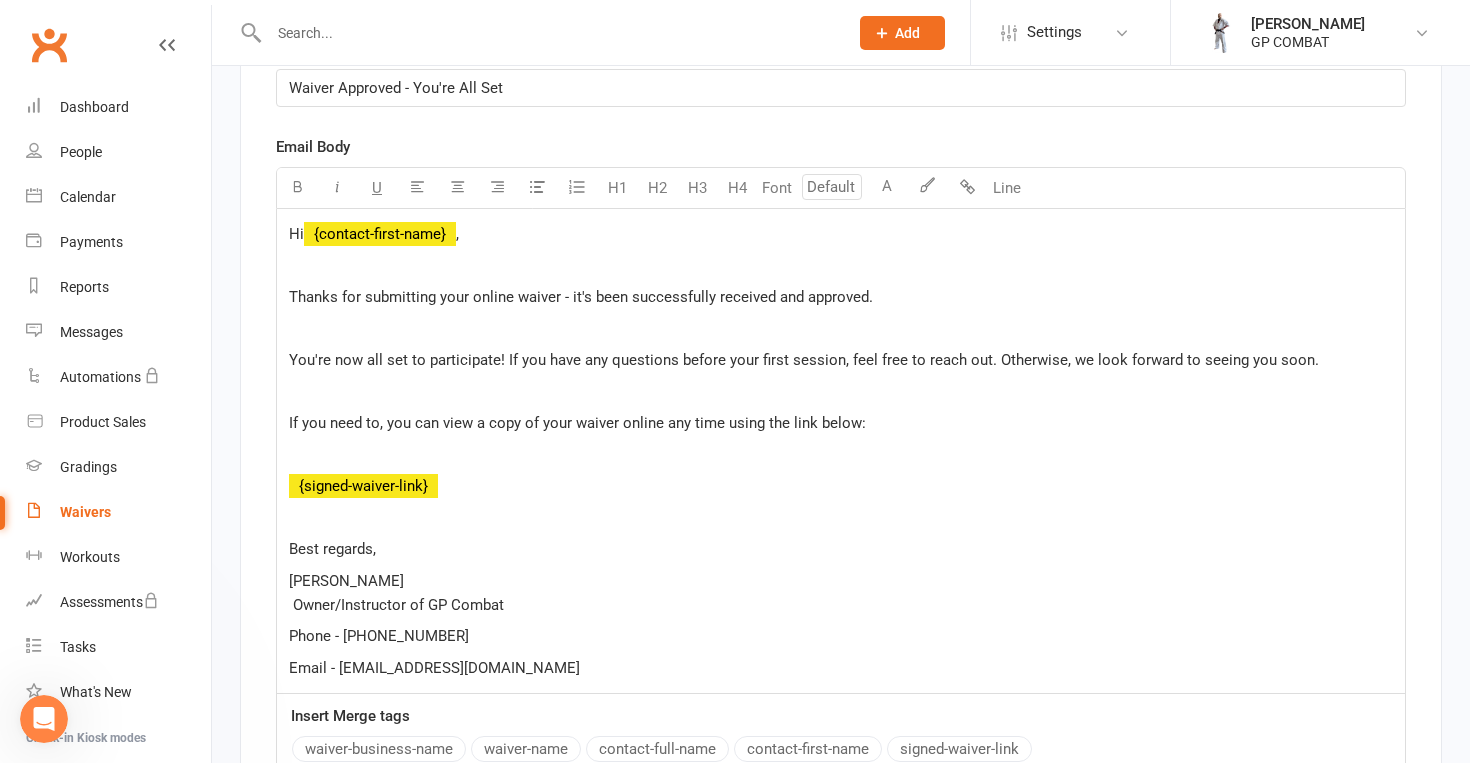 scroll, scrollTop: 0, scrollLeft: 0, axis: both 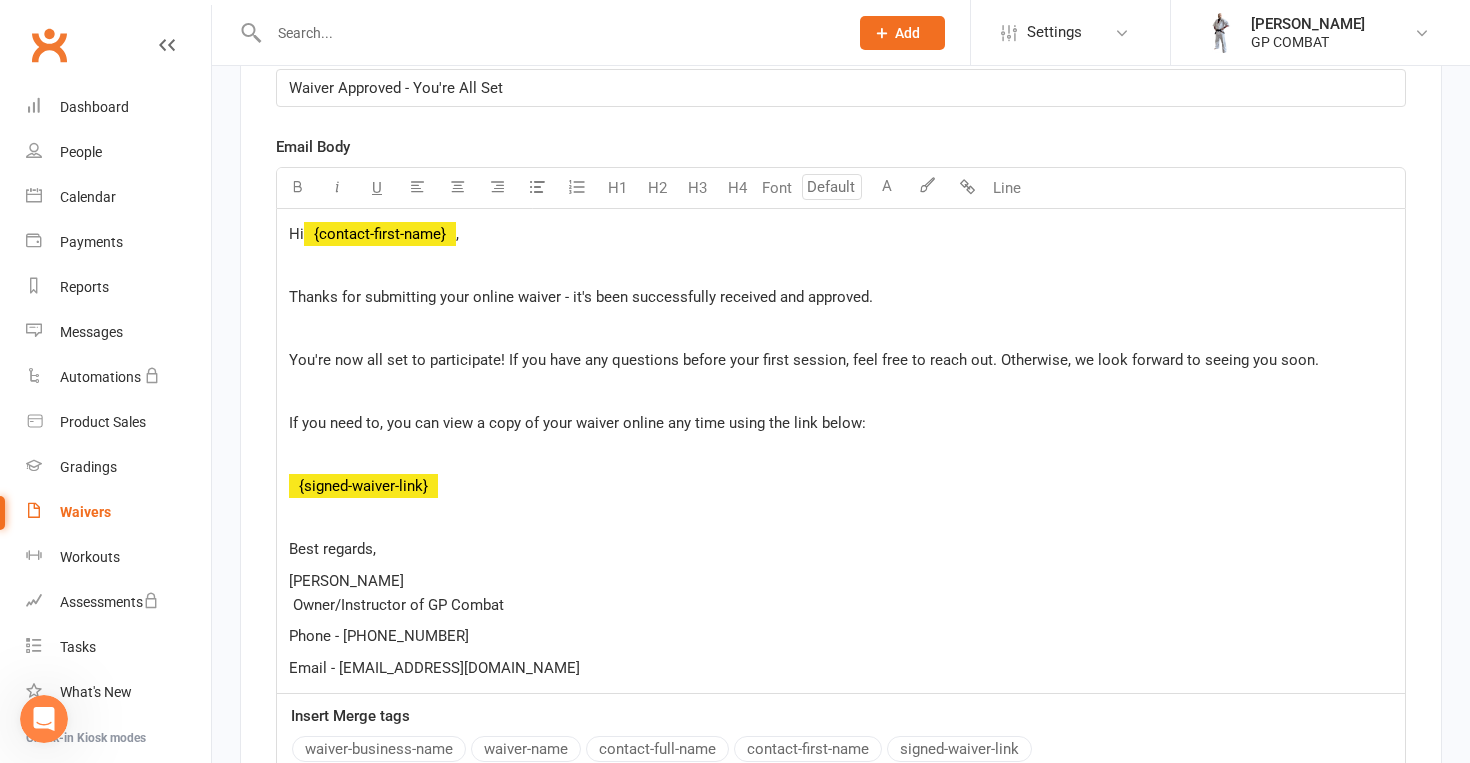 click 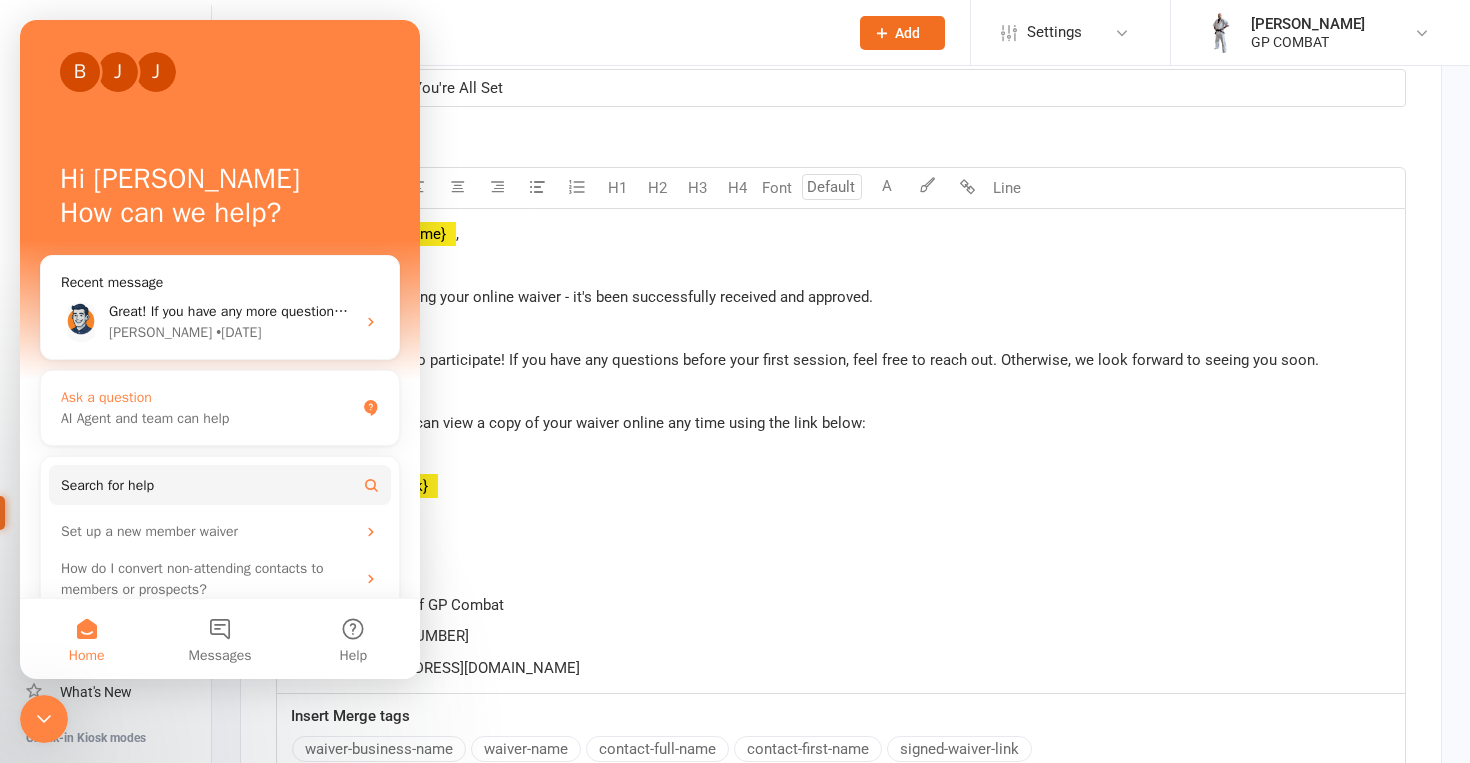 click on "Ask a question" at bounding box center (208, 397) 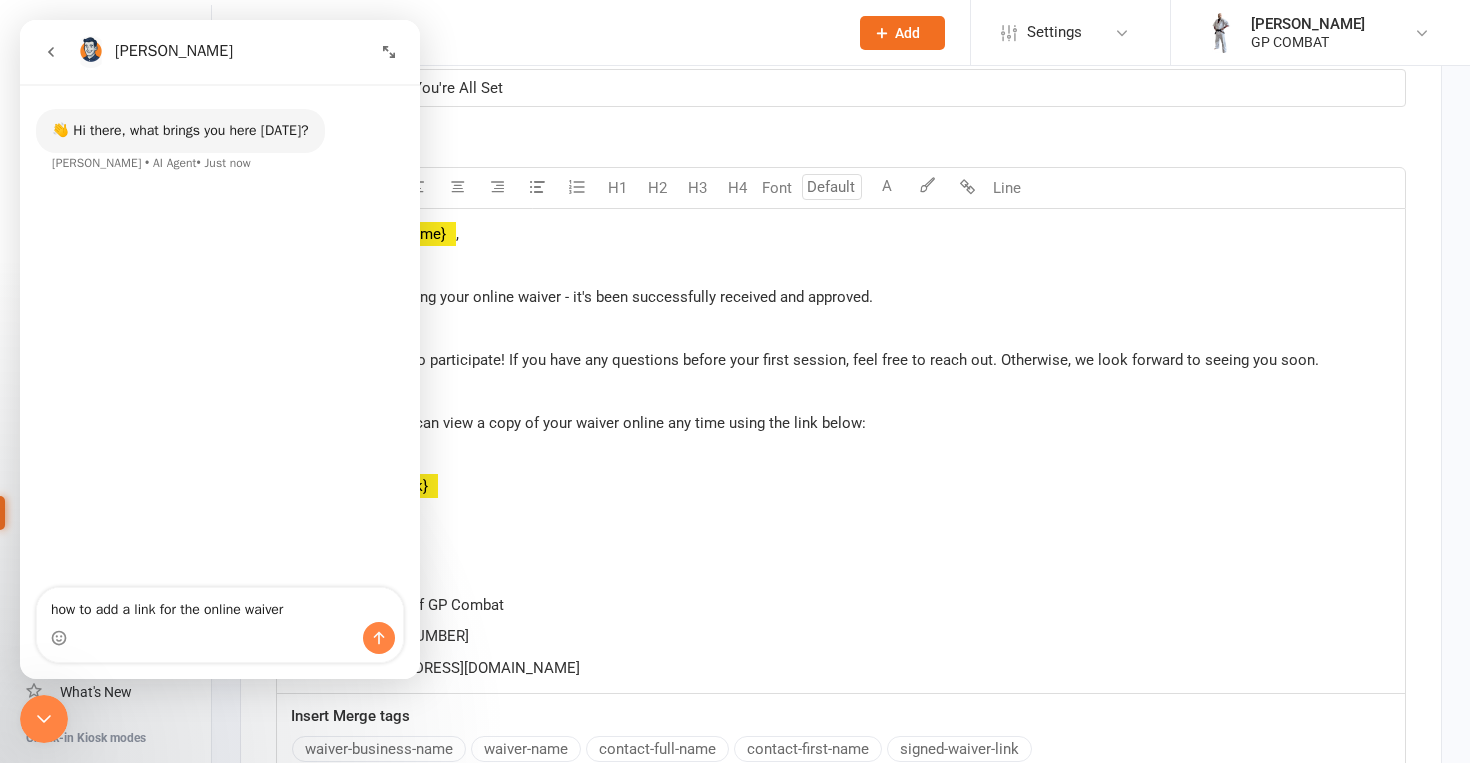 click on "how to add a link for the online waiver" at bounding box center (220, 605) 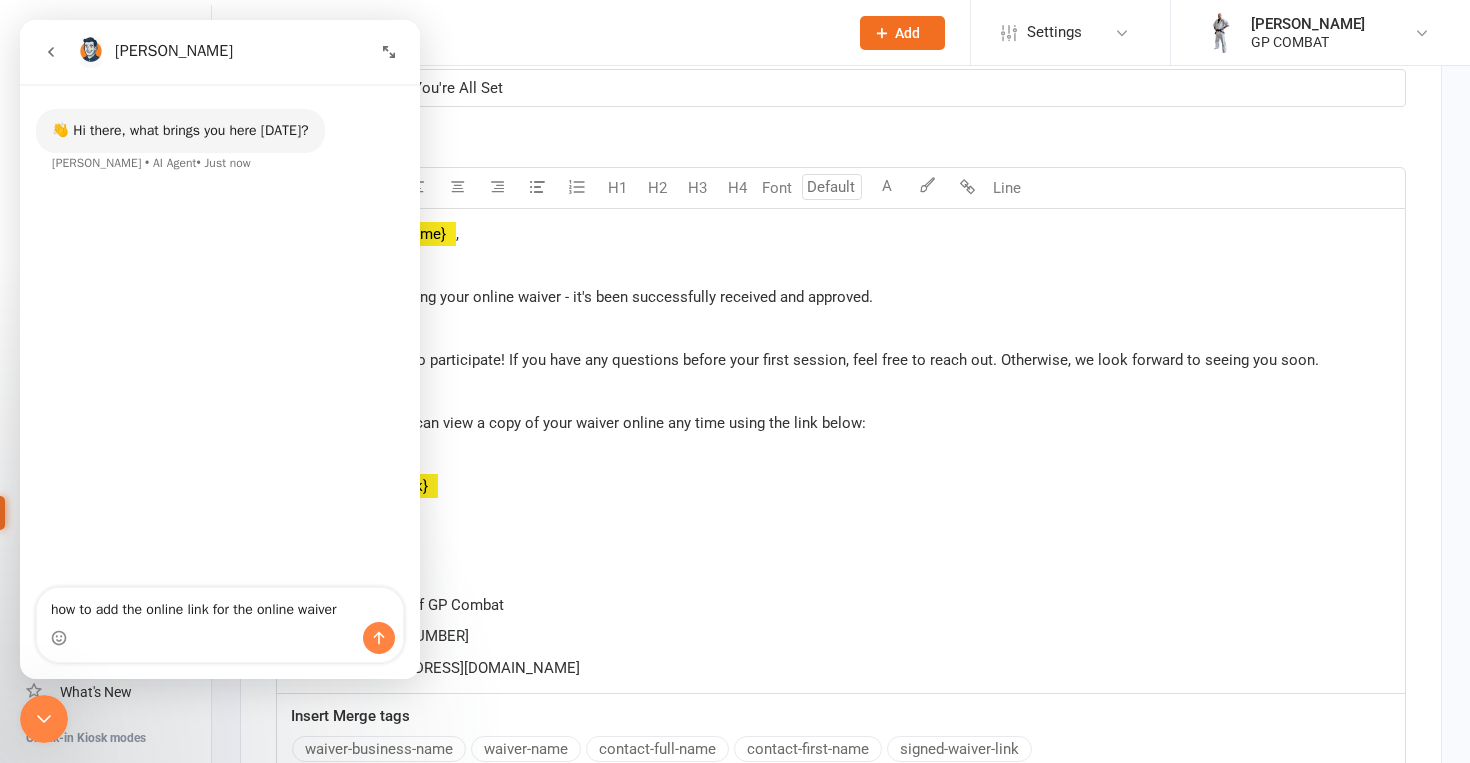 click on "how to add the online link for the online waiver" at bounding box center [220, 605] 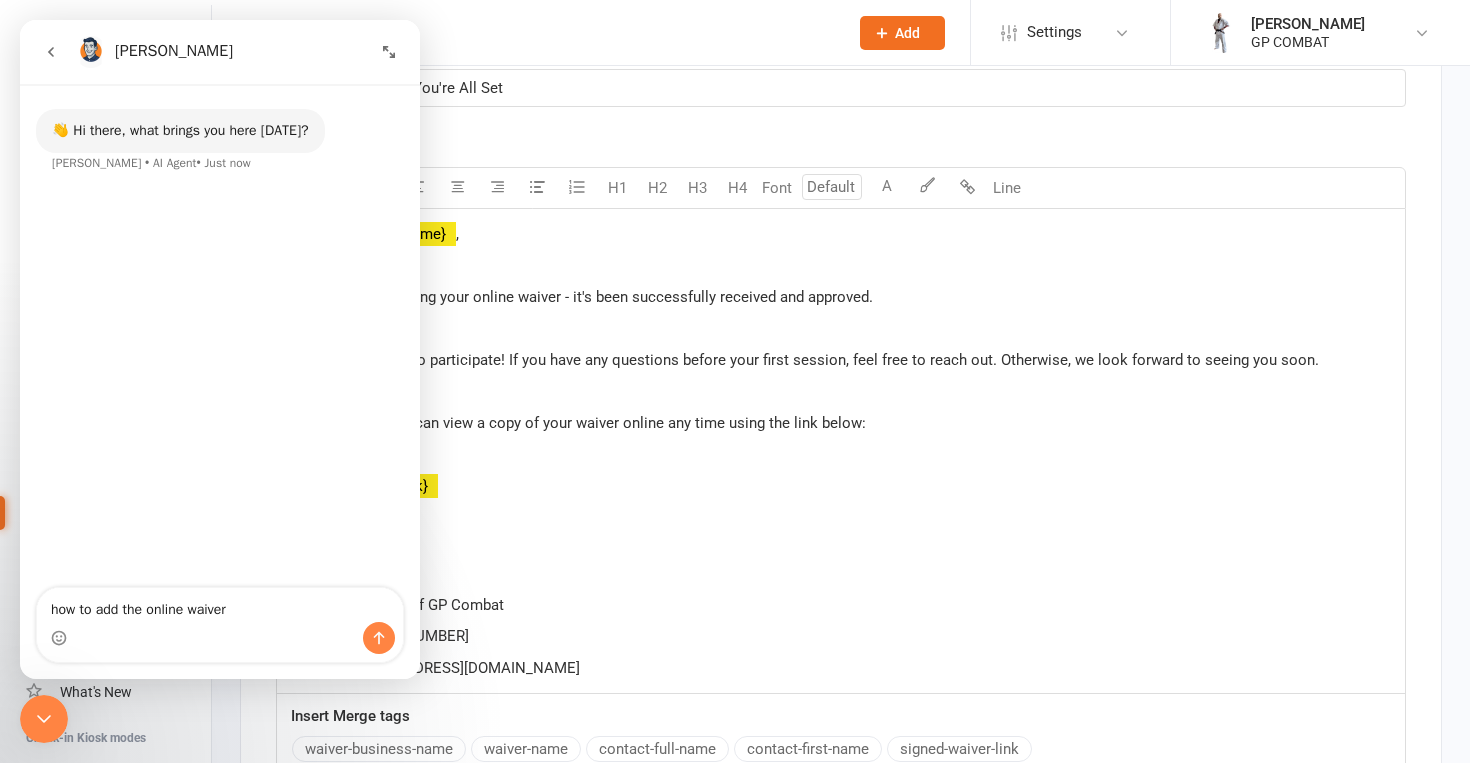 click on "how to add the online waiver" at bounding box center [220, 605] 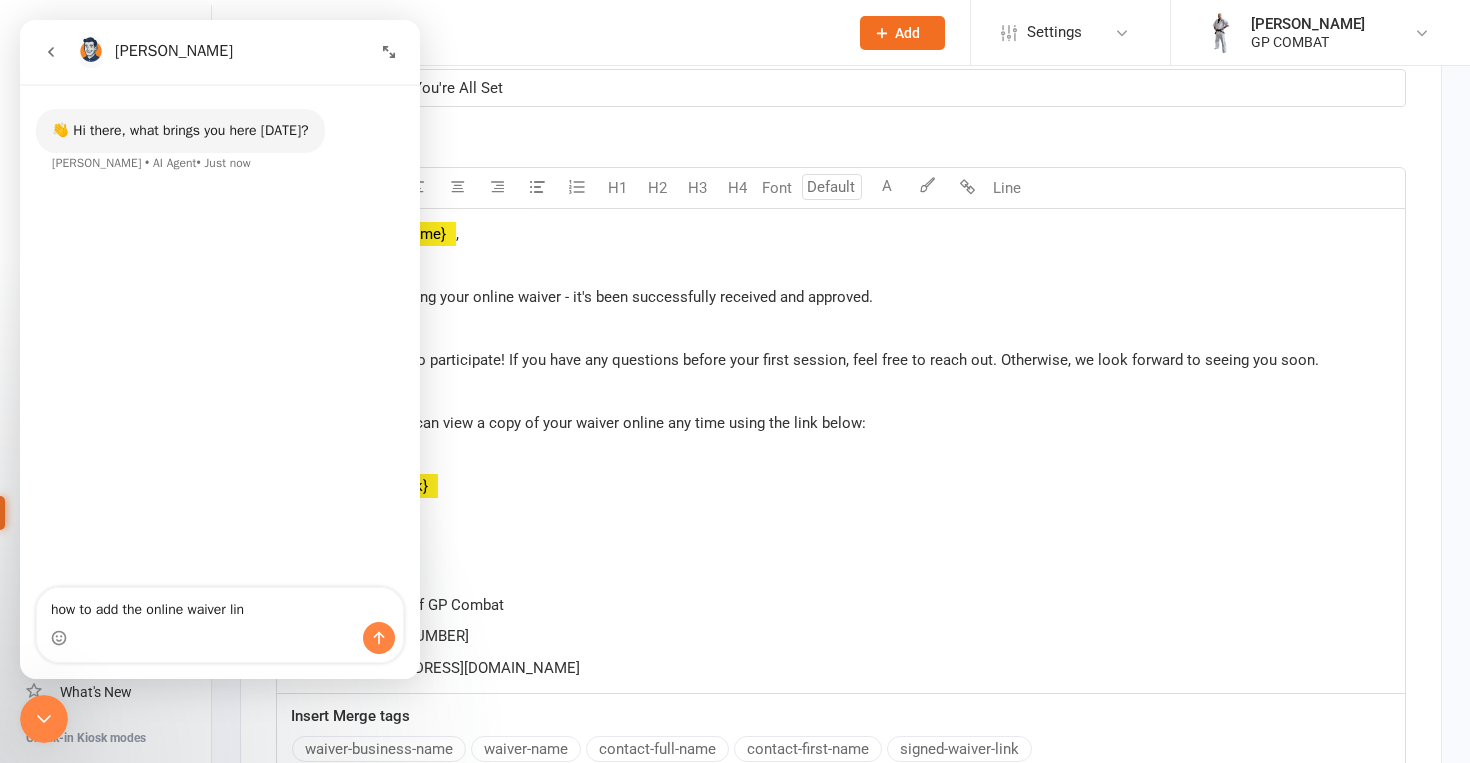 type on "how to add the online waiver link" 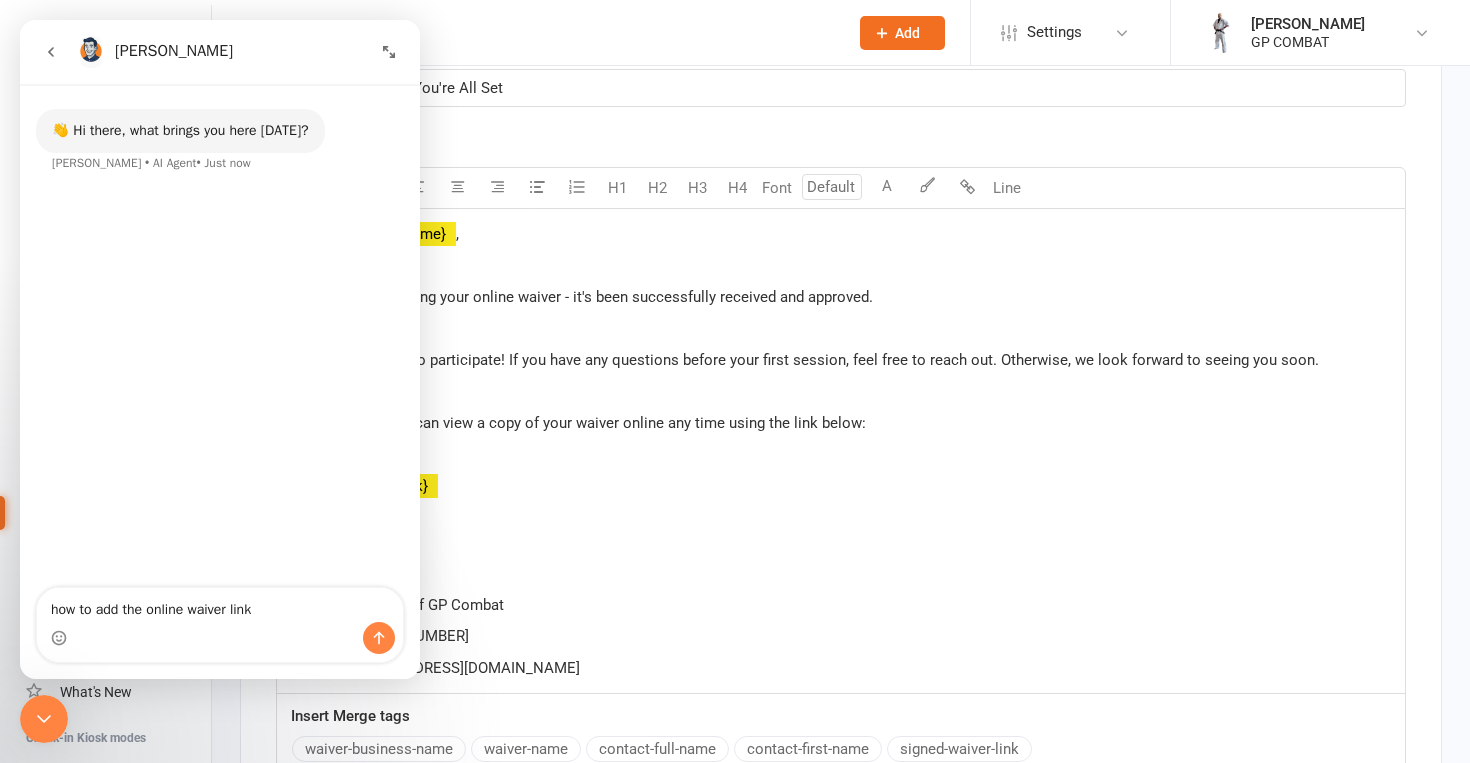 type 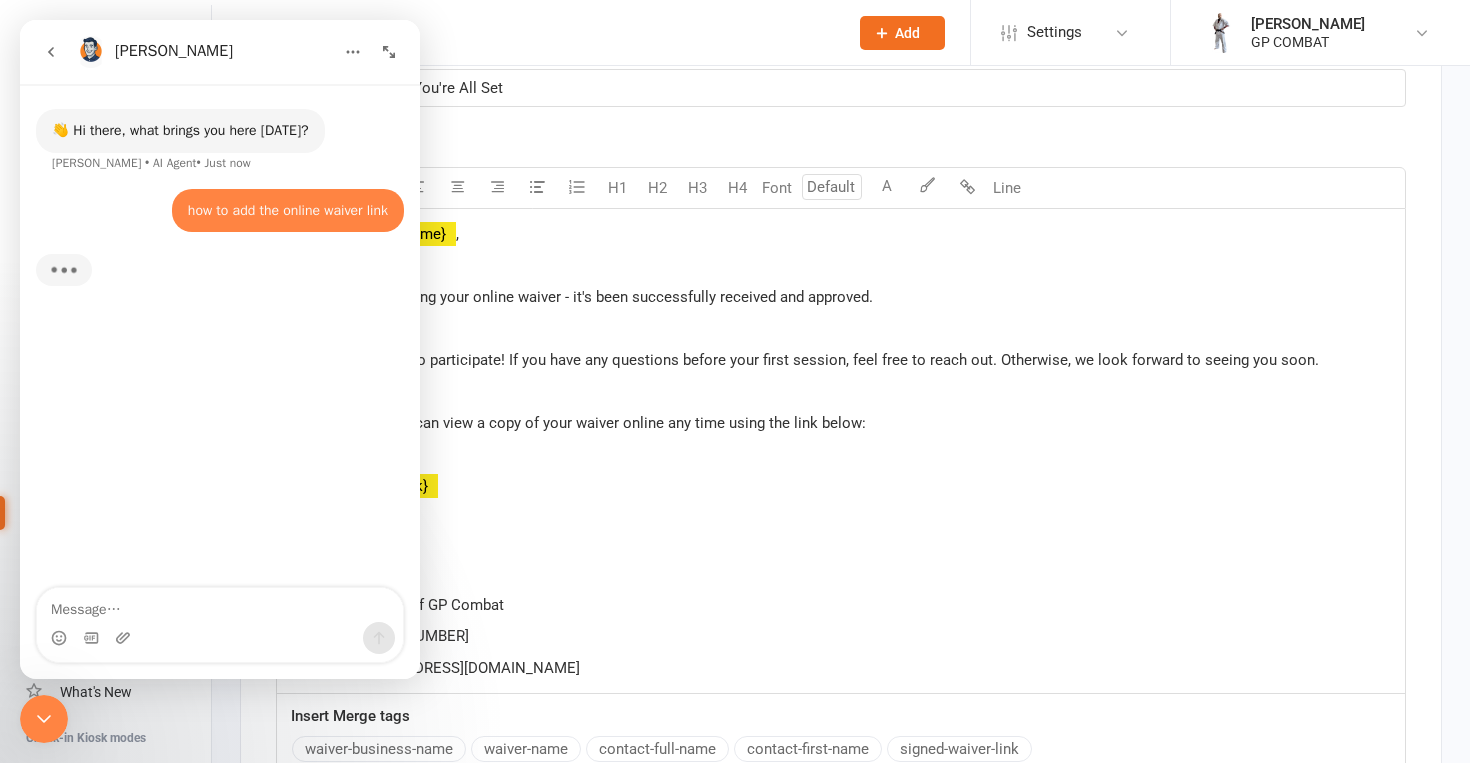 scroll, scrollTop: 10903, scrollLeft: 0, axis: vertical 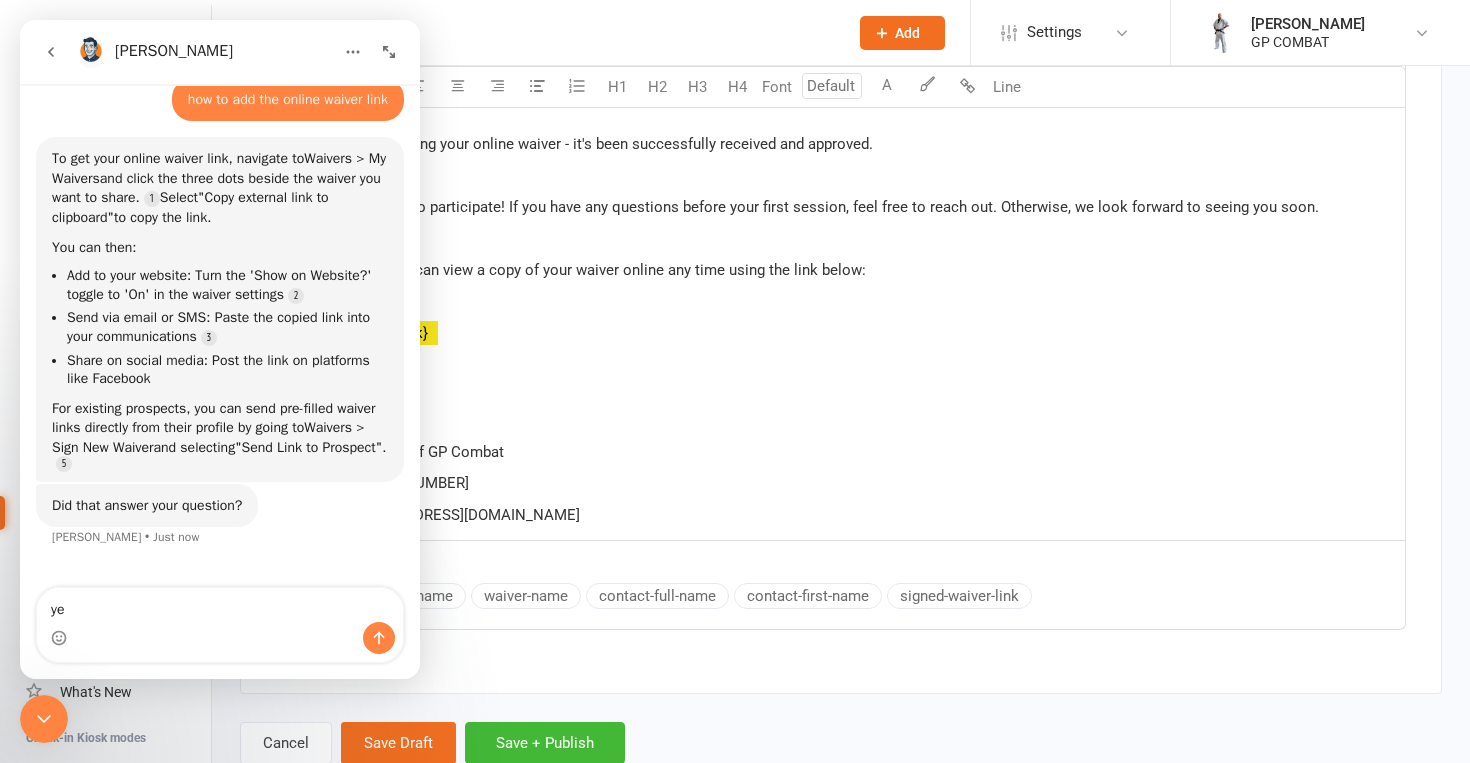 type on "yep" 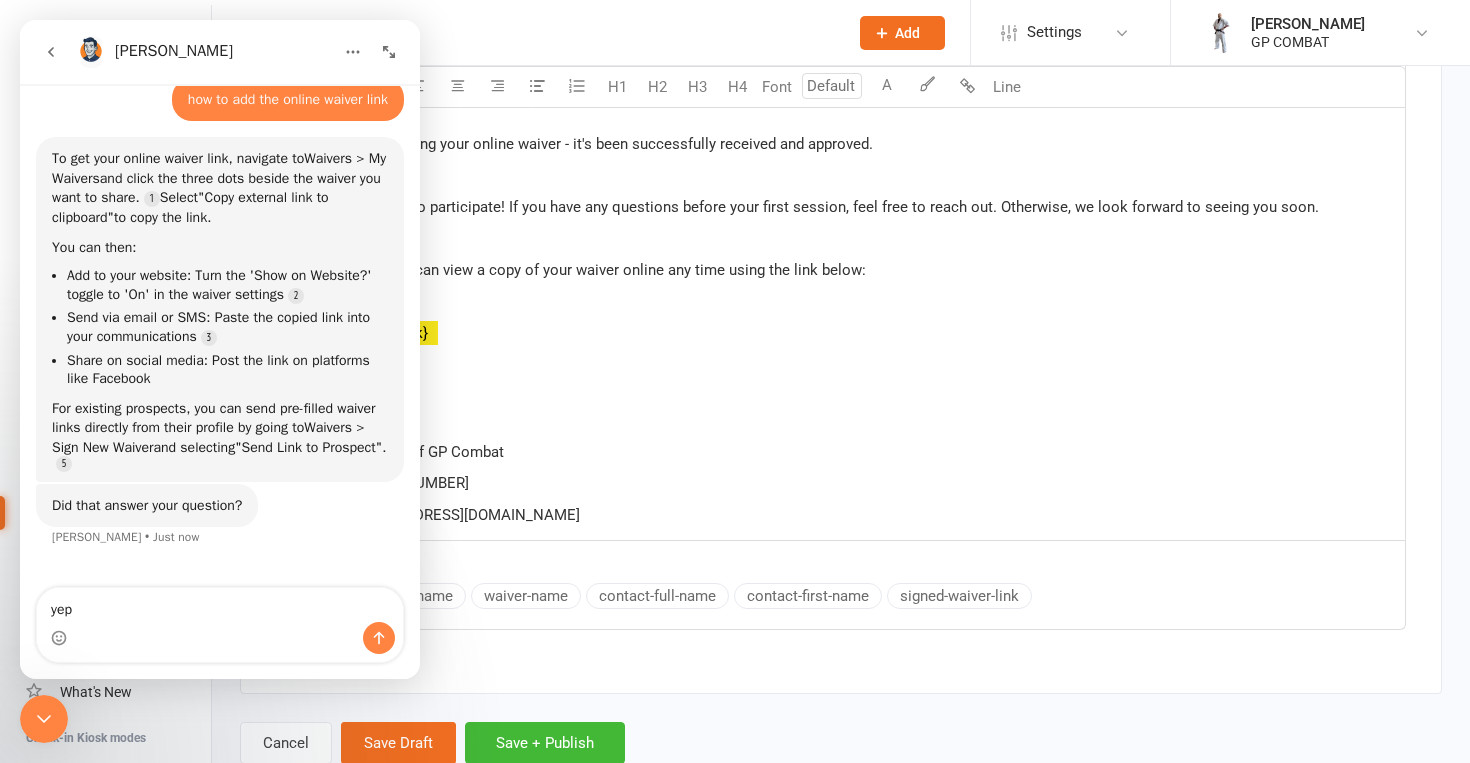 type 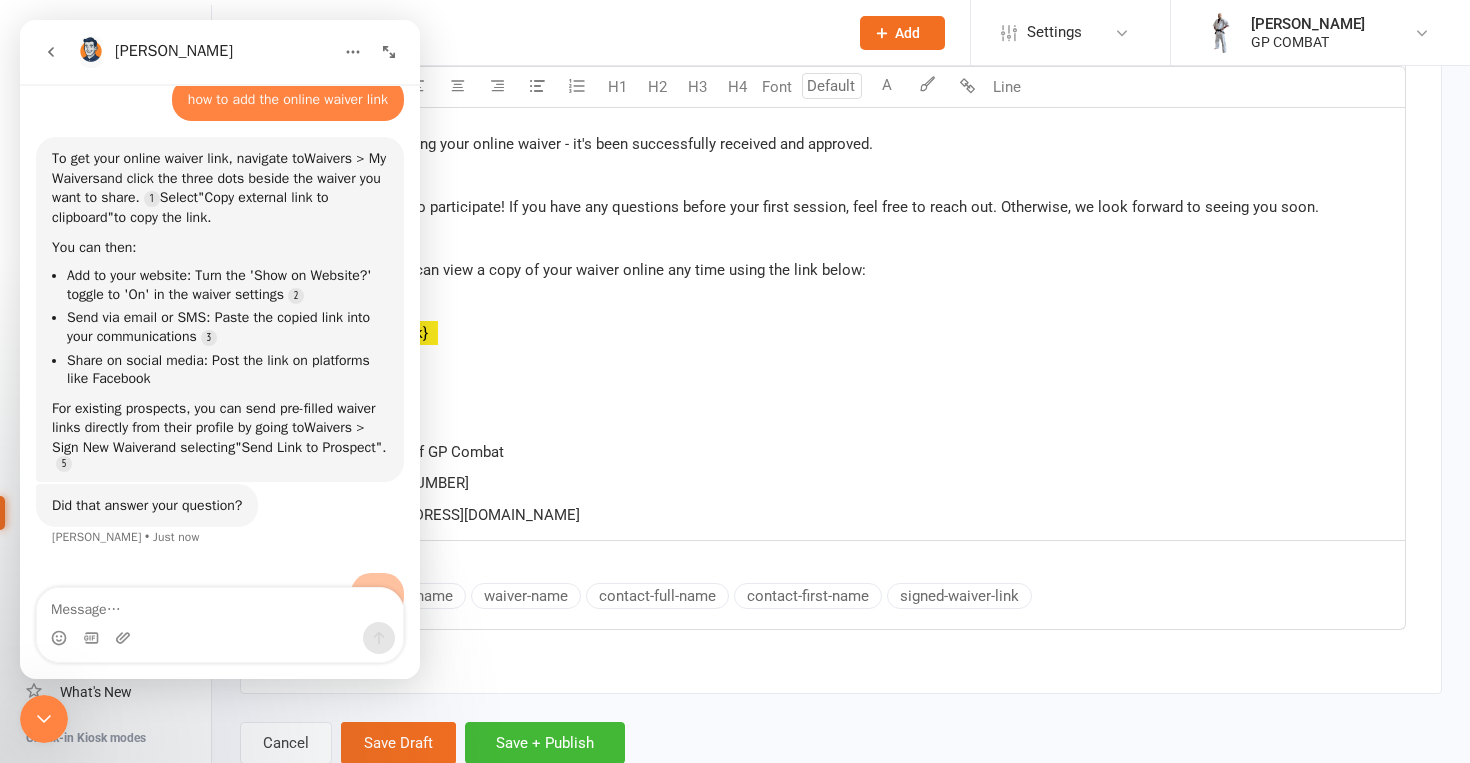 scroll, scrollTop: 11212, scrollLeft: 0, axis: vertical 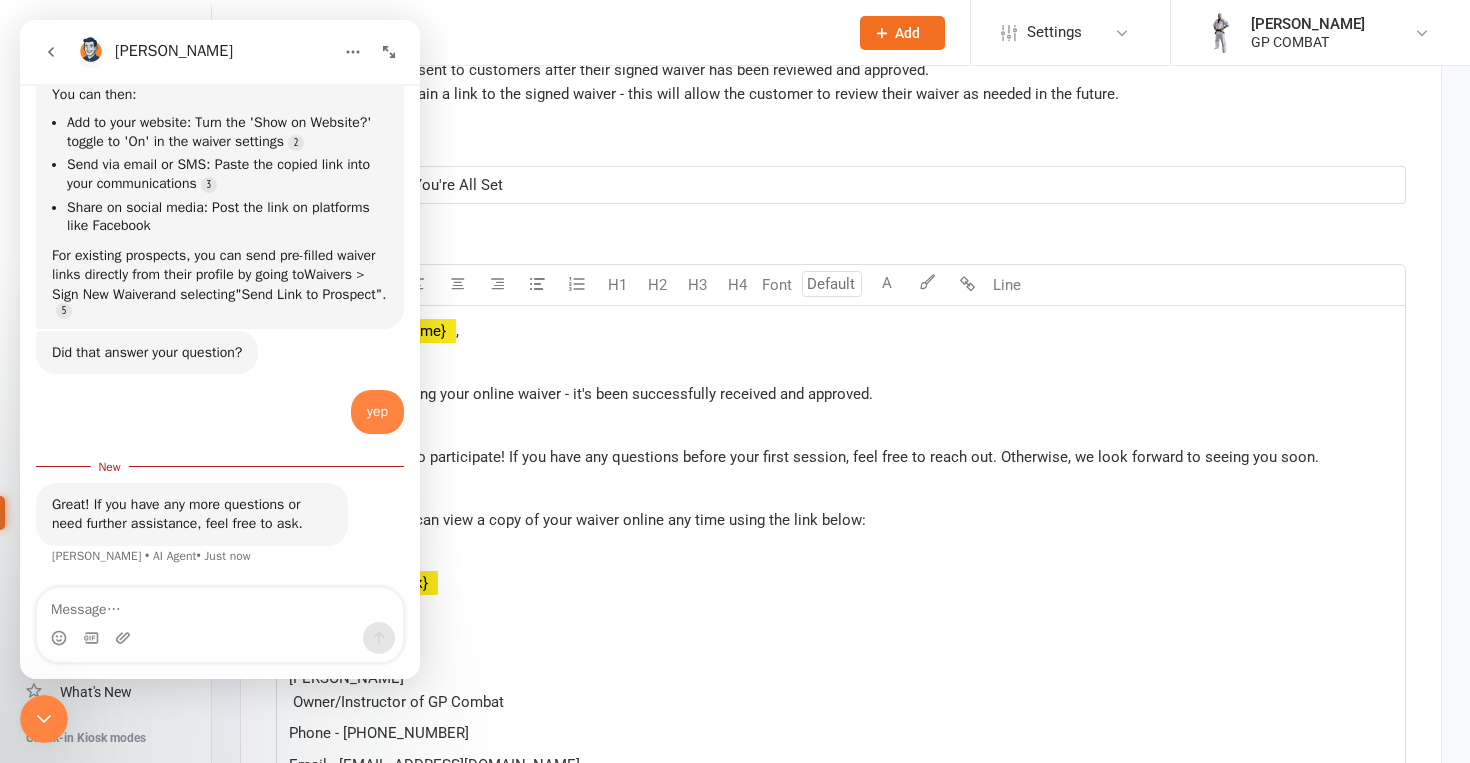 click 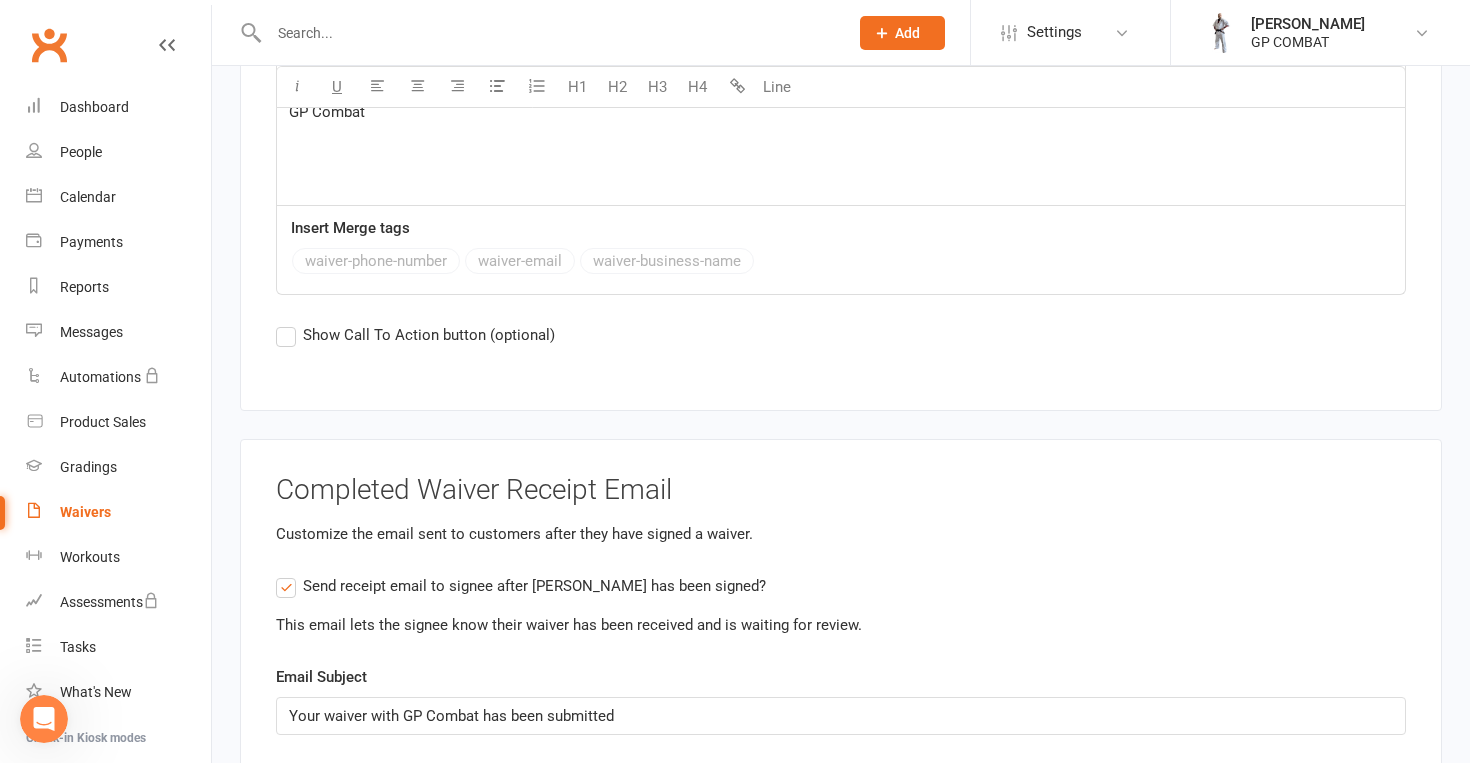 scroll, scrollTop: 8781, scrollLeft: 0, axis: vertical 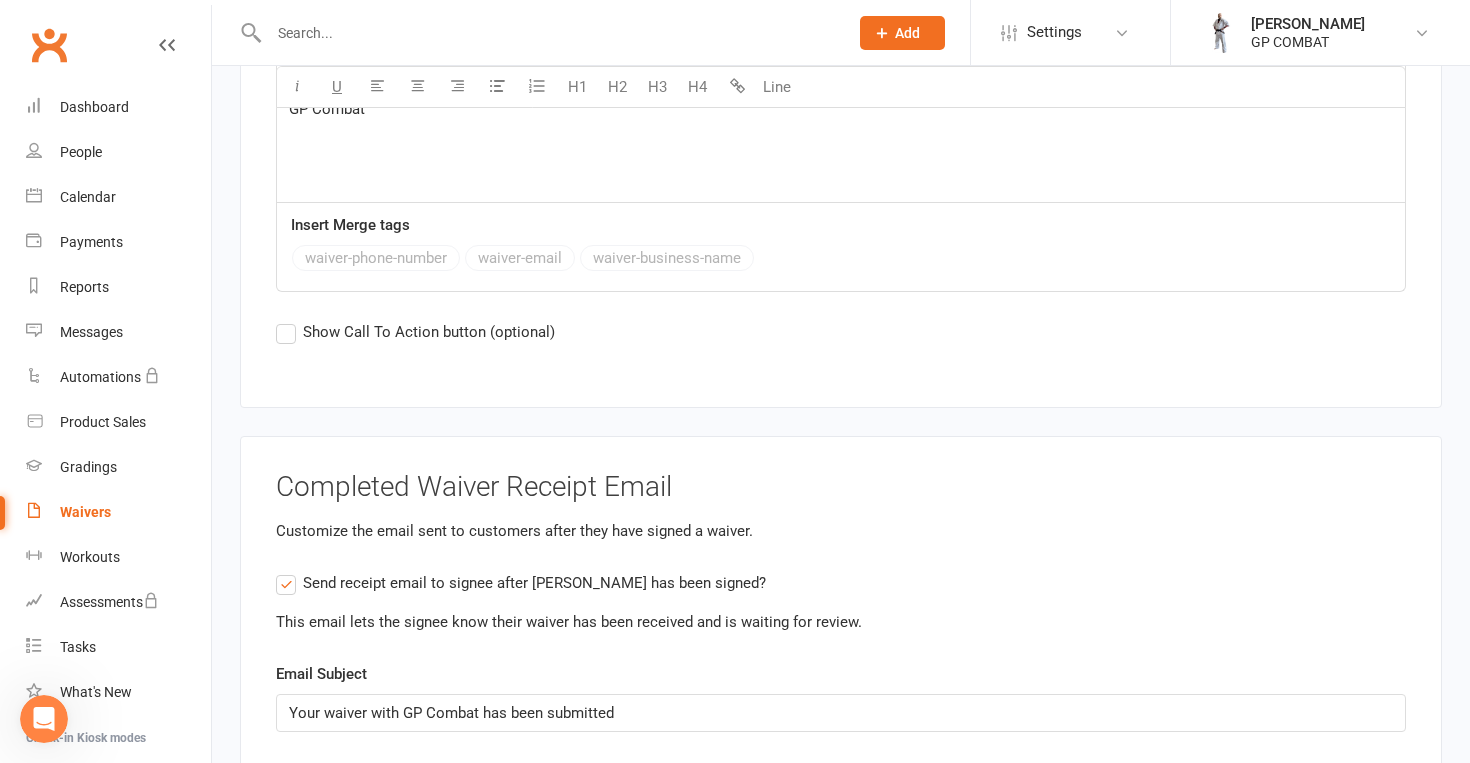 click on "waiver-phone-number waiver-email waiver-business-name" at bounding box center [525, 260] 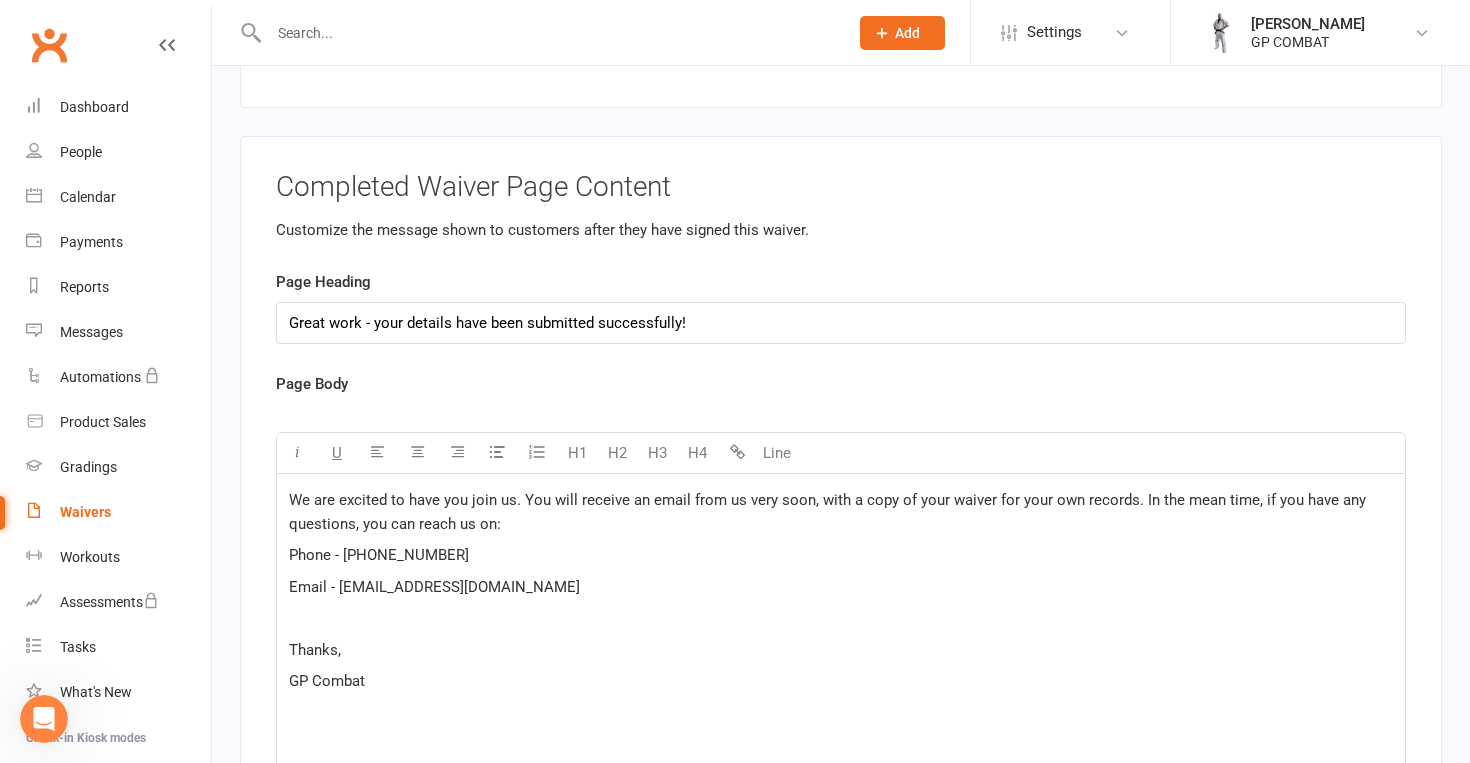 scroll, scrollTop: 8208, scrollLeft: 0, axis: vertical 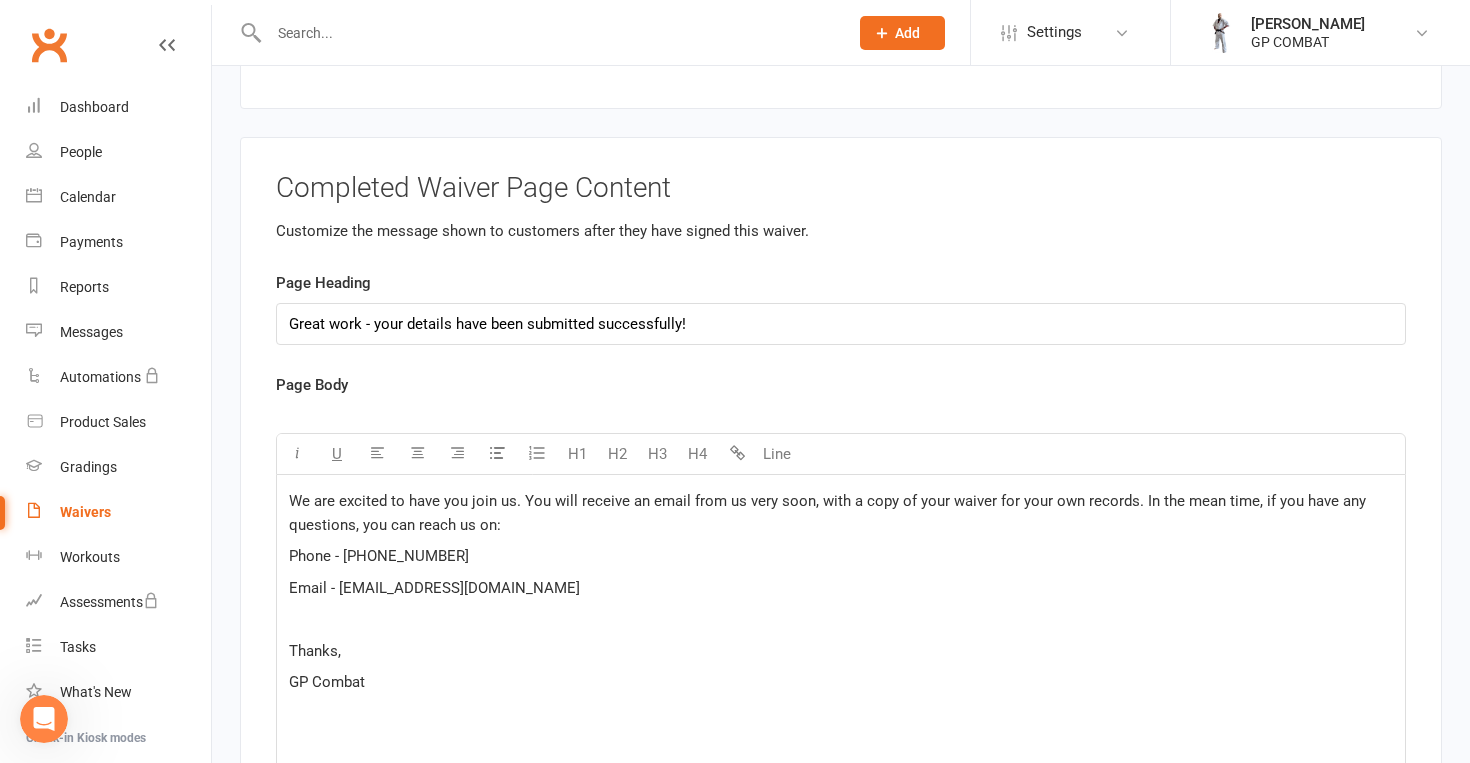 drag, startPoint x: 291, startPoint y: 312, endPoint x: 328, endPoint y: 312, distance: 37 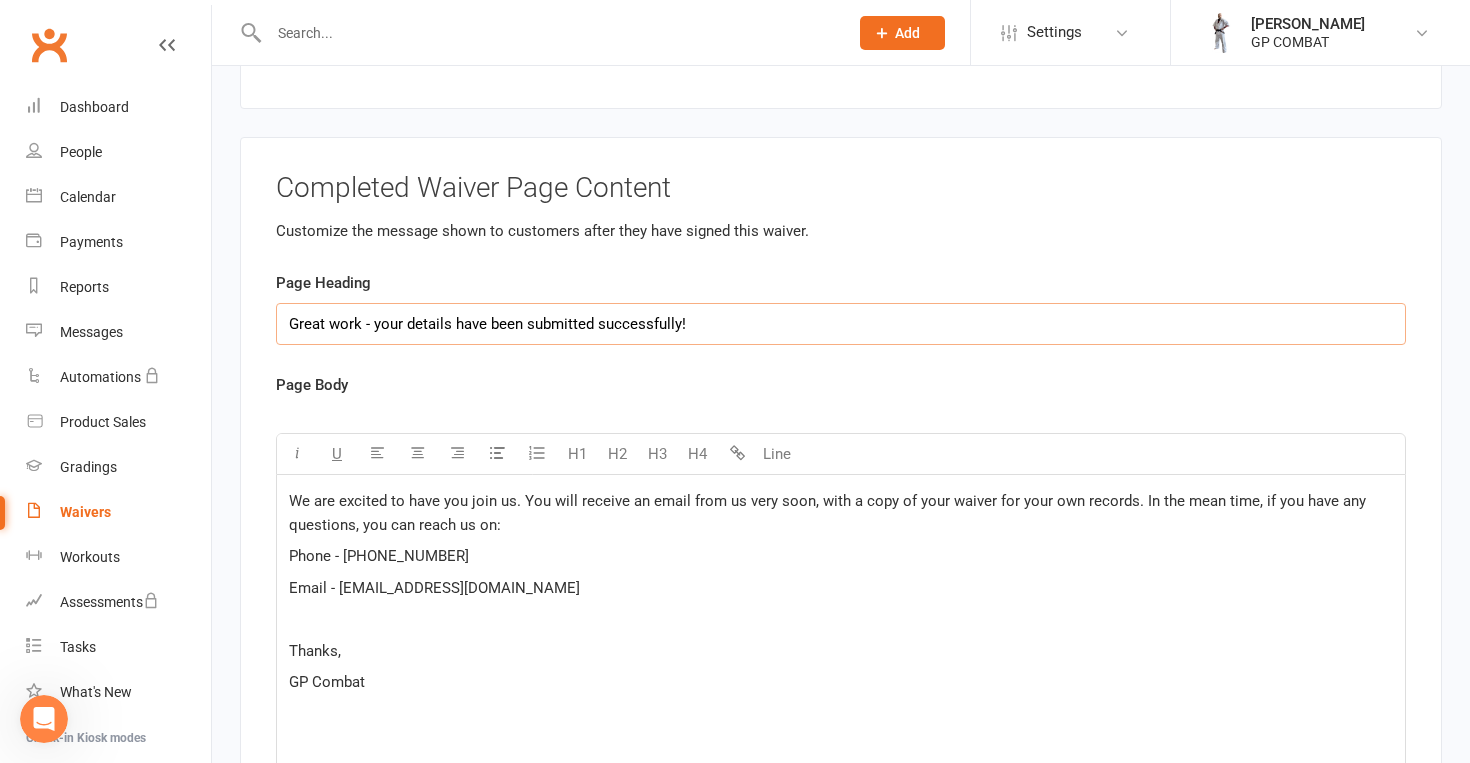 drag, startPoint x: 291, startPoint y: 311, endPoint x: 667, endPoint y: 337, distance: 376.89786 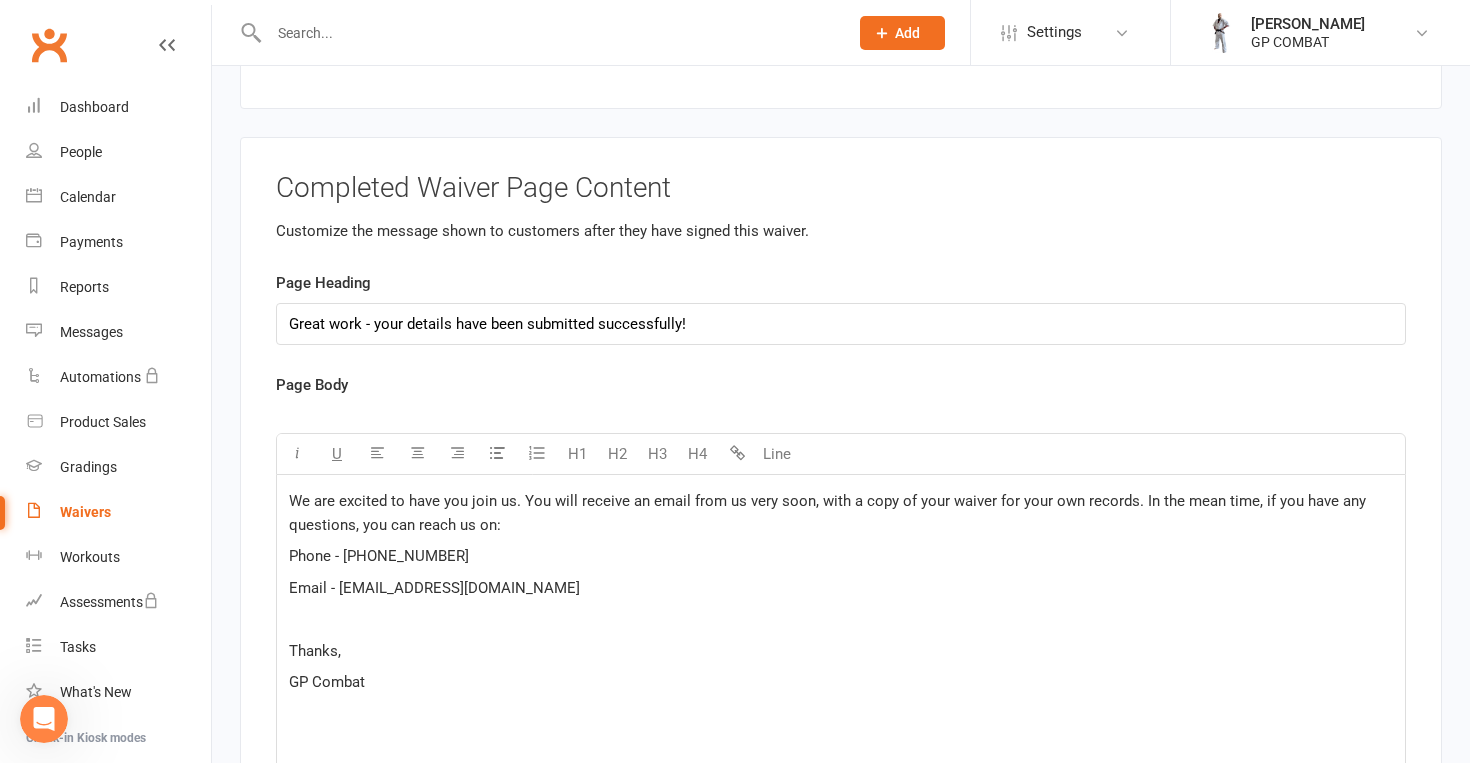 click on "Page Heading Great work - your details have been submitted successfully! Page Body U H1 H2 H3 H4 Line We are excited to have you join us. You will receive an email from us very soon, with a copy of your waiver for your own records. In the mean time, if you have any questions, you can reach us on:  Phone - [PHONE_NUMBER] Email - [EMAIL_ADDRESS][DOMAIN_NAME]   Thanks,  GP Combat Insert Merge tags waiver-phone-number waiver-email waiver-business-name
Show Call To Action button (optional)" at bounding box center (841, 594) 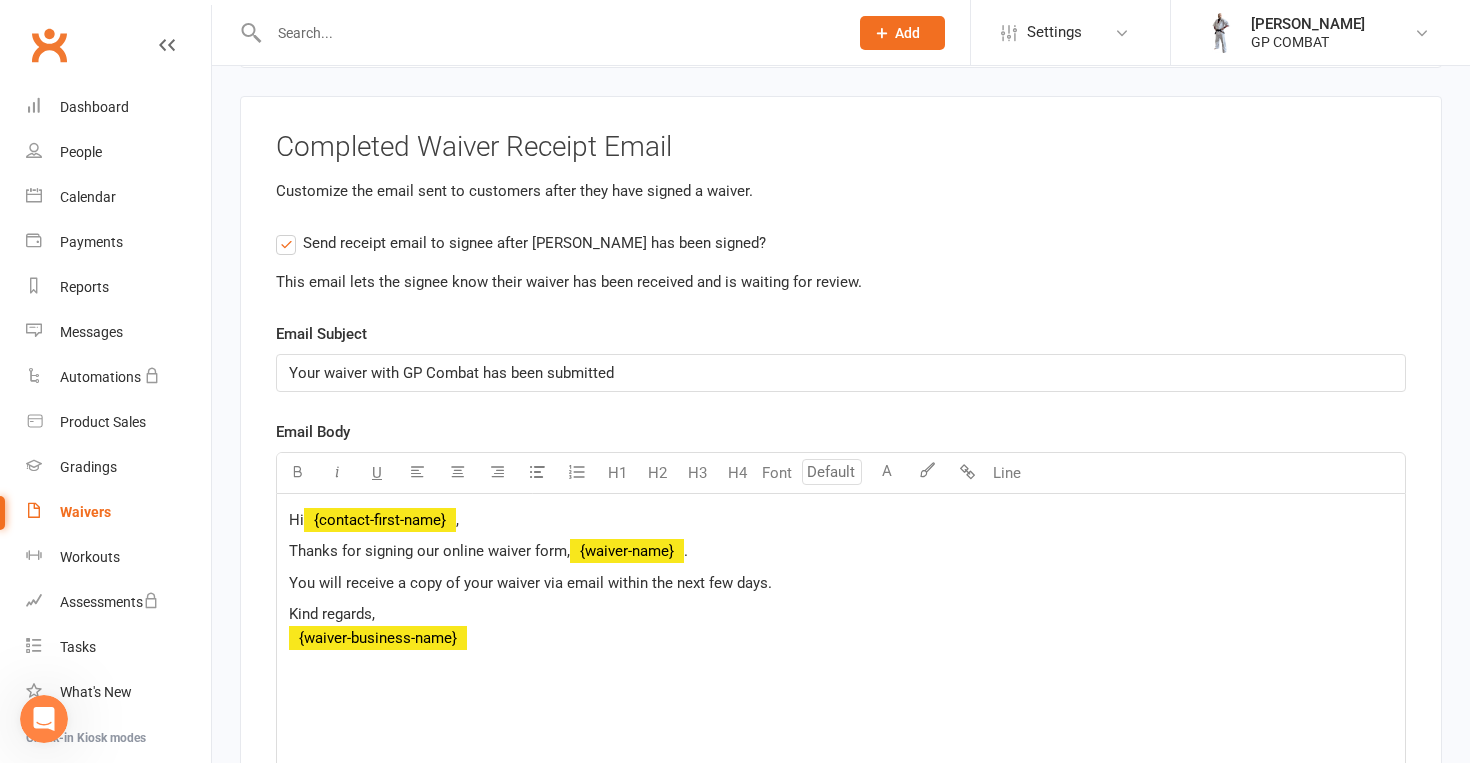 scroll, scrollTop: 9144, scrollLeft: 0, axis: vertical 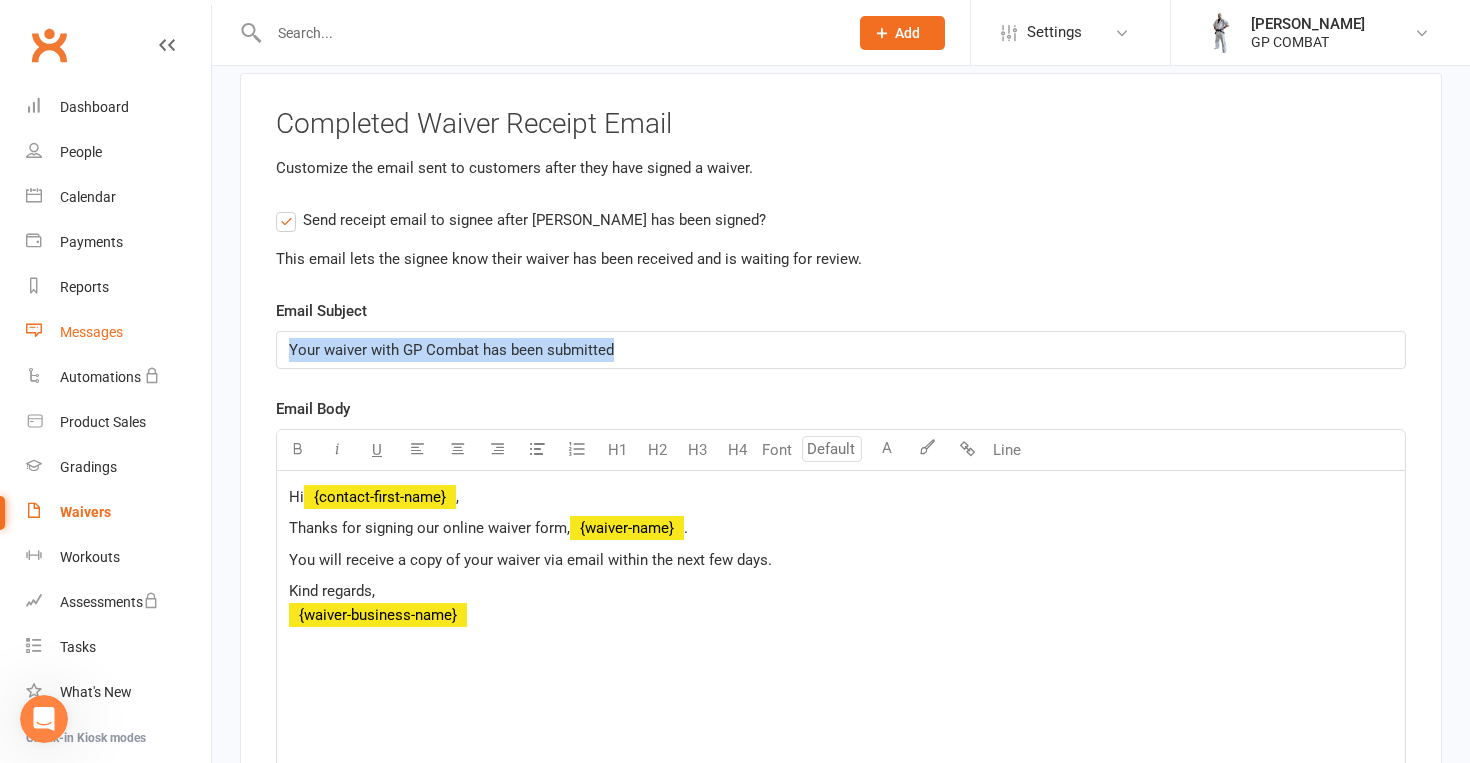 drag, startPoint x: 635, startPoint y: 340, endPoint x: 181, endPoint y: 334, distance: 454.03964 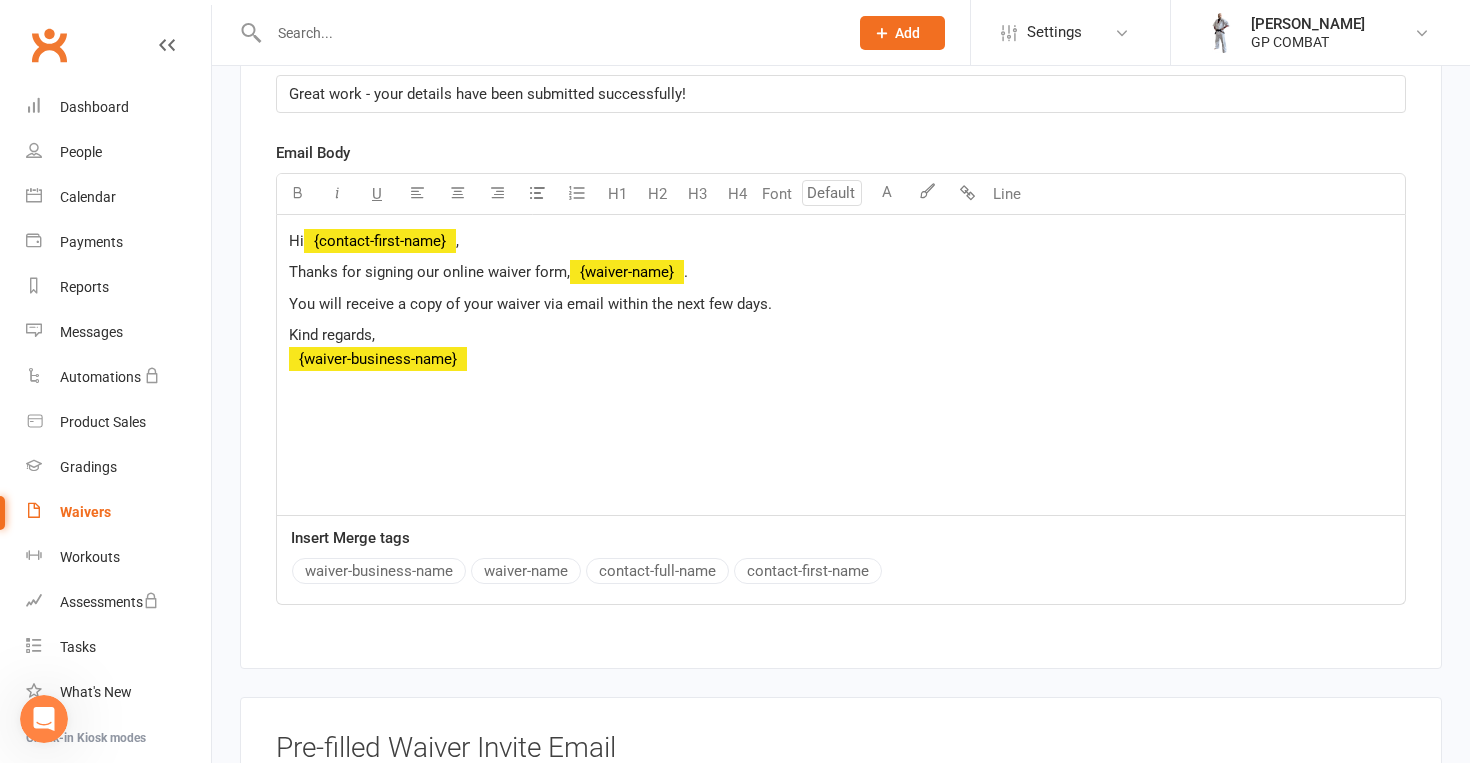 scroll, scrollTop: 9331, scrollLeft: 0, axis: vertical 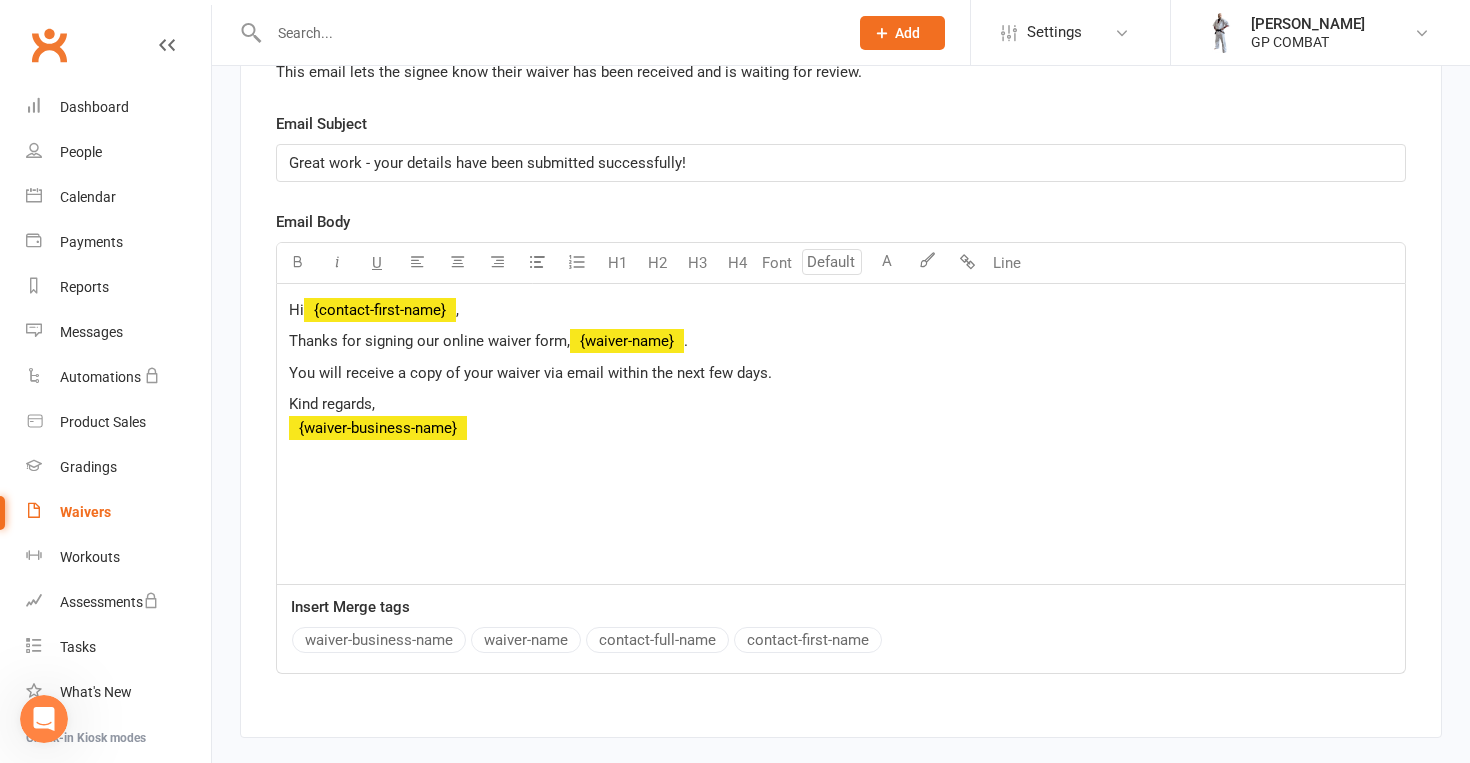 click on "Kind regards,
﻿ {waiver-business-name}" at bounding box center [841, 416] 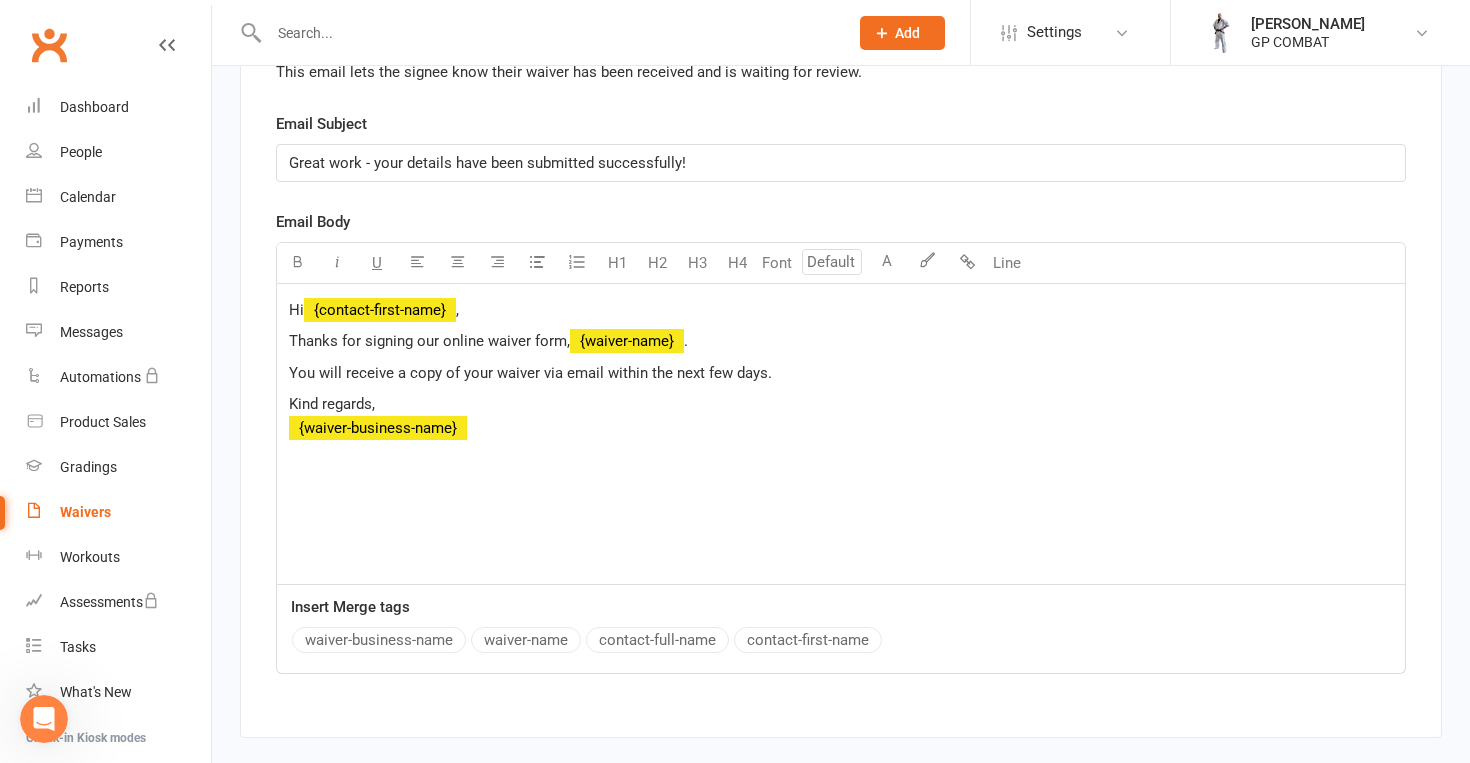 click on "Kind regards,
﻿ {waiver-business-name}" at bounding box center (841, 416) 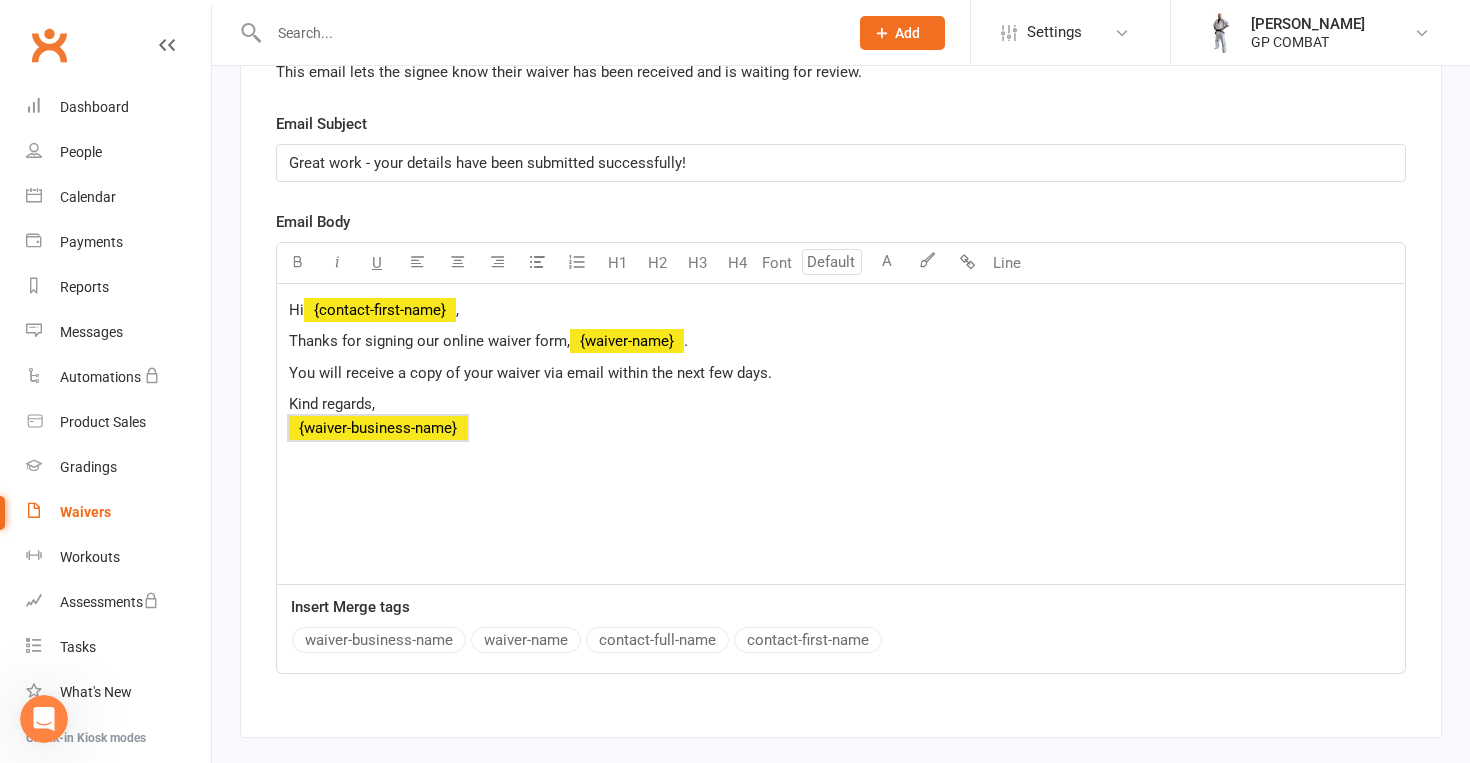 click on "Hi  ﻿ {contact-first-name} ,   Thanks for signing our online waiver form,  ﻿ {waiver-name} .   You will receive a copy of your waiver via email within the next few days.   Kind regards,
﻿ {waiver-business-name}" at bounding box center [841, 434] 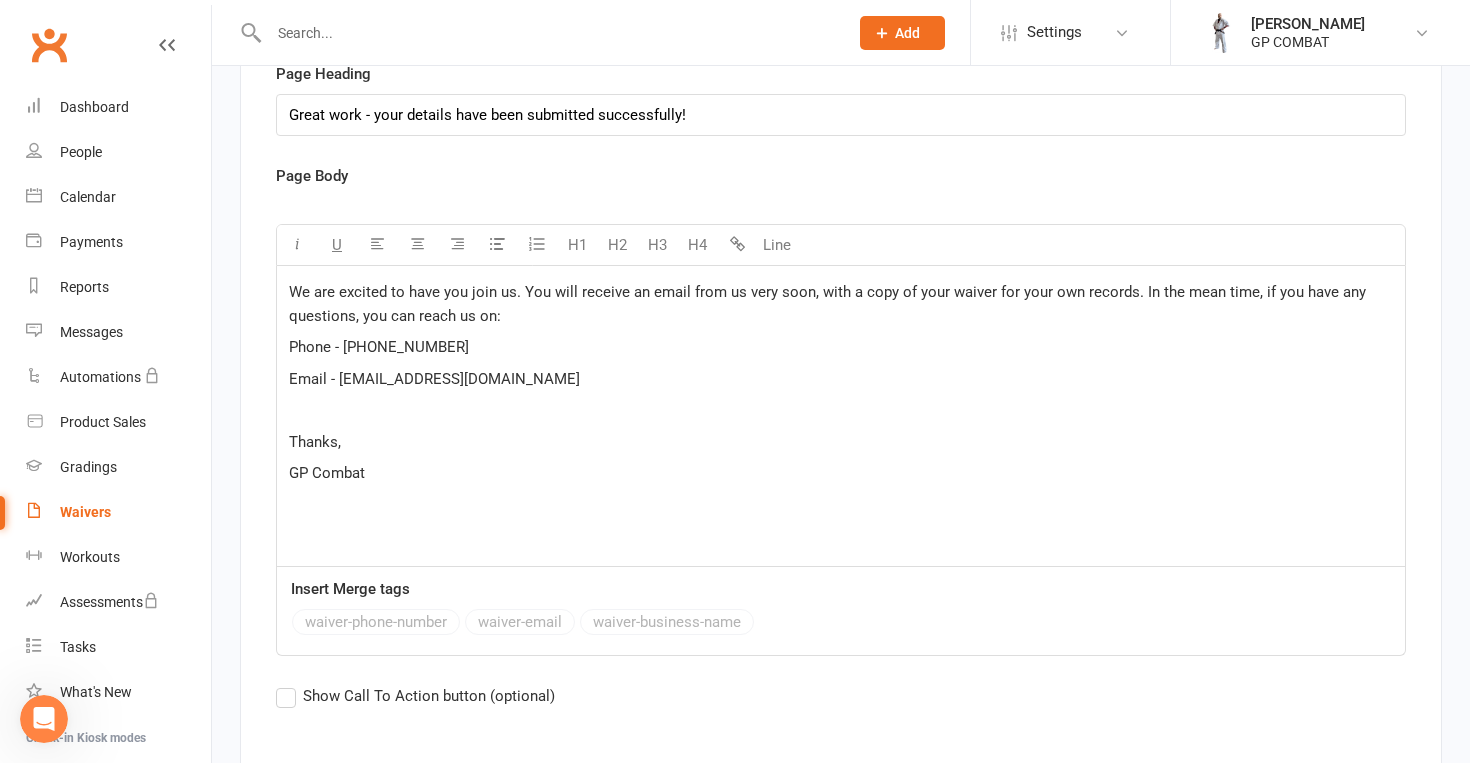 scroll, scrollTop: 8416, scrollLeft: 0, axis: vertical 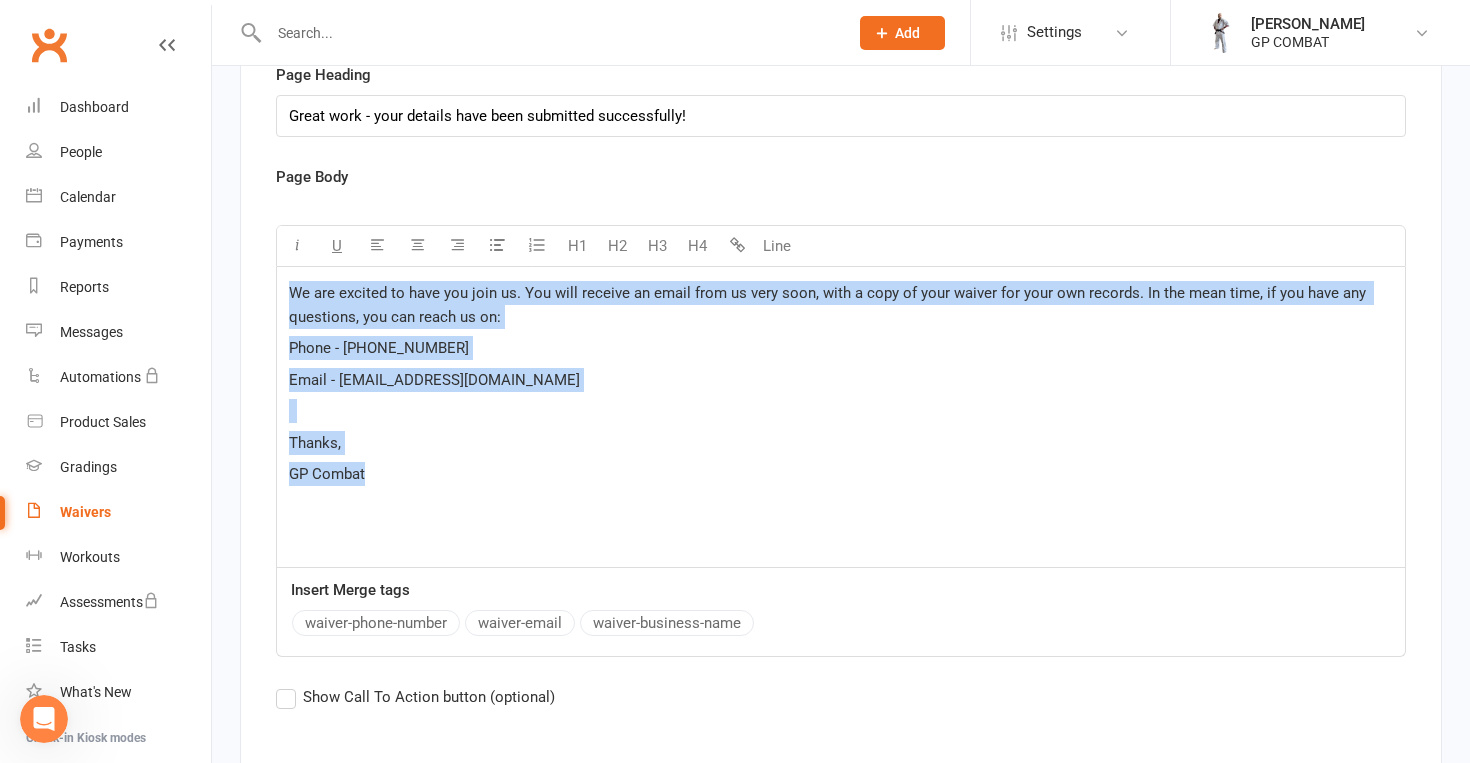 drag, startPoint x: 290, startPoint y: 280, endPoint x: 459, endPoint y: 466, distance: 251.31056 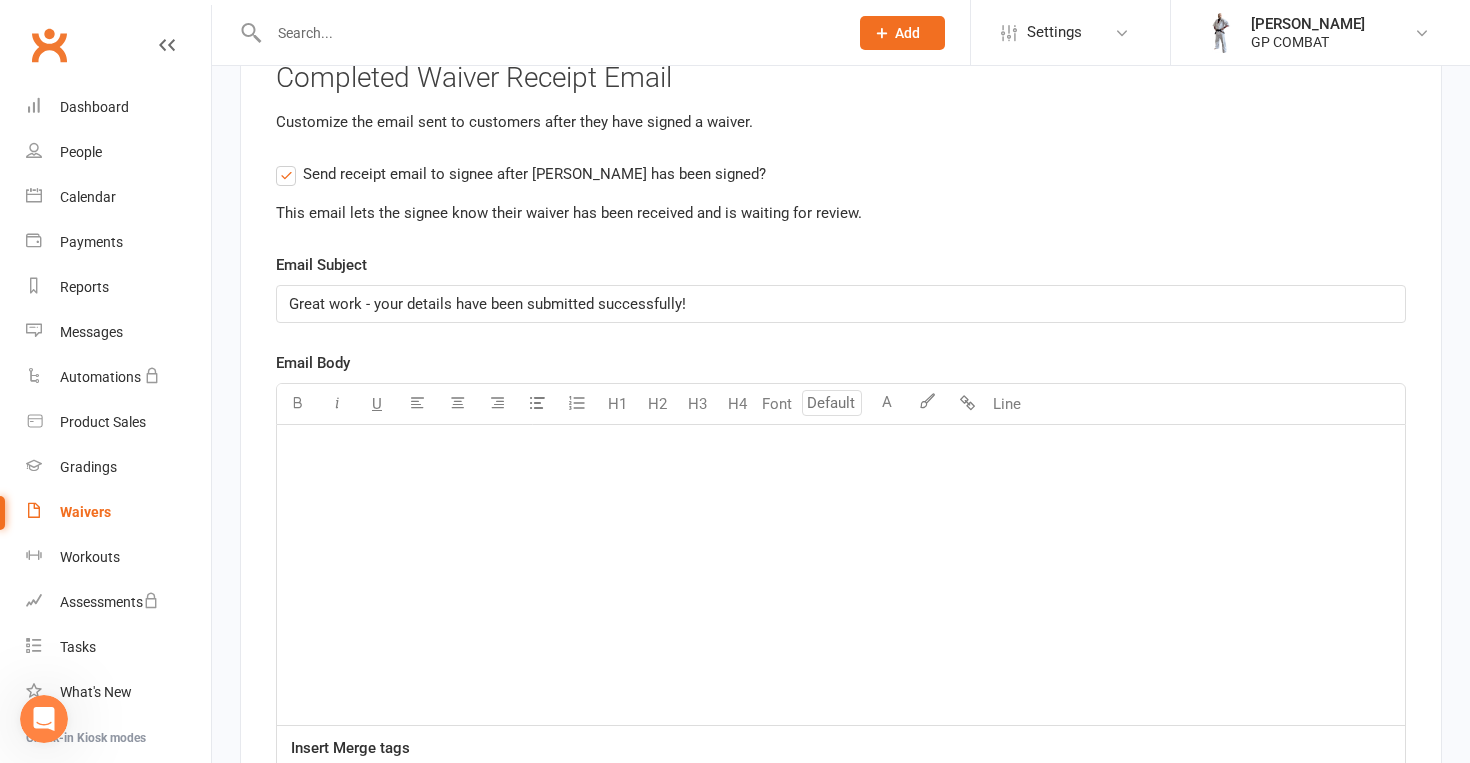 scroll, scrollTop: 9203, scrollLeft: 0, axis: vertical 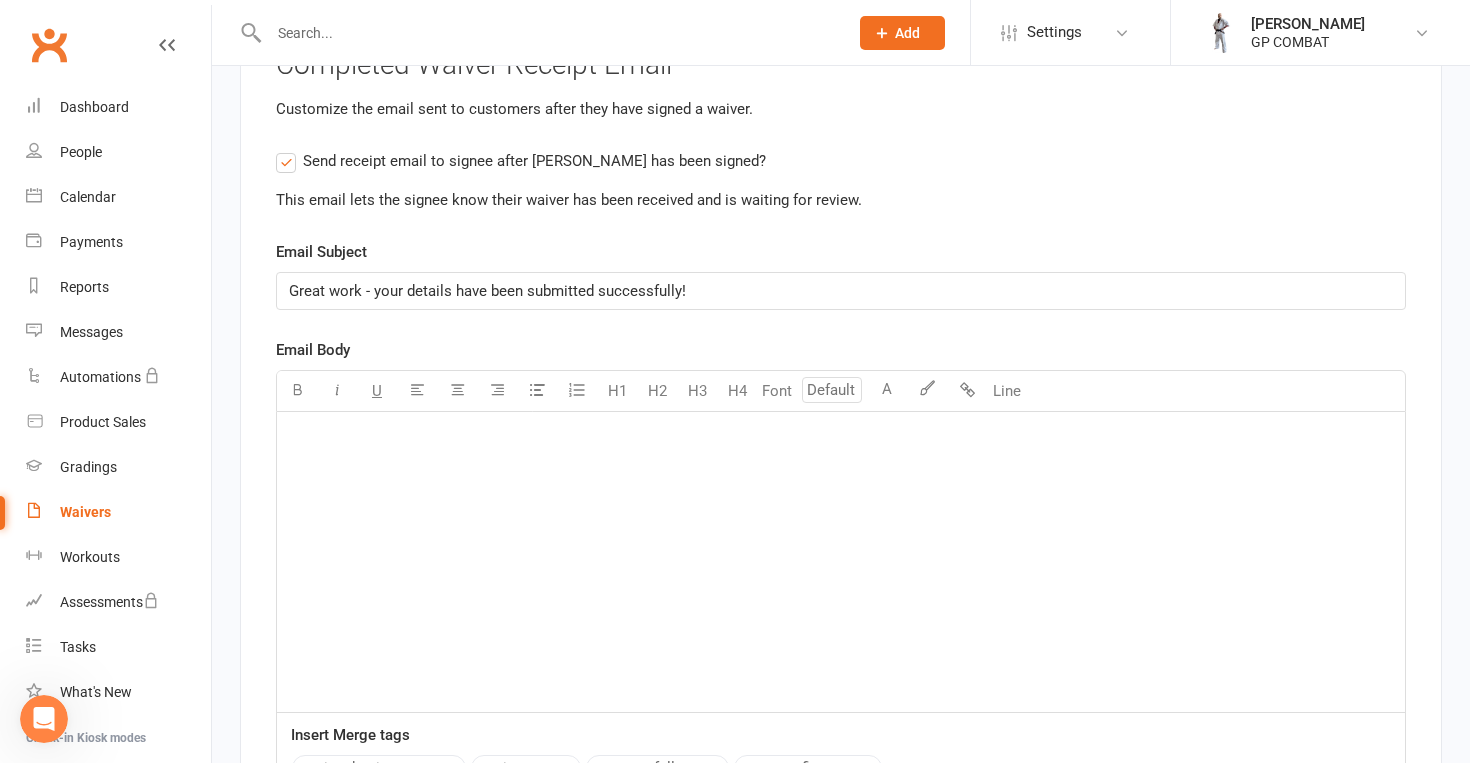 click on "﻿" at bounding box center [841, 562] 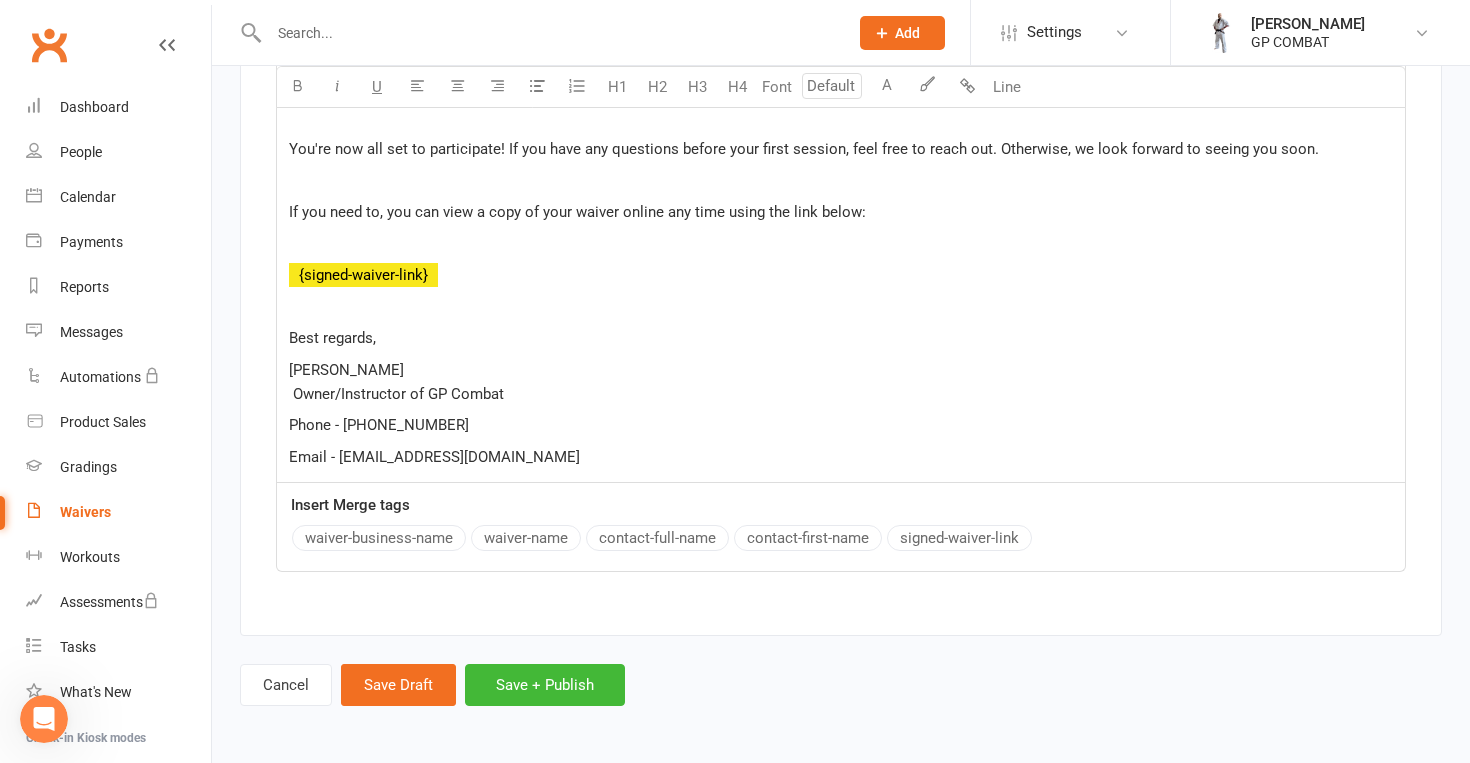 scroll, scrollTop: 11274, scrollLeft: 0, axis: vertical 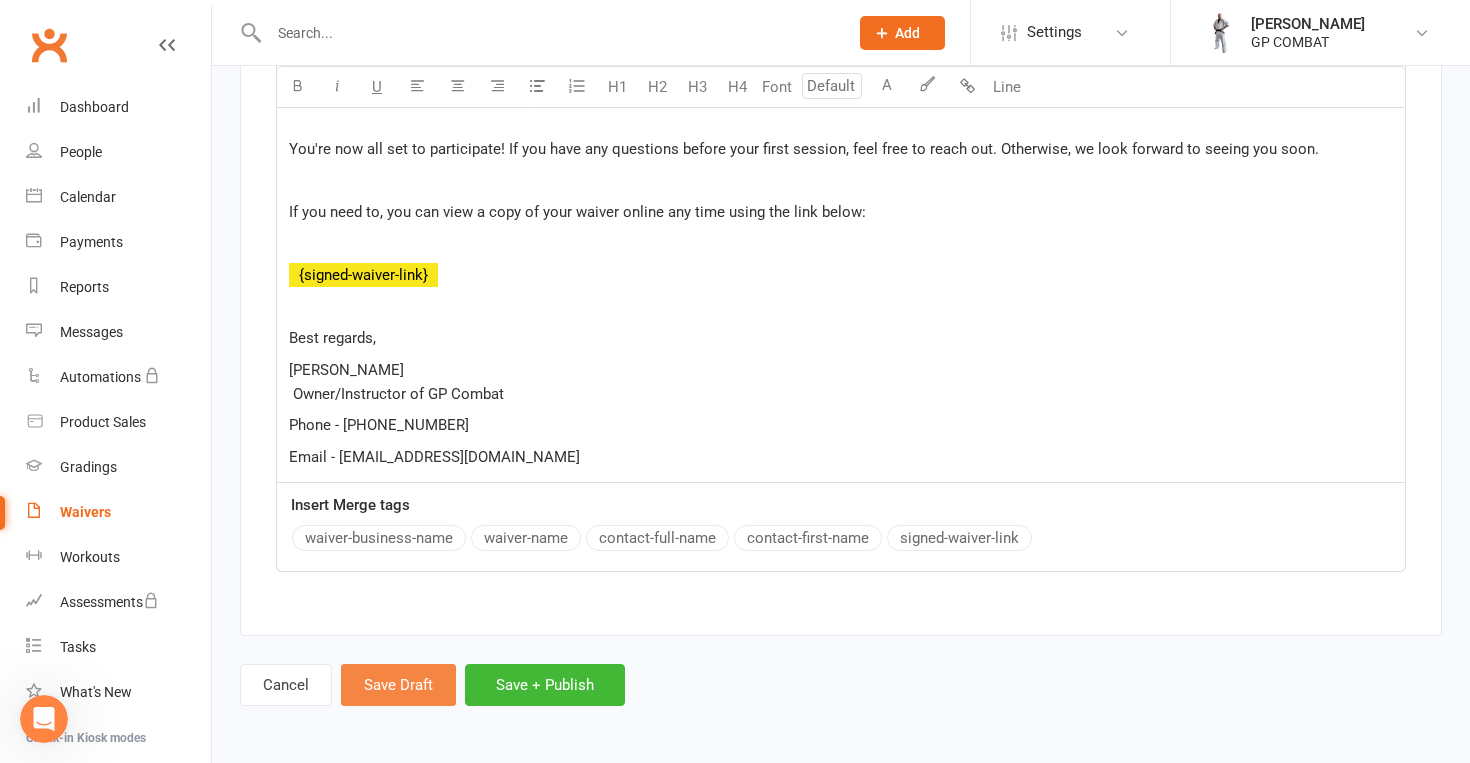 click on "Save Draft" at bounding box center [398, 685] 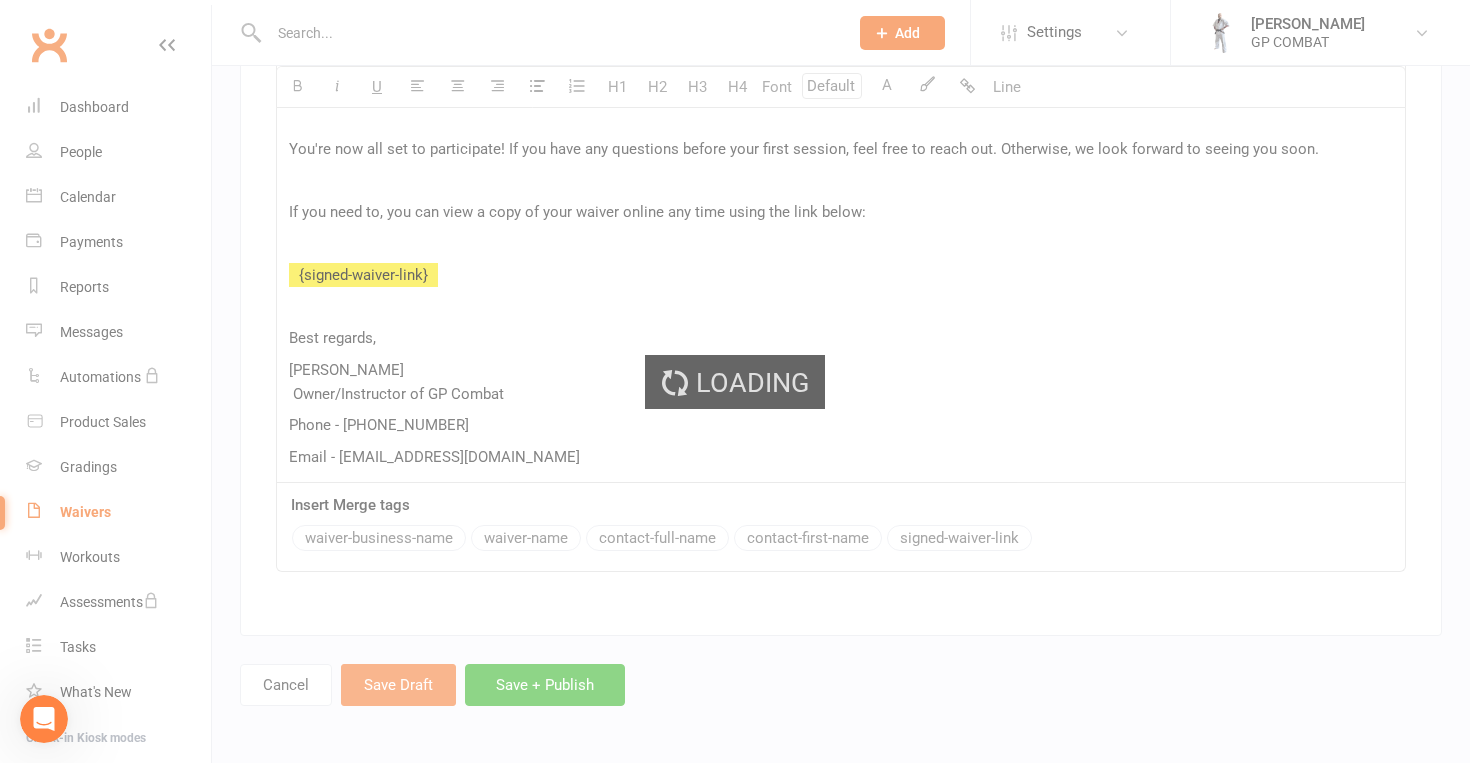 scroll, scrollTop: 0, scrollLeft: 0, axis: both 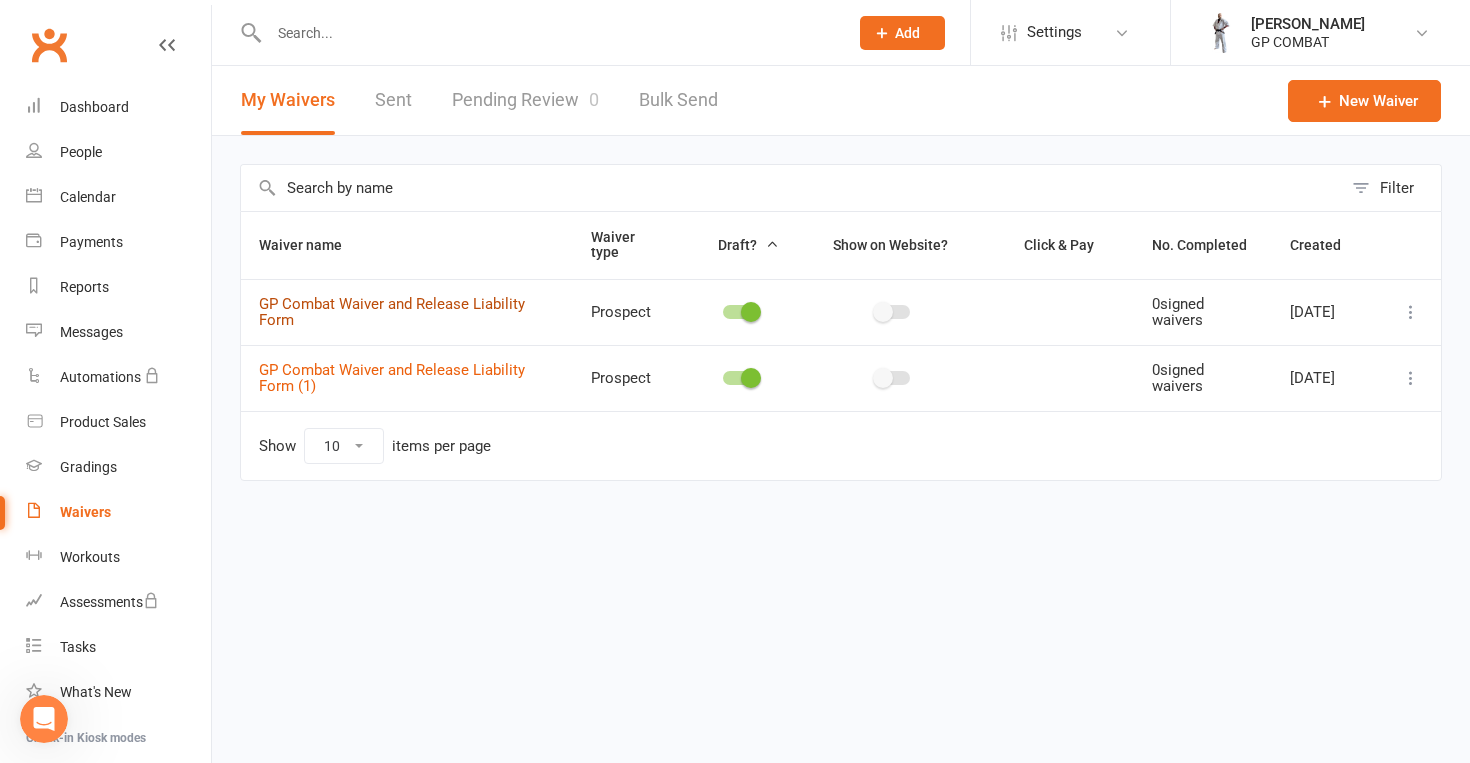 click on "GP Combat Waiver and Release Liability Form" at bounding box center [392, 312] 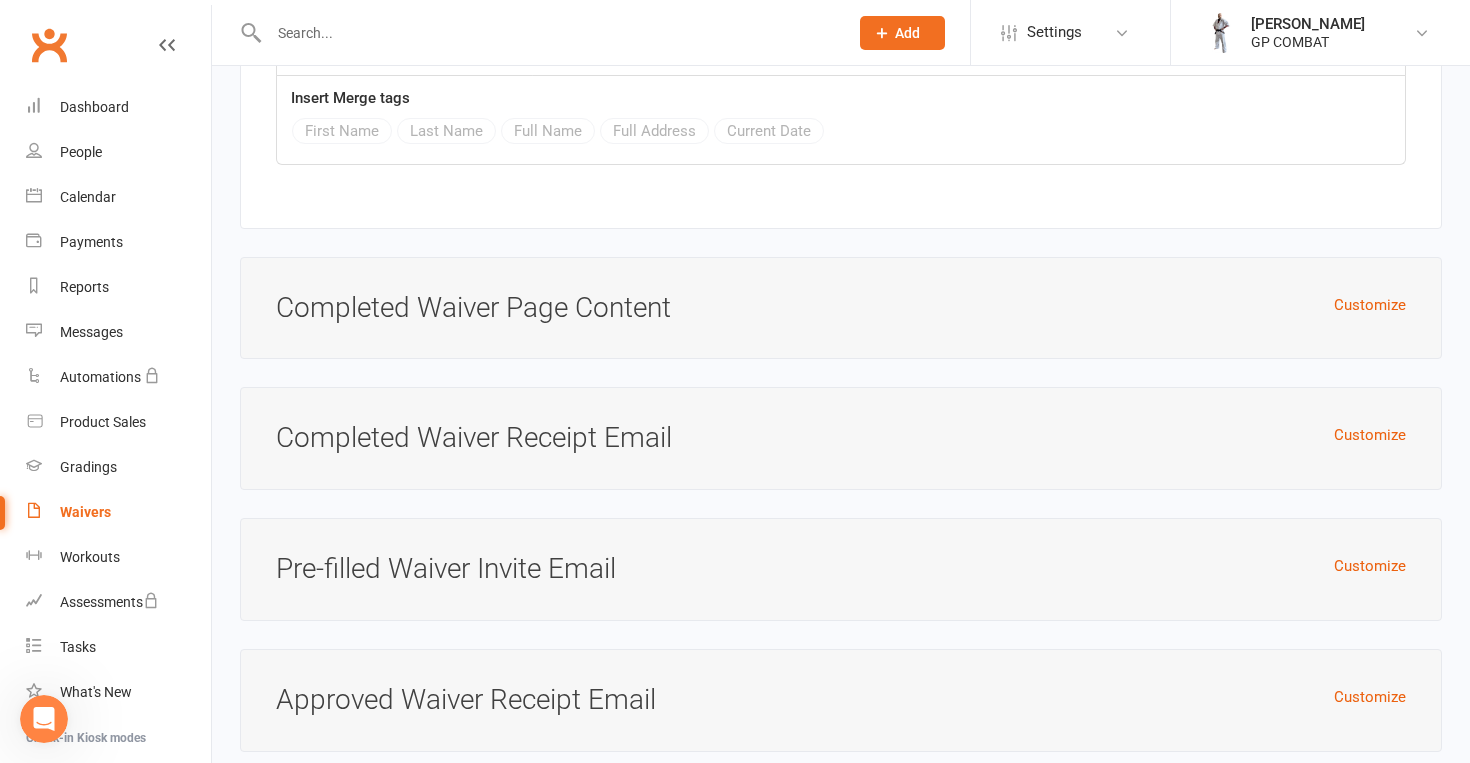 scroll, scrollTop: 8102, scrollLeft: 0, axis: vertical 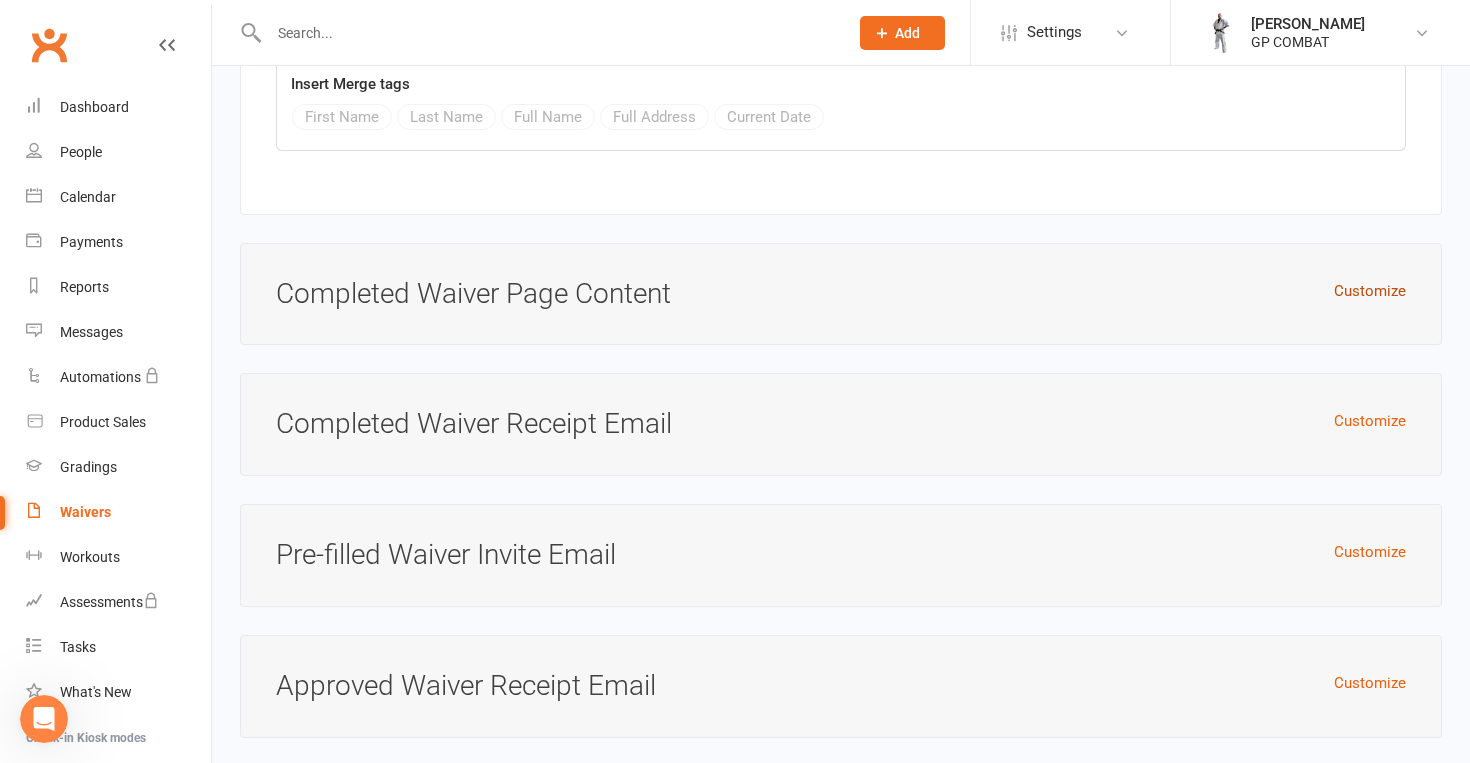 click on "Customize" at bounding box center (1370, 291) 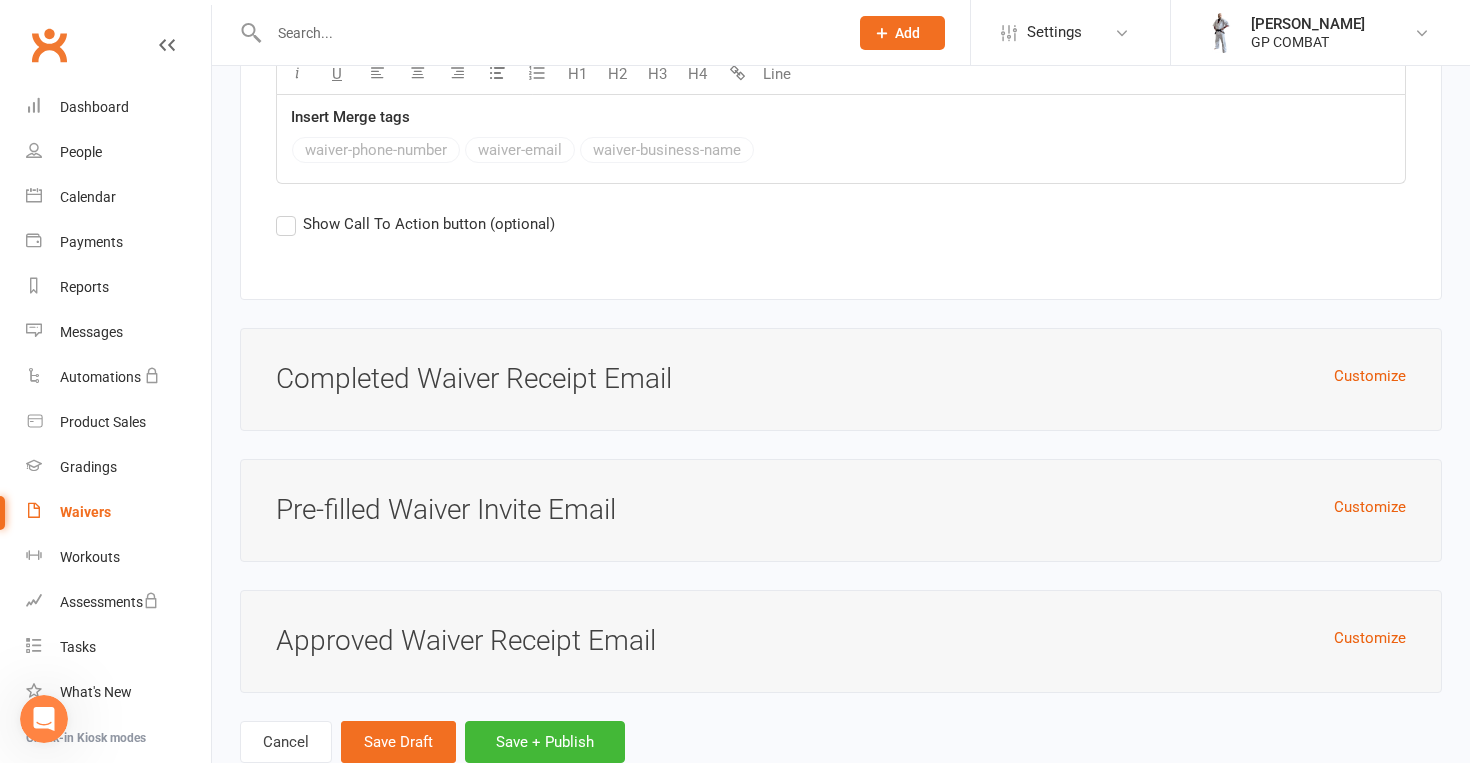 scroll, scrollTop: 8891, scrollLeft: 0, axis: vertical 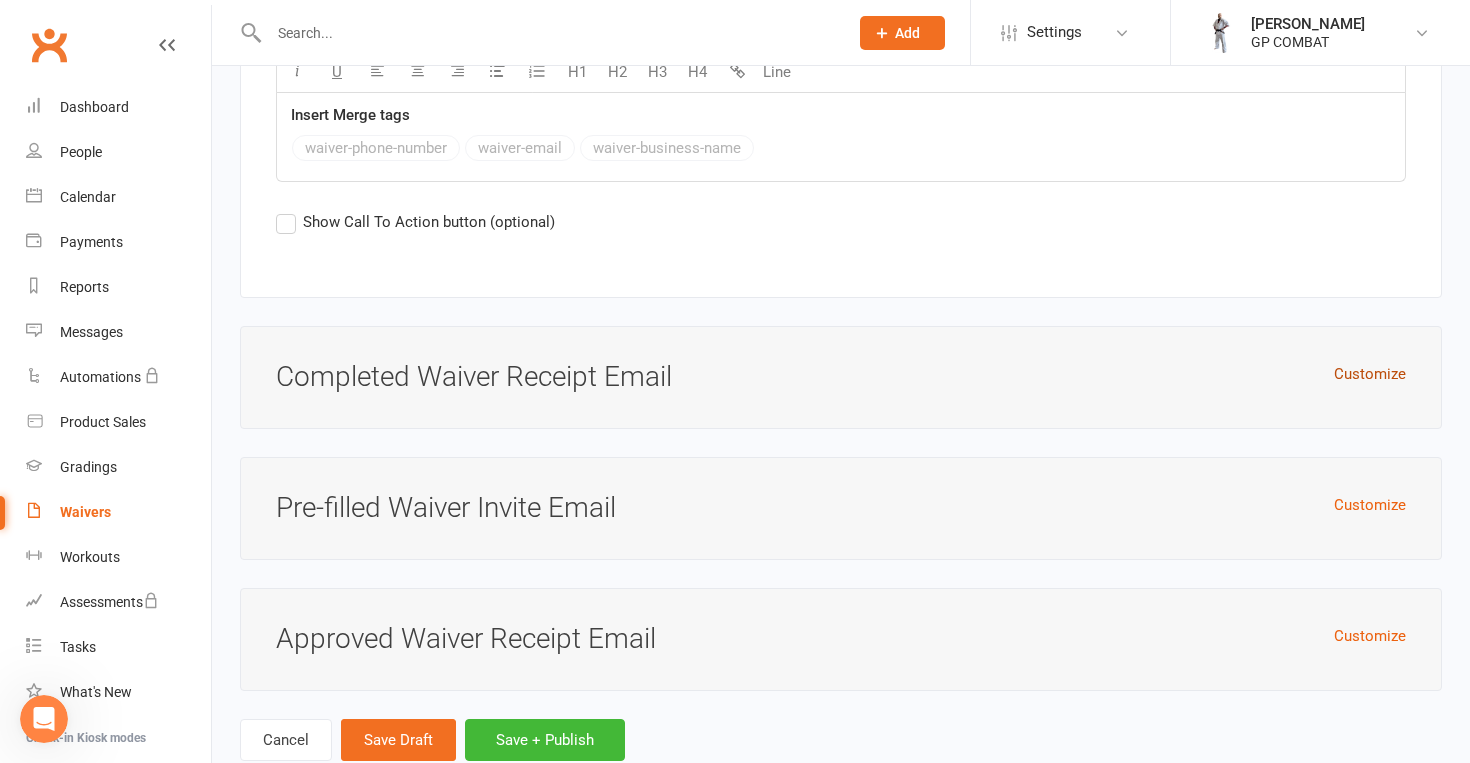 click on "Customize" at bounding box center (1370, 374) 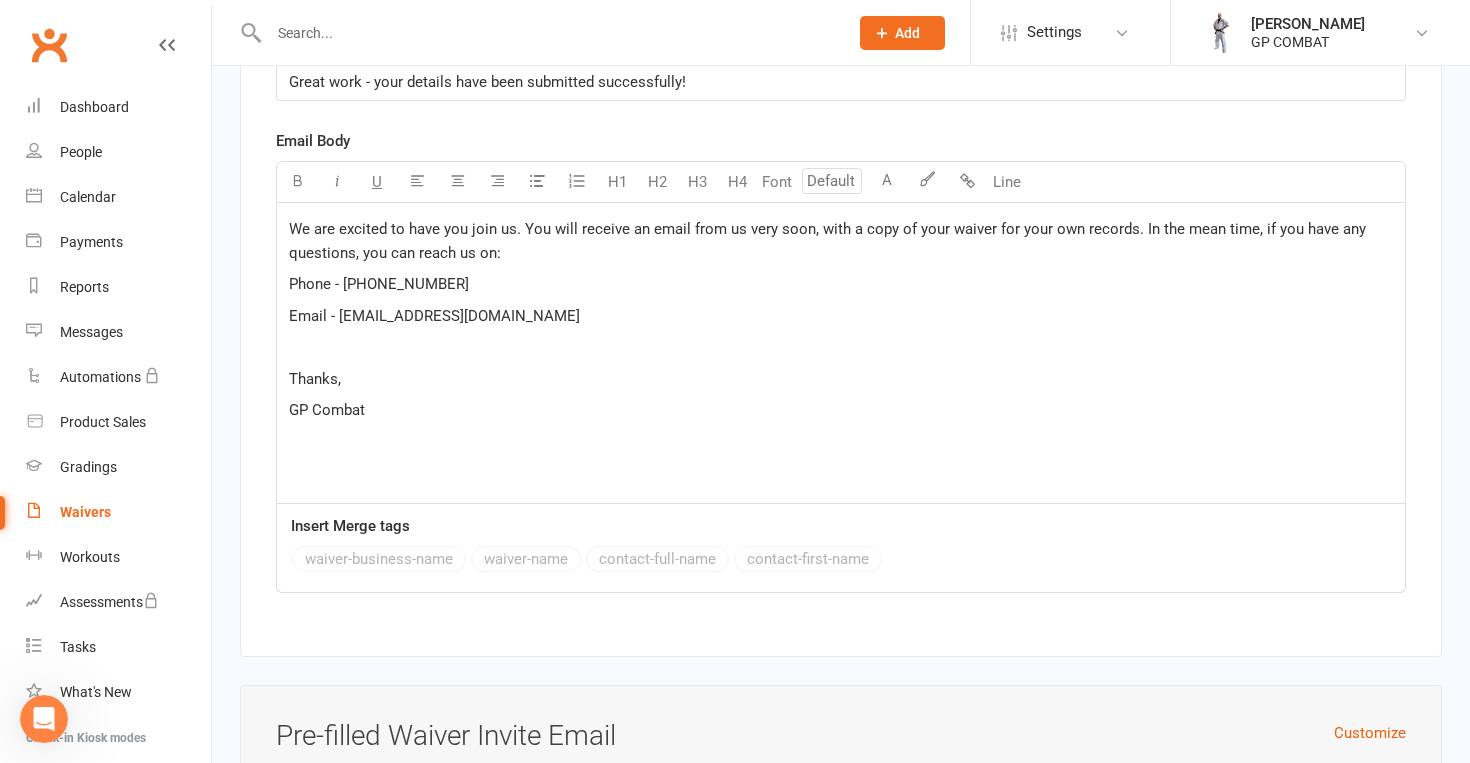 scroll, scrollTop: 9540, scrollLeft: 0, axis: vertical 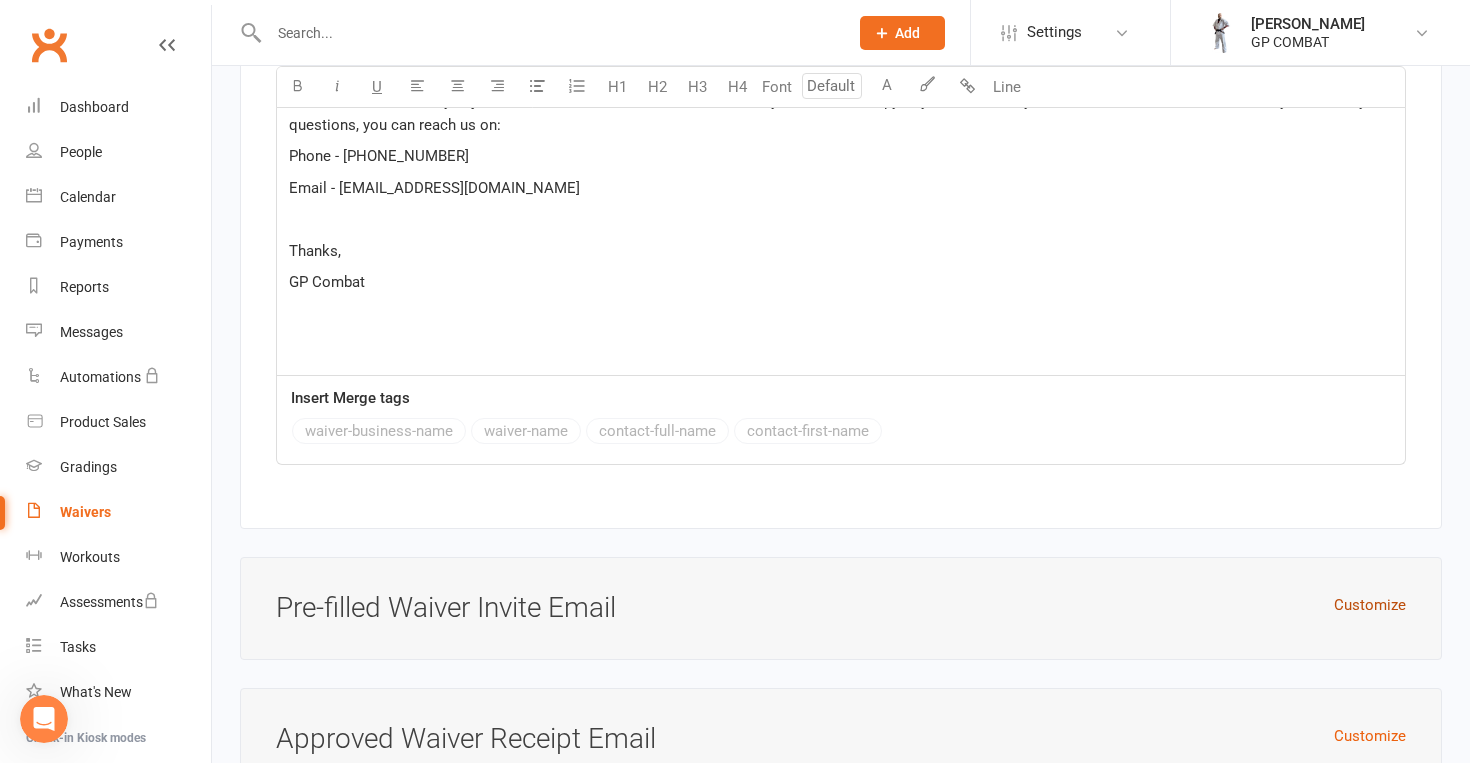 click on "Customize" at bounding box center [1370, 605] 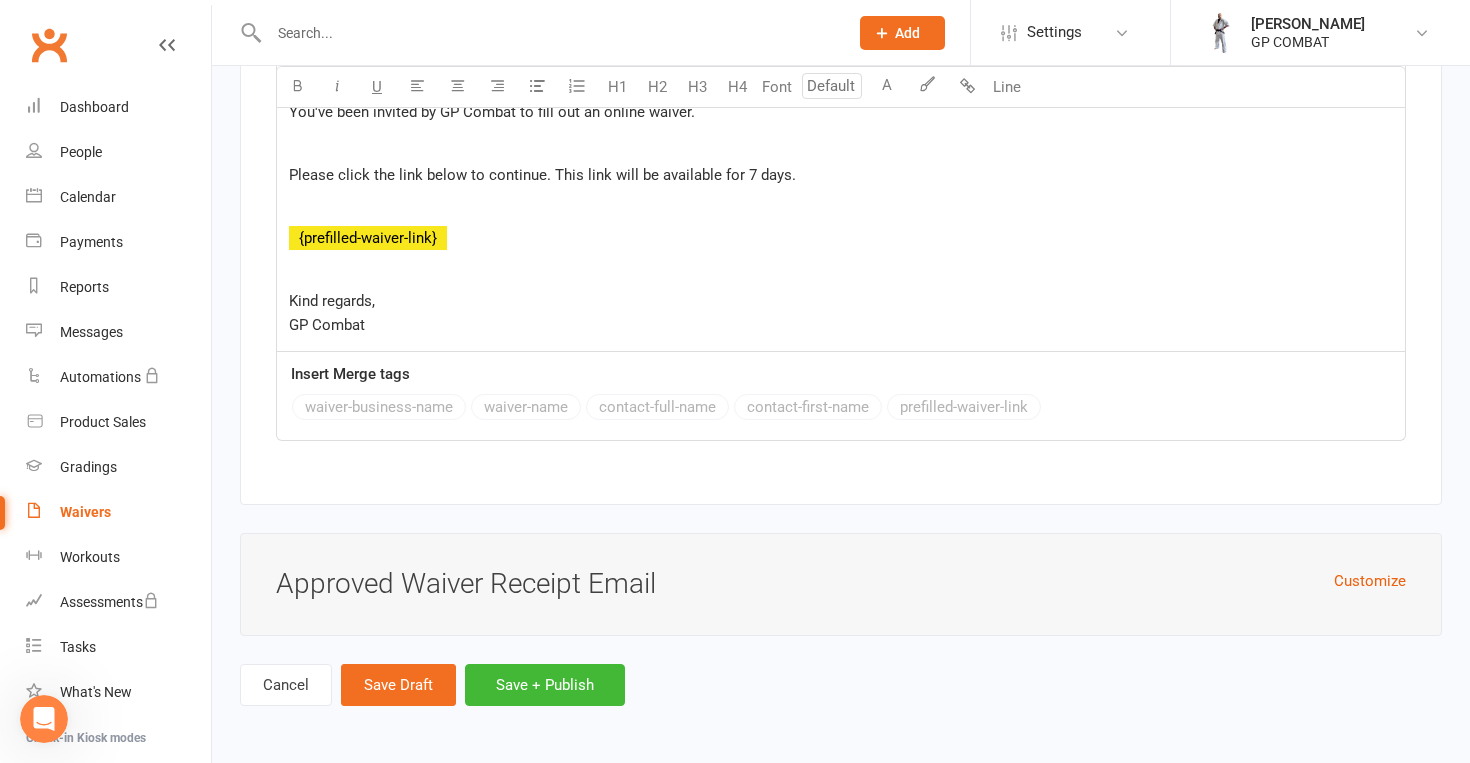 scroll, scrollTop: 10407, scrollLeft: 0, axis: vertical 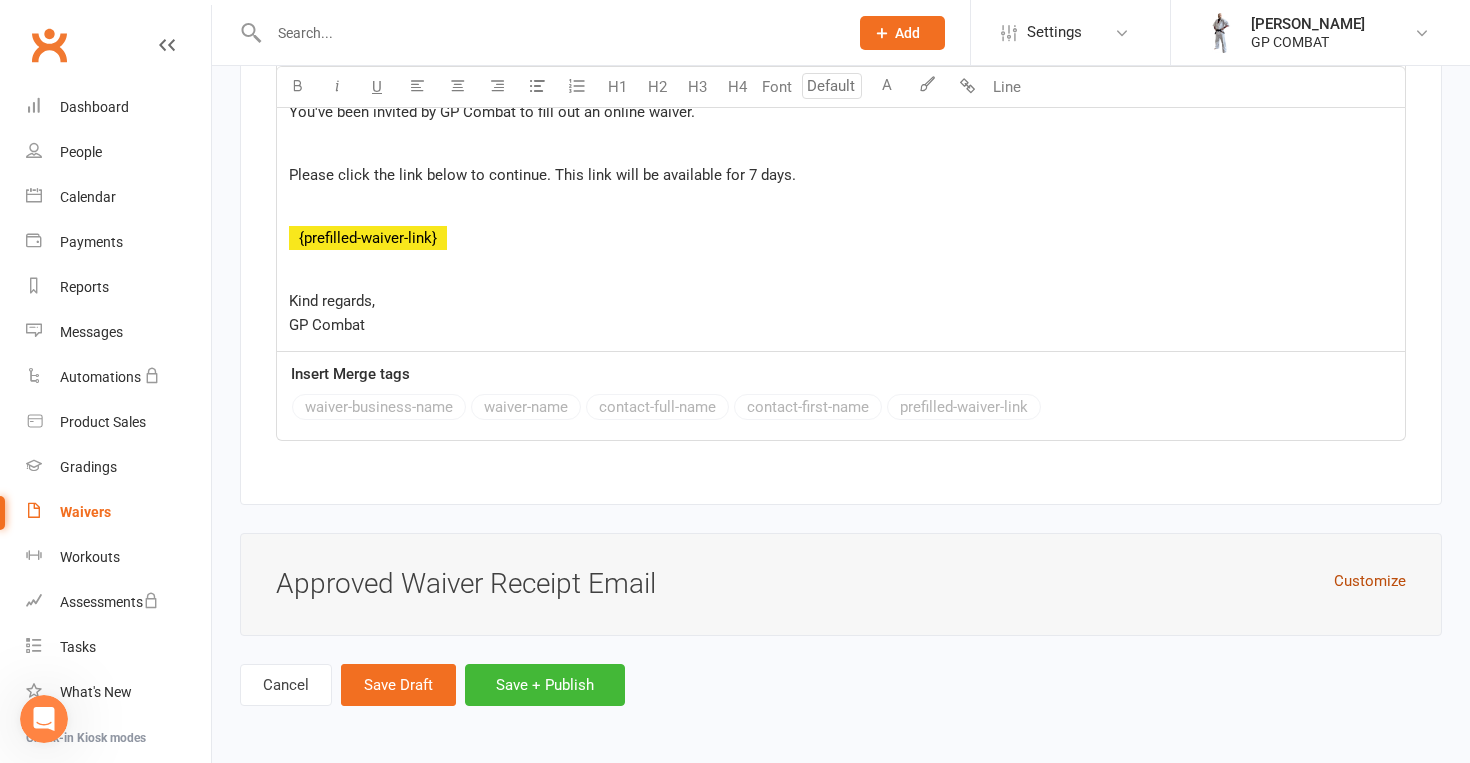 click on "Customize" at bounding box center (1370, 581) 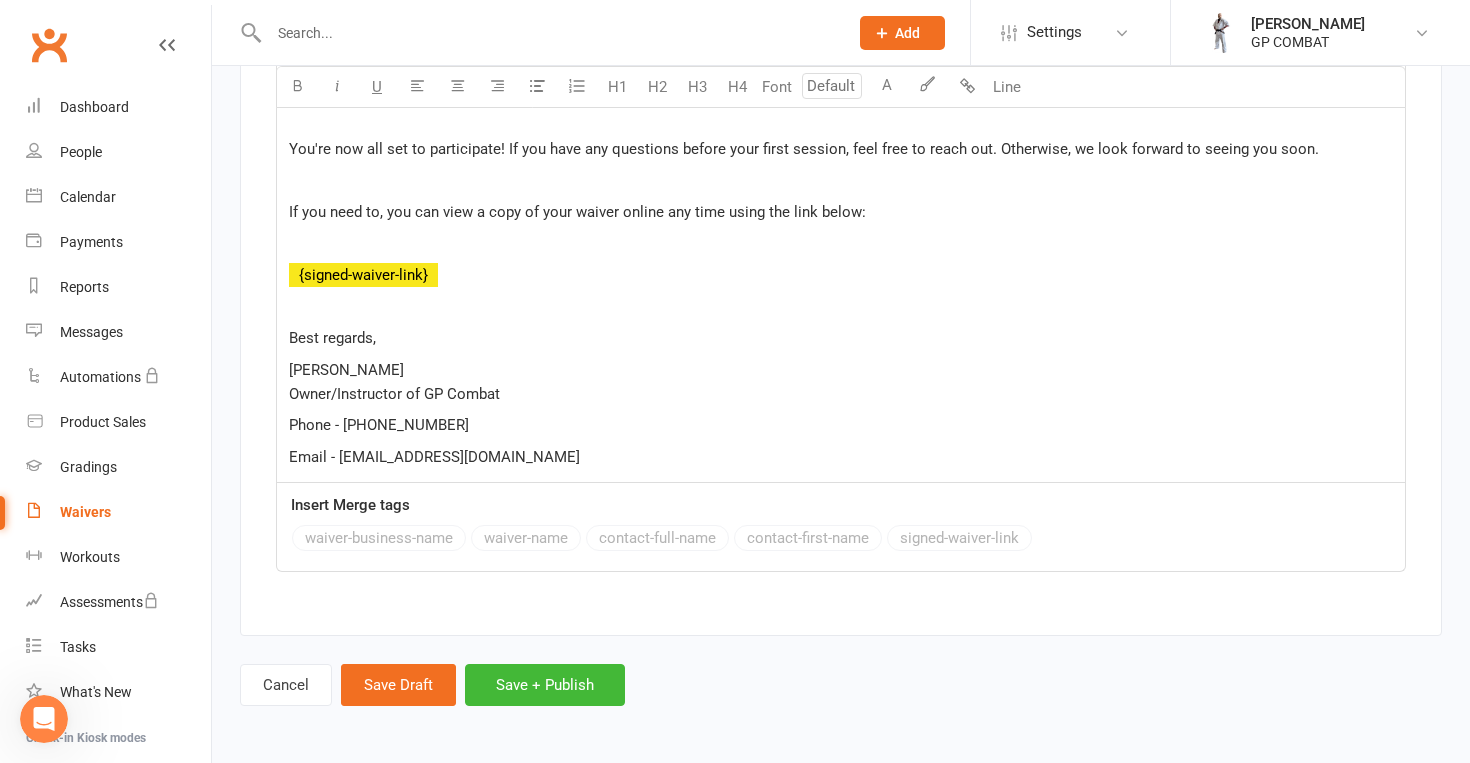 scroll, scrollTop: 11274, scrollLeft: 0, axis: vertical 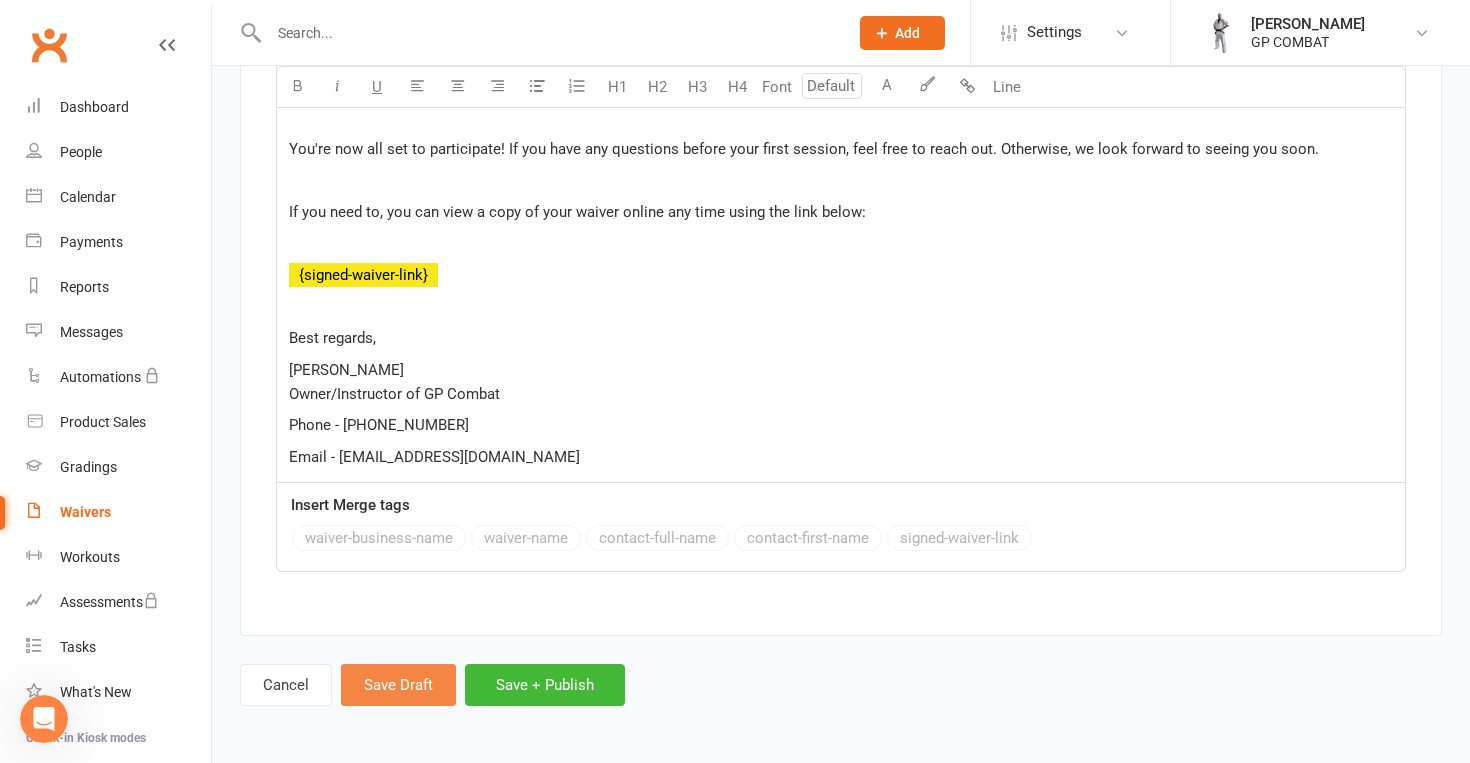 click on "Save Draft" at bounding box center (398, 685) 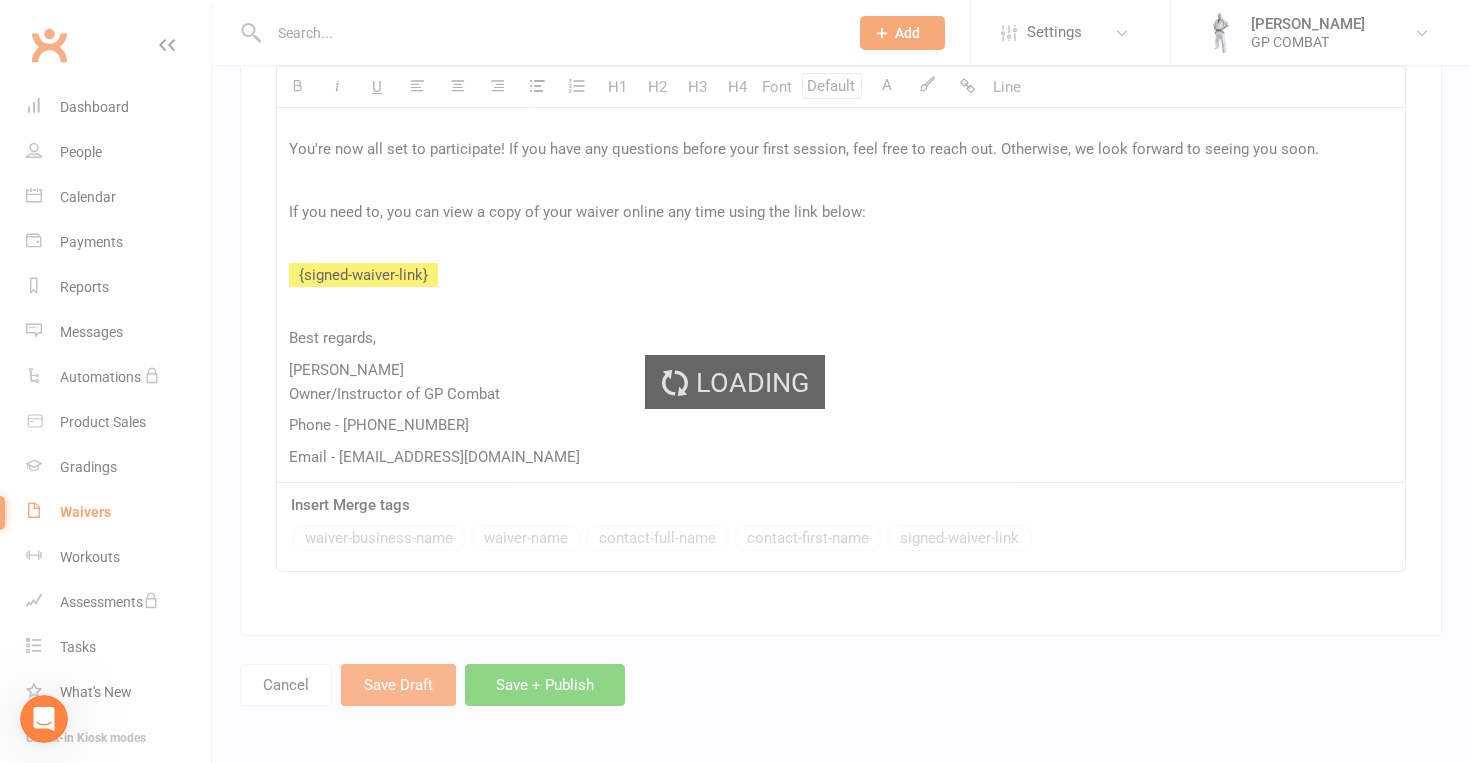 scroll, scrollTop: 0, scrollLeft: 0, axis: both 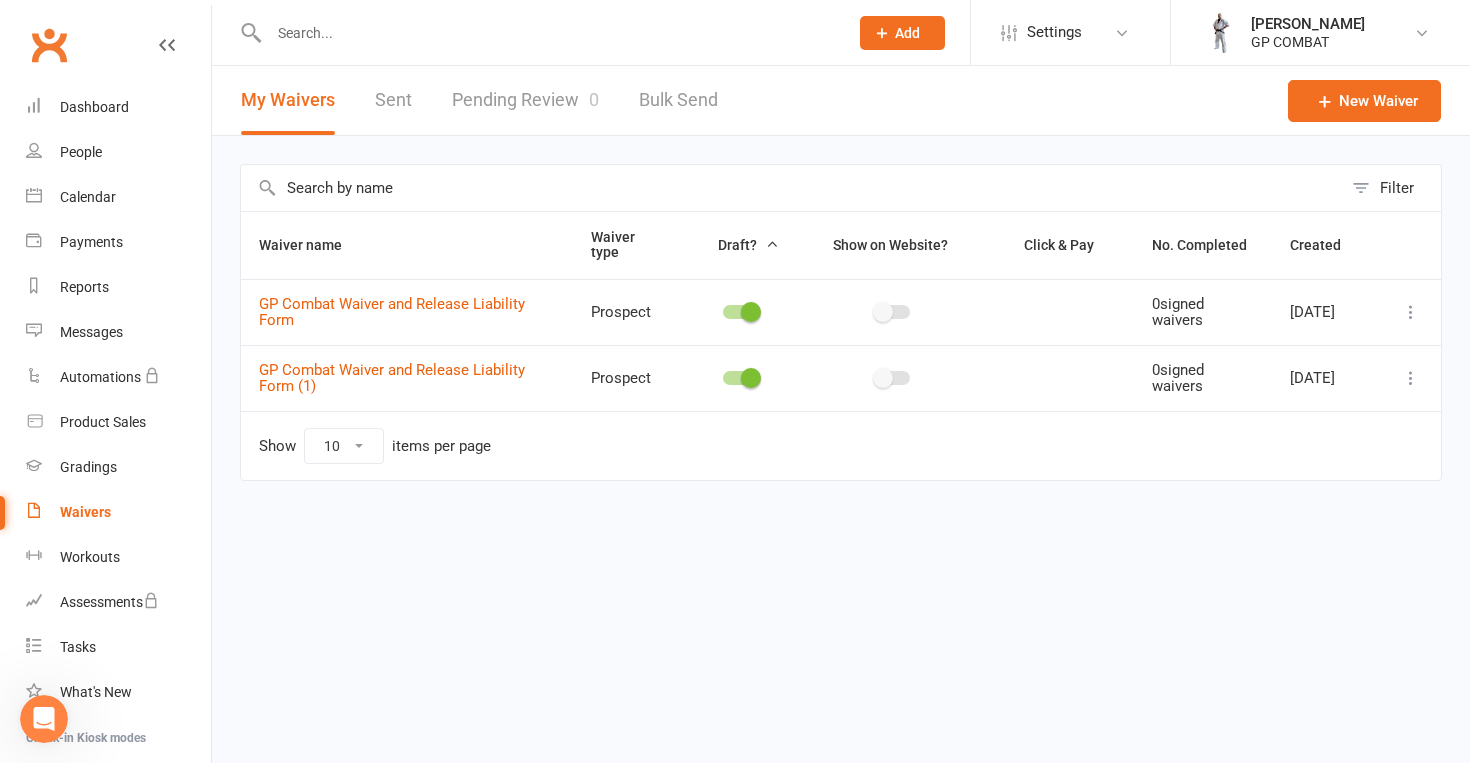 click at bounding box center [1411, 312] 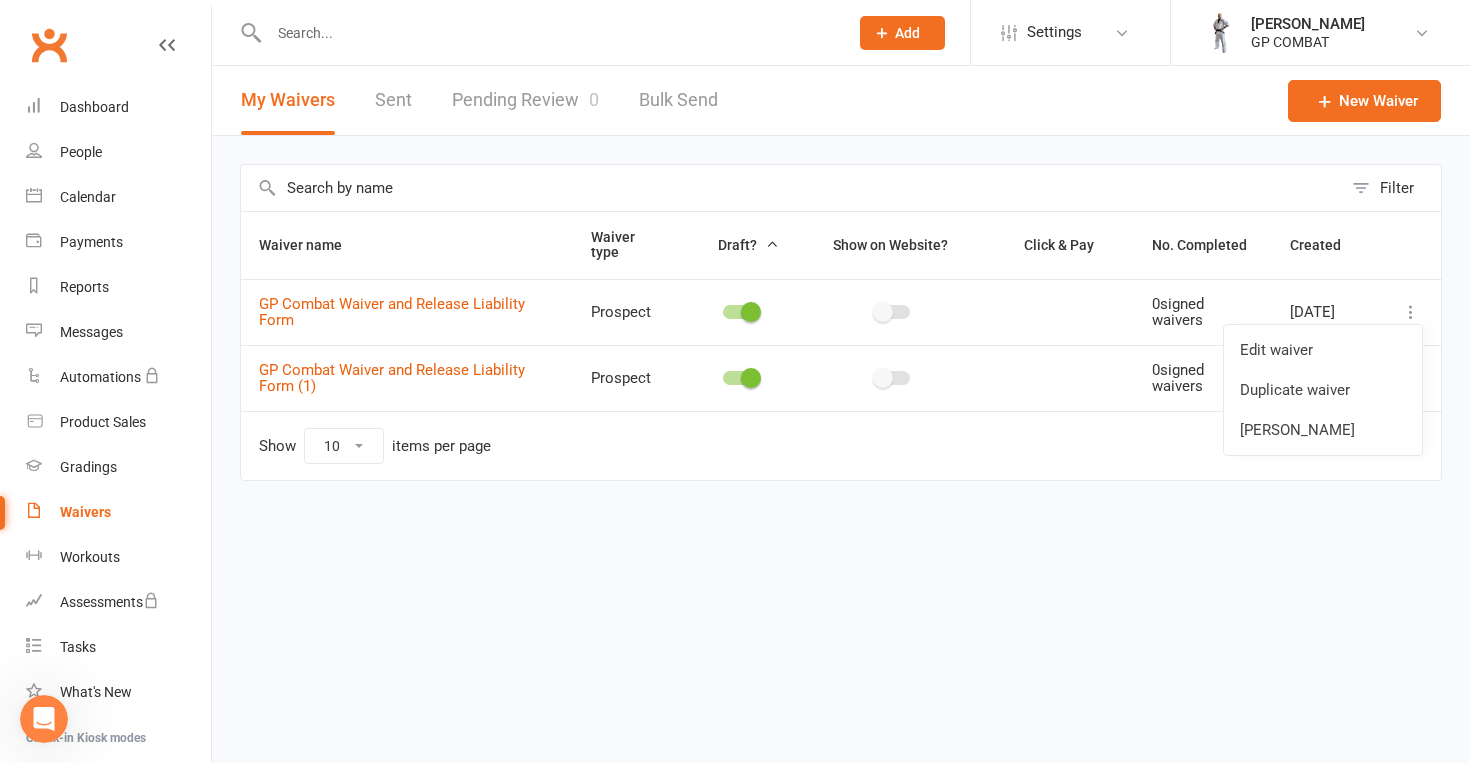 click on "Prospect
Member
Non-attending contact
Class / event
Appointment
Grading event
Task
Membership plan
Bulk message
Add
Settings Membership Plans Event Templates Appointment Types Mobile App  Website Image Library Customize Contacts Bulk Imports Access Control Users Account Profile Clubworx API [PERSON_NAME] GP COMBAT My profile My subscription Help Terms & conditions  Privacy policy  Sign out Clubworx Dashboard People Calendar Payments Reports Messages   Automations   Product Sales Gradings   Waivers   Workouts   Assessments  Tasks   What's New Check-in Kiosk modes General attendance Roll call Class check-in Signed in successfully. × × Waiver duplicated successfully × × My Waivers Sent Pending Review 0 Bulk Send New Waiver Filter Waiver name" at bounding box center [735, 282] 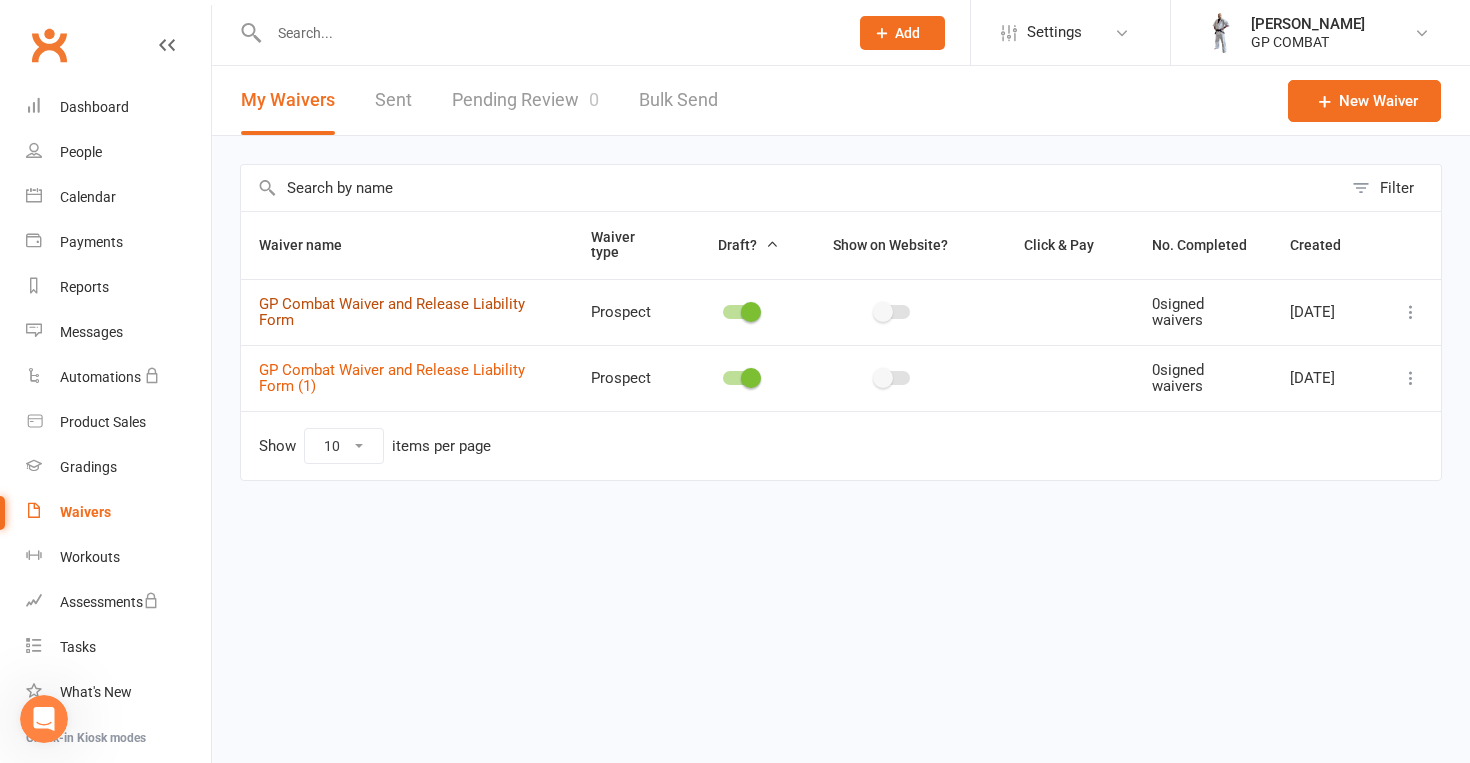 click on "GP Combat Waiver and Release Liability Form" at bounding box center [392, 312] 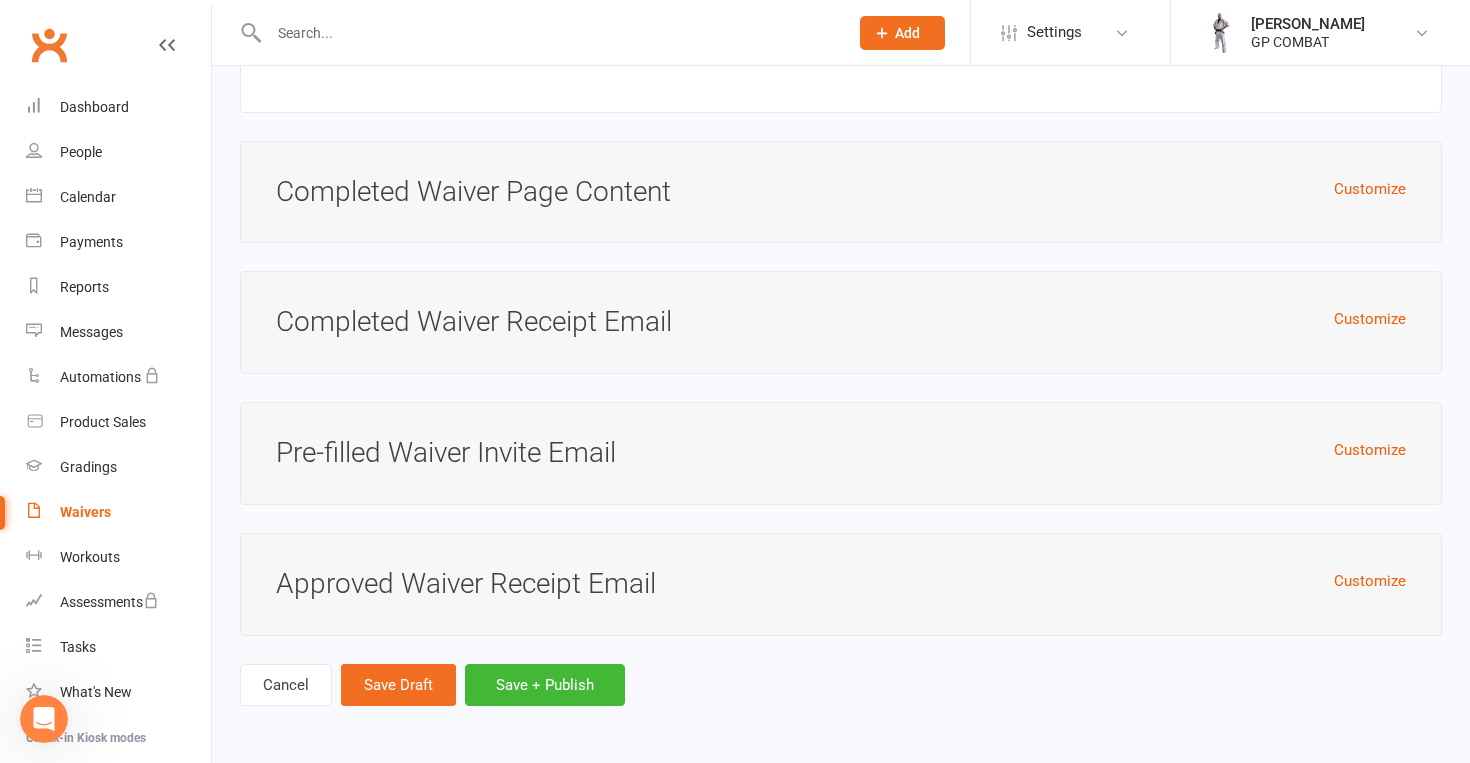 scroll, scrollTop: 8207, scrollLeft: 0, axis: vertical 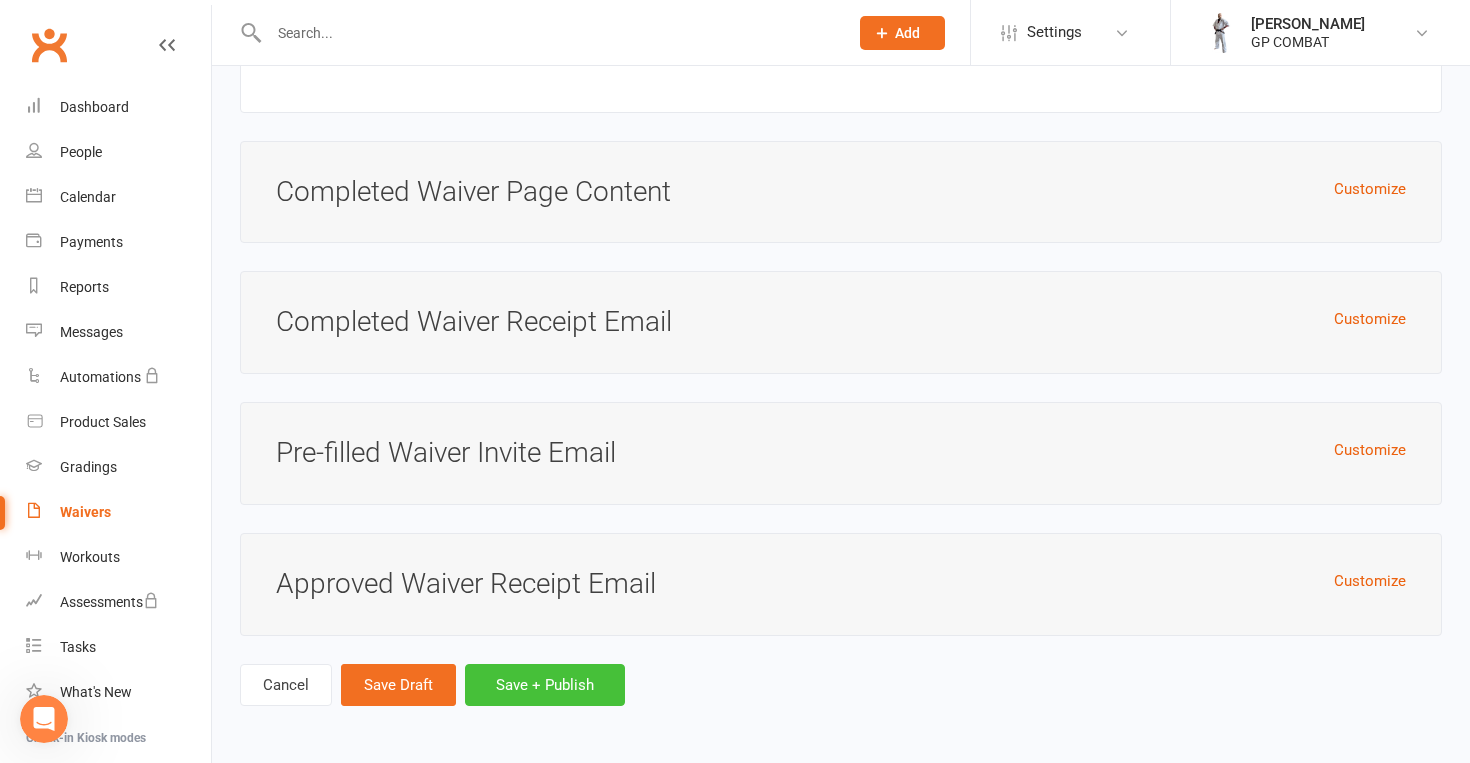 click on "Save + Publish" at bounding box center [545, 685] 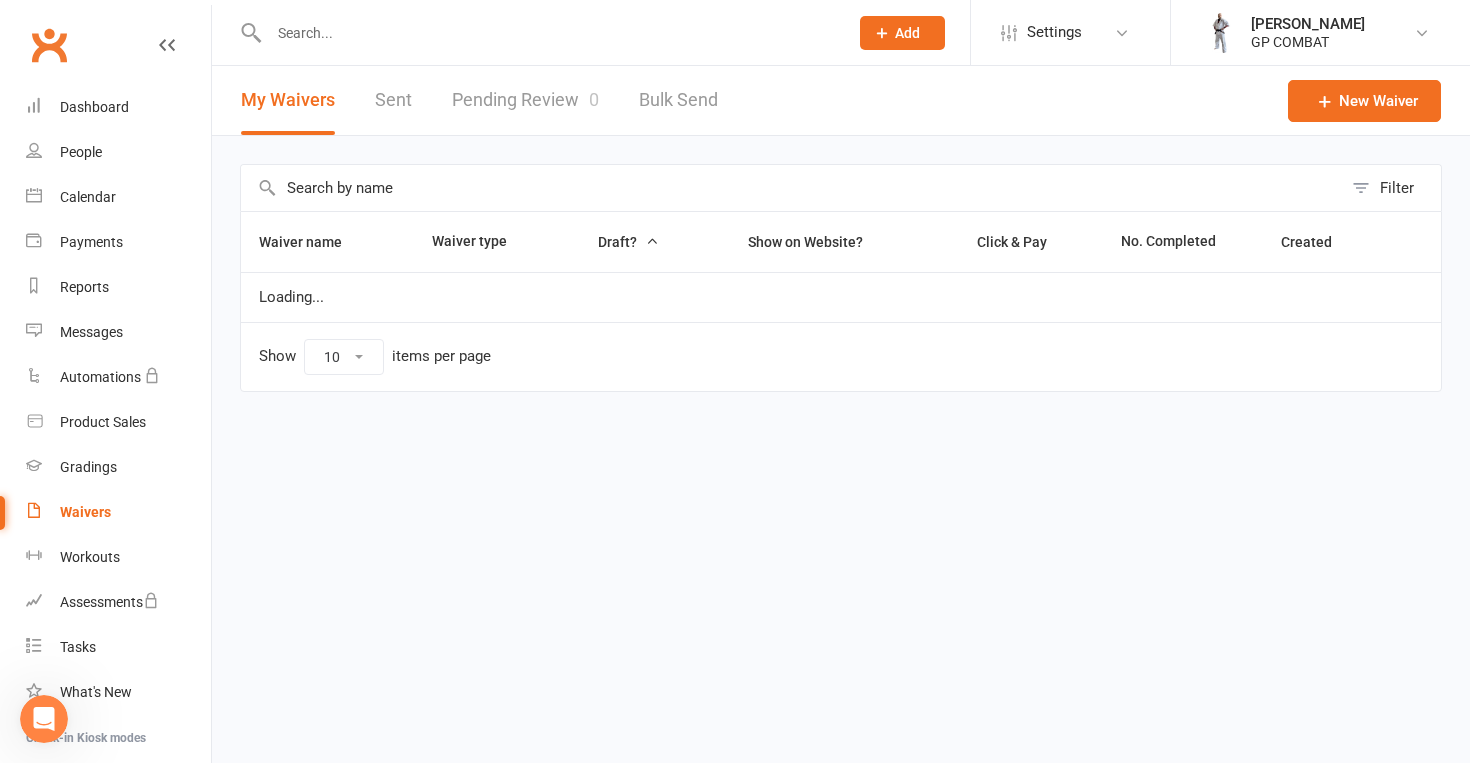 scroll, scrollTop: 0, scrollLeft: 0, axis: both 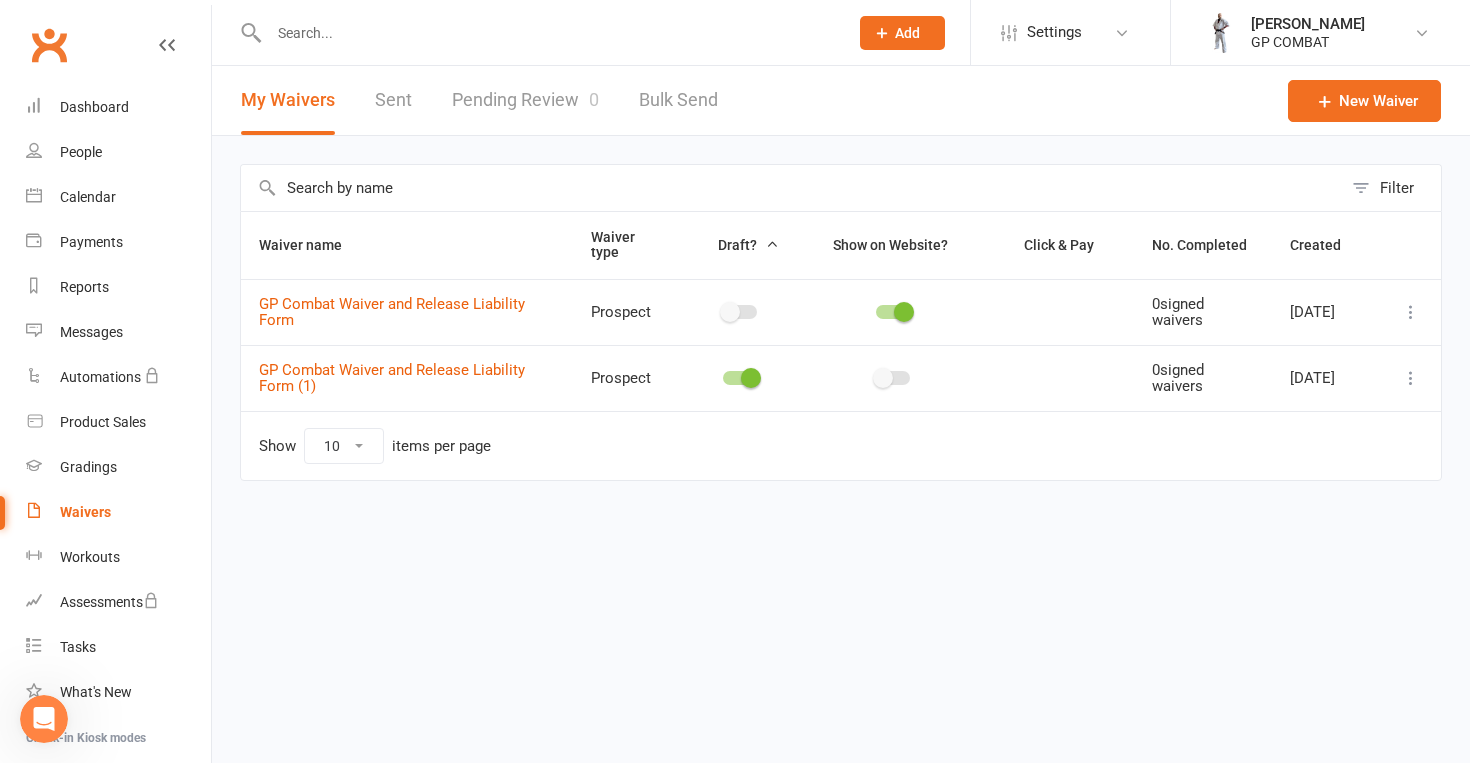 click at bounding box center (1411, 312) 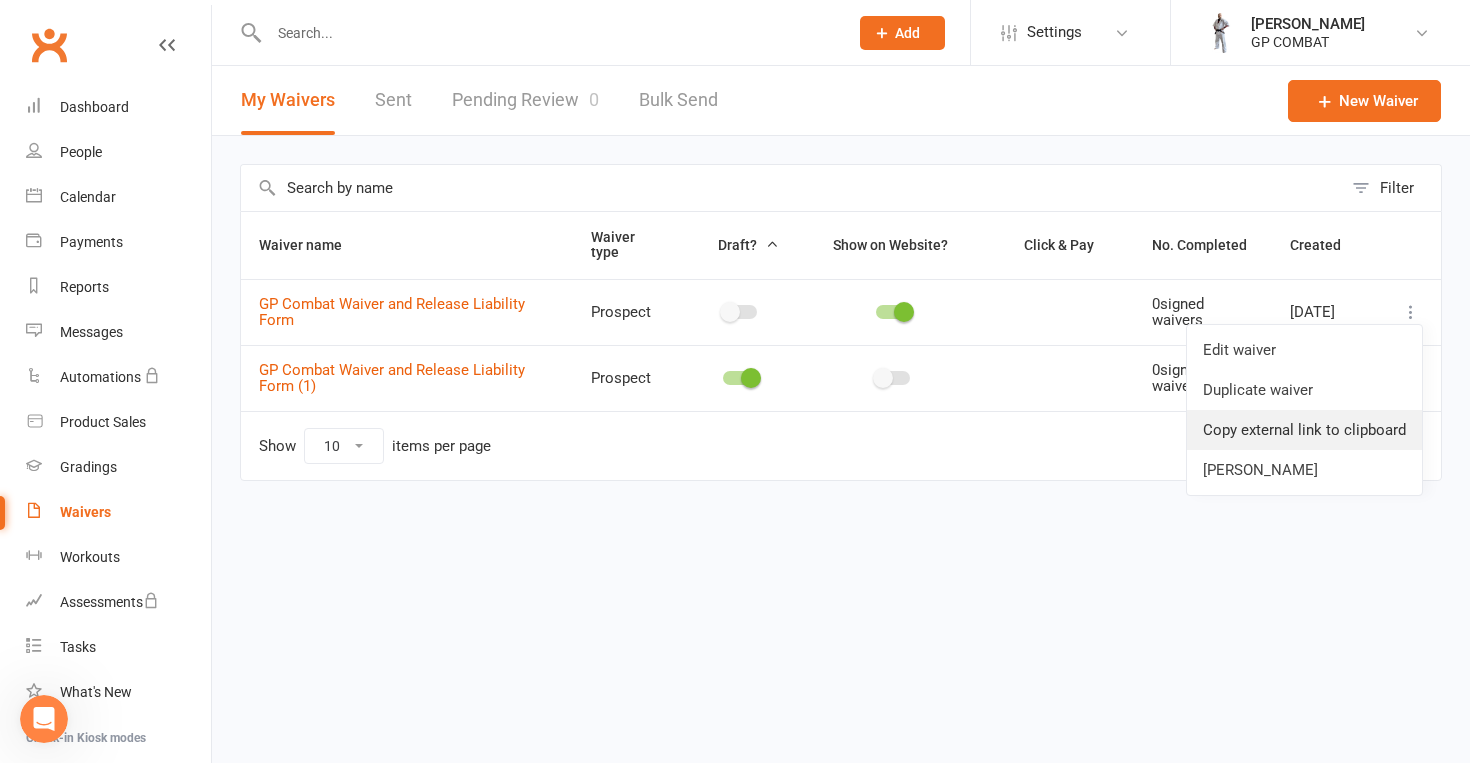 click on "Copy external link to clipboard" at bounding box center [1304, 430] 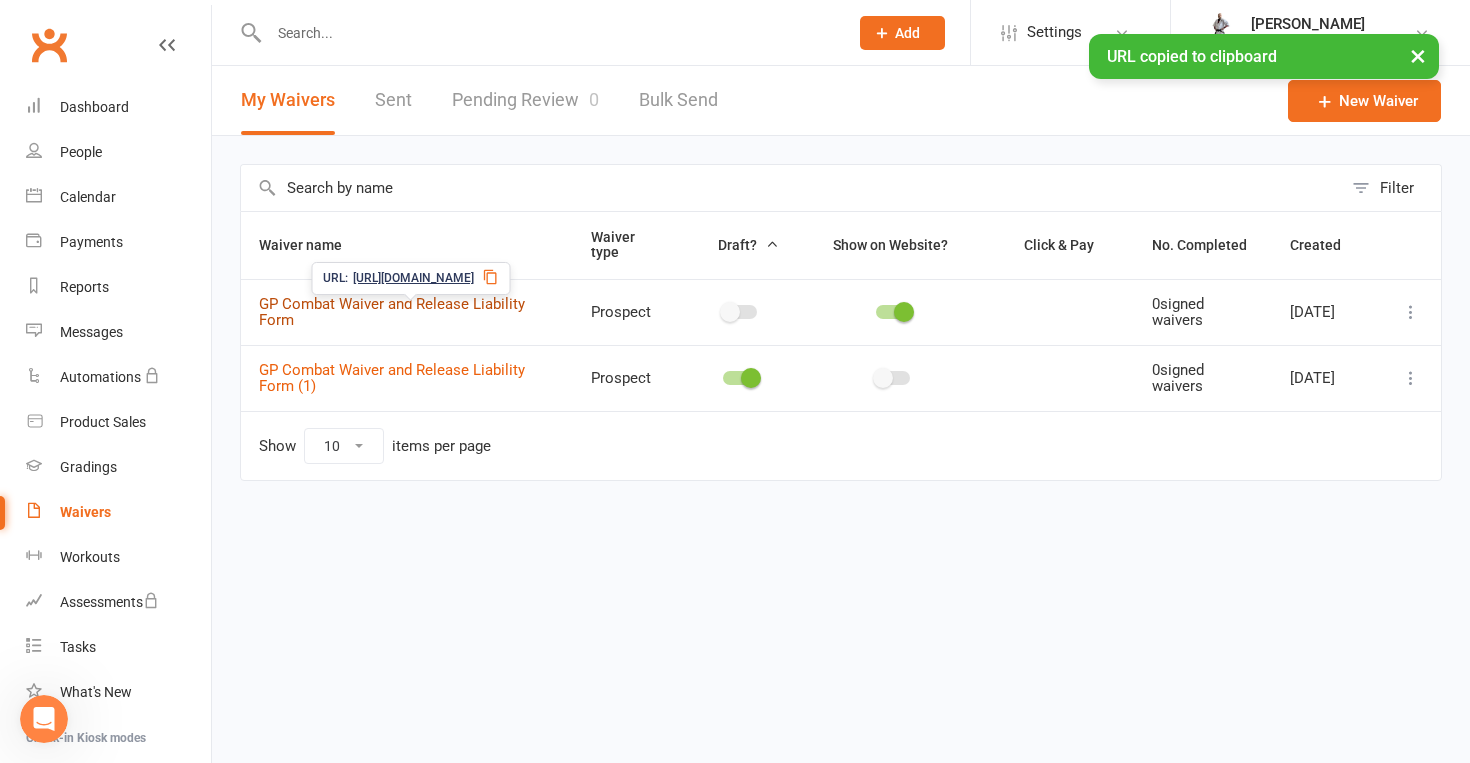 click on "GP Combat Waiver and Release Liability Form" at bounding box center [392, 312] 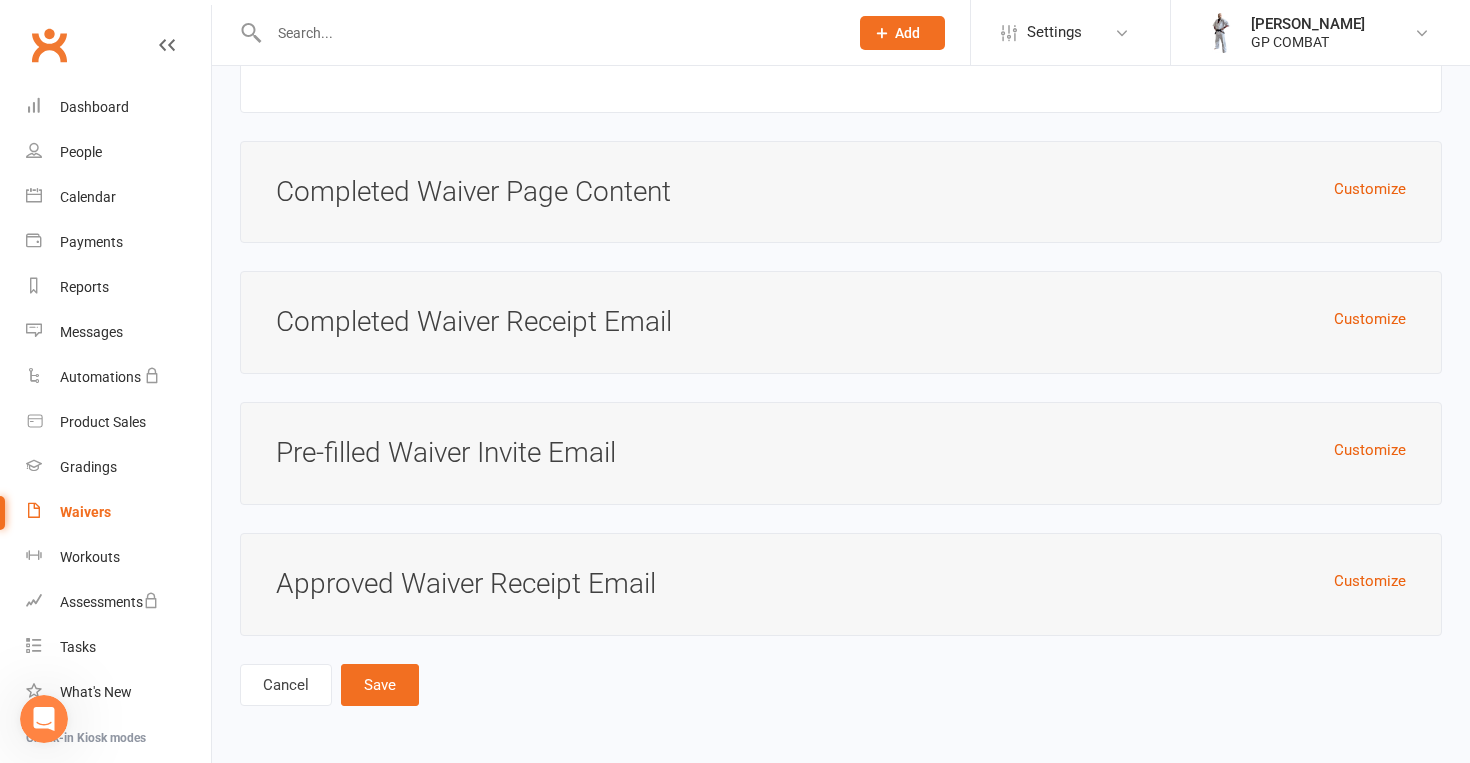 scroll, scrollTop: 8207, scrollLeft: 0, axis: vertical 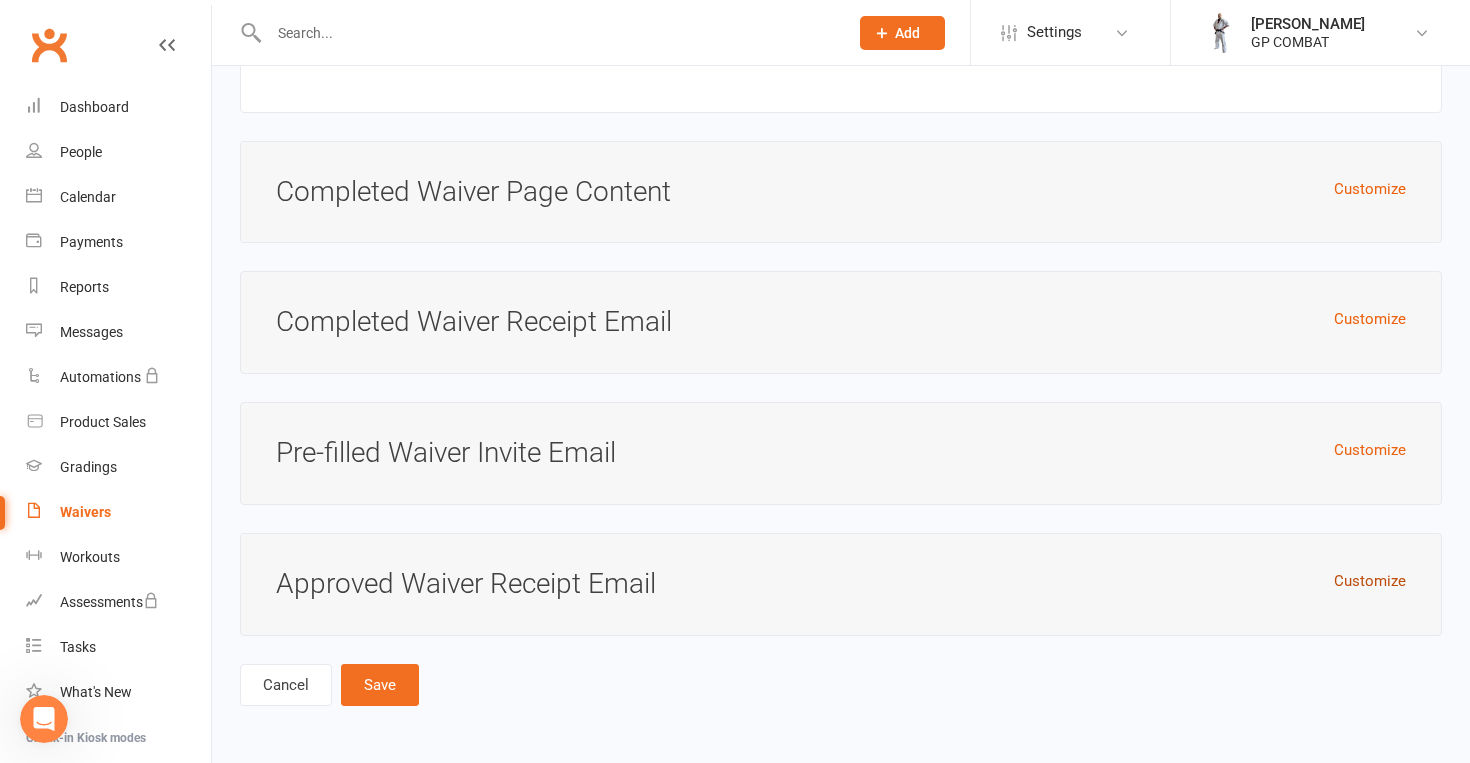 click on "Customize" at bounding box center (1370, 581) 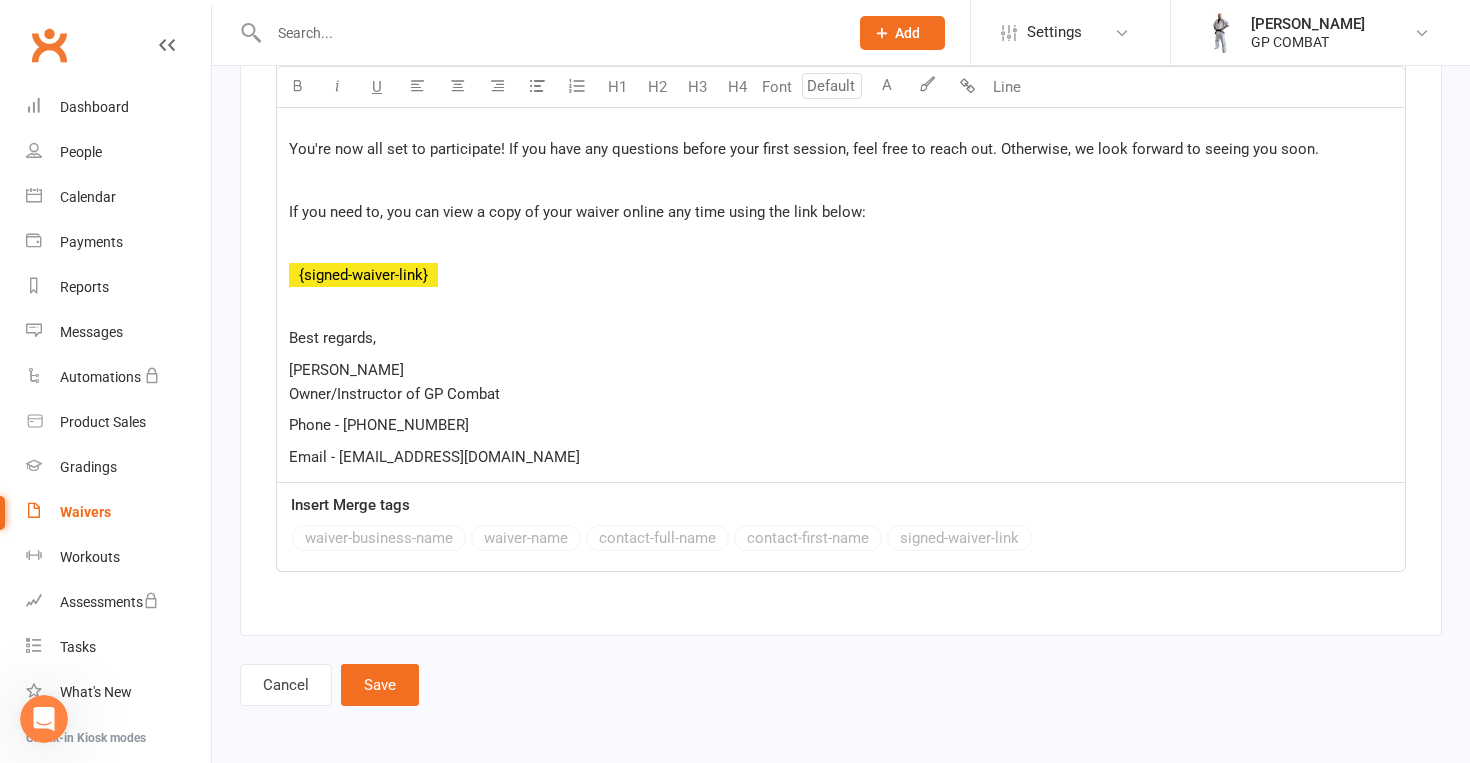 scroll, scrollTop: 9074, scrollLeft: 0, axis: vertical 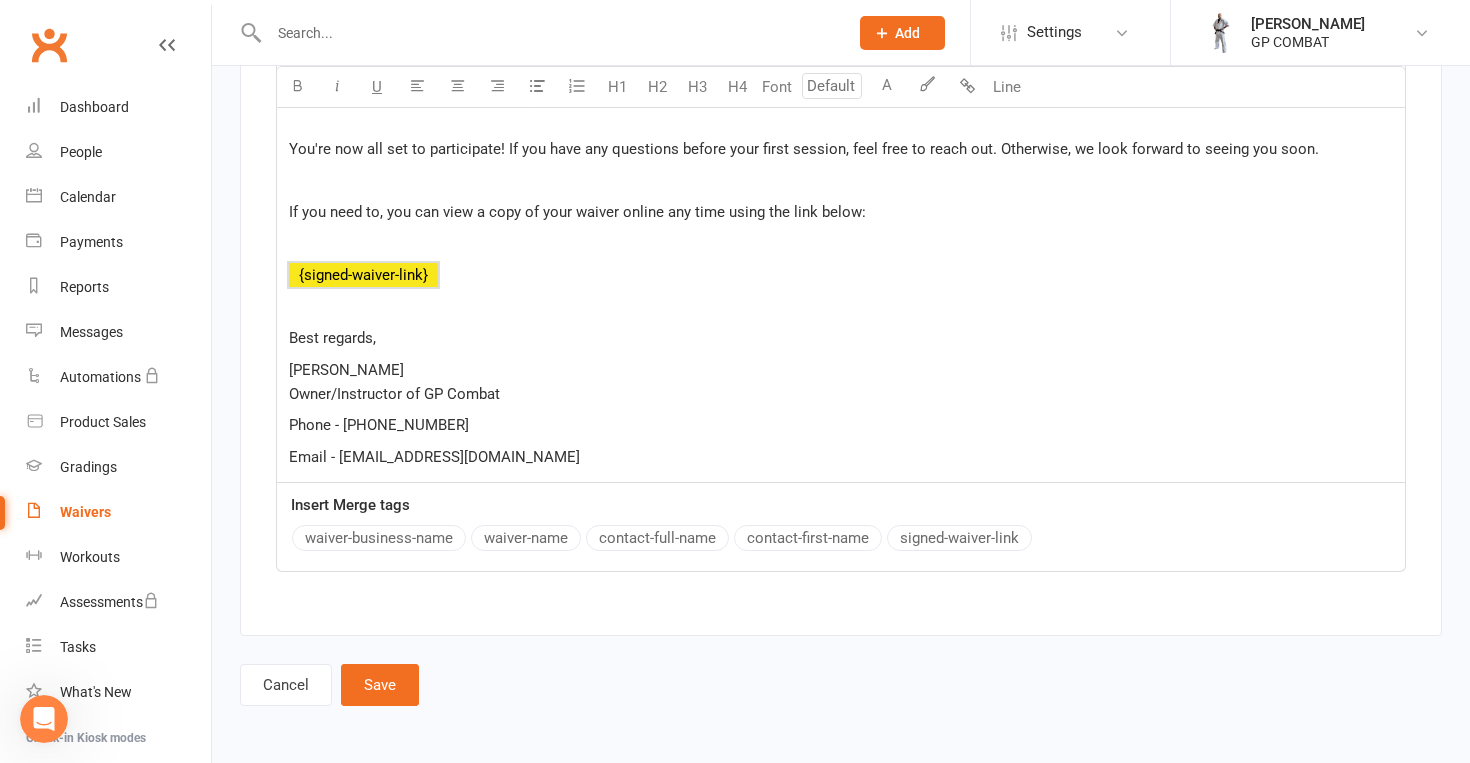 click on "﻿ {signed-waiver-link}" at bounding box center [363, 275] 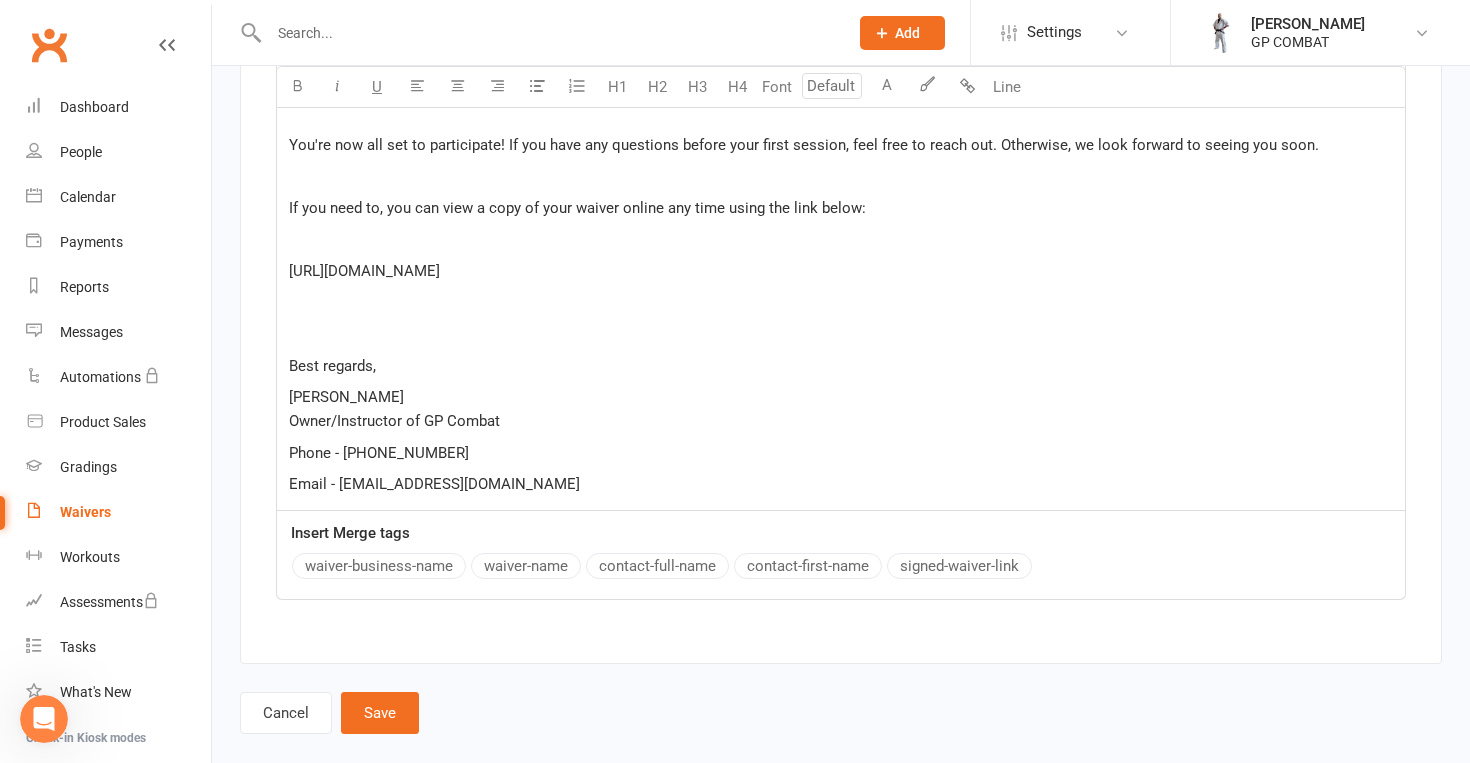 click at bounding box center (841, 334) 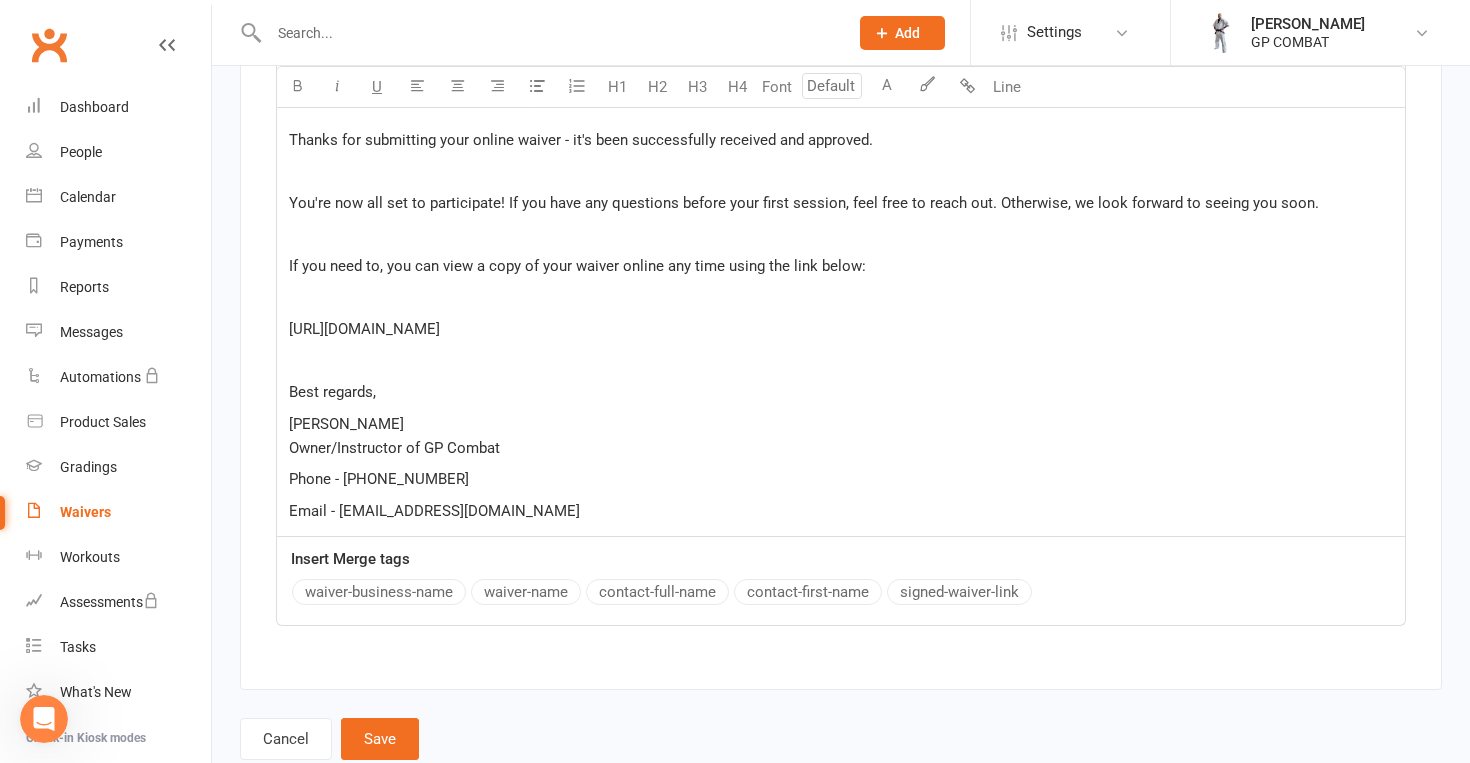 scroll, scrollTop: 9014, scrollLeft: 0, axis: vertical 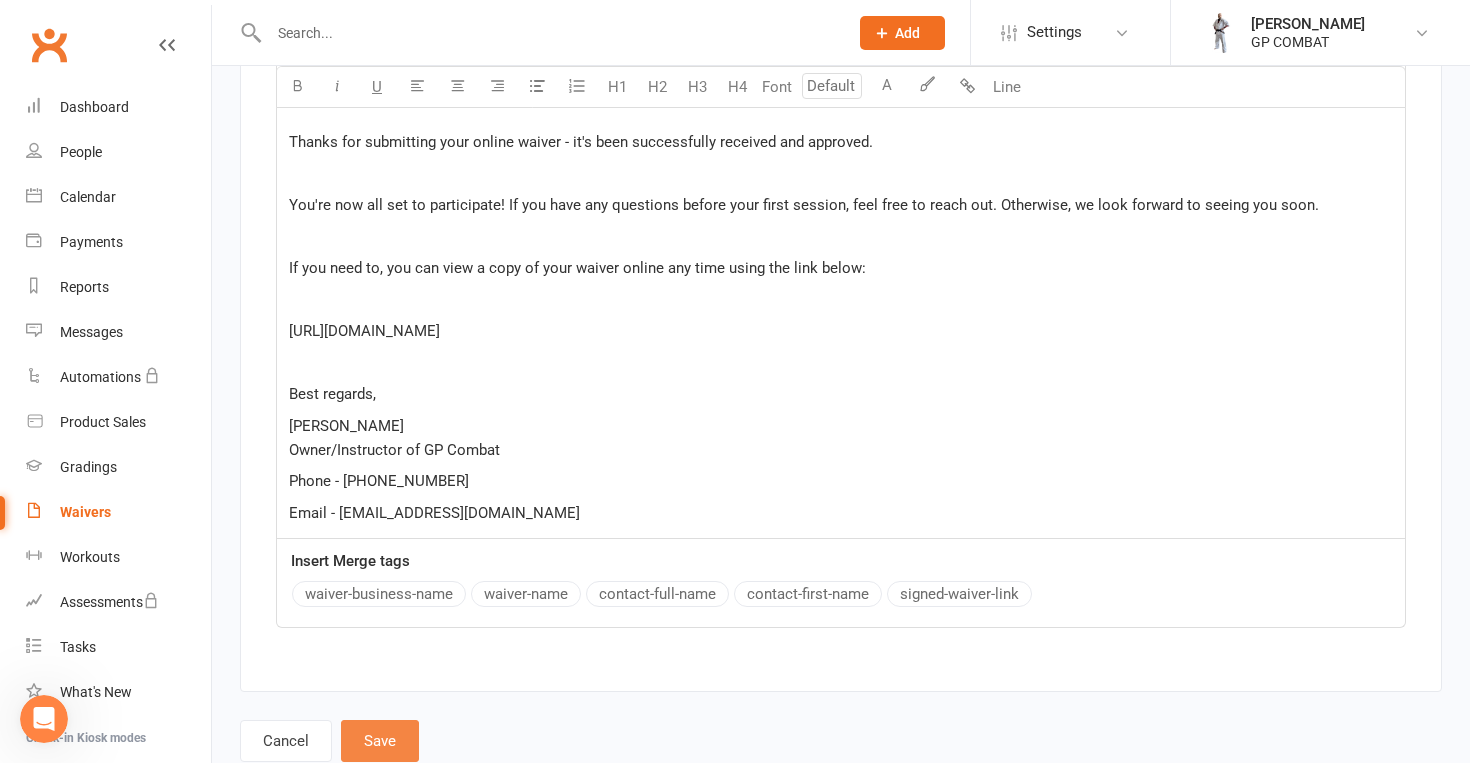 click on "Save" at bounding box center [380, 741] 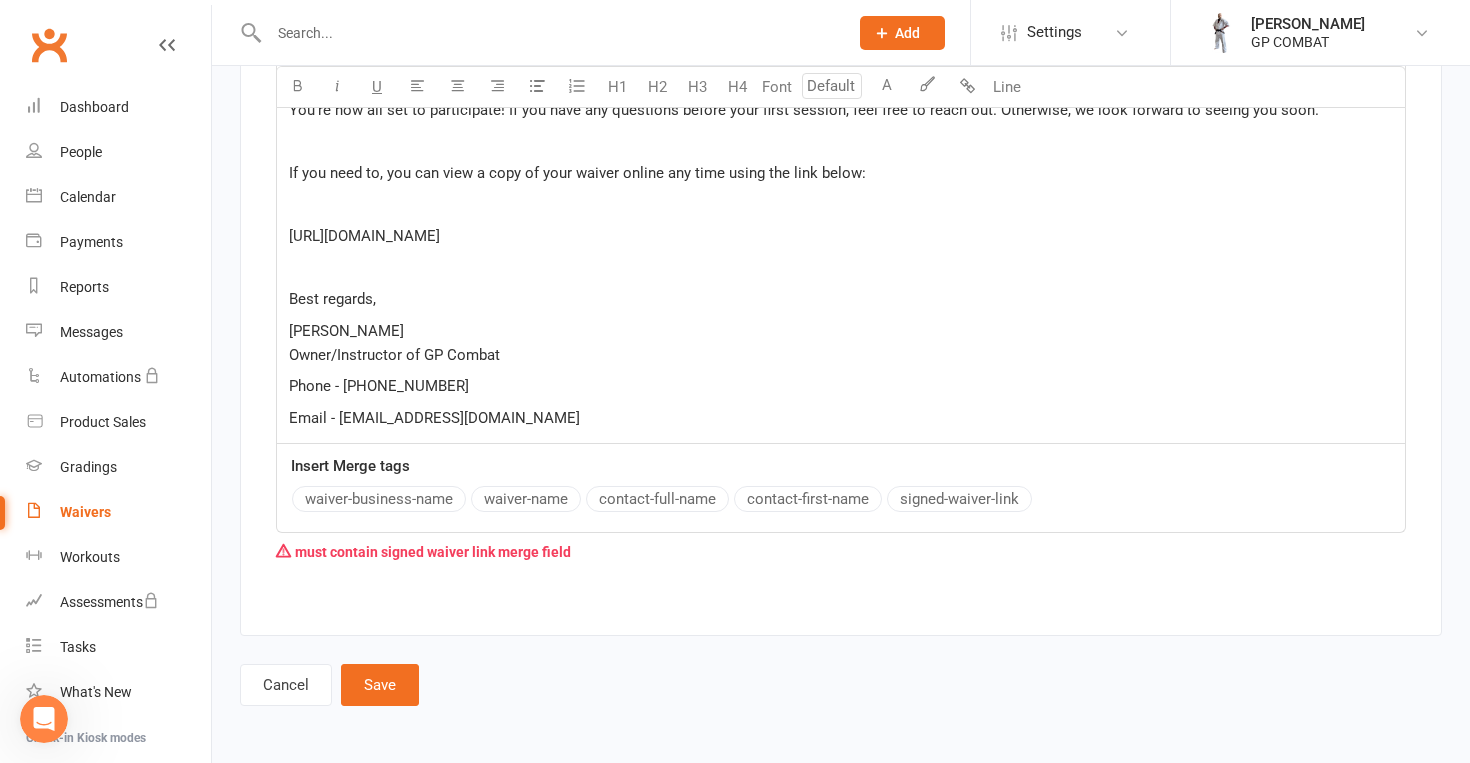 scroll, scrollTop: 9112, scrollLeft: 0, axis: vertical 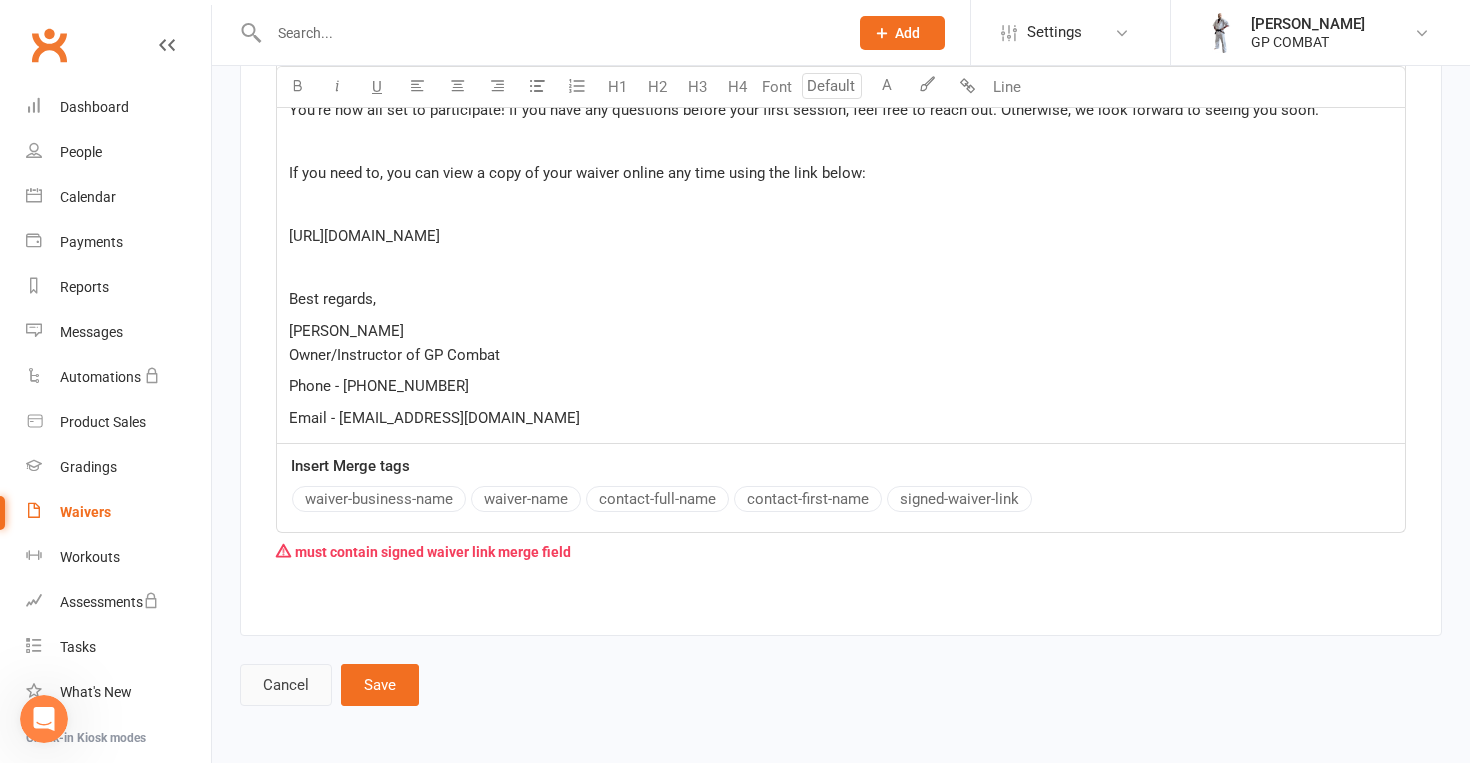 click on "Cancel" at bounding box center (286, 685) 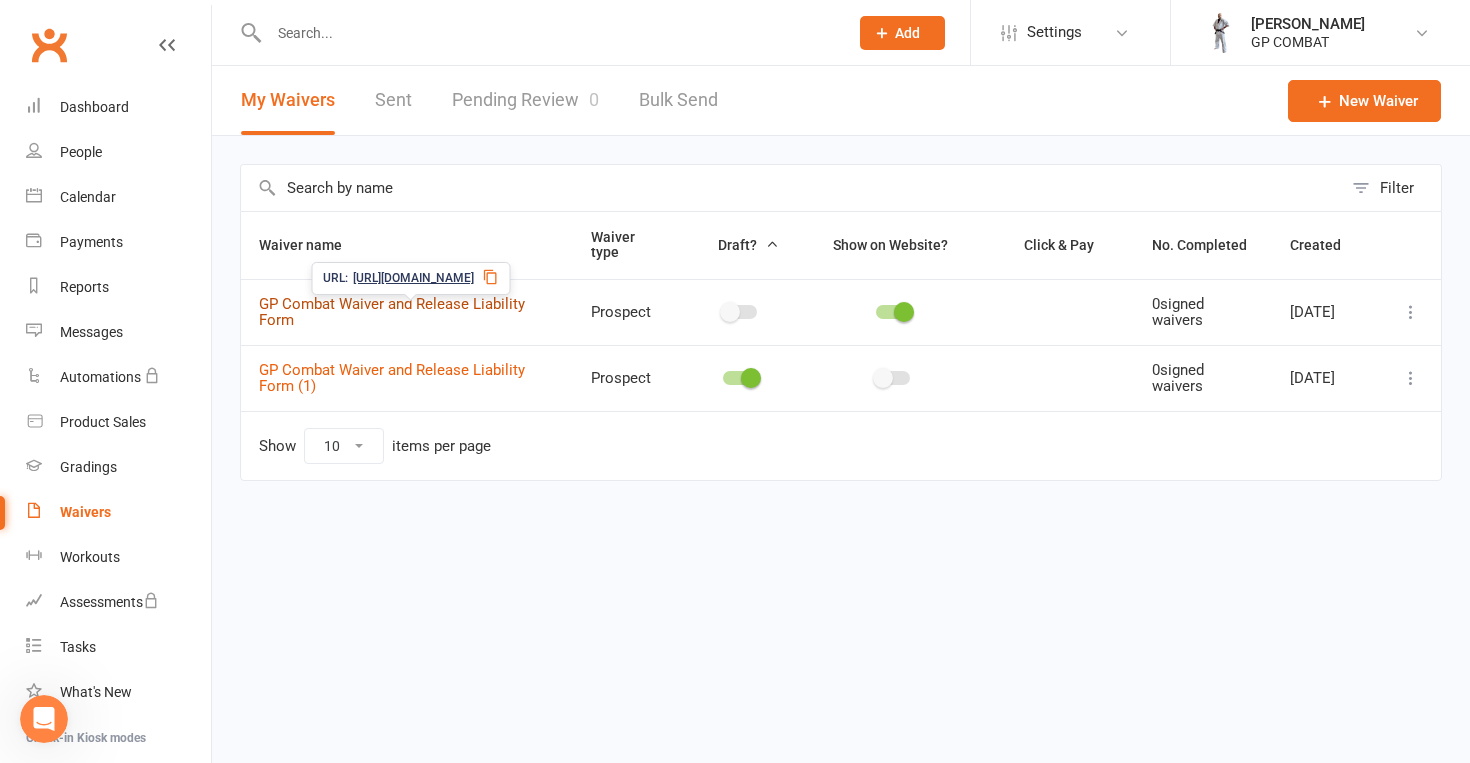 click on "GP Combat Waiver and Release Liability Form" at bounding box center [392, 312] 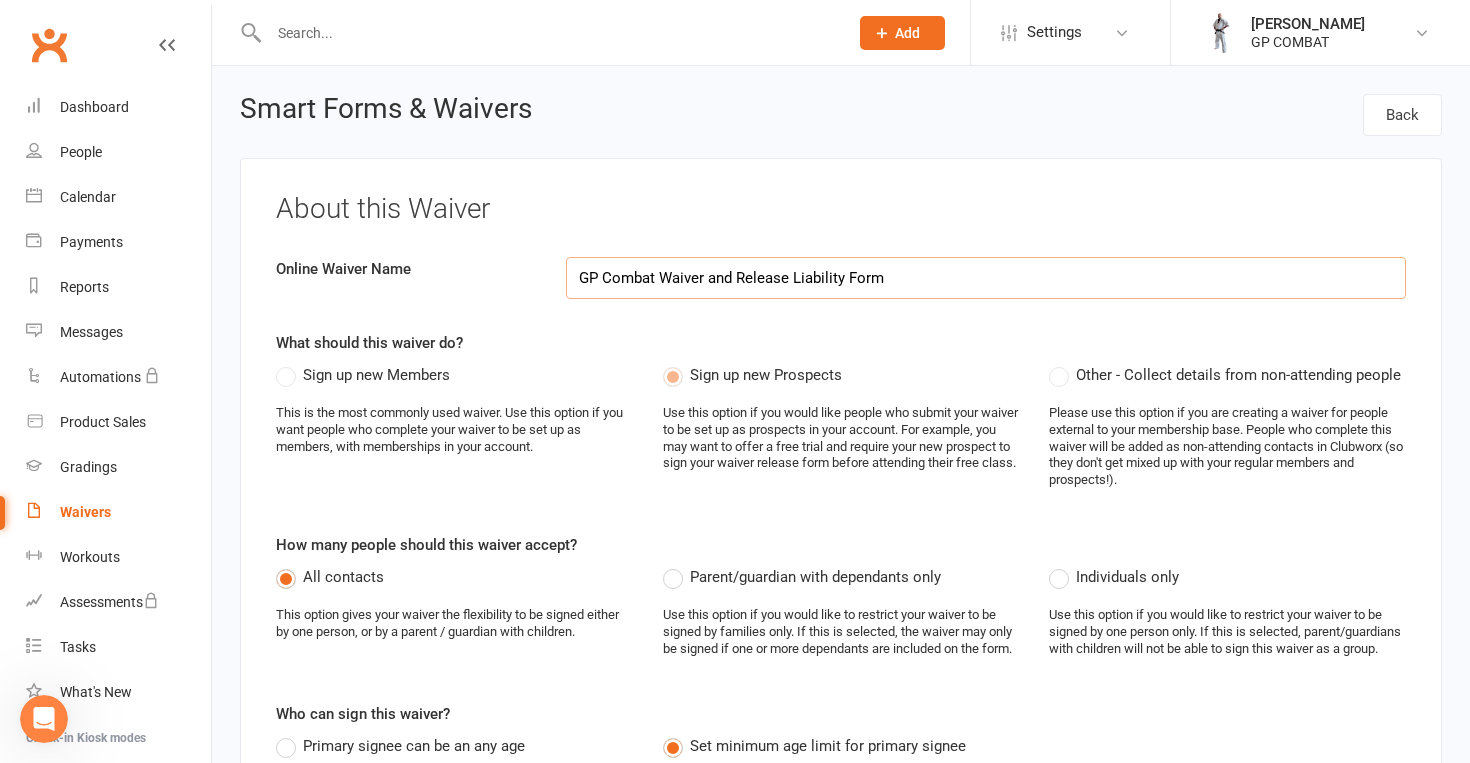 scroll, scrollTop: 0, scrollLeft: 0, axis: both 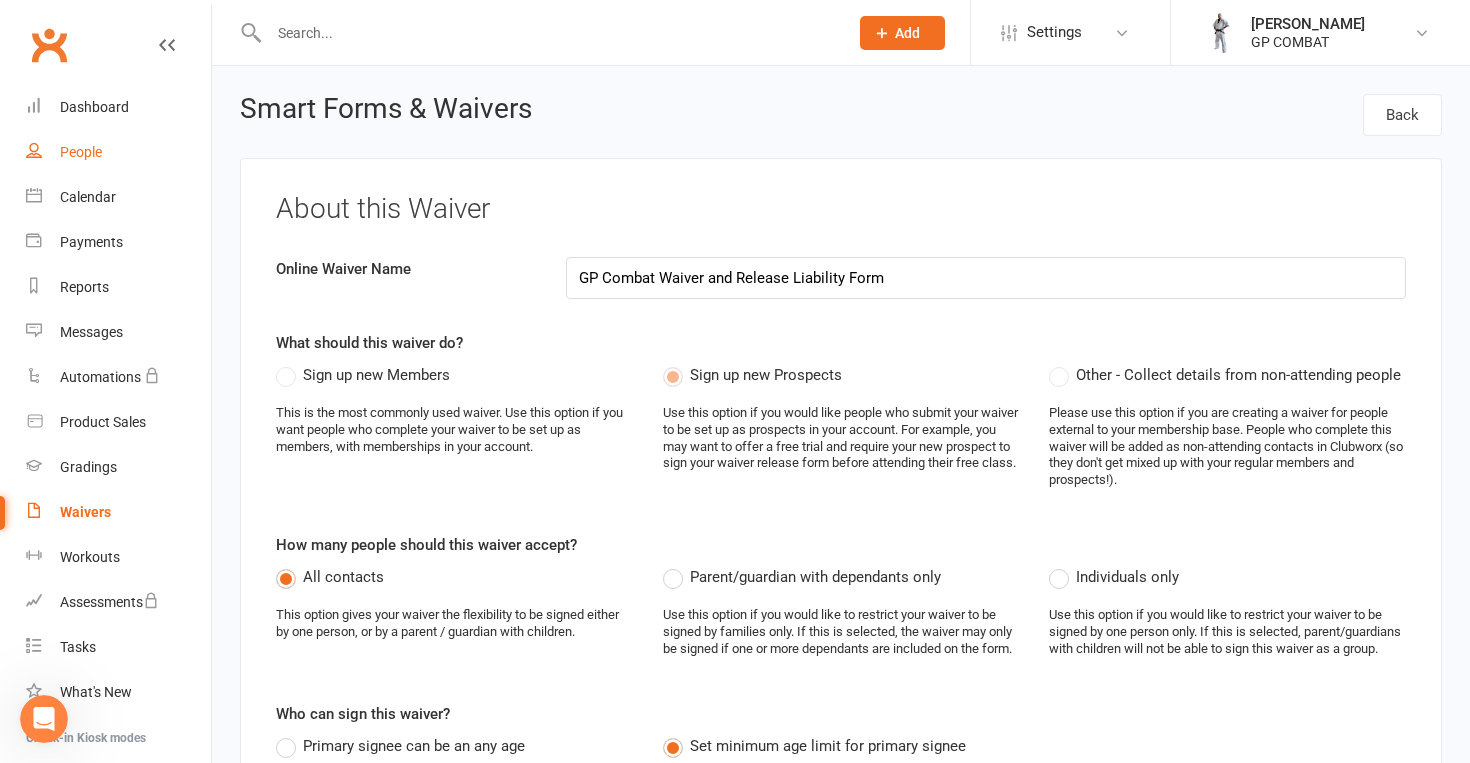 click on "People" at bounding box center (81, 152) 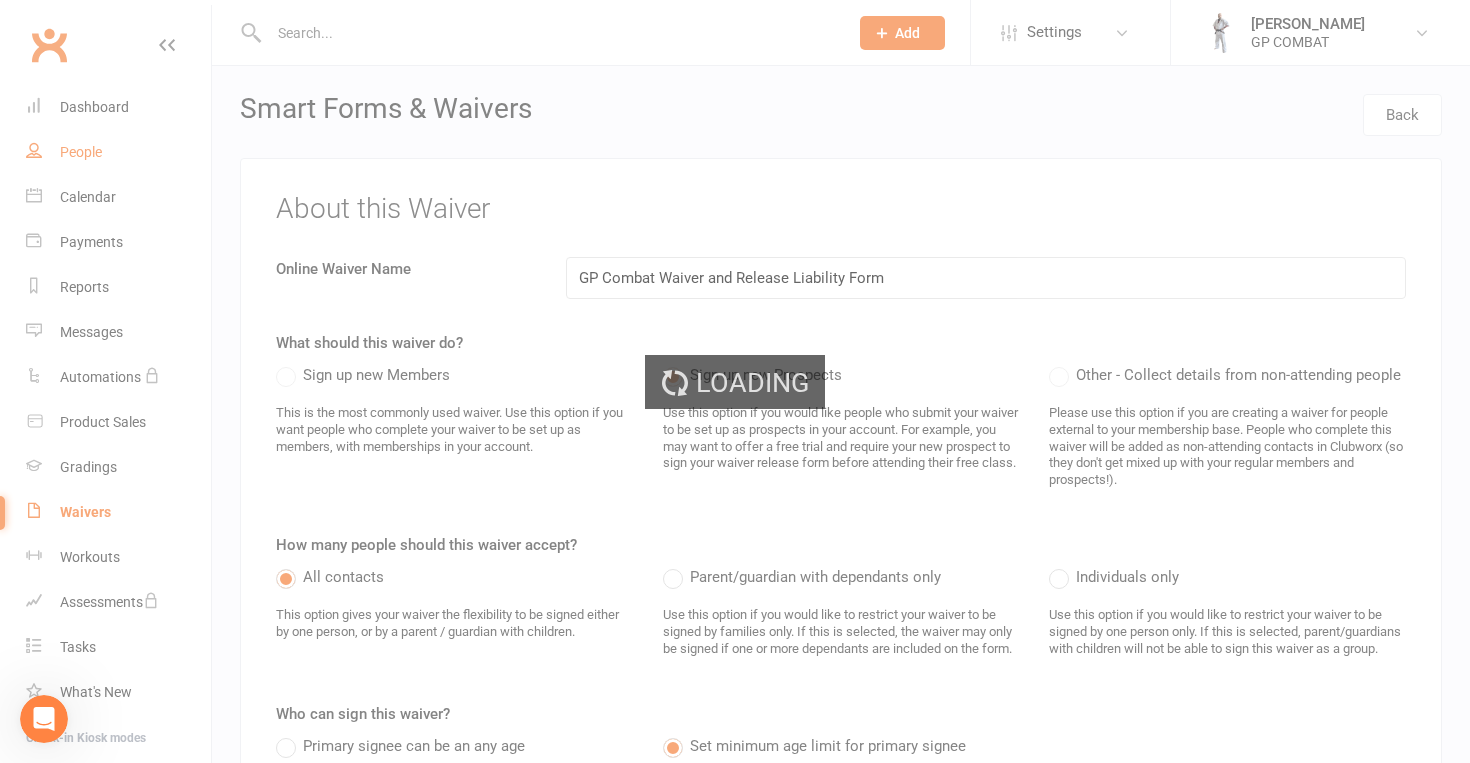 select on "50" 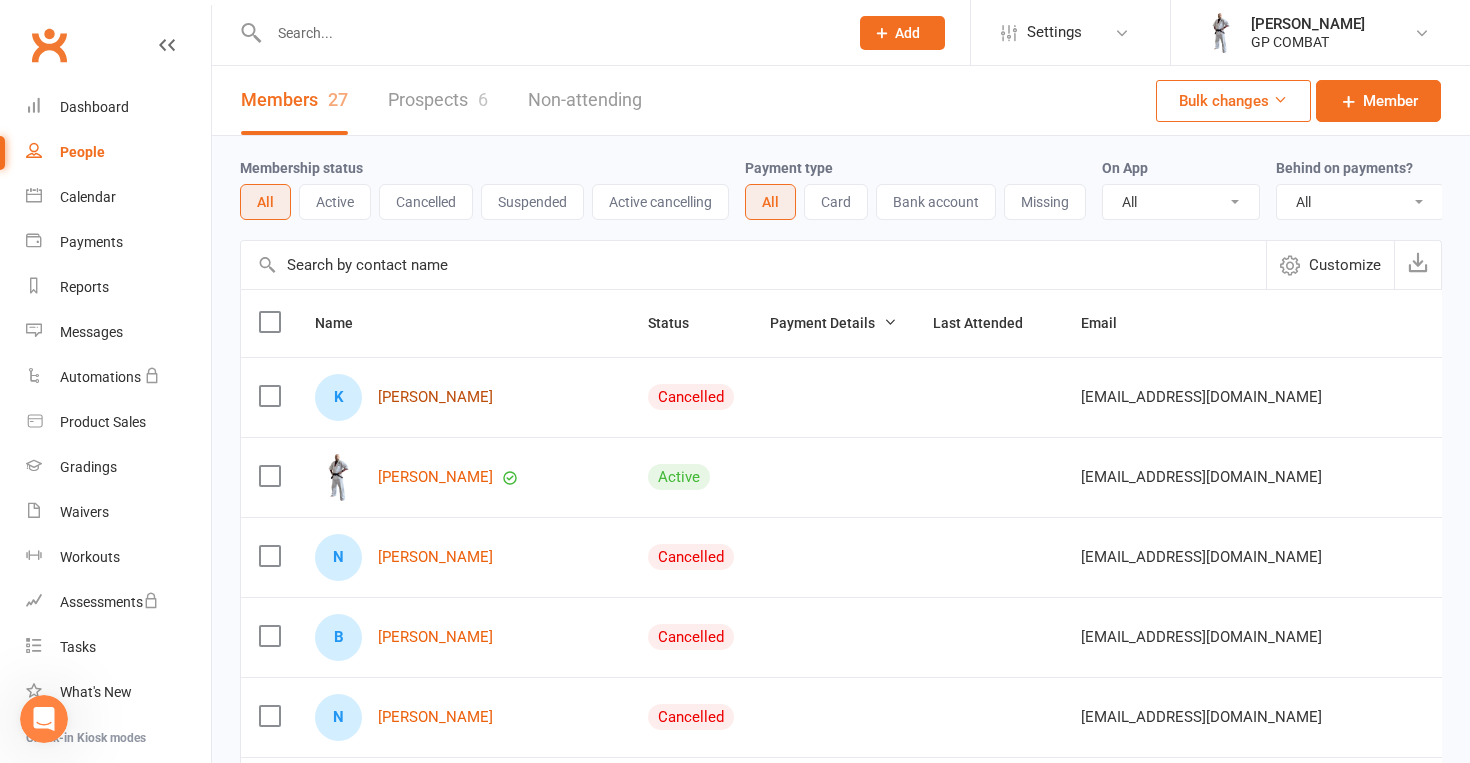 click on "[PERSON_NAME]" at bounding box center [435, 397] 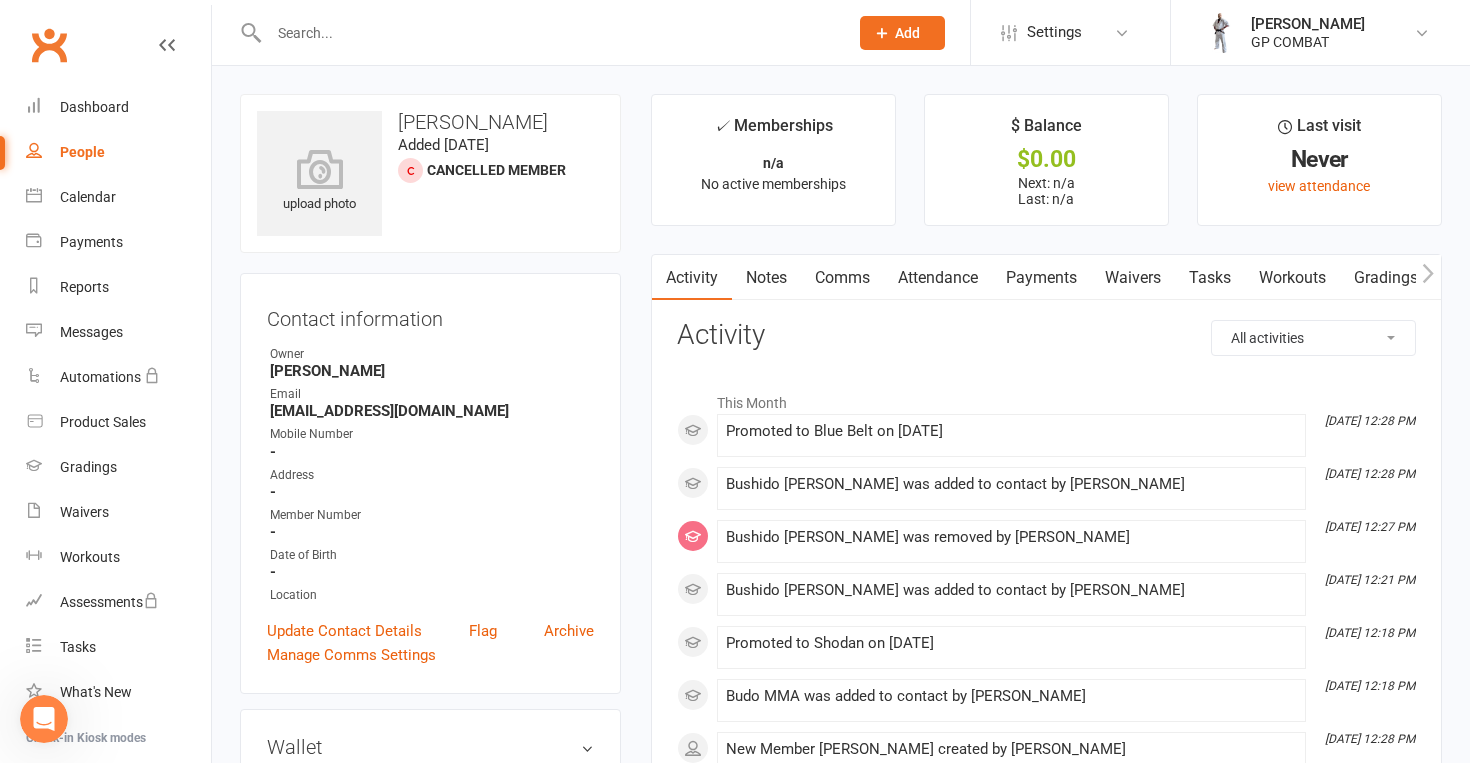 click on "Waivers" at bounding box center [1133, 278] 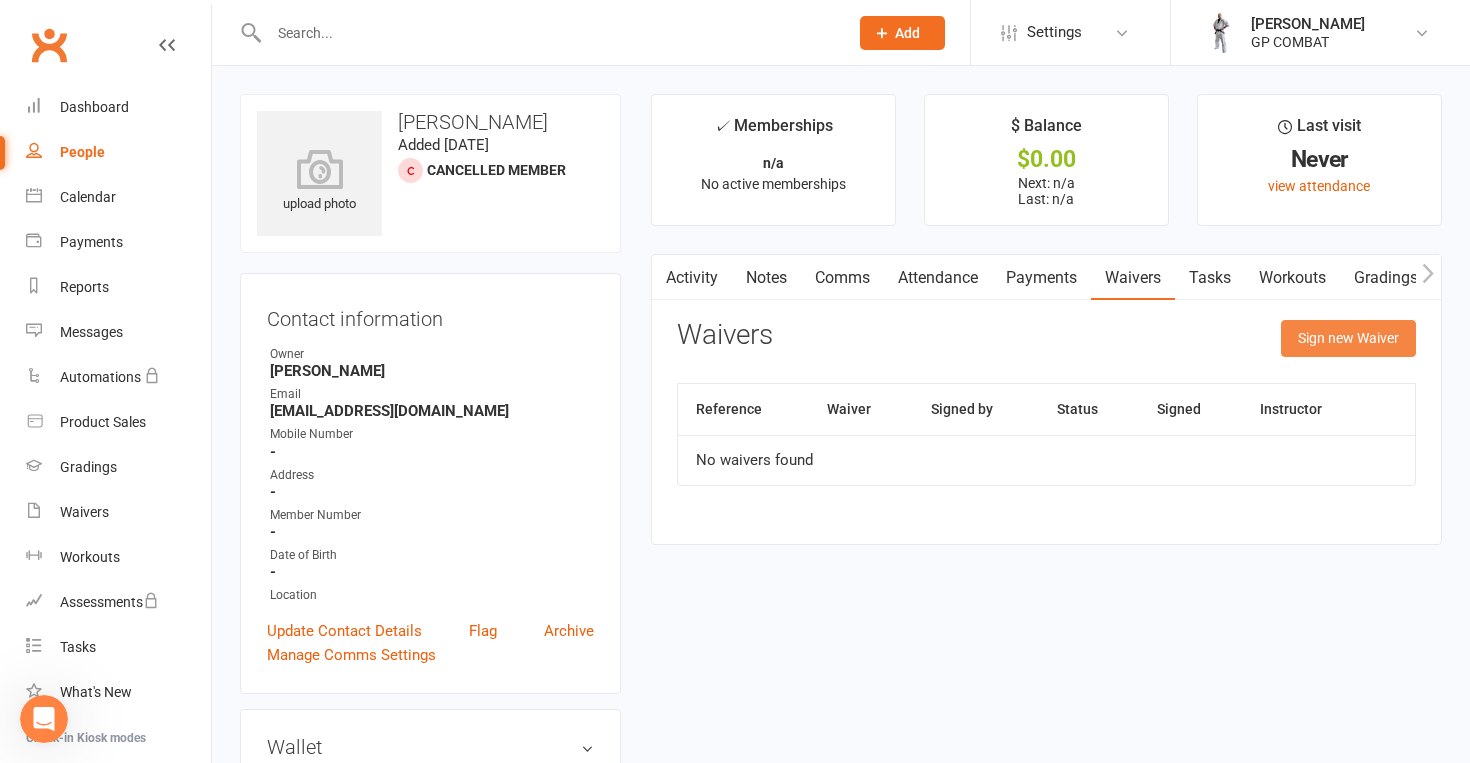 click on "Sign new Waiver" at bounding box center (1348, 338) 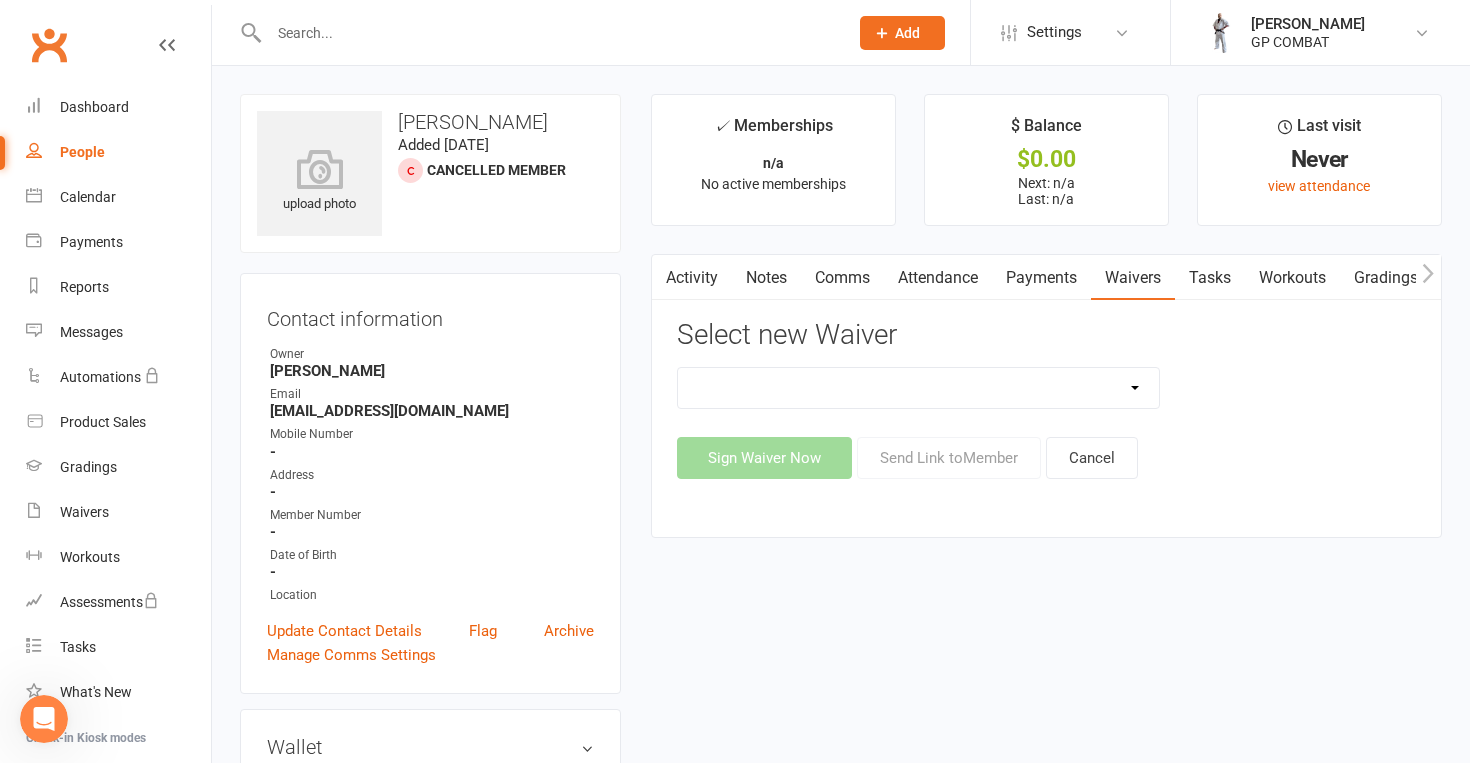 select on "14299" 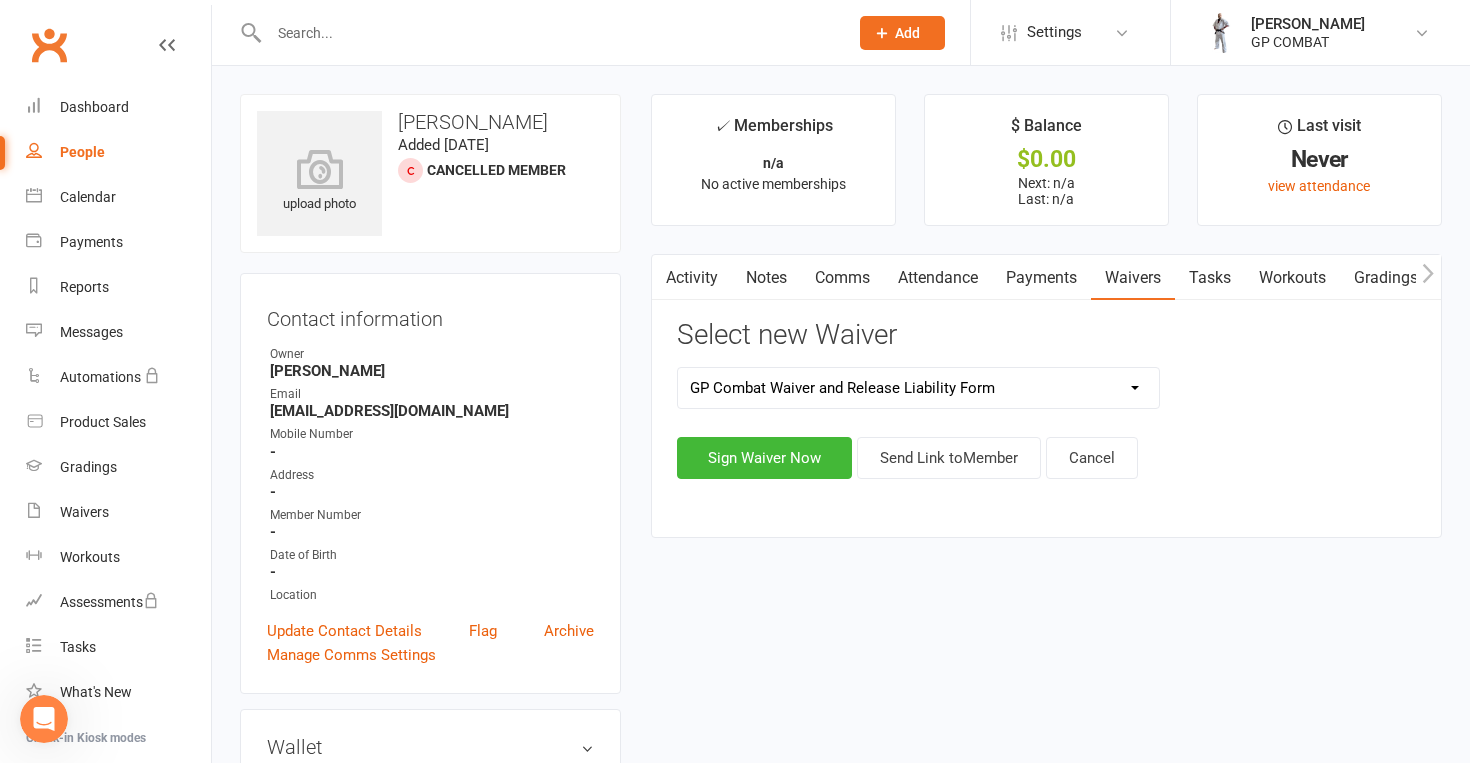 click on "People" at bounding box center (82, 152) 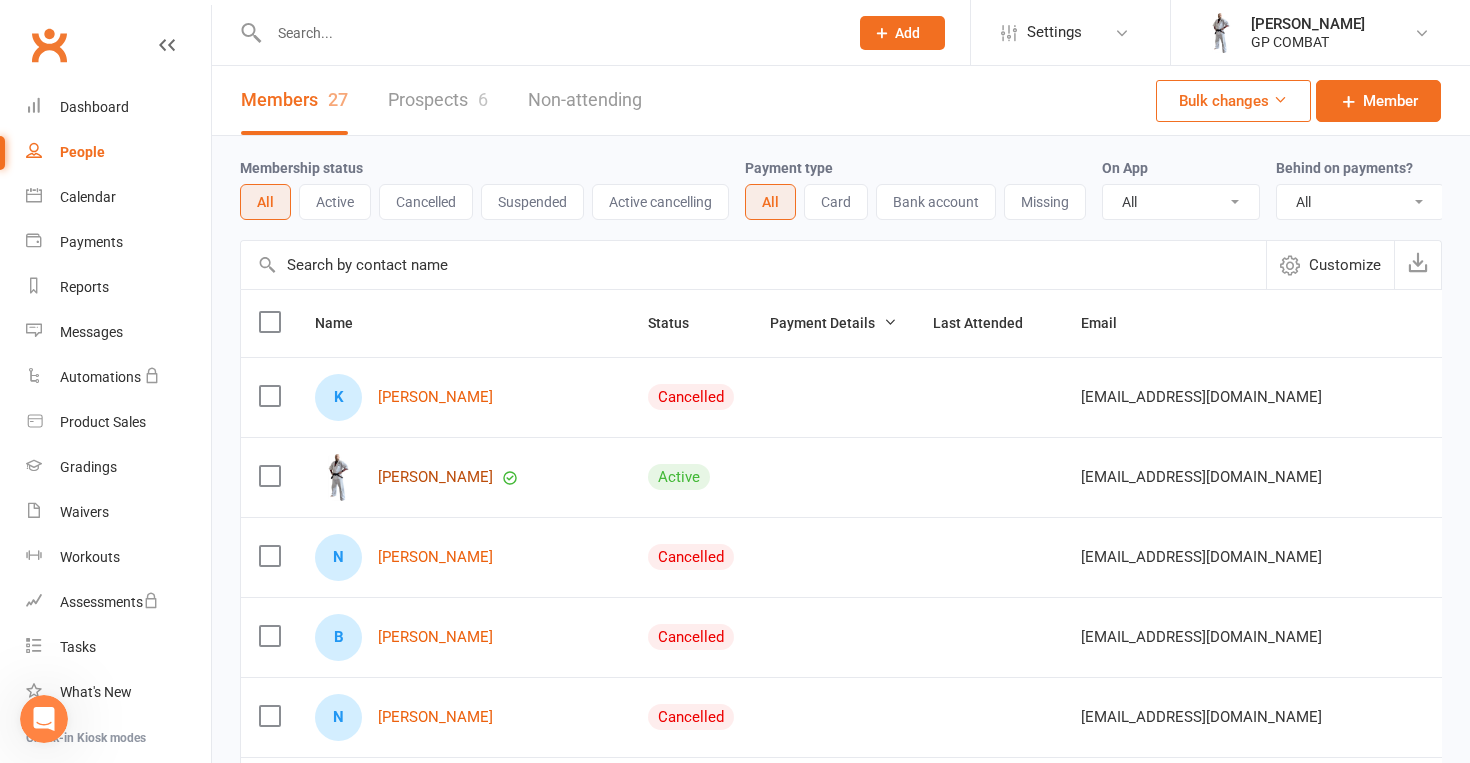 click on "[PERSON_NAME]" at bounding box center [435, 477] 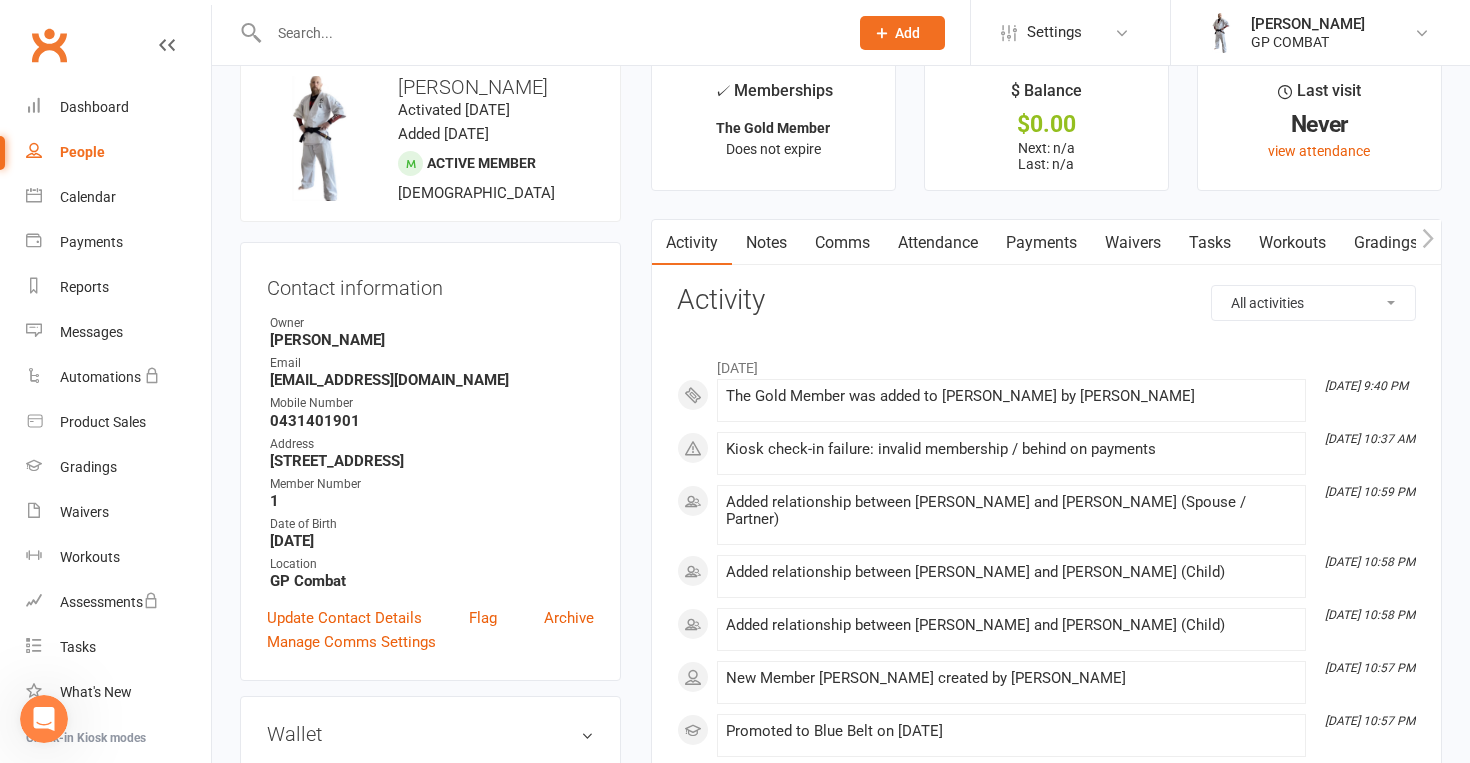 scroll, scrollTop: 50, scrollLeft: 0, axis: vertical 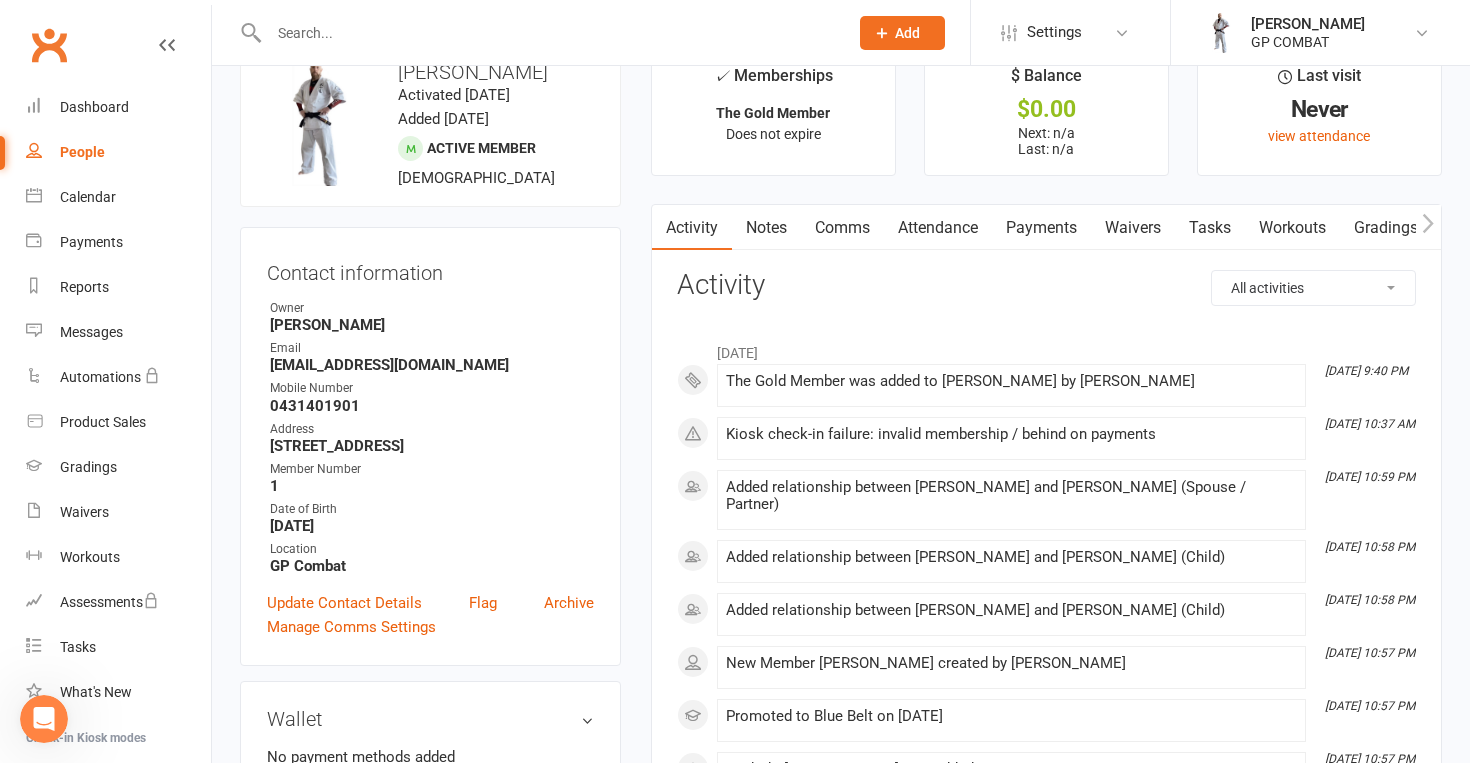 click on "Waivers" at bounding box center [1133, 228] 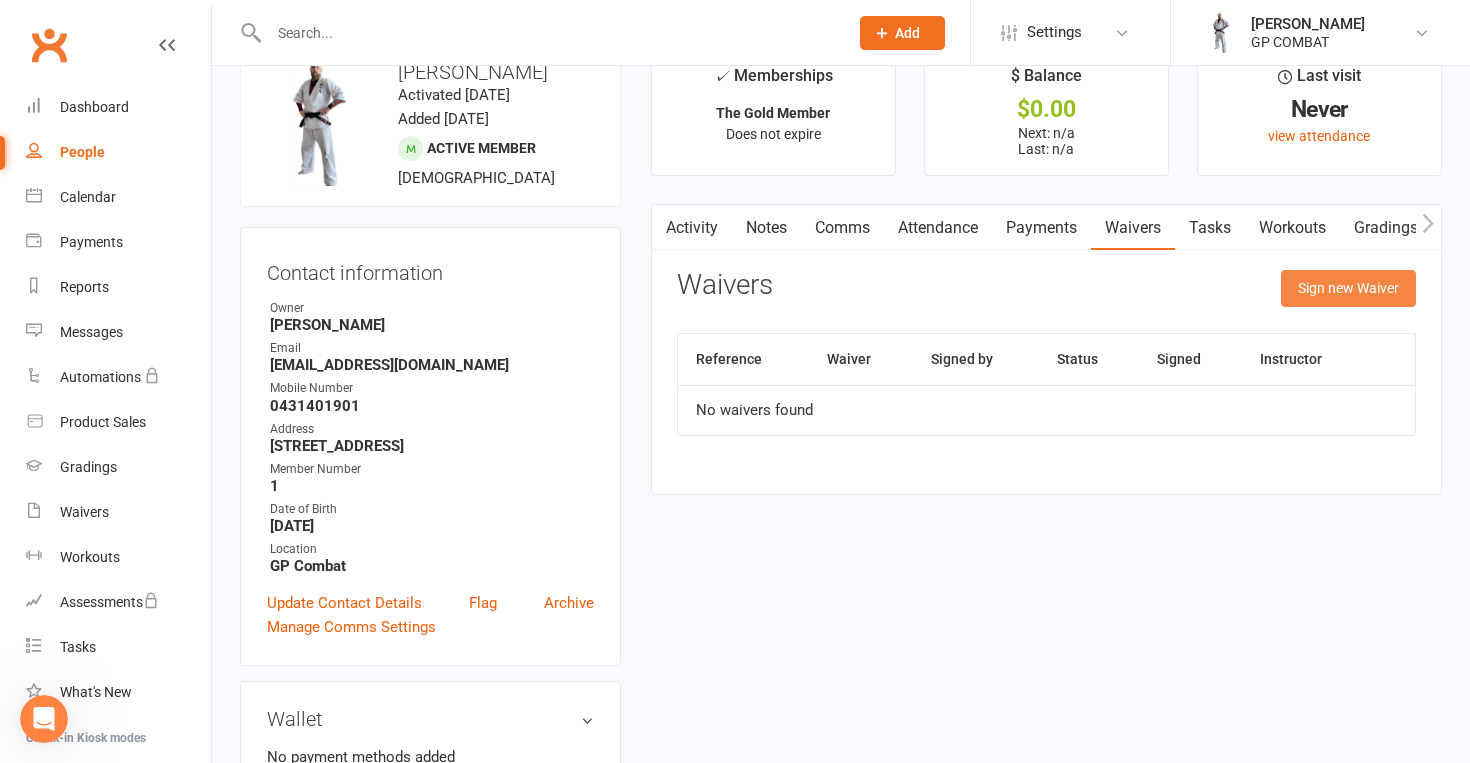click on "Sign new Waiver" at bounding box center [1348, 288] 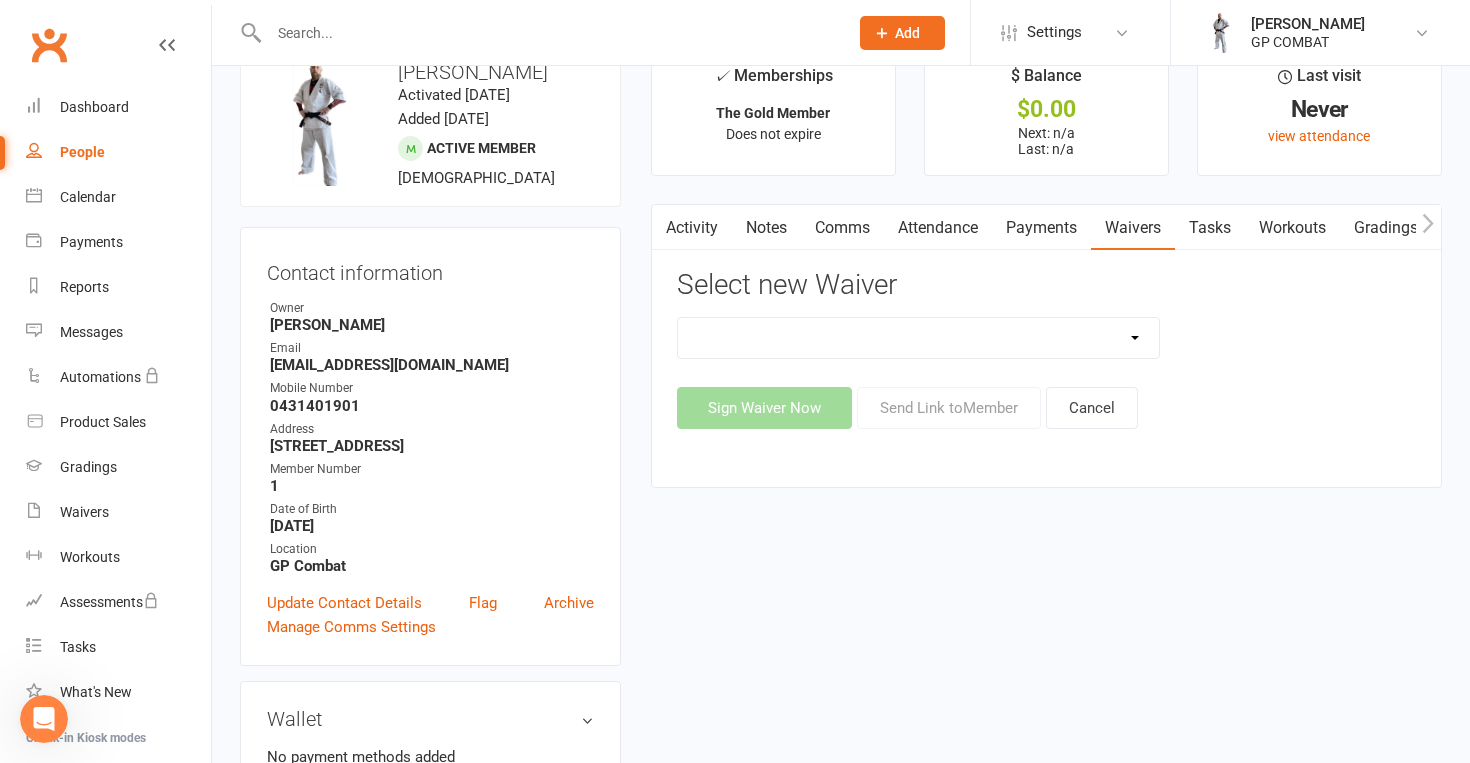 select on "14299" 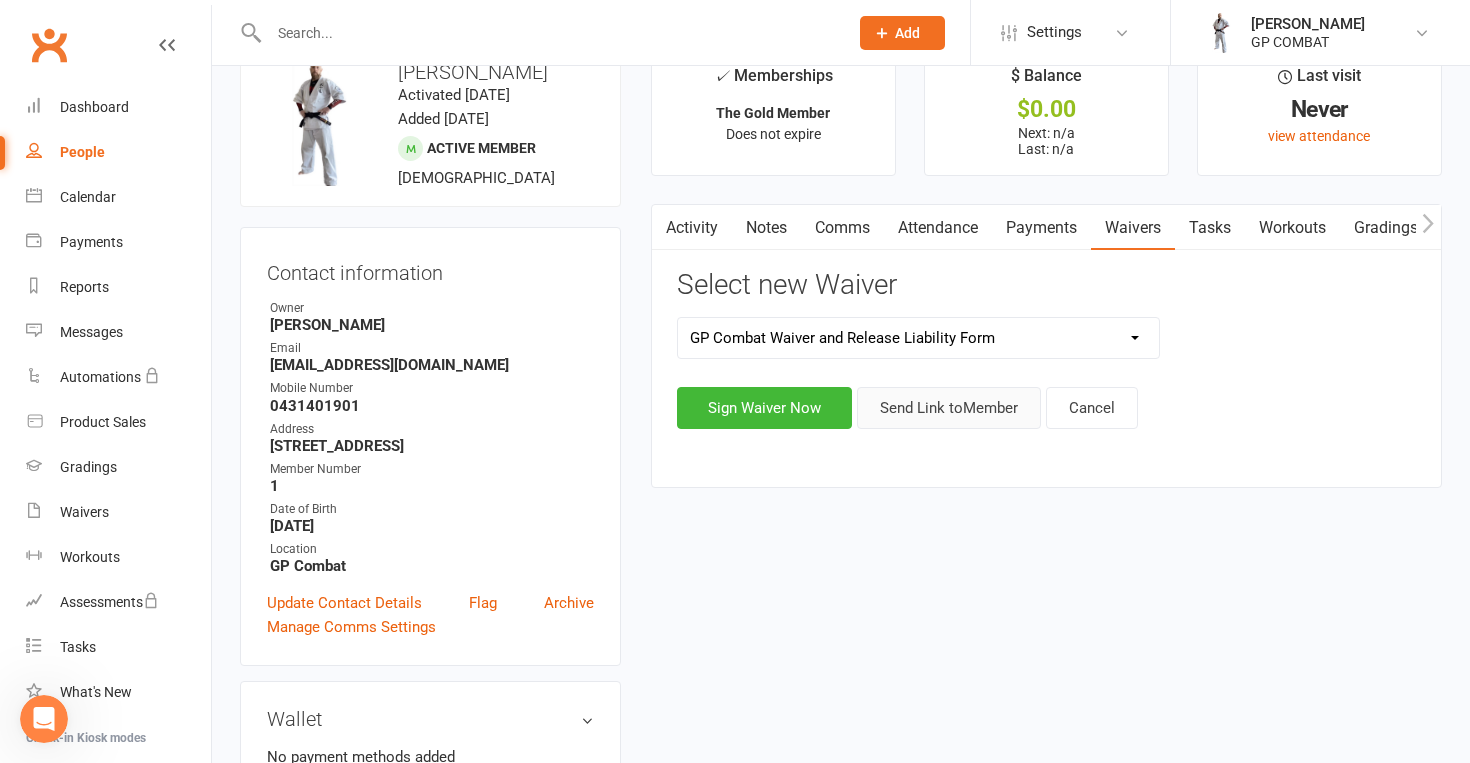 click on "Send Link to  Member" at bounding box center [949, 408] 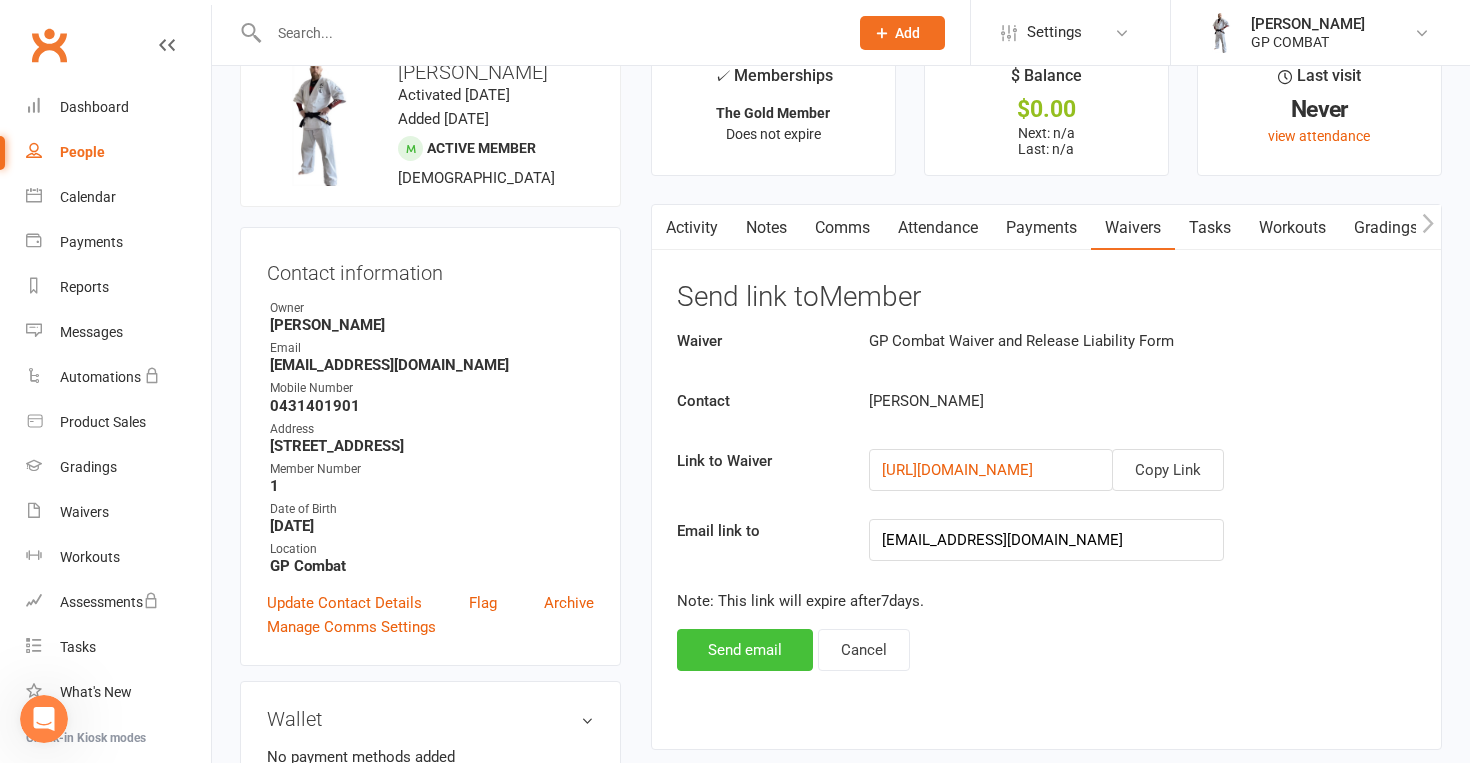 click on "Send email" at bounding box center [745, 650] 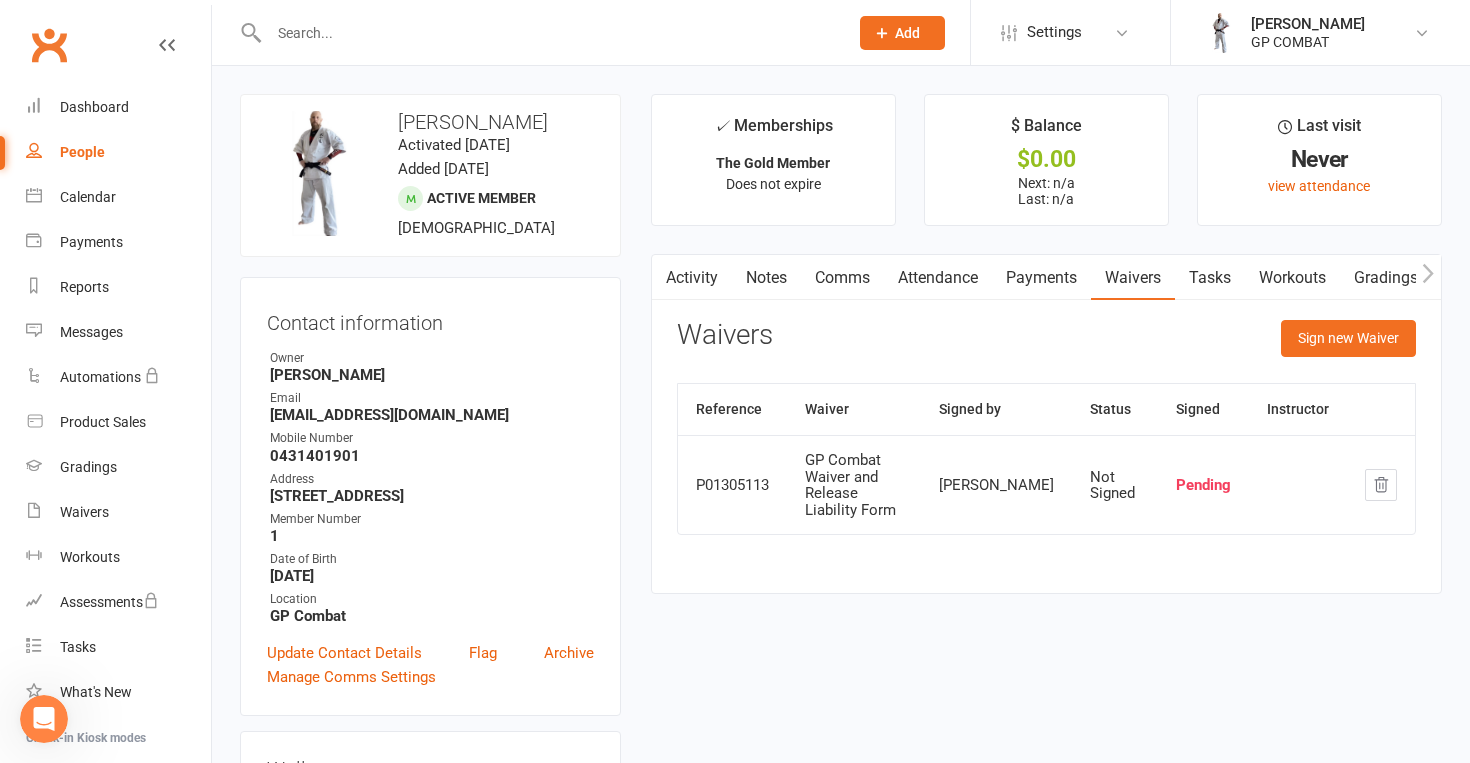 scroll, scrollTop: 0, scrollLeft: 0, axis: both 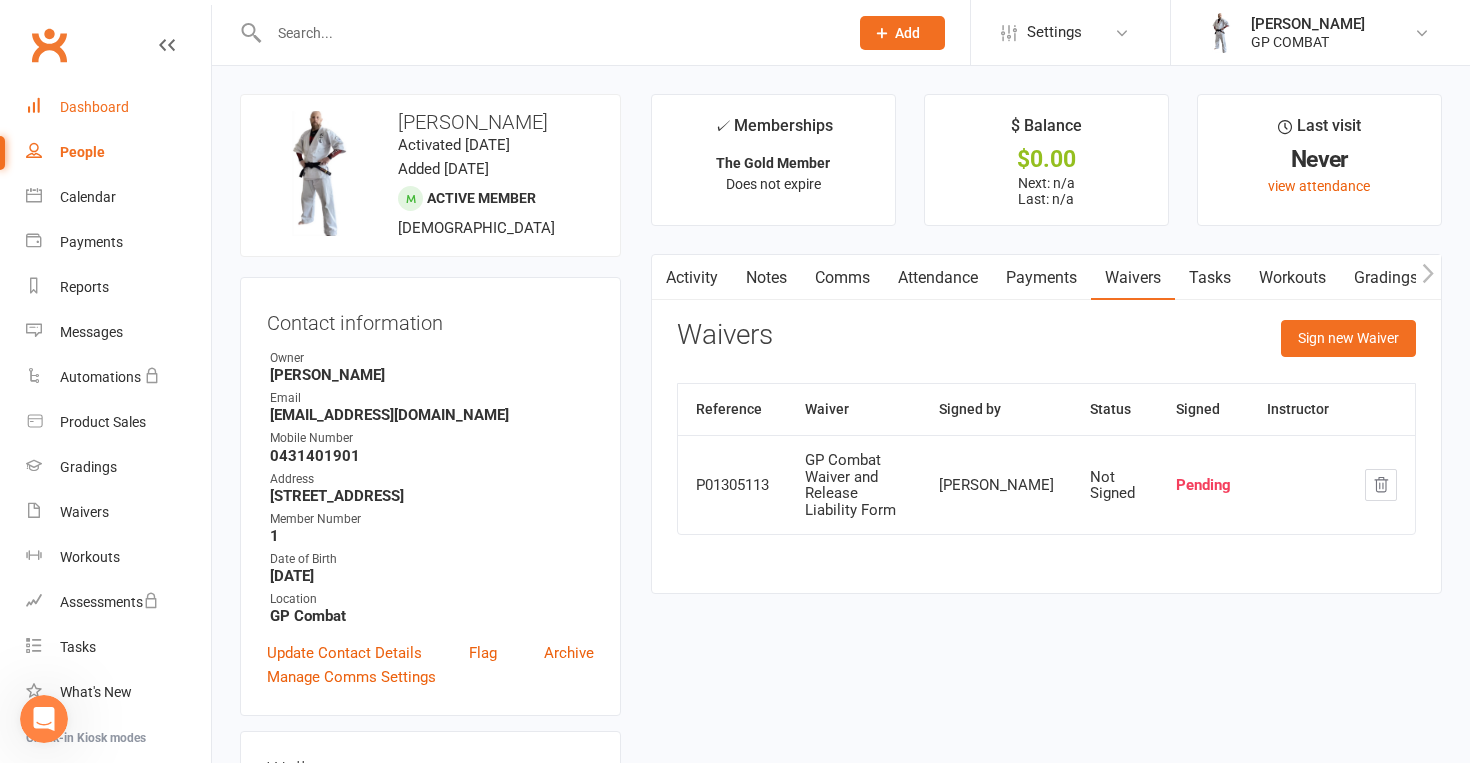 click on "Dashboard" at bounding box center (94, 107) 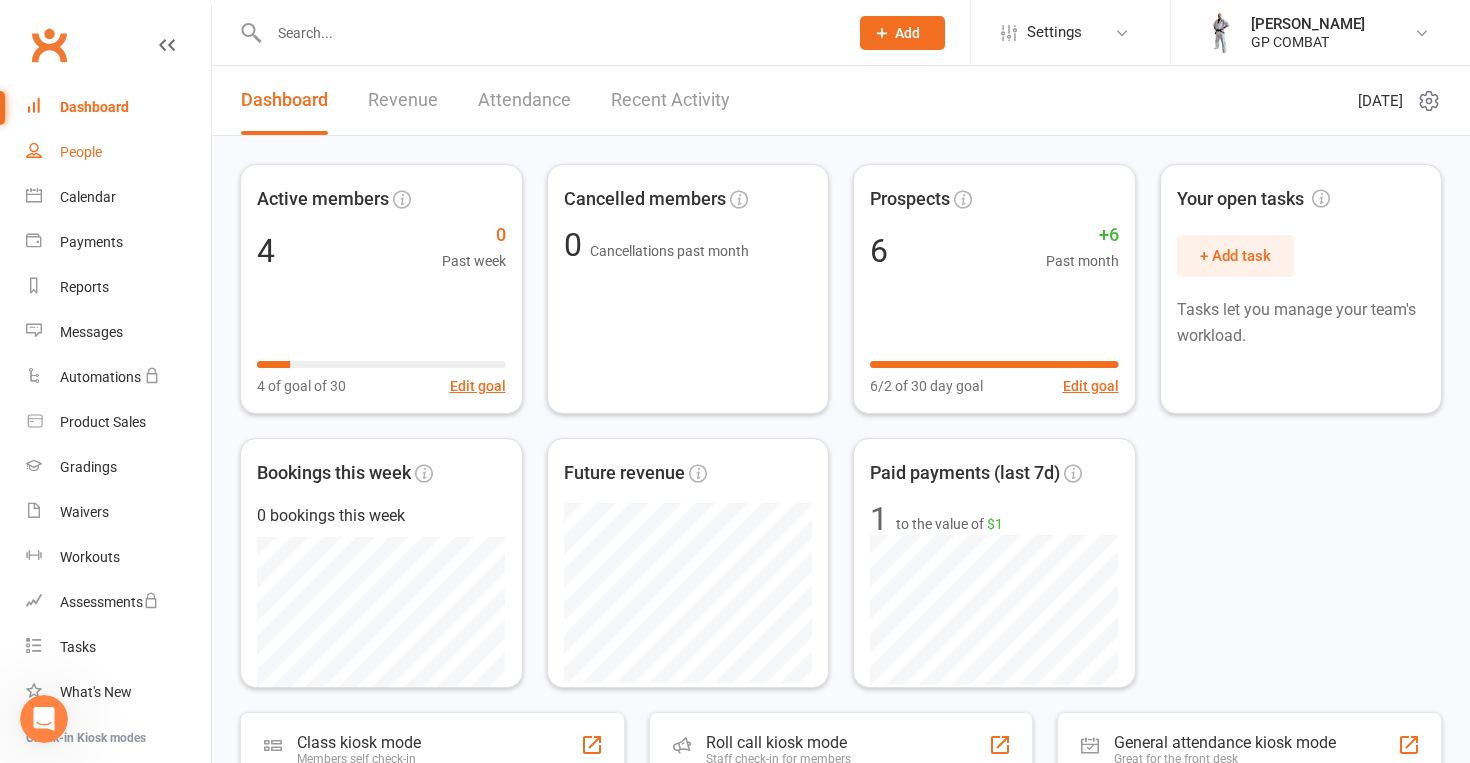click on "People" at bounding box center (81, 152) 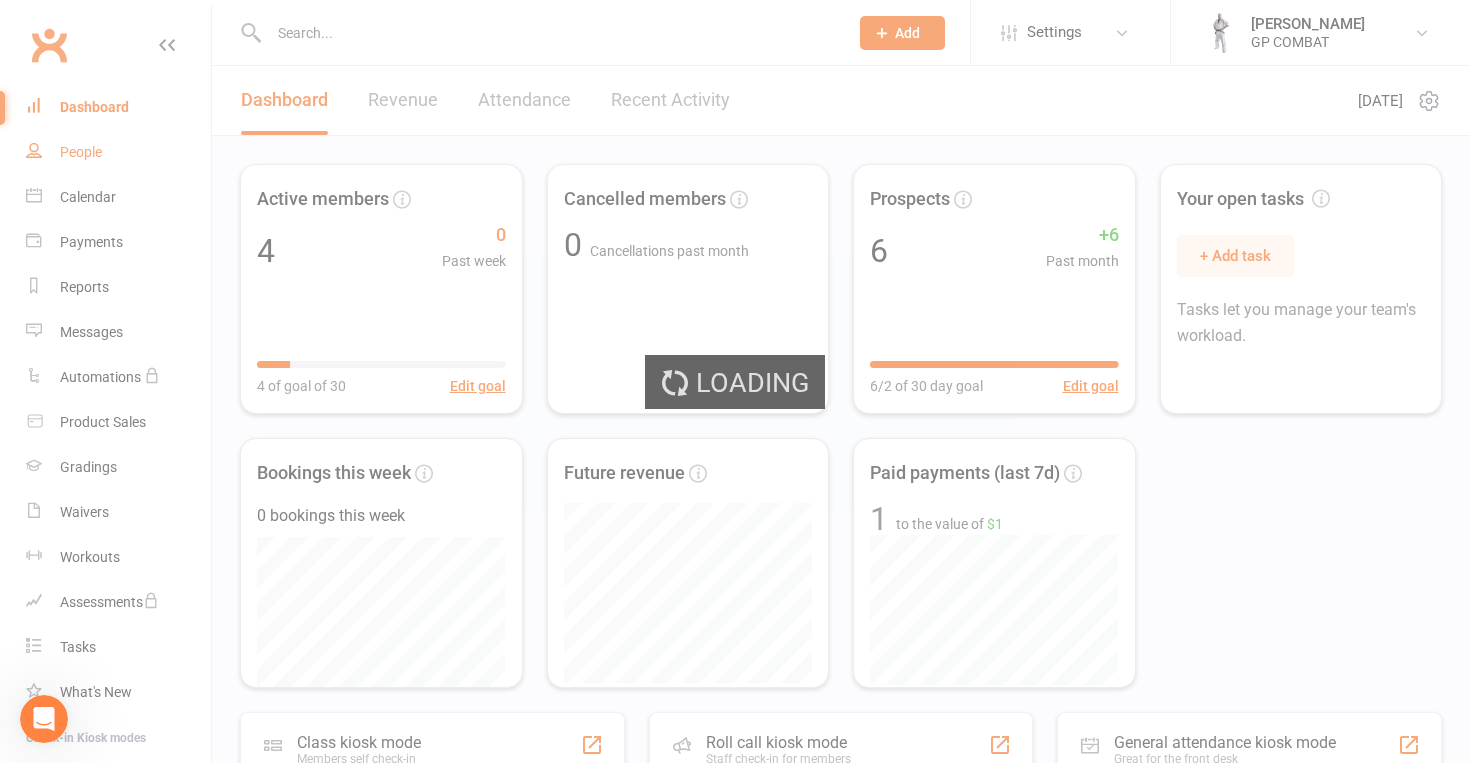 select on "50" 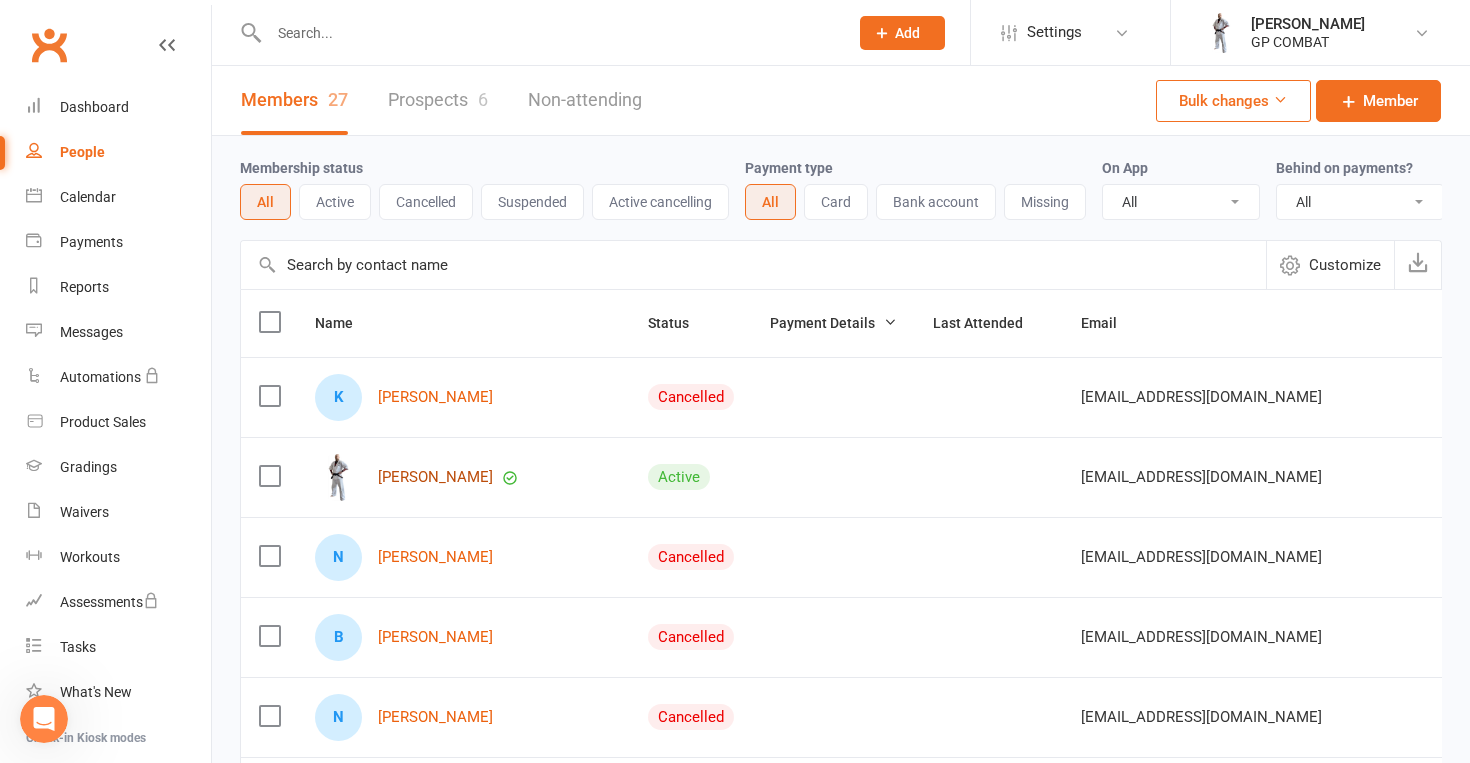 click on "[PERSON_NAME]" at bounding box center [435, 477] 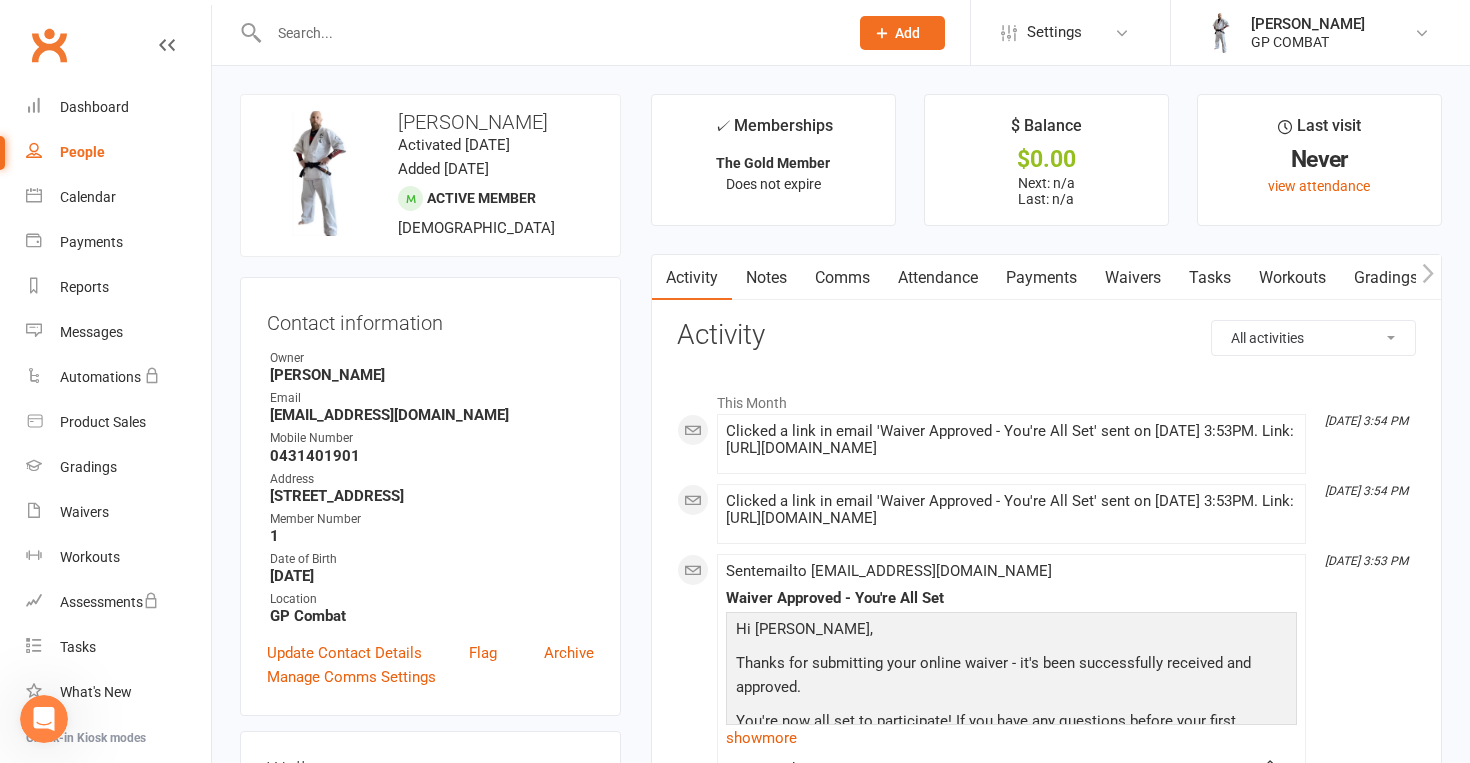 scroll, scrollTop: 0, scrollLeft: 0, axis: both 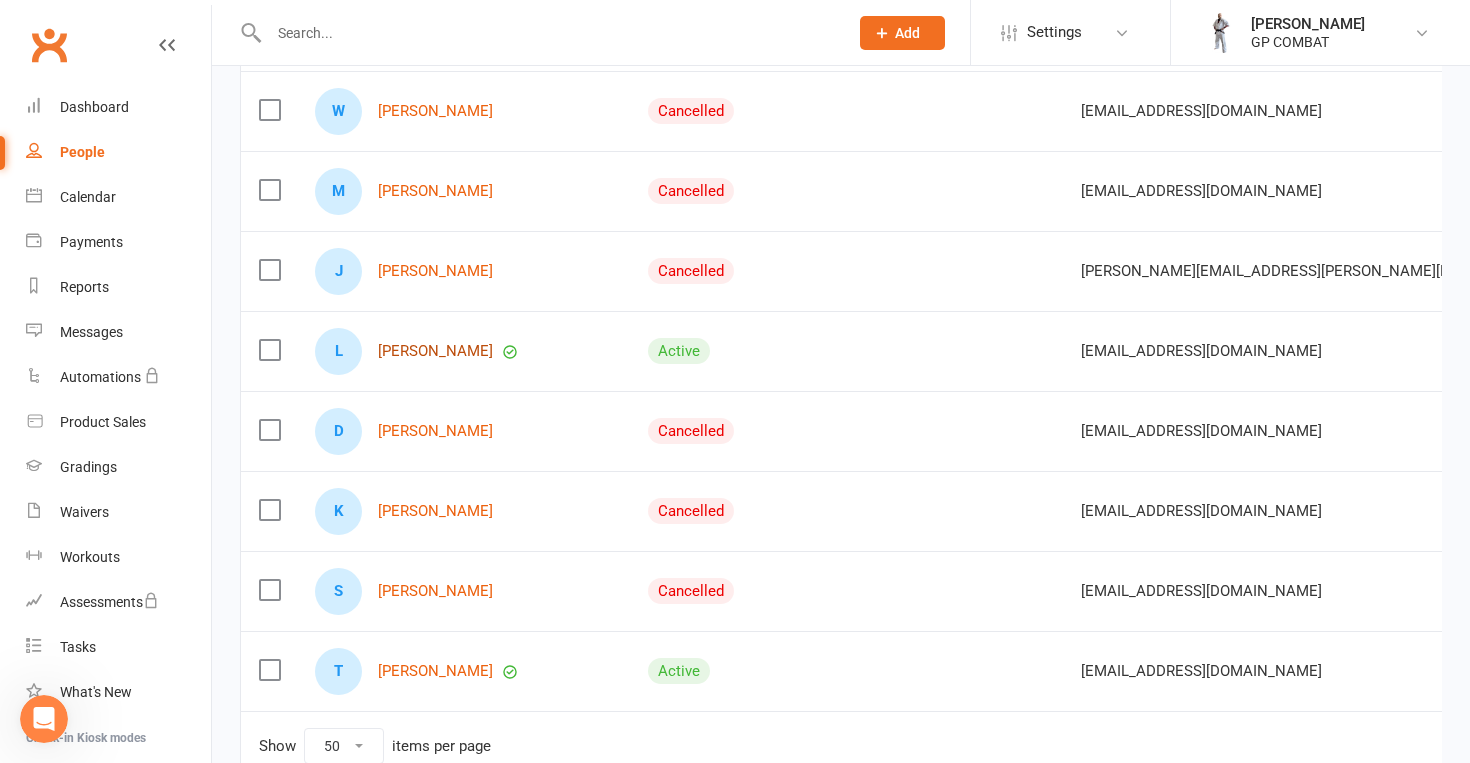 click on "[PERSON_NAME]" at bounding box center [435, 351] 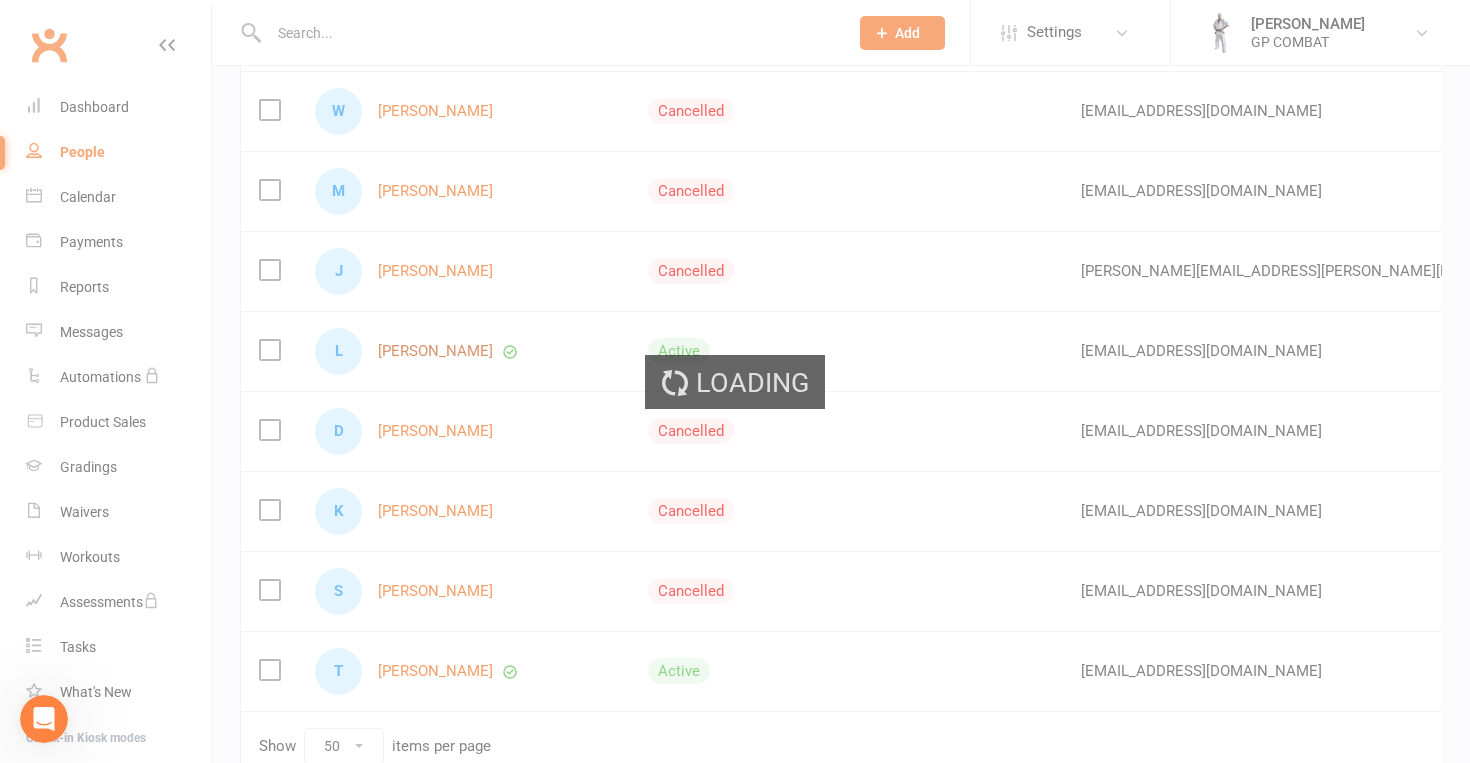 scroll, scrollTop: 0, scrollLeft: 0, axis: both 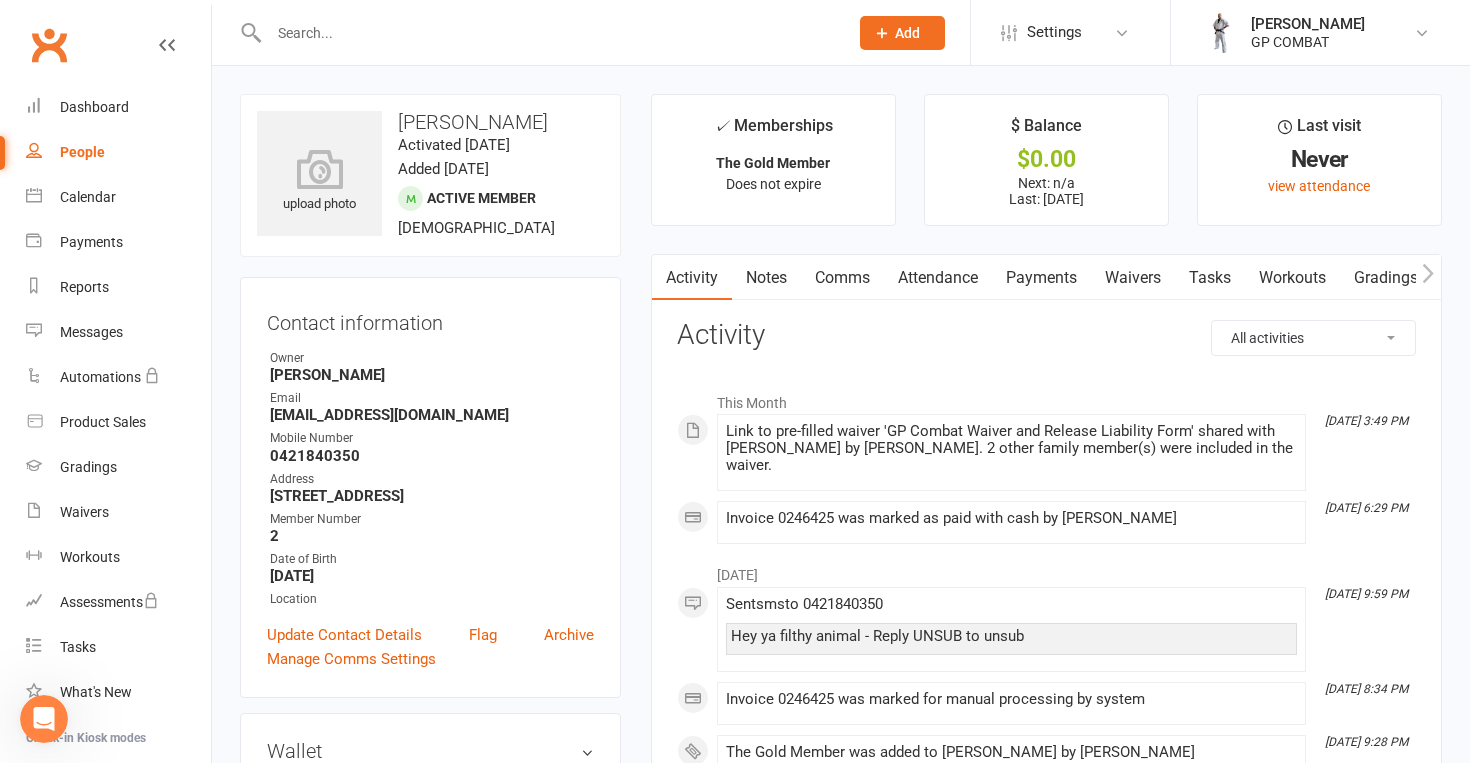 click on "Waivers" at bounding box center (1133, 278) 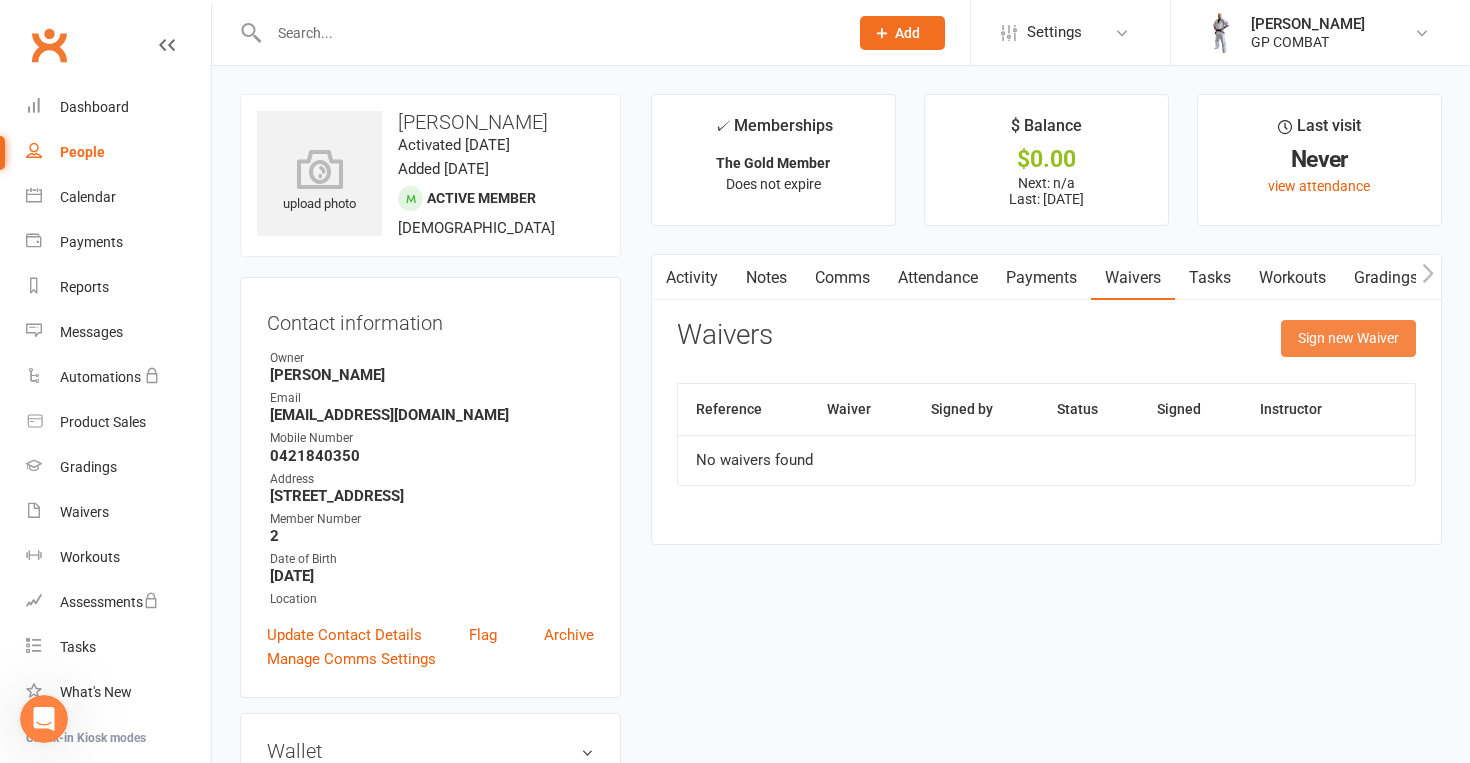 click on "Sign new Waiver" at bounding box center [1348, 338] 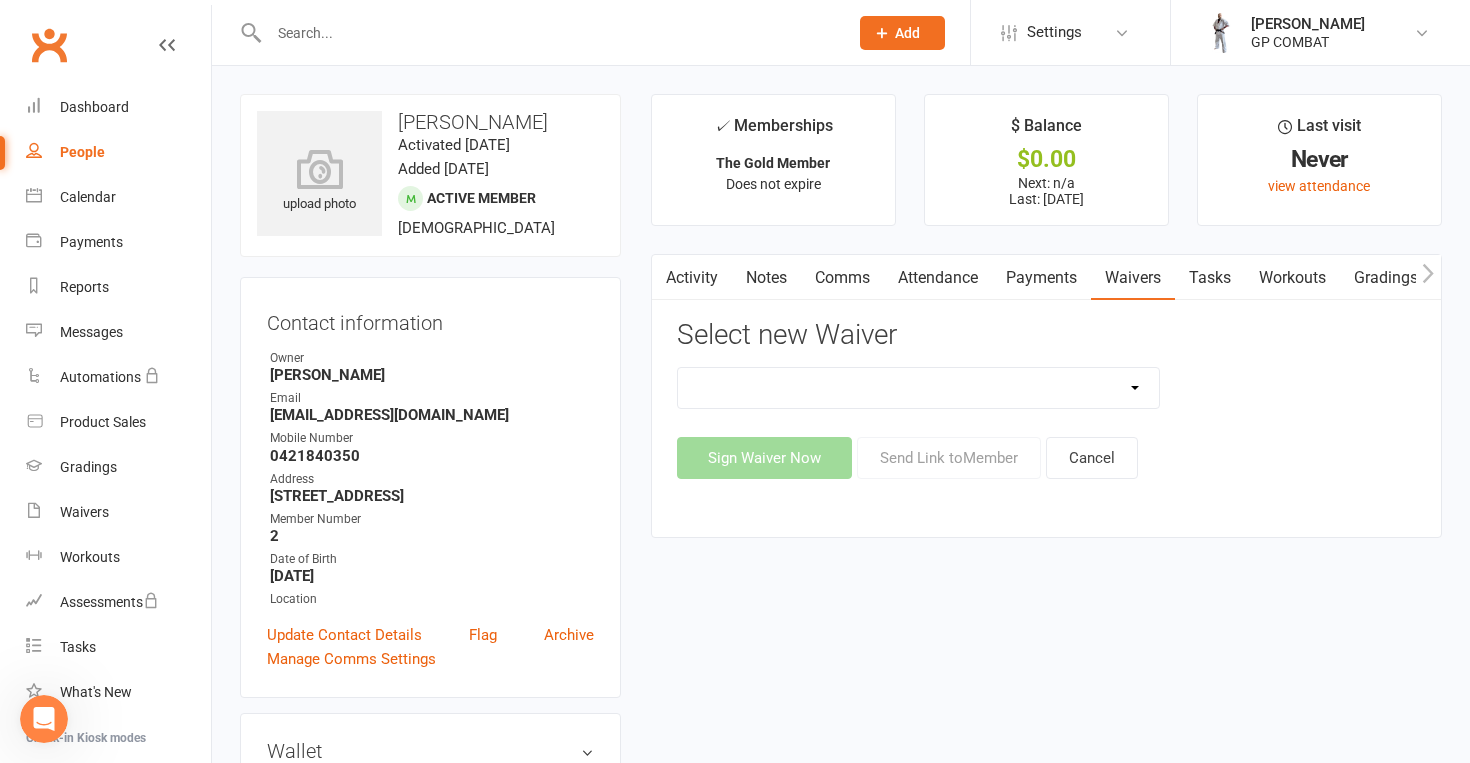 select on "14299" 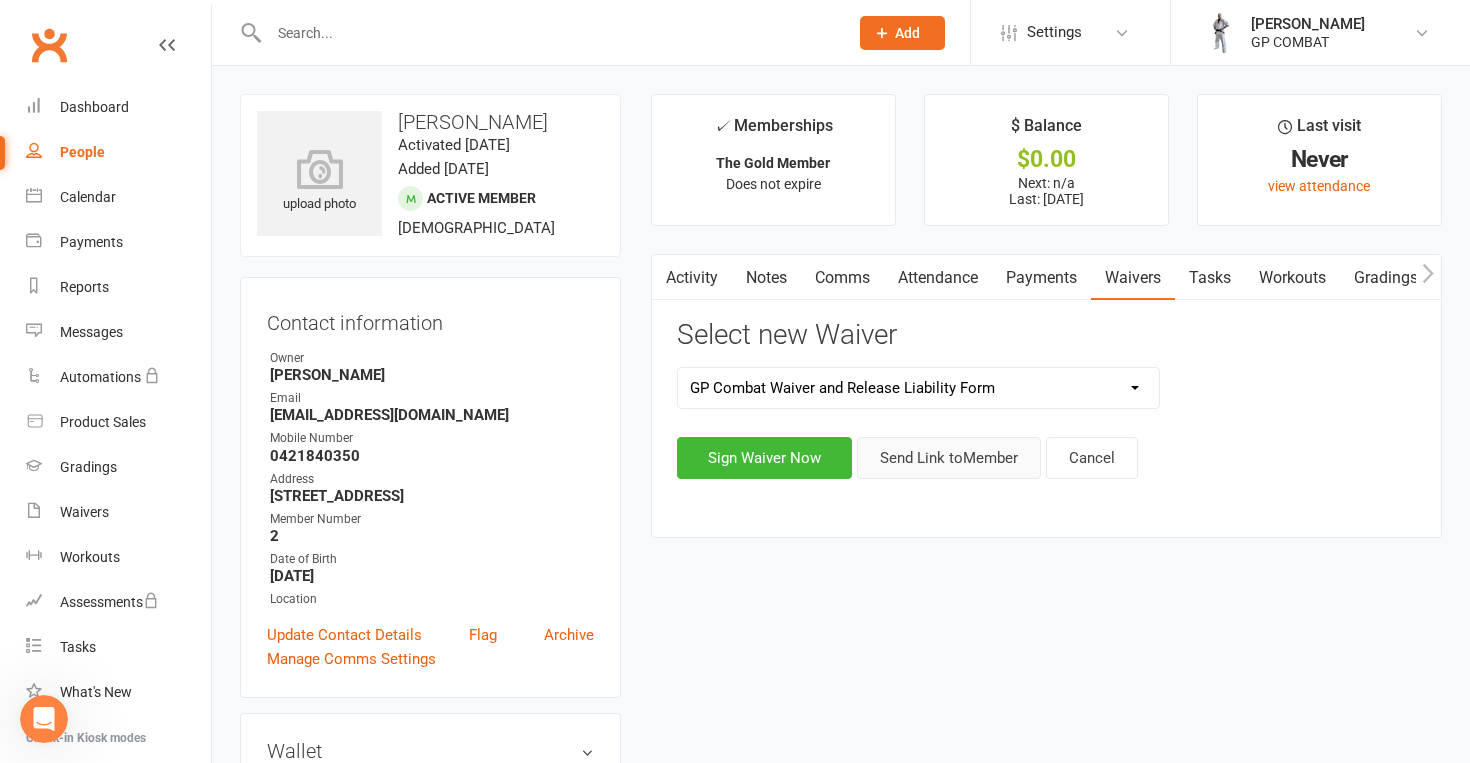 click on "Send Link to  Member" at bounding box center (949, 458) 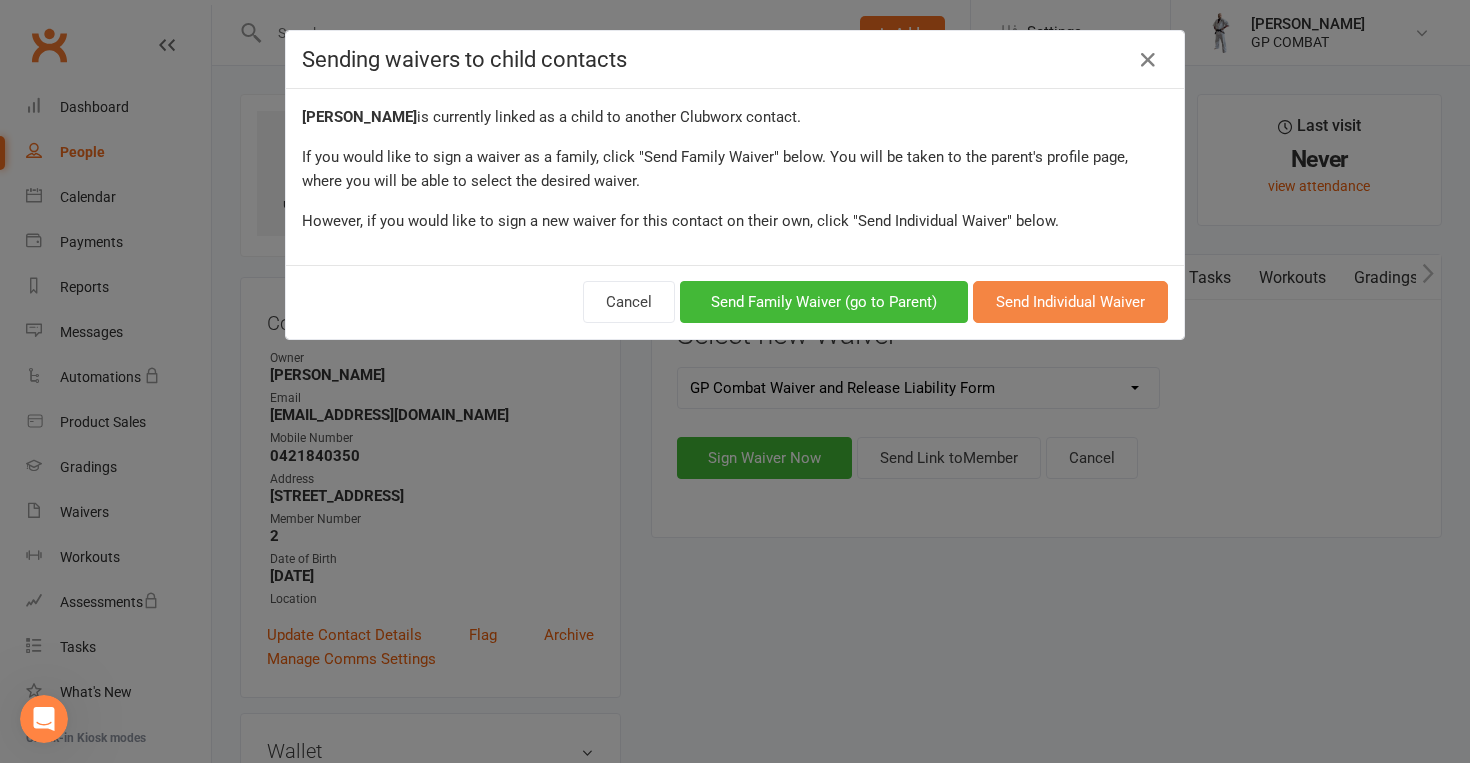 click on "Send Individual Waiver" at bounding box center (1070, 302) 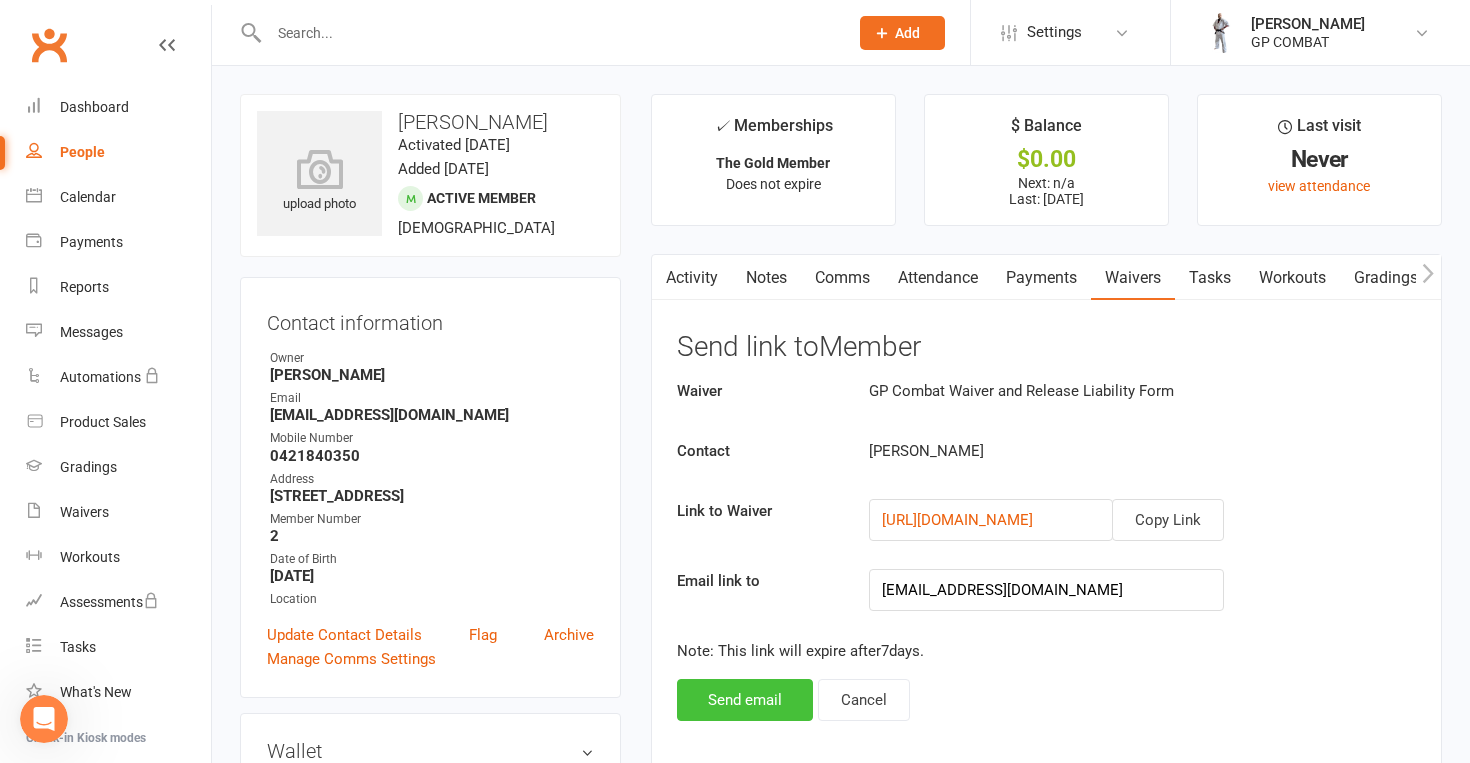 click on "Send email" at bounding box center [745, 700] 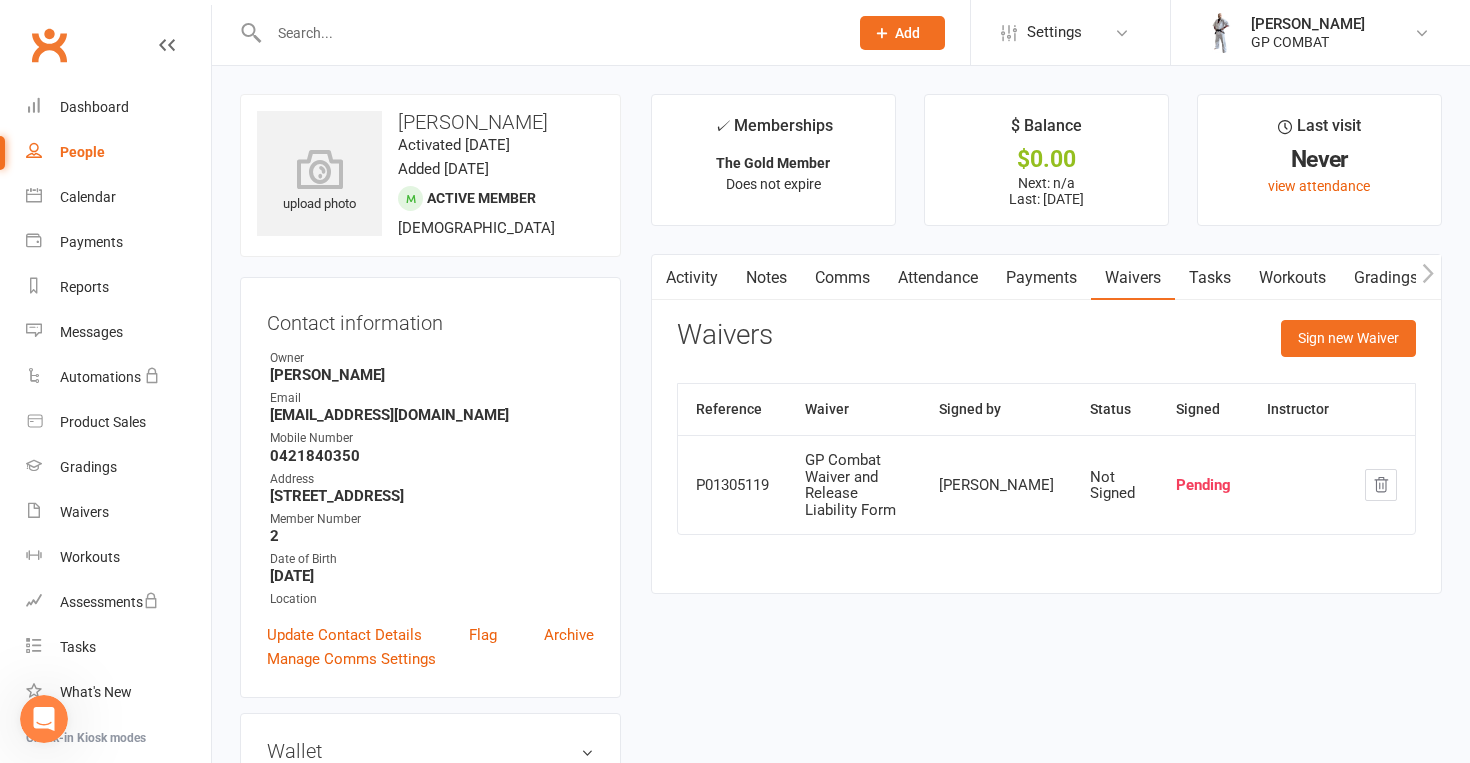 click on "People" at bounding box center [82, 152] 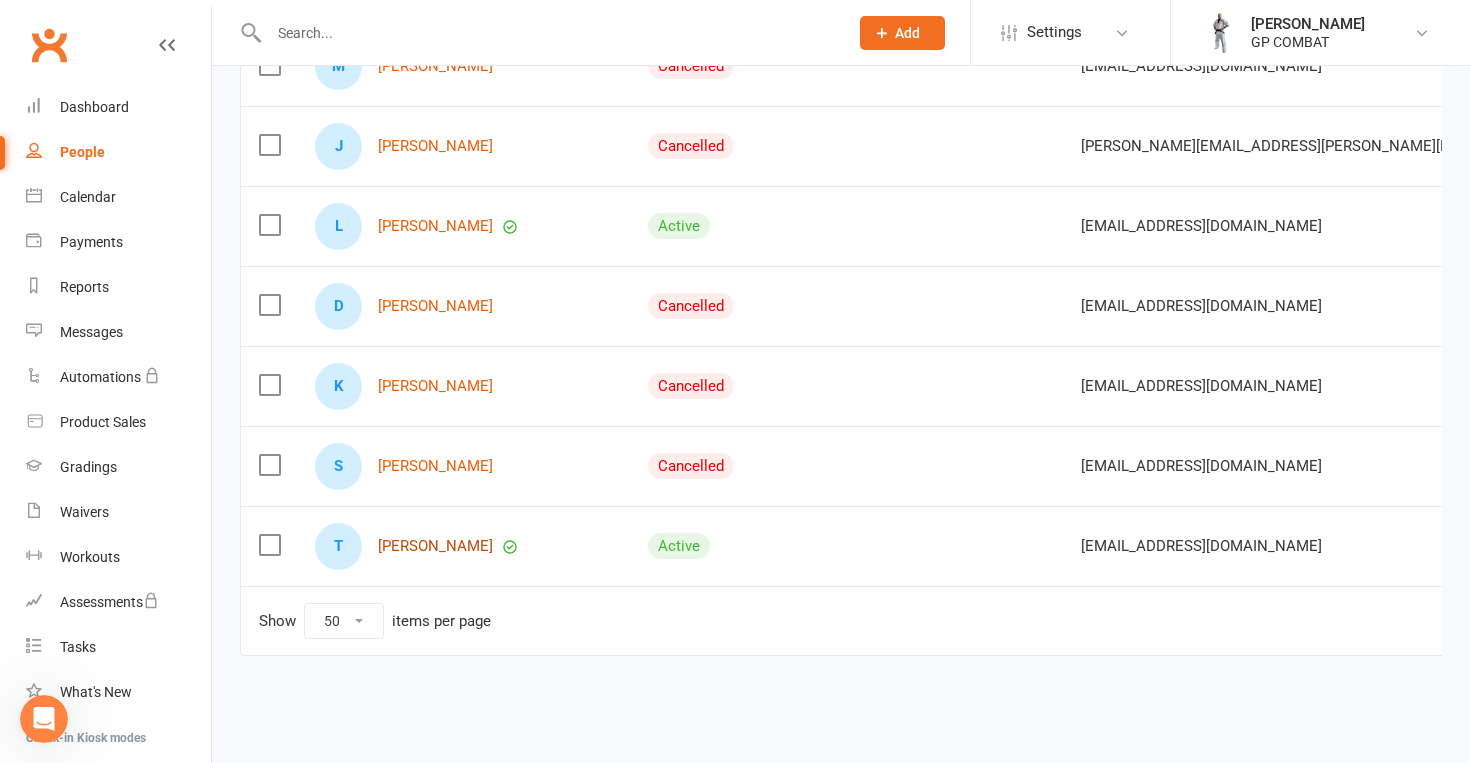 scroll, scrollTop: 1947, scrollLeft: 0, axis: vertical 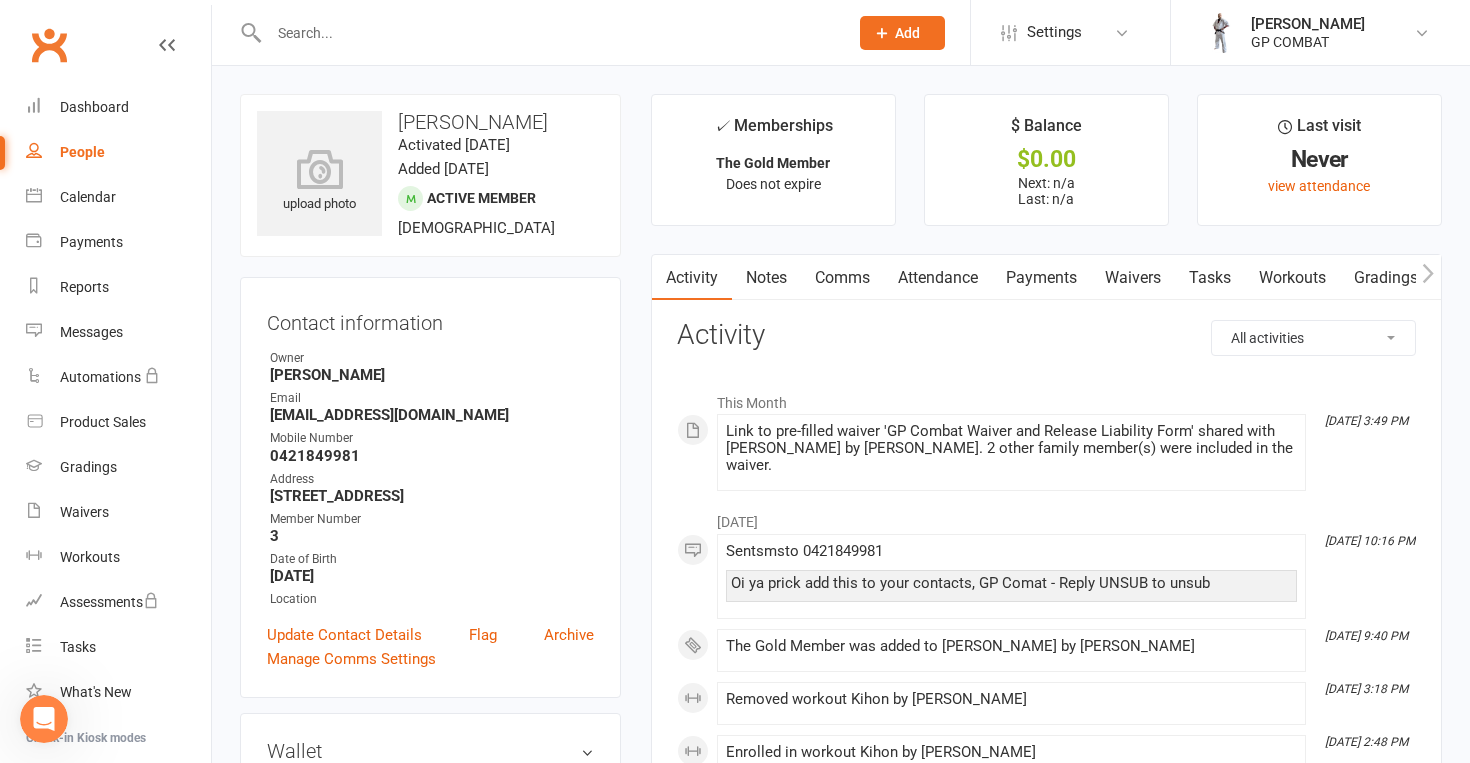 click on "Waivers" at bounding box center (1133, 278) 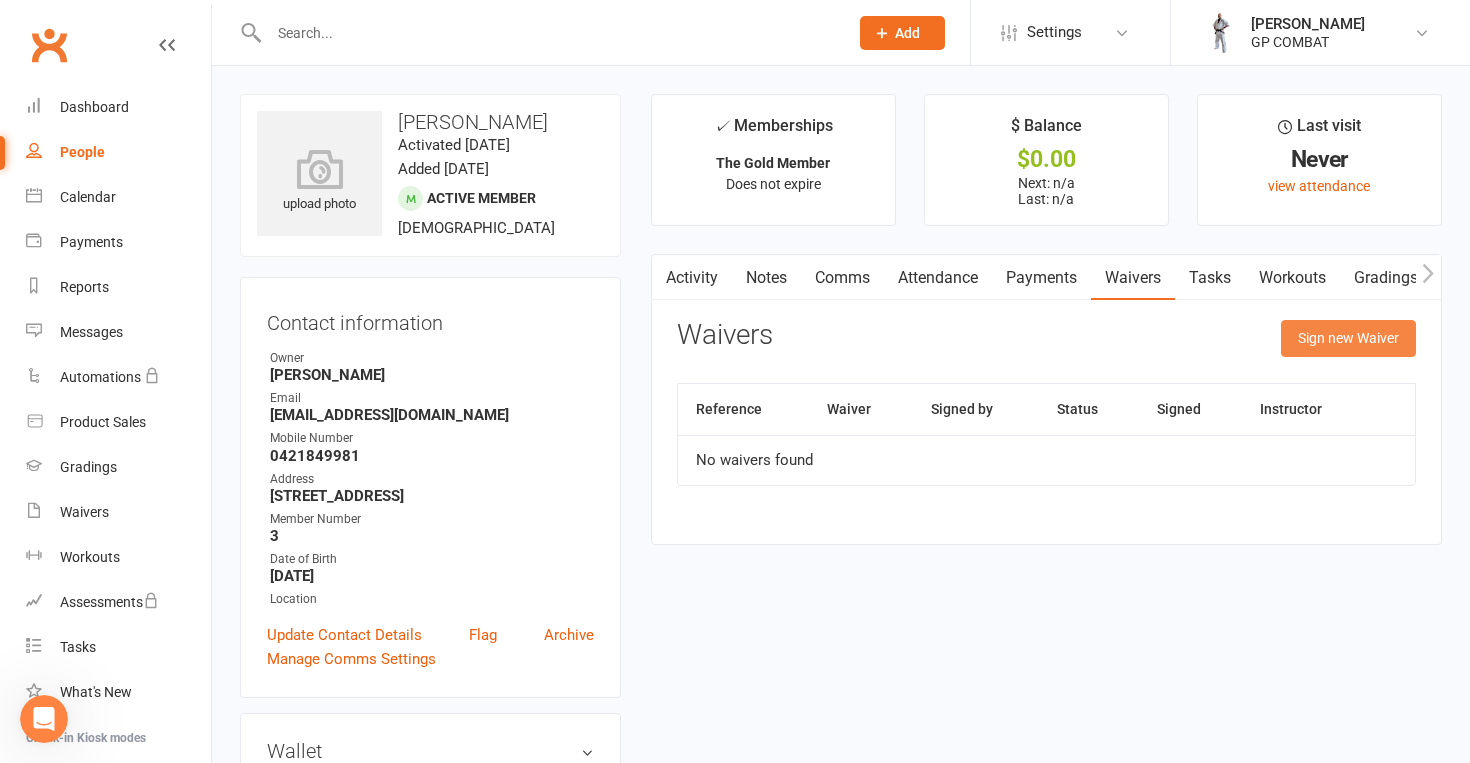 click on "Sign new Waiver" at bounding box center (1348, 338) 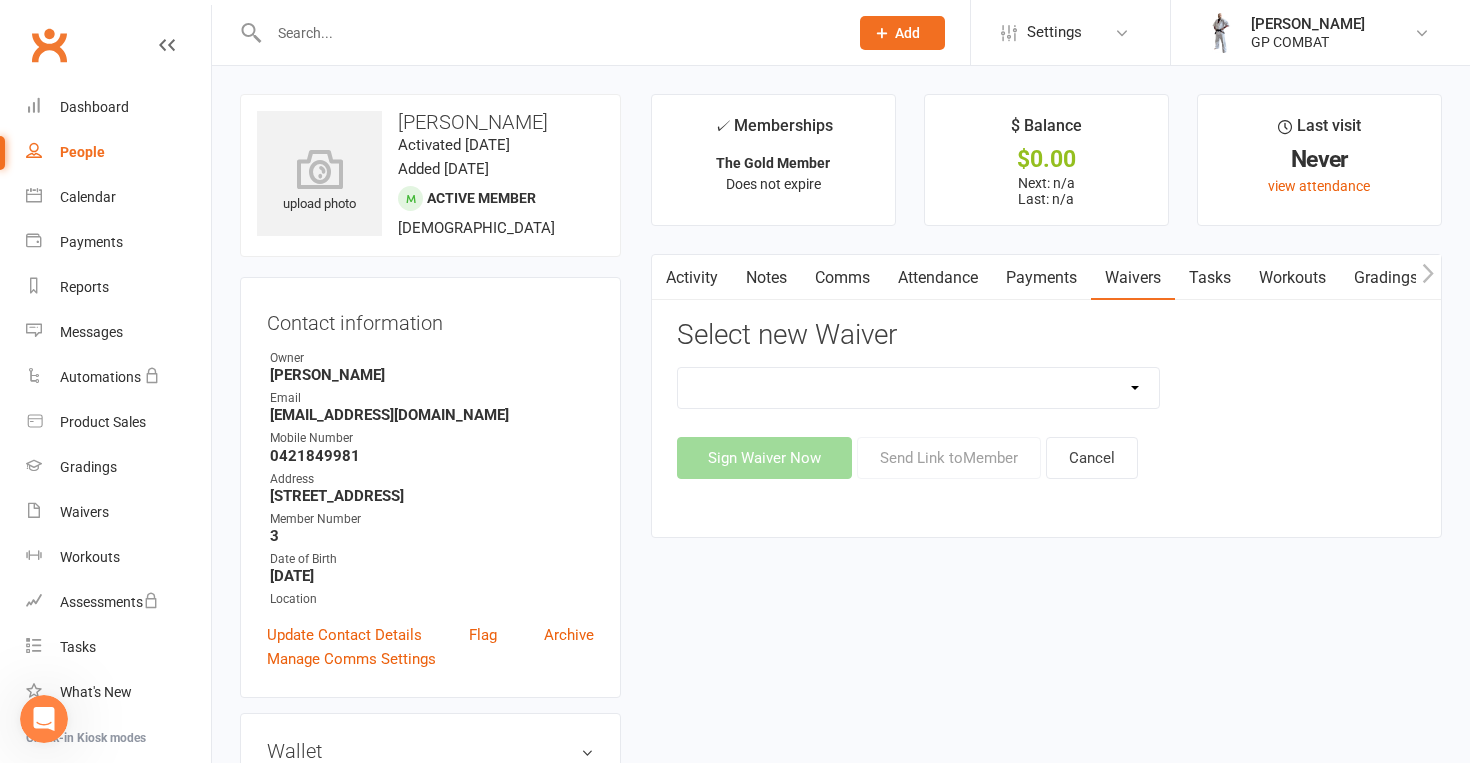 select on "14299" 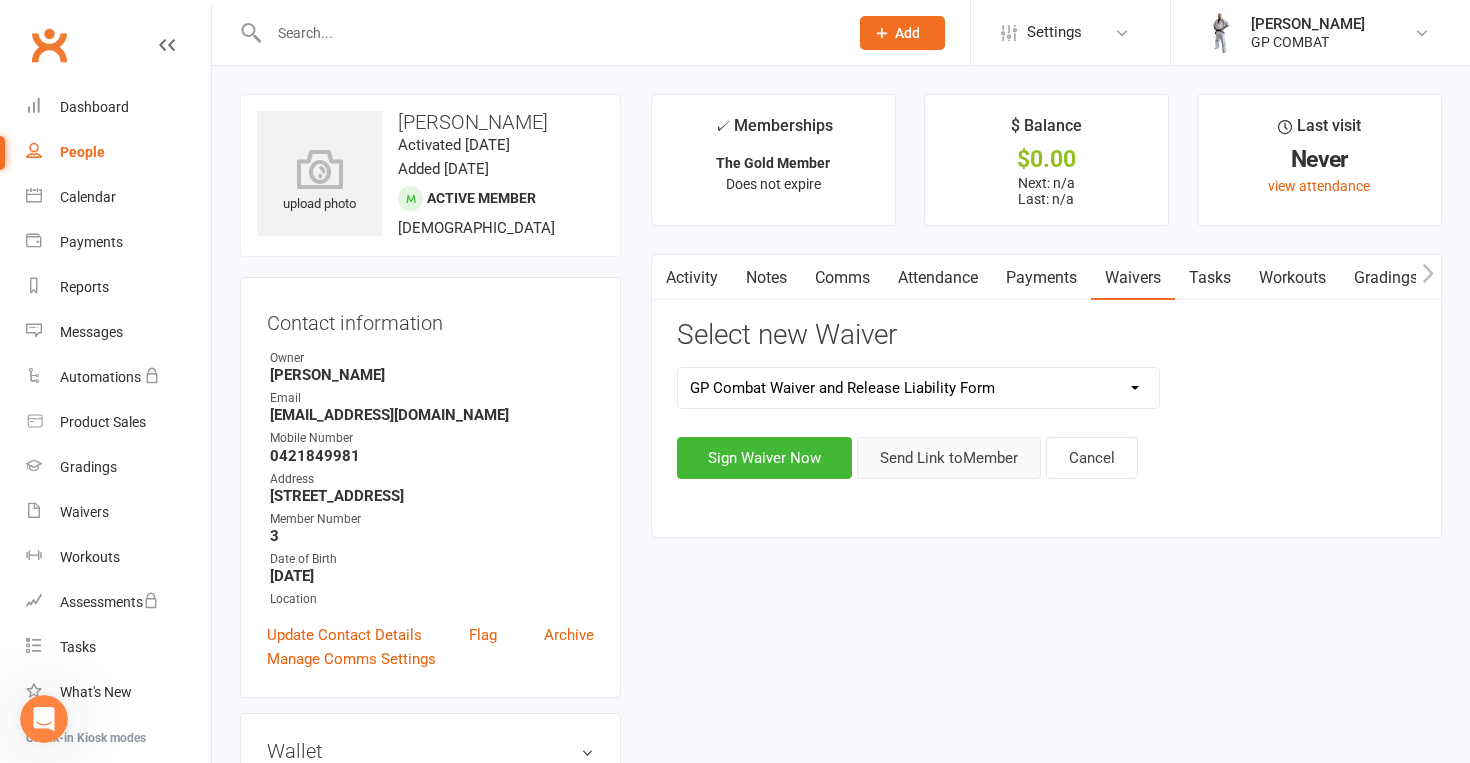 click on "Send Link to  Member" at bounding box center [949, 458] 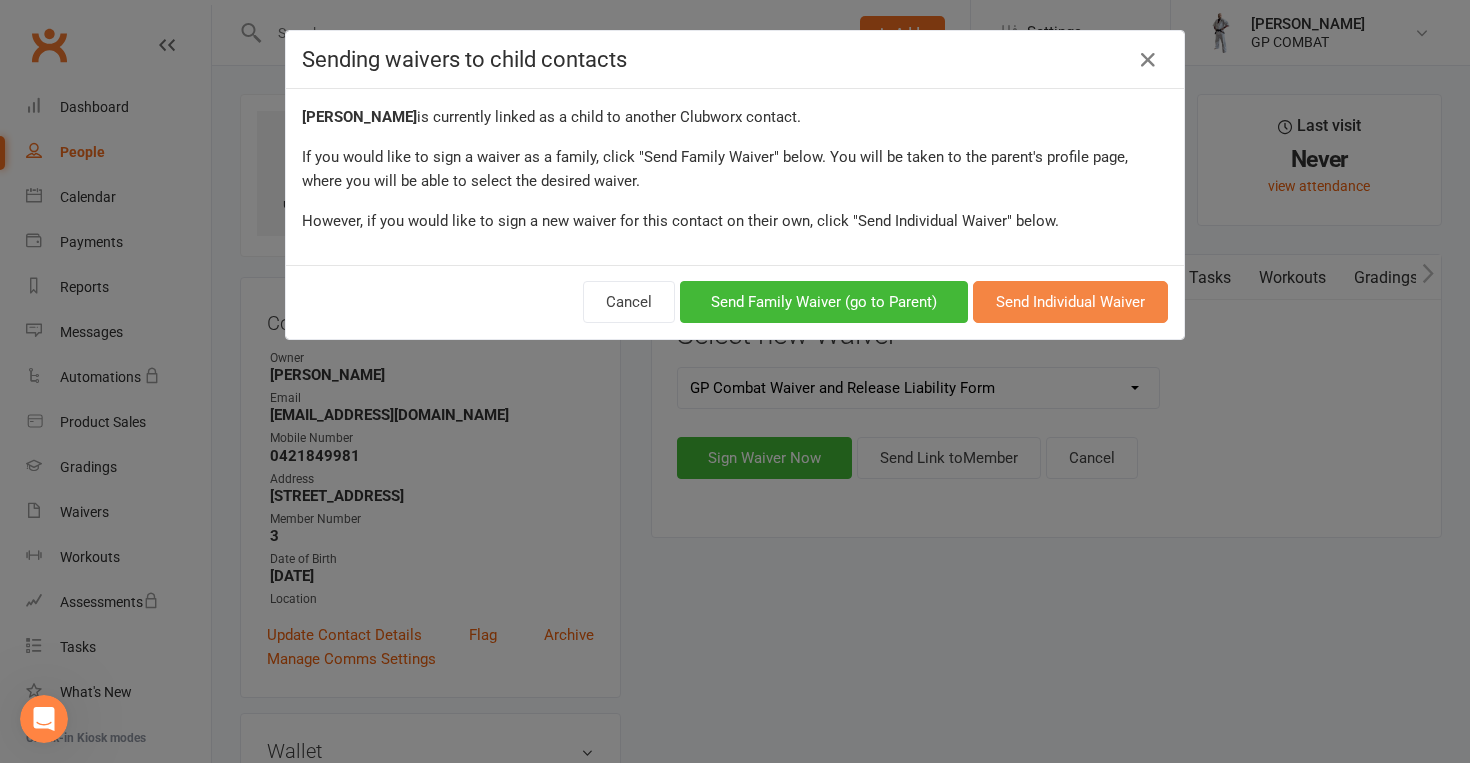 click on "Send Individual Waiver" at bounding box center [1070, 302] 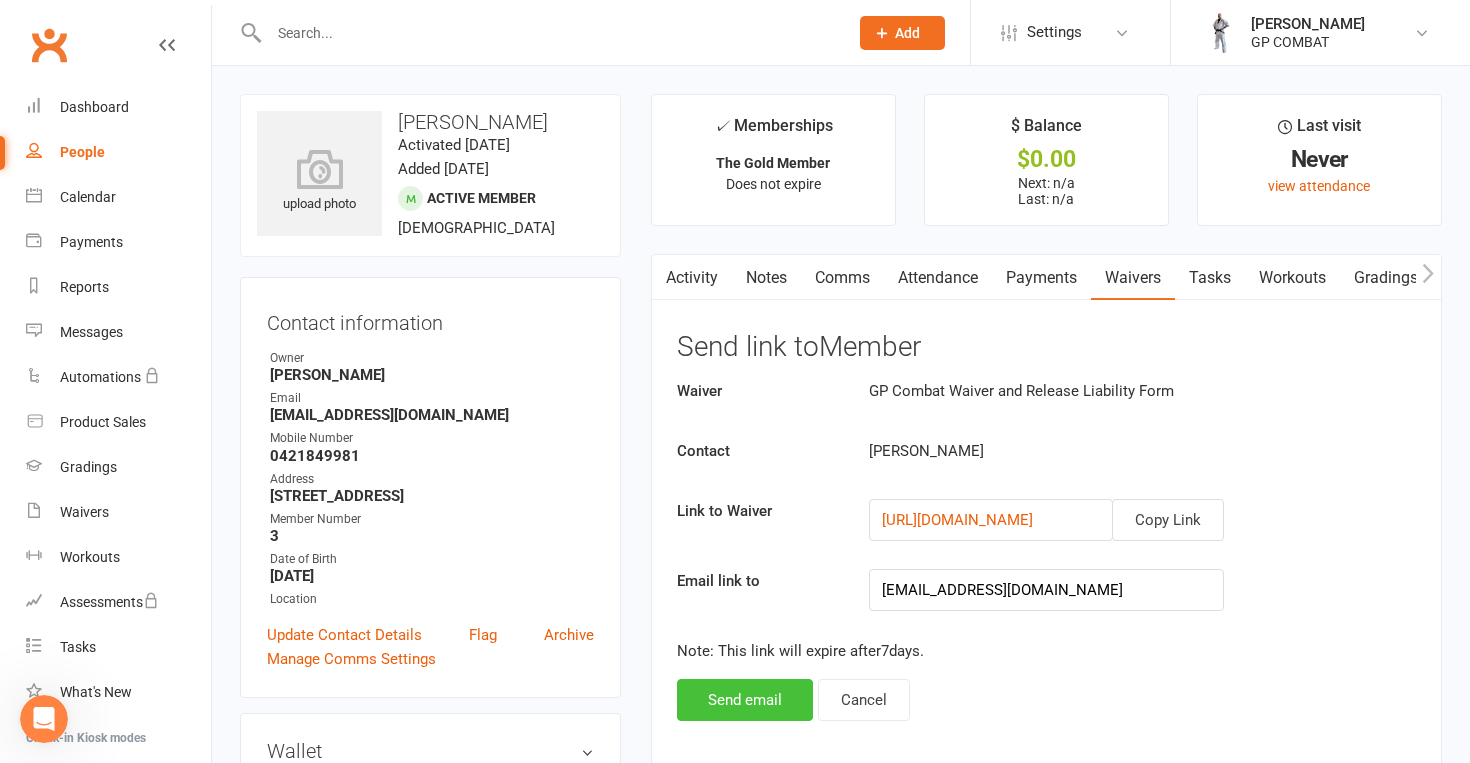 click on "Send email" at bounding box center [745, 700] 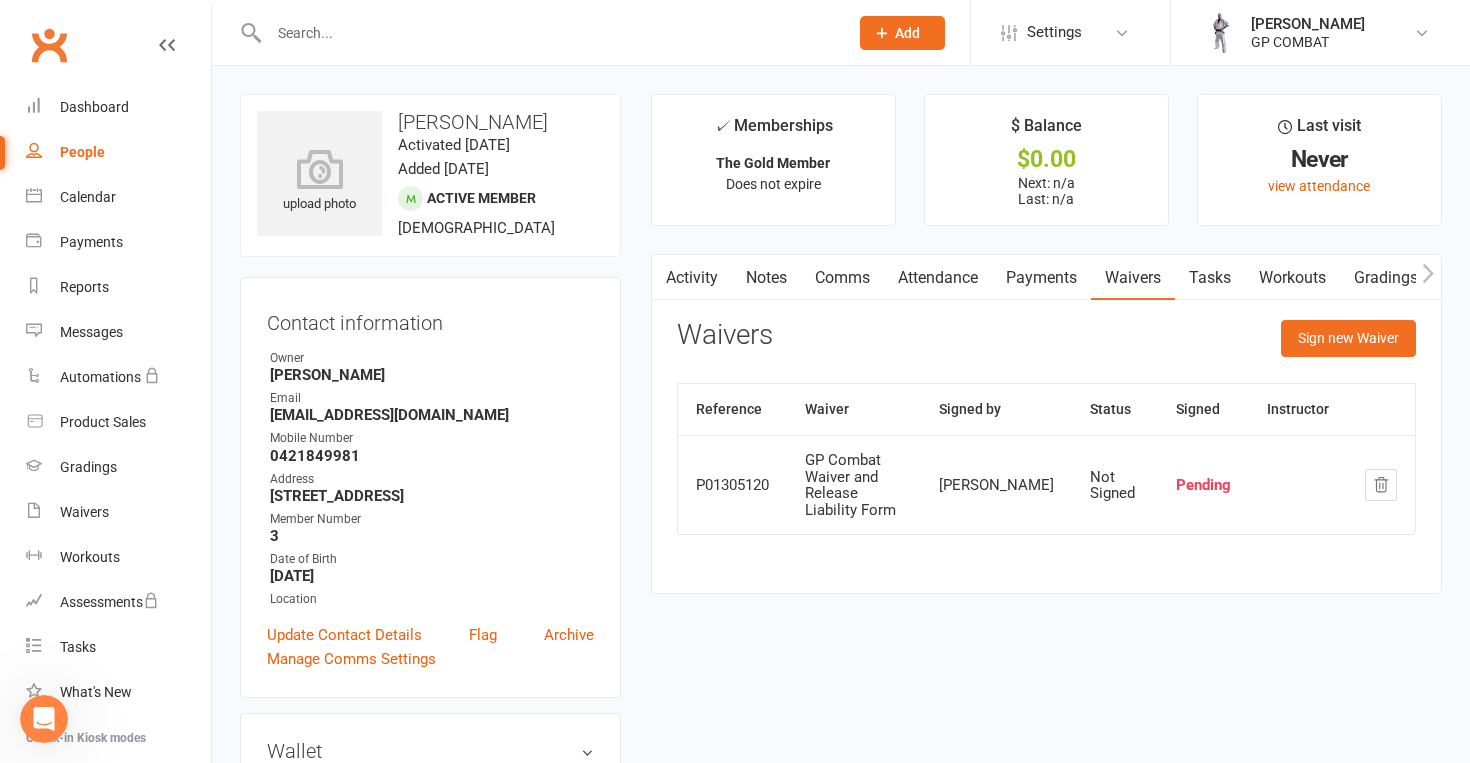 click on "People" at bounding box center (82, 152) 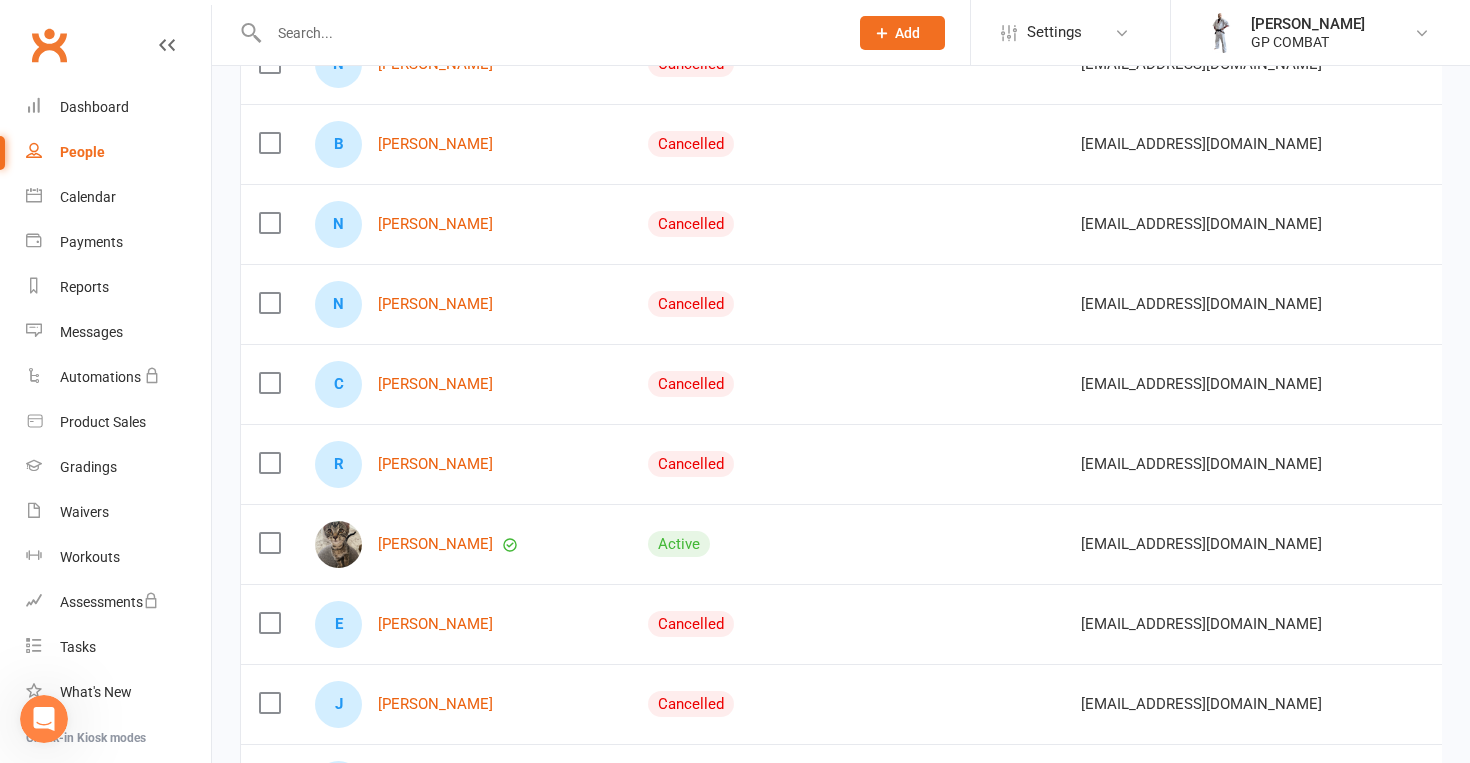 scroll, scrollTop: 552, scrollLeft: 0, axis: vertical 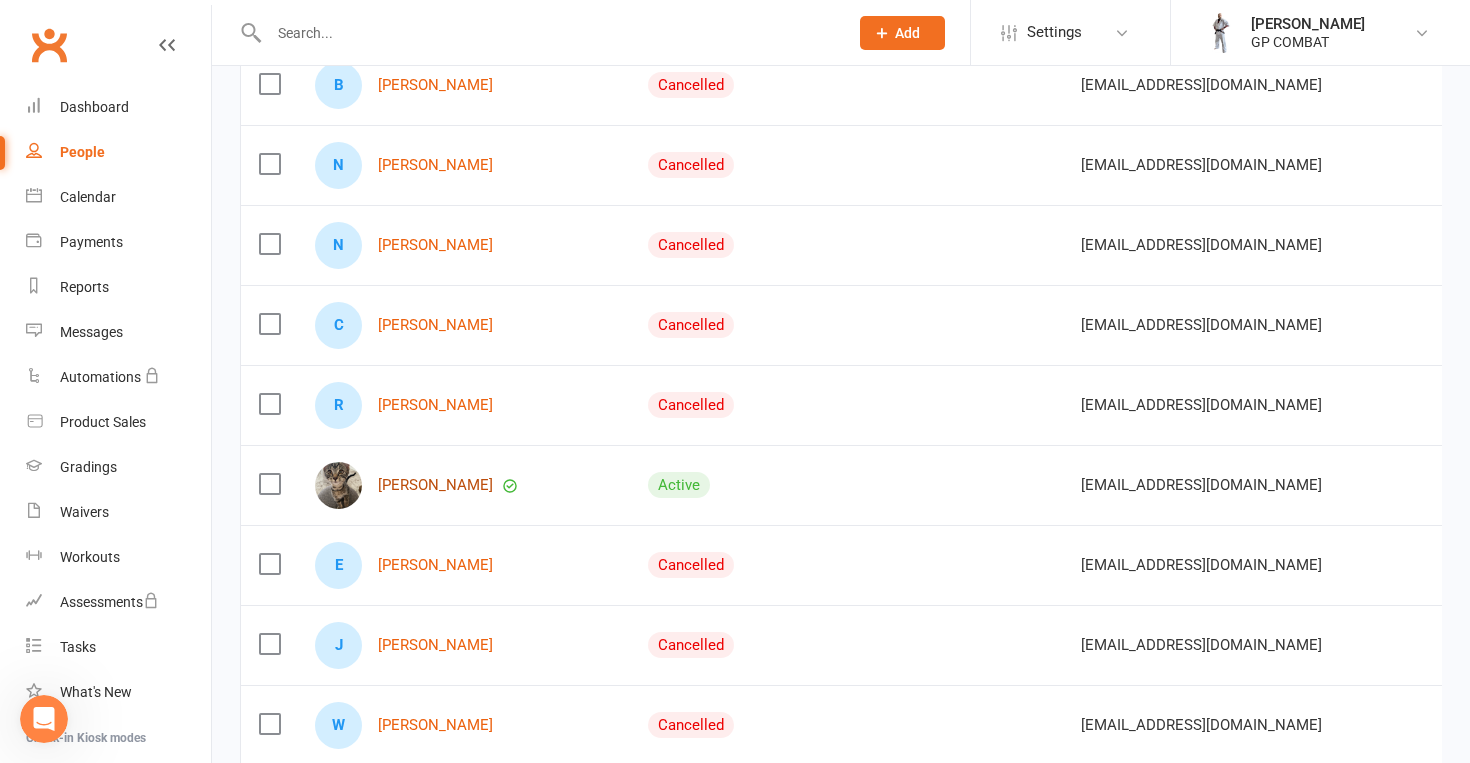 click on "[PERSON_NAME]" at bounding box center [435, 485] 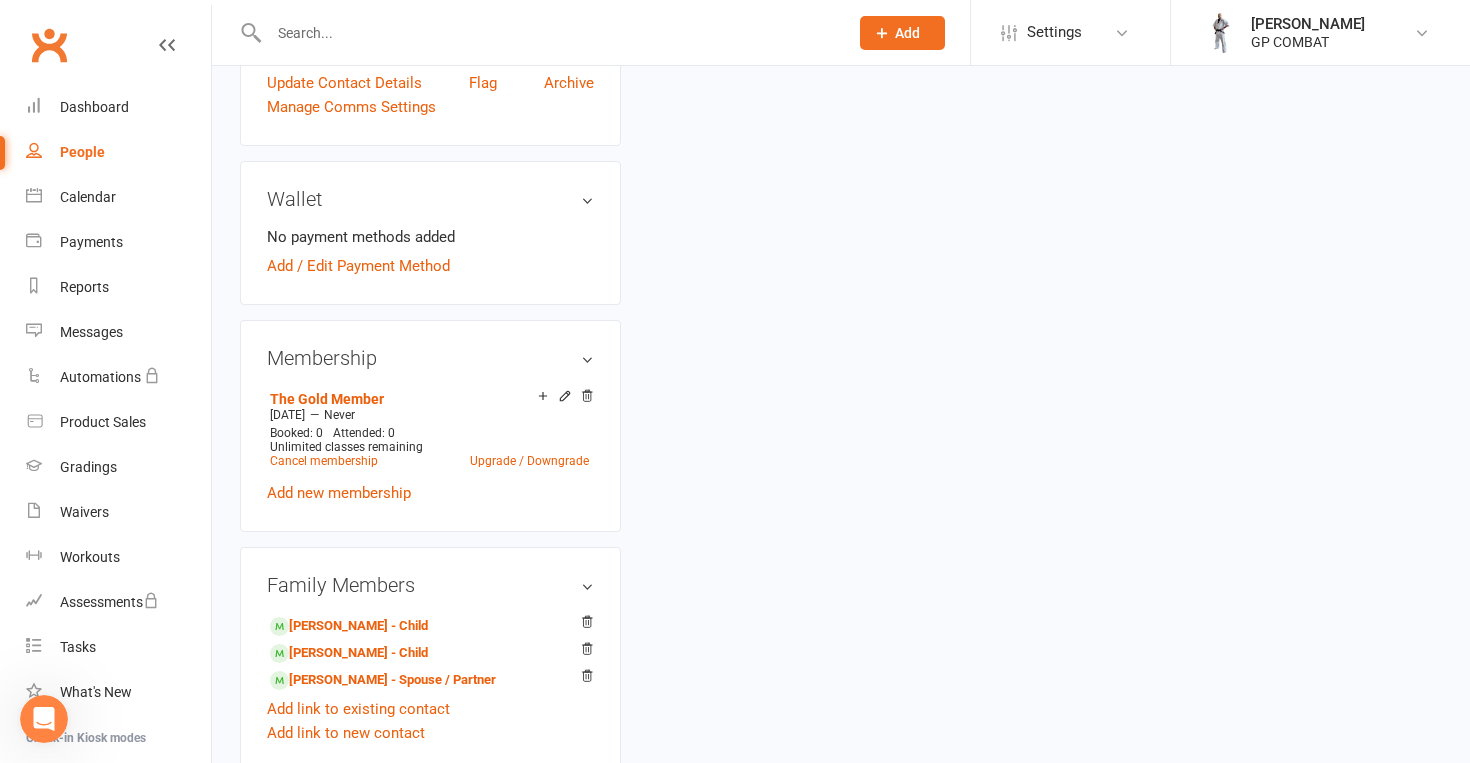 scroll, scrollTop: 0, scrollLeft: 0, axis: both 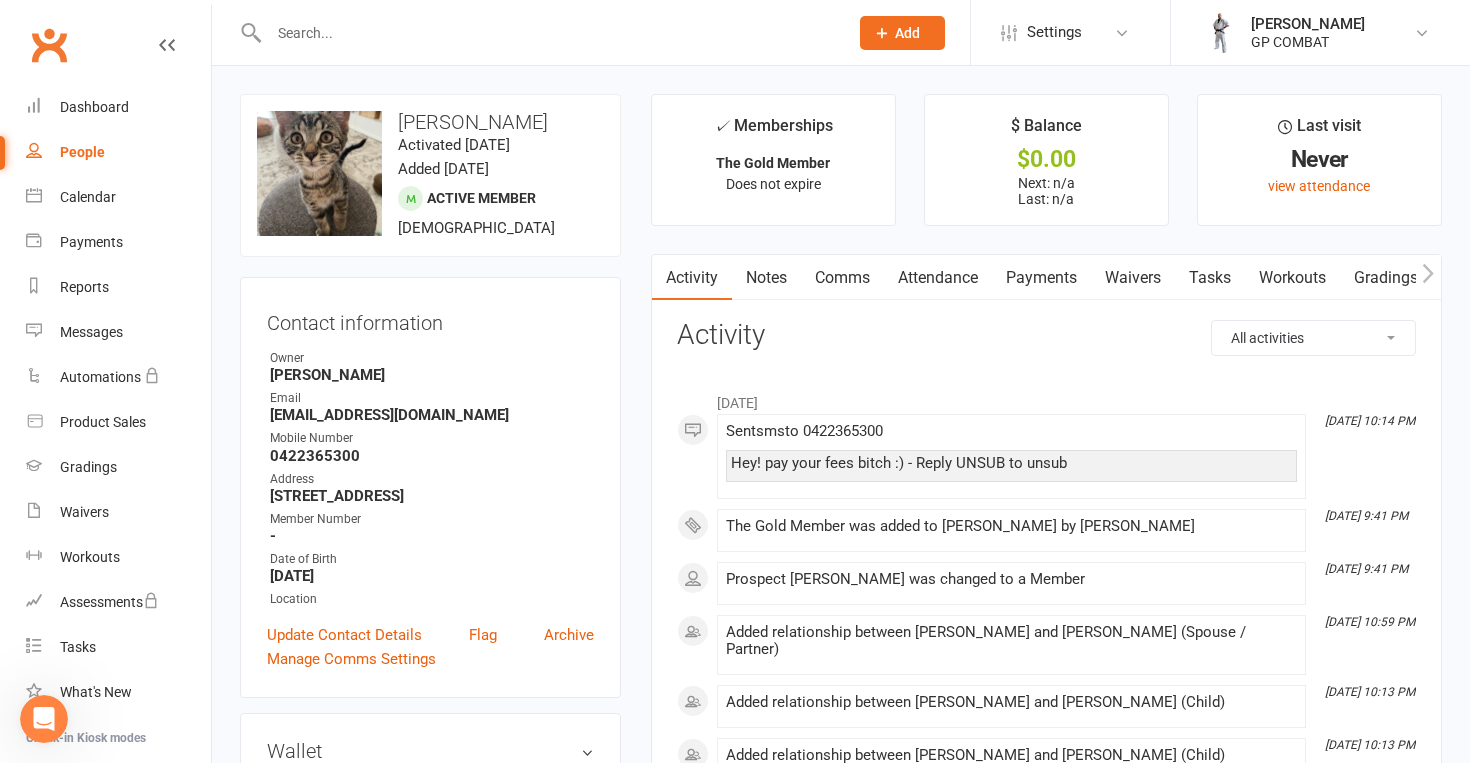 click on "Waivers" at bounding box center (1133, 278) 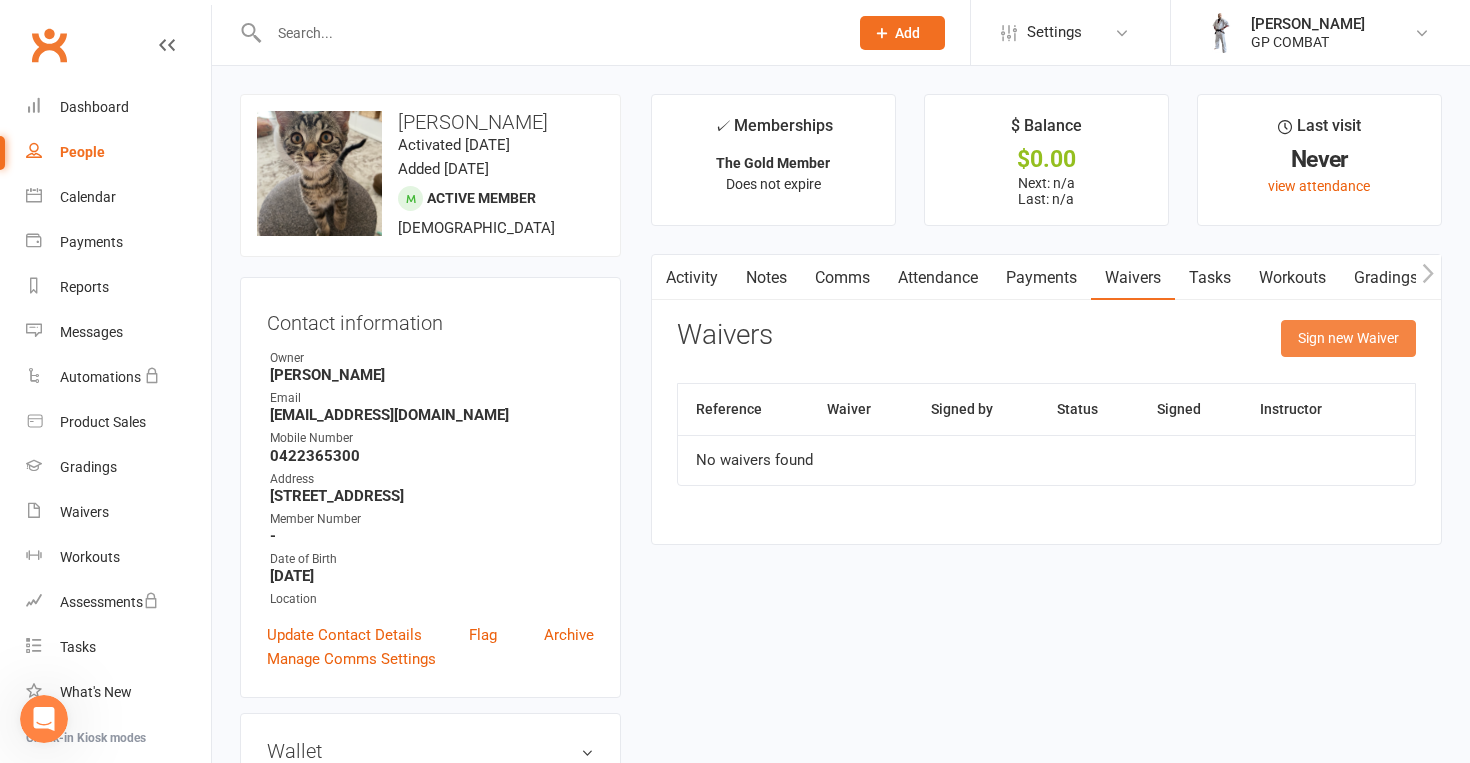 click on "Sign new Waiver" at bounding box center (1348, 338) 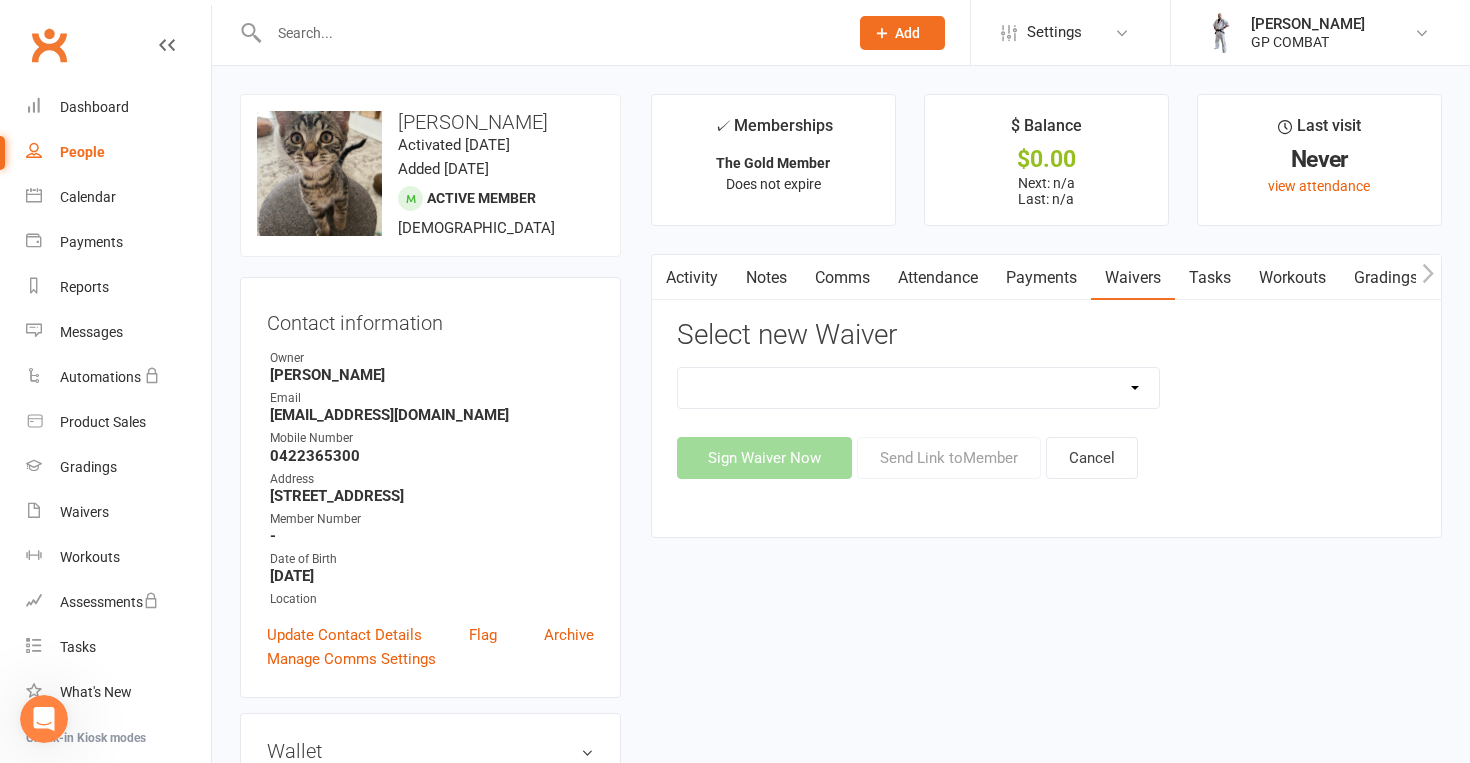 select on "14299" 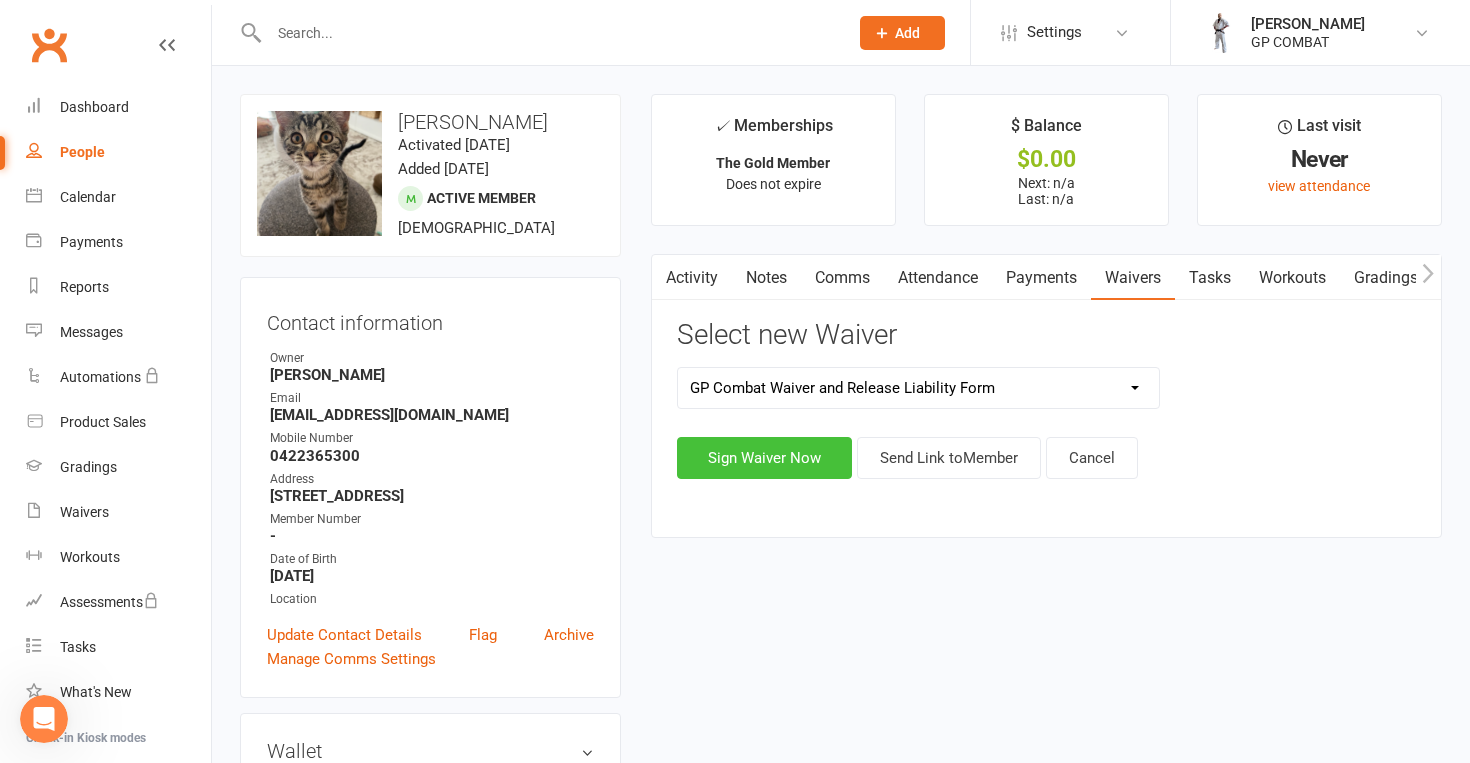 click on "Sign Waiver Now" at bounding box center [764, 458] 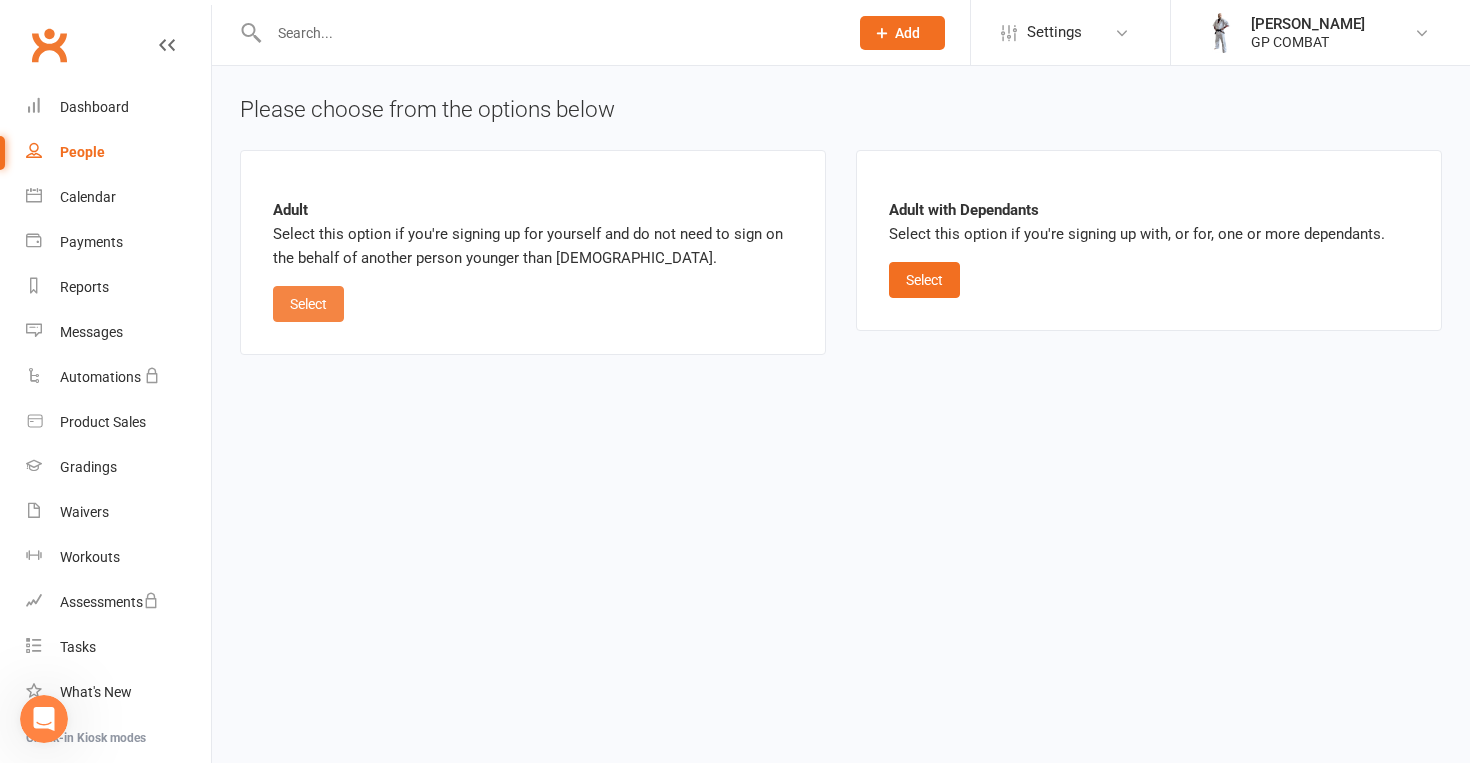 click on "Select" at bounding box center (308, 304) 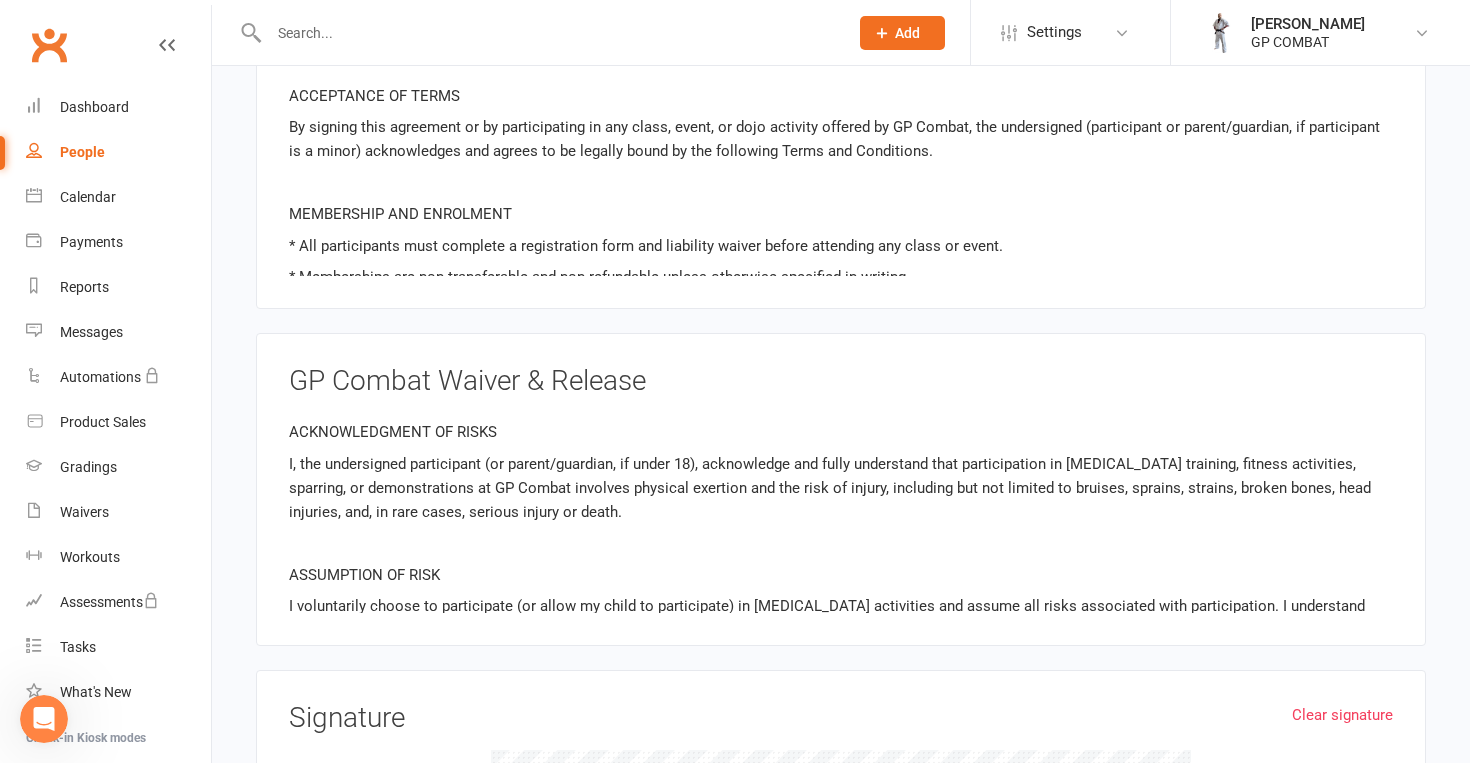 scroll, scrollTop: 1643, scrollLeft: 0, axis: vertical 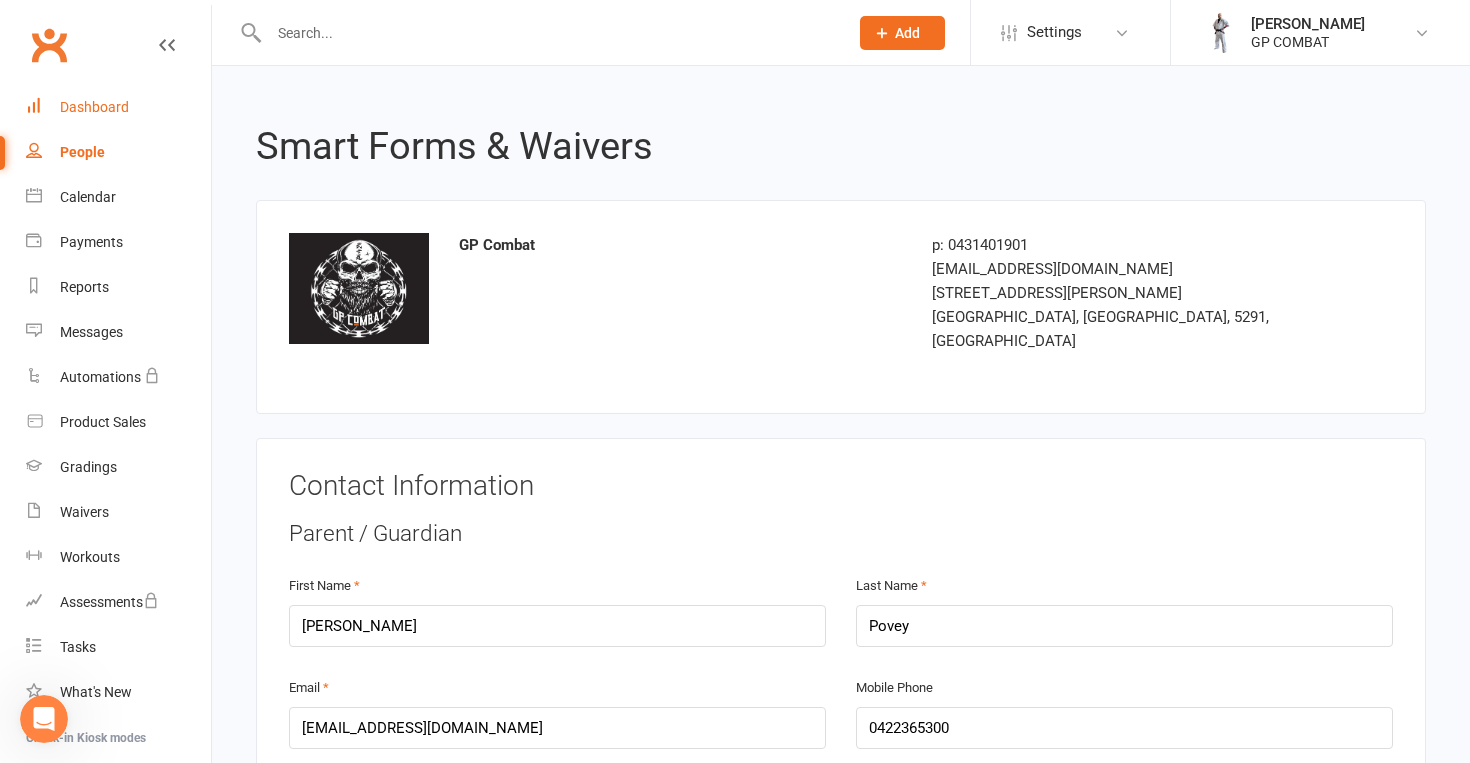 click on "Dashboard" at bounding box center (94, 107) 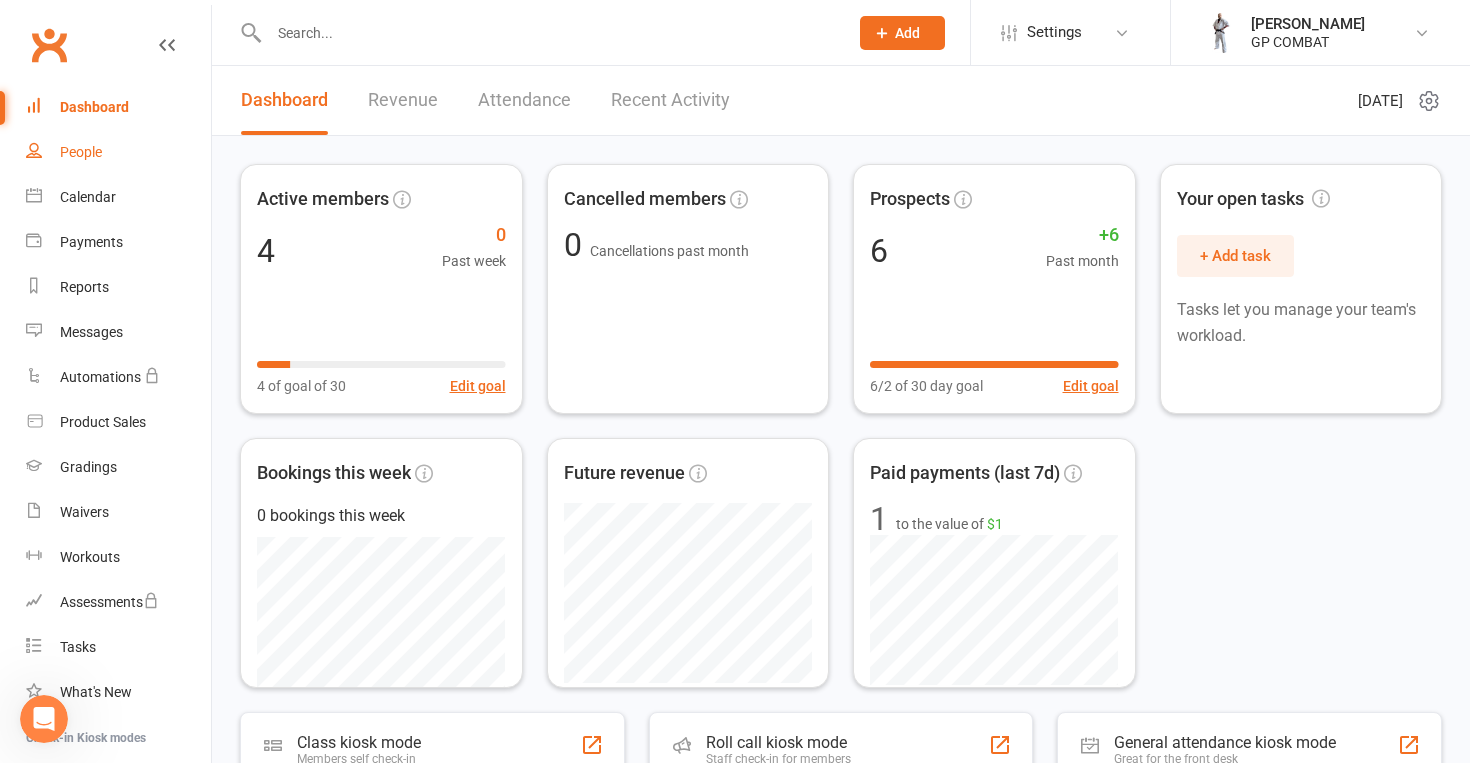 click on "People" at bounding box center [81, 152] 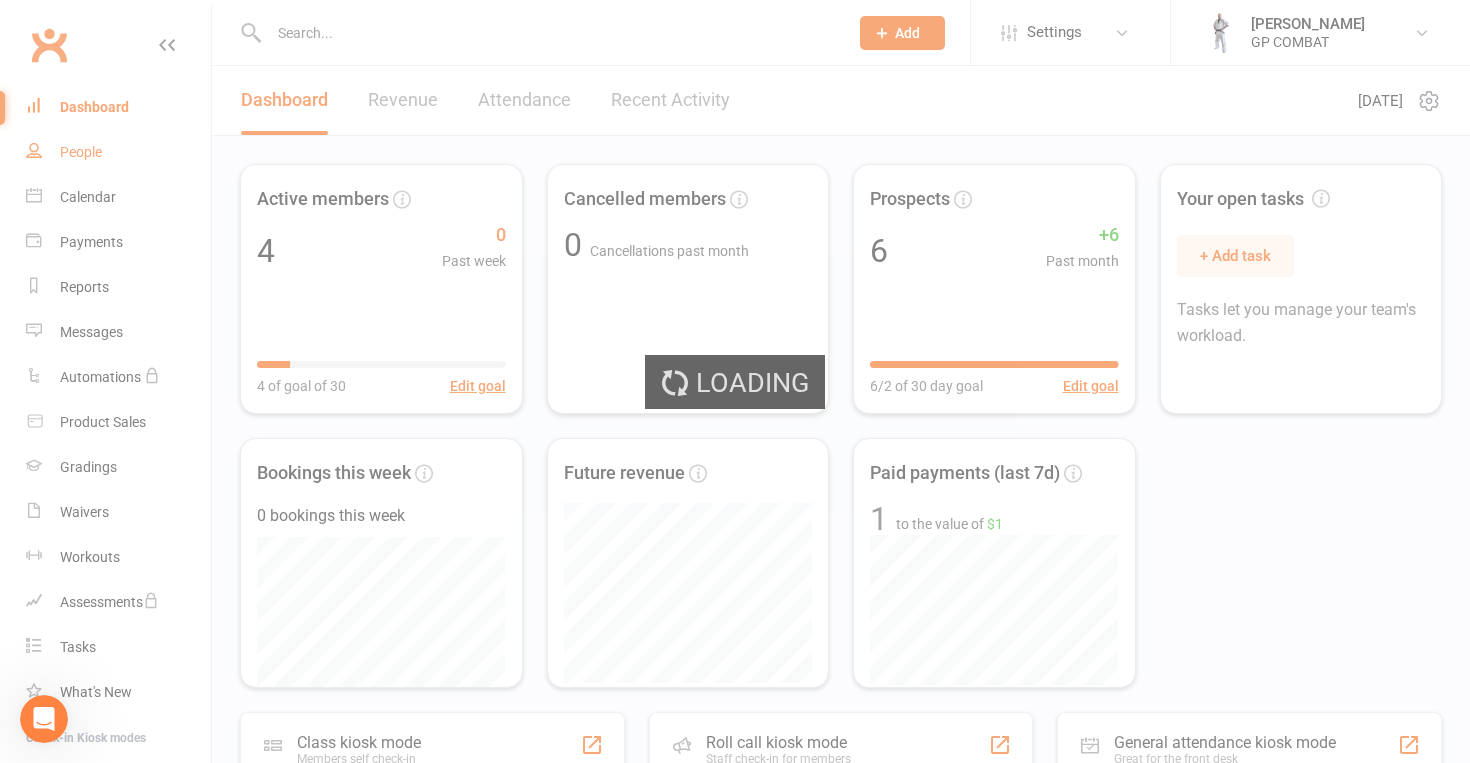 select on "50" 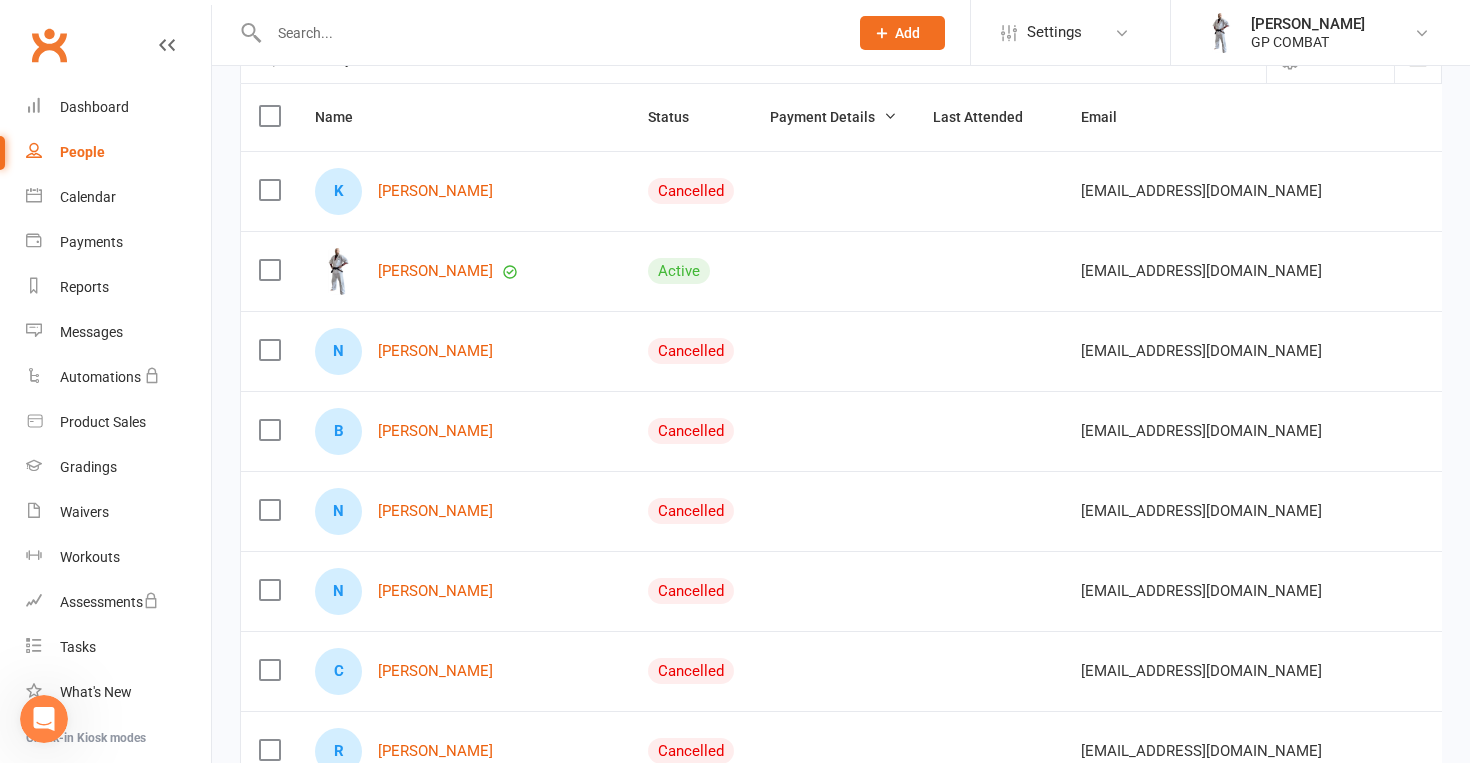scroll, scrollTop: 203, scrollLeft: 0, axis: vertical 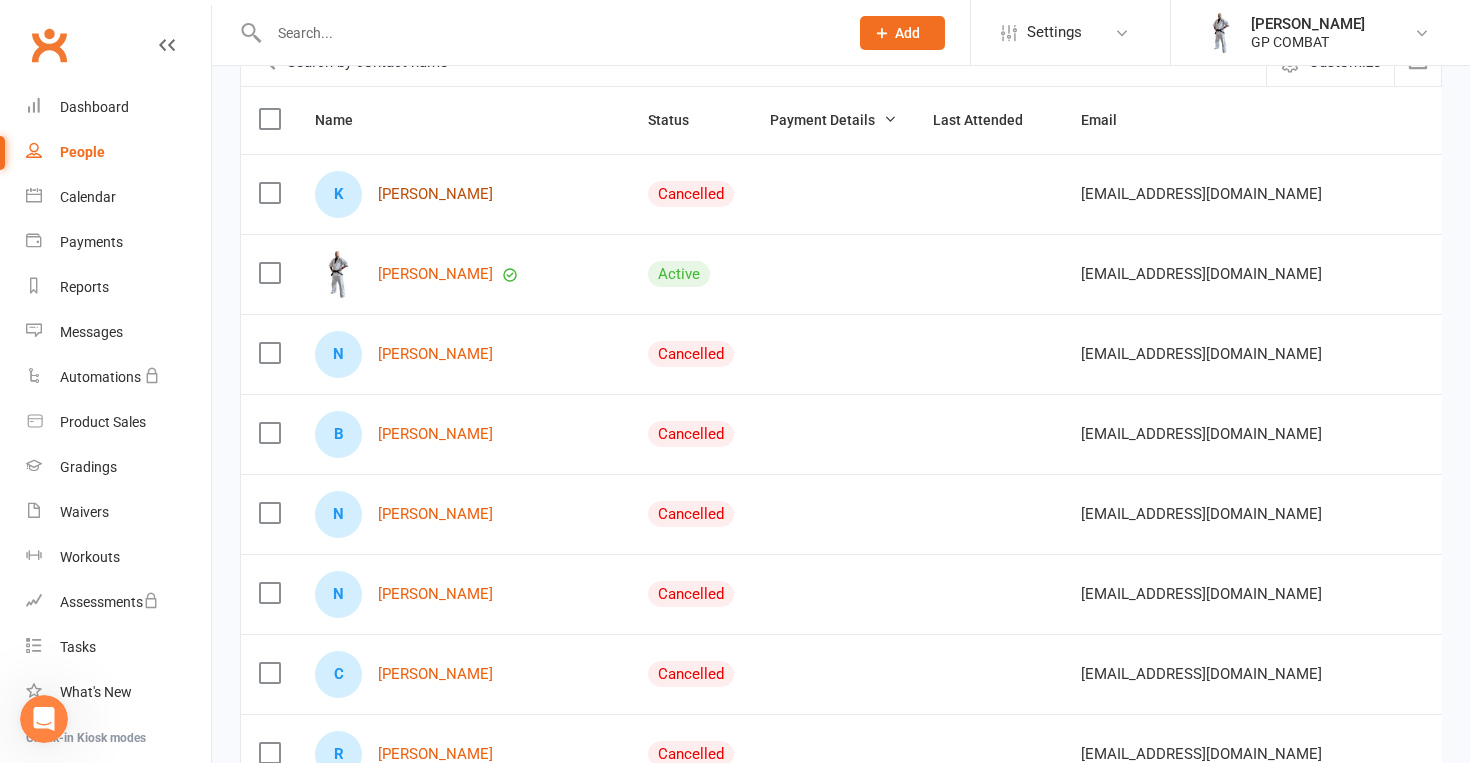 click on "[PERSON_NAME]" at bounding box center (435, 194) 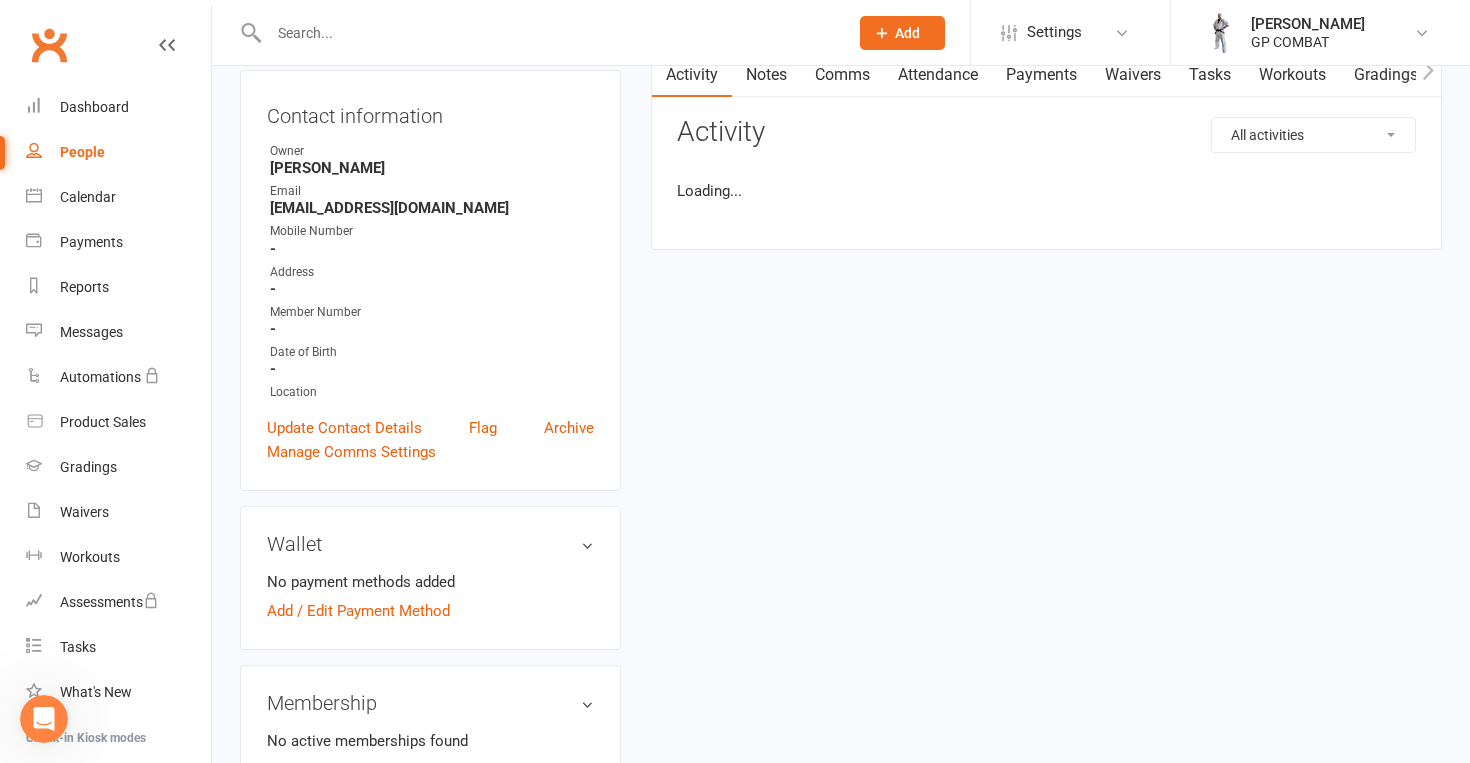scroll, scrollTop: 0, scrollLeft: 0, axis: both 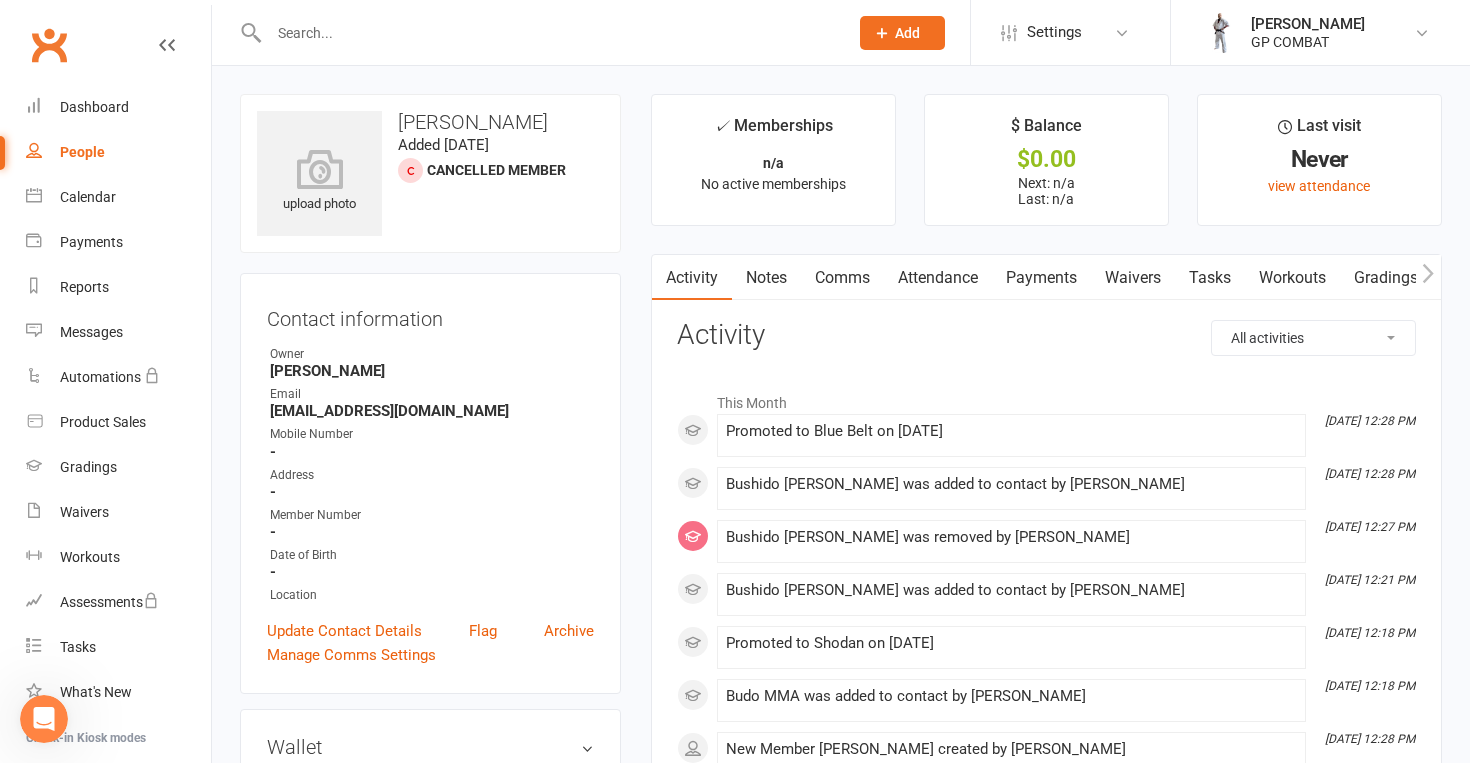 click on "Waivers" at bounding box center [1133, 278] 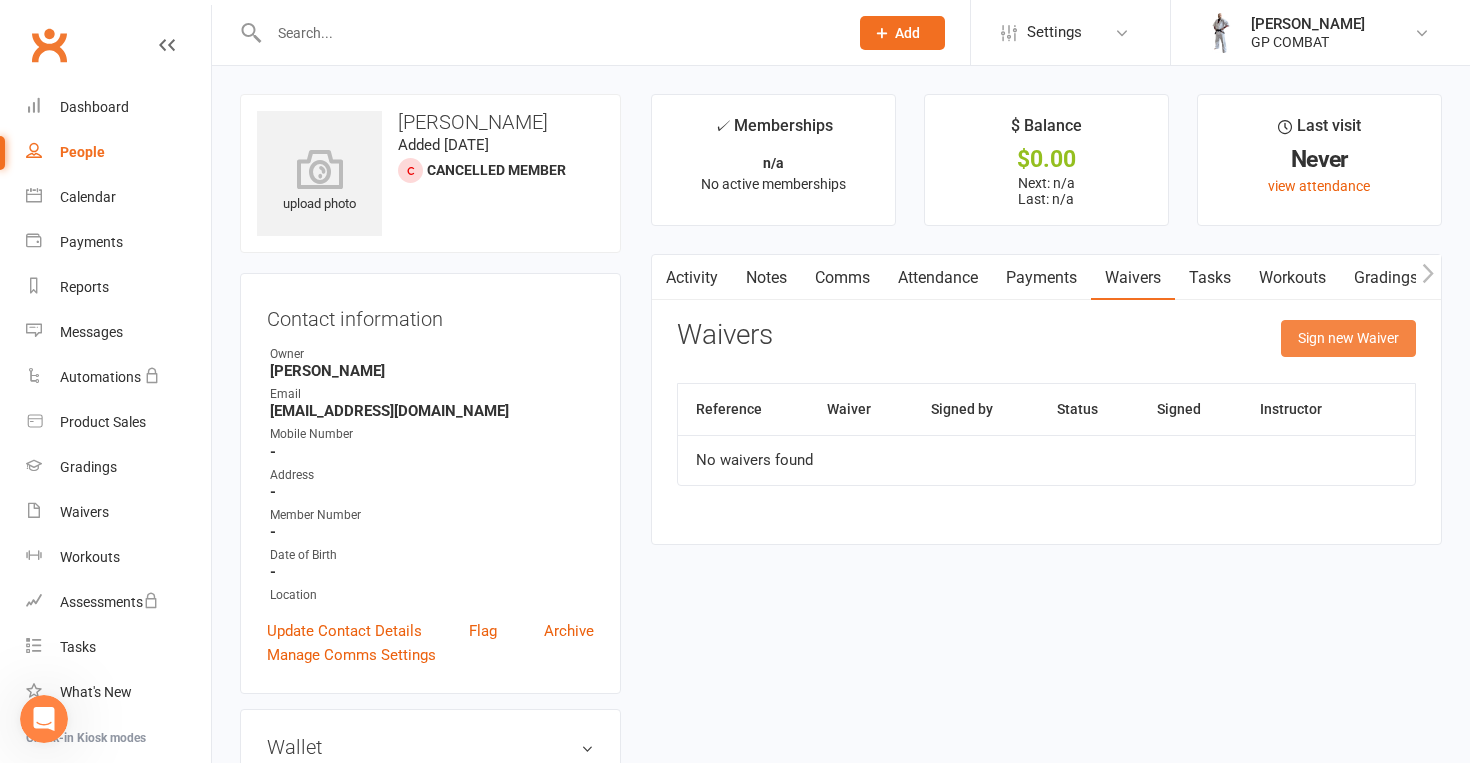 click on "Sign new Waiver" at bounding box center (1348, 338) 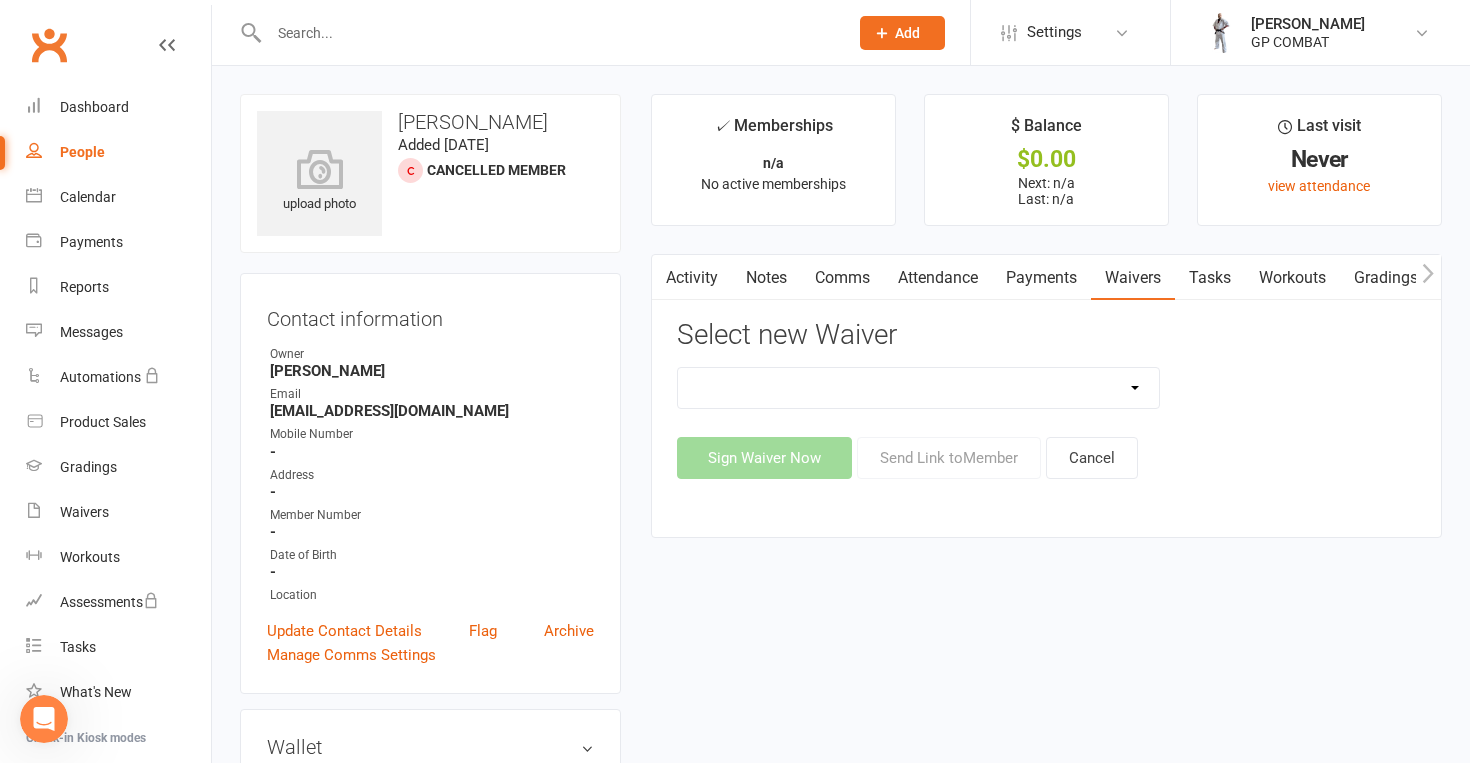 select on "14299" 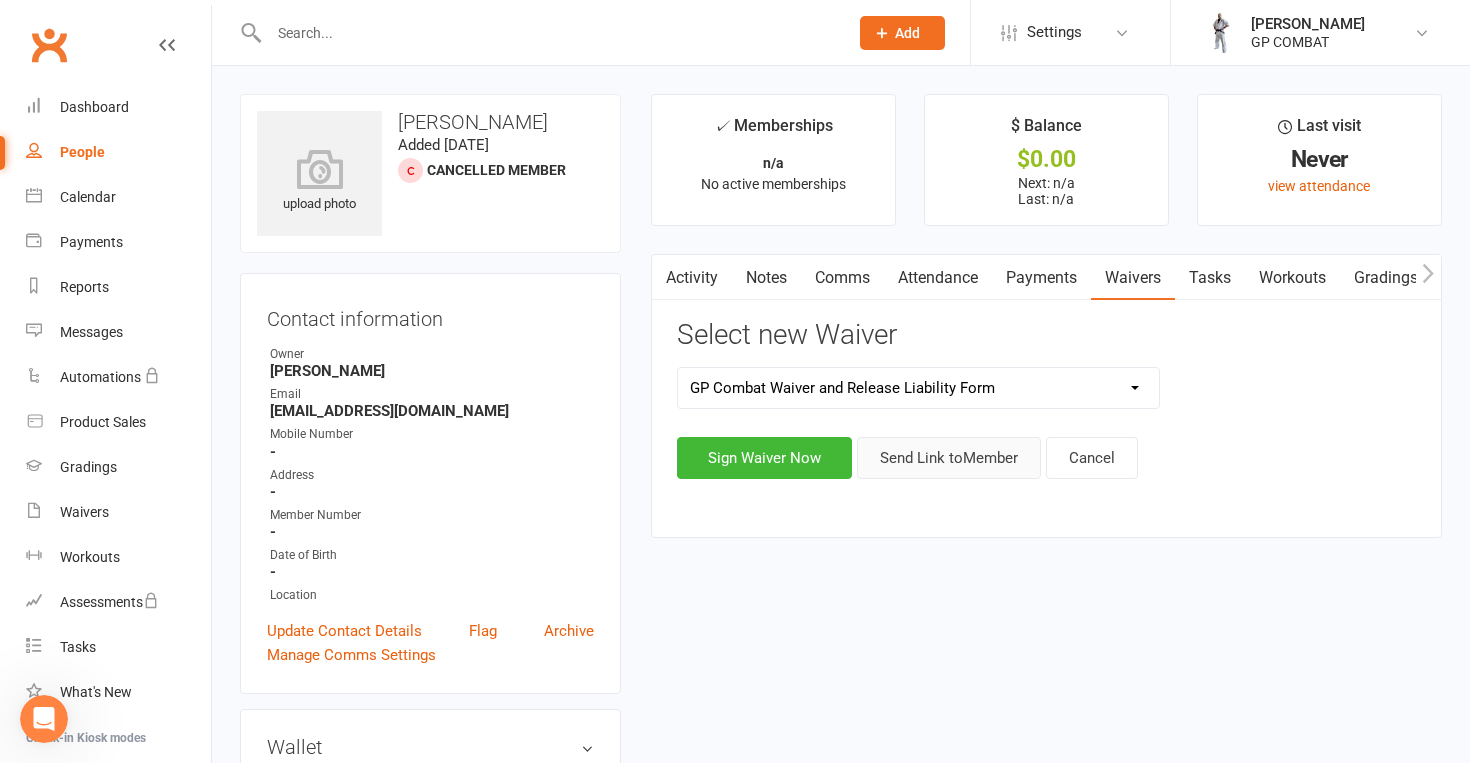 click on "Send Link to  Member" at bounding box center [949, 458] 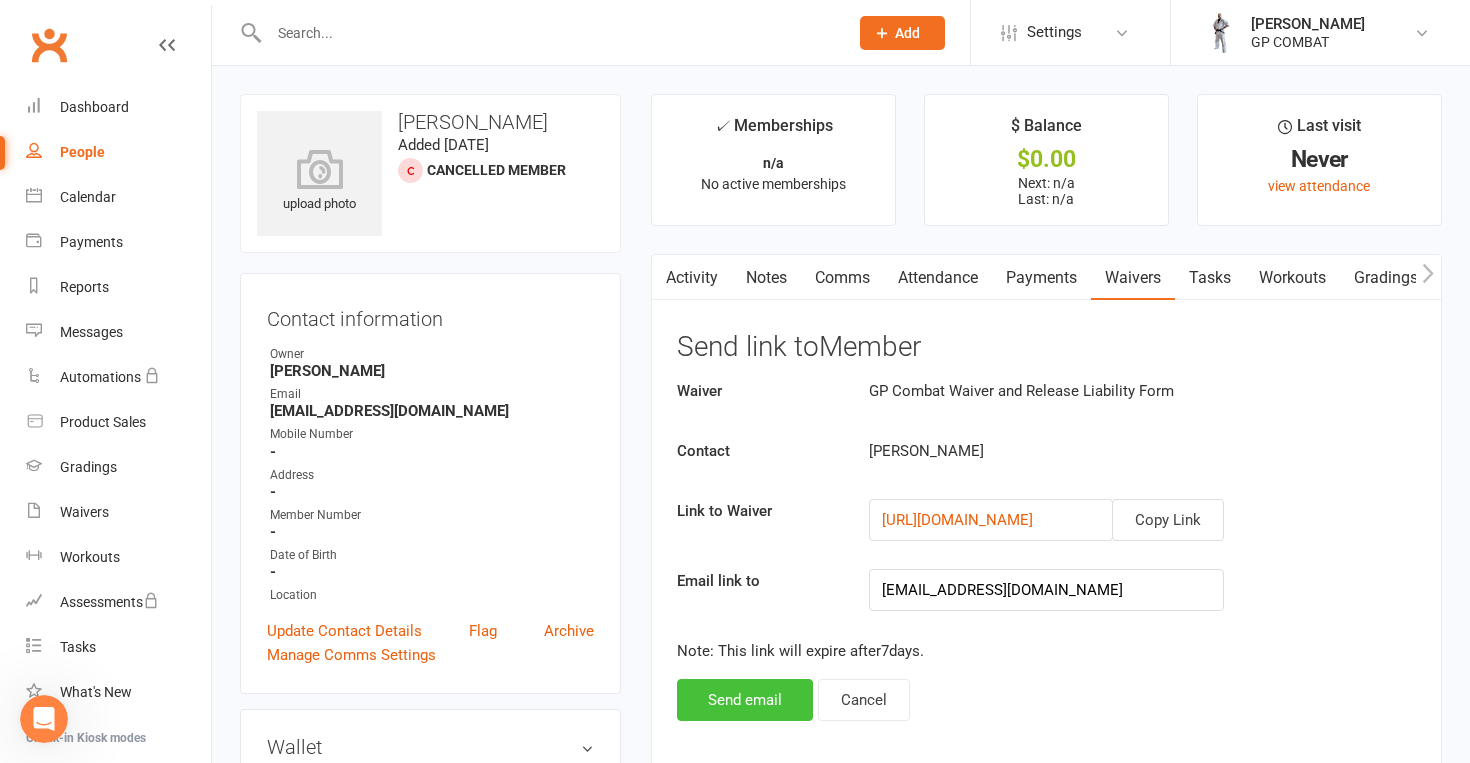 click on "Send email" at bounding box center [745, 700] 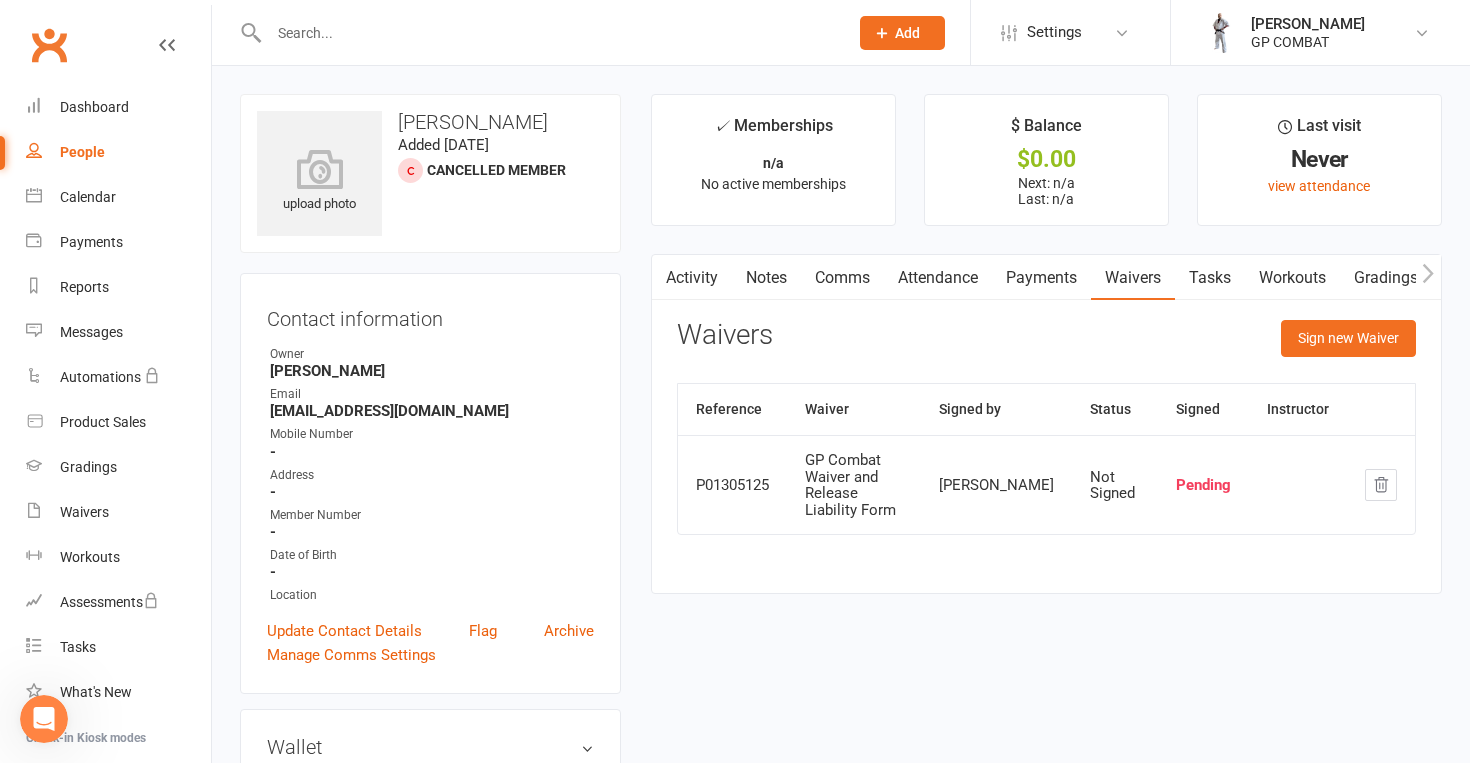 click on "People" at bounding box center (82, 152) 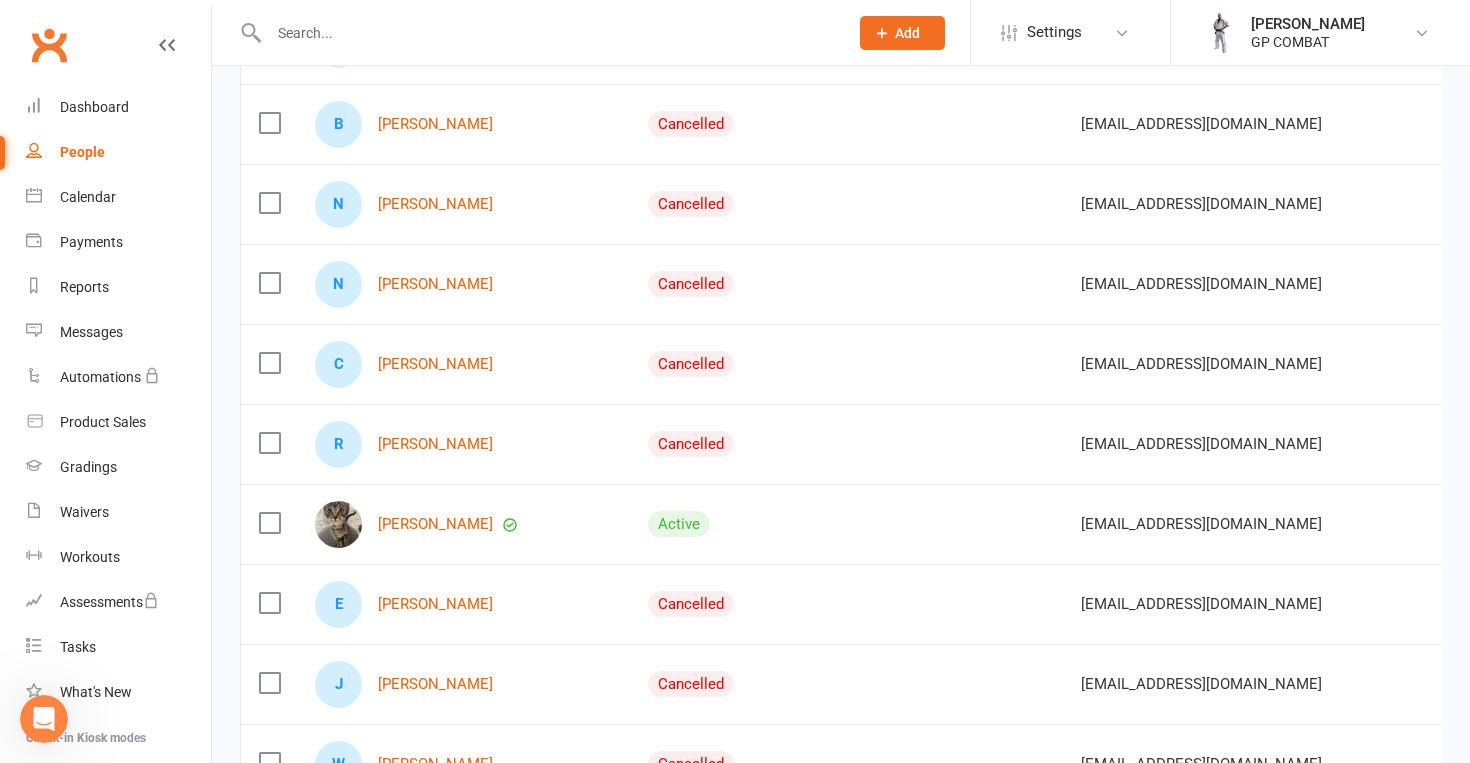 scroll, scrollTop: 517, scrollLeft: 0, axis: vertical 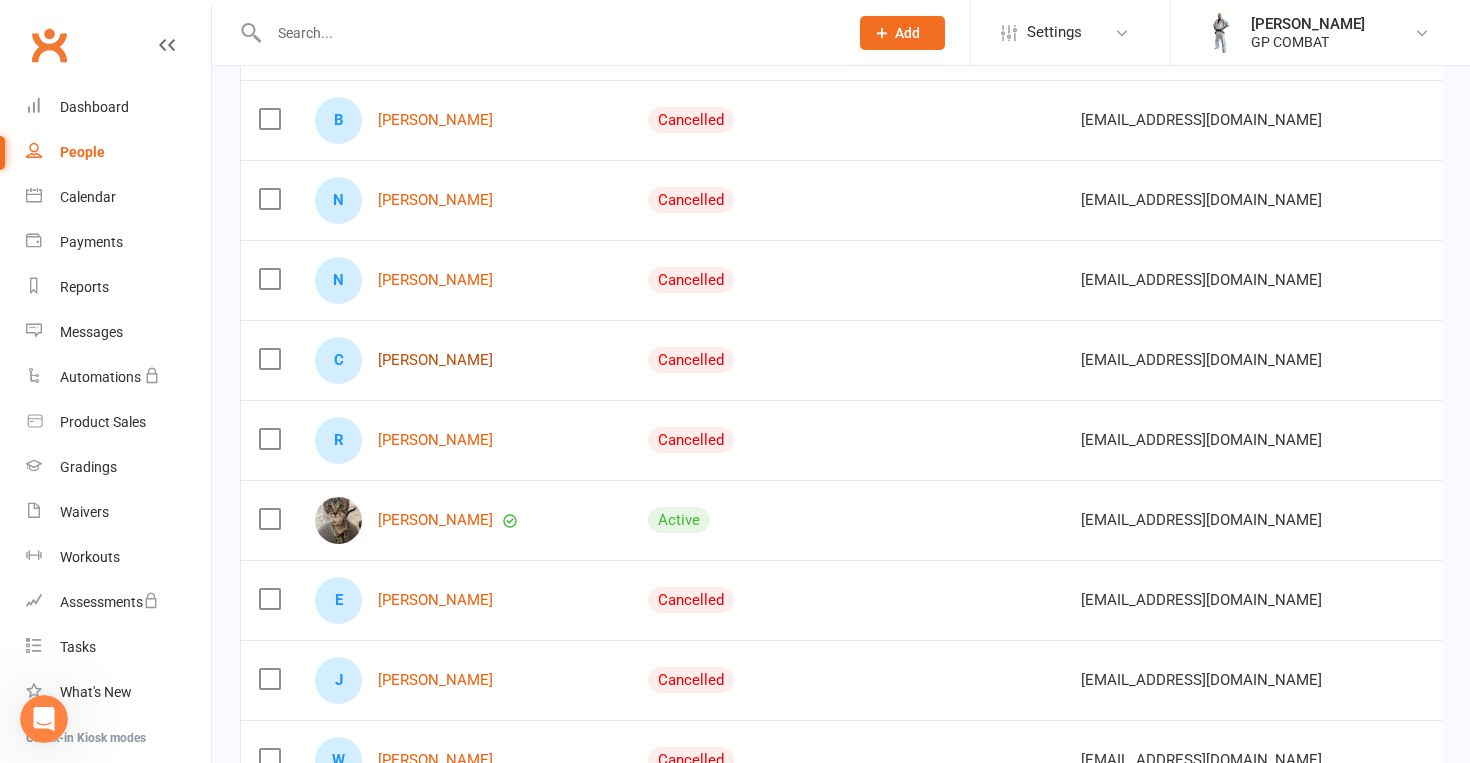 click on "[PERSON_NAME]" at bounding box center (435, 360) 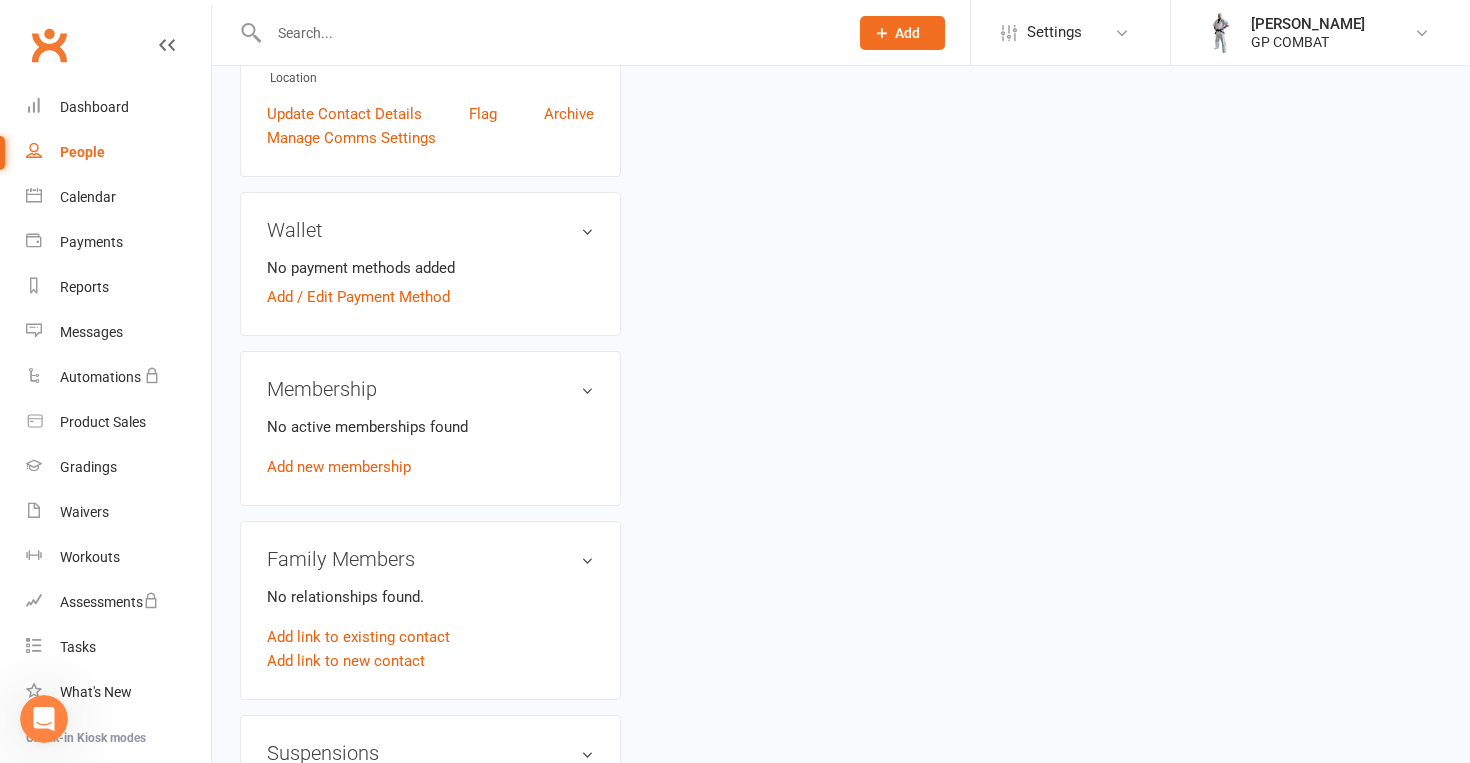 scroll, scrollTop: 0, scrollLeft: 0, axis: both 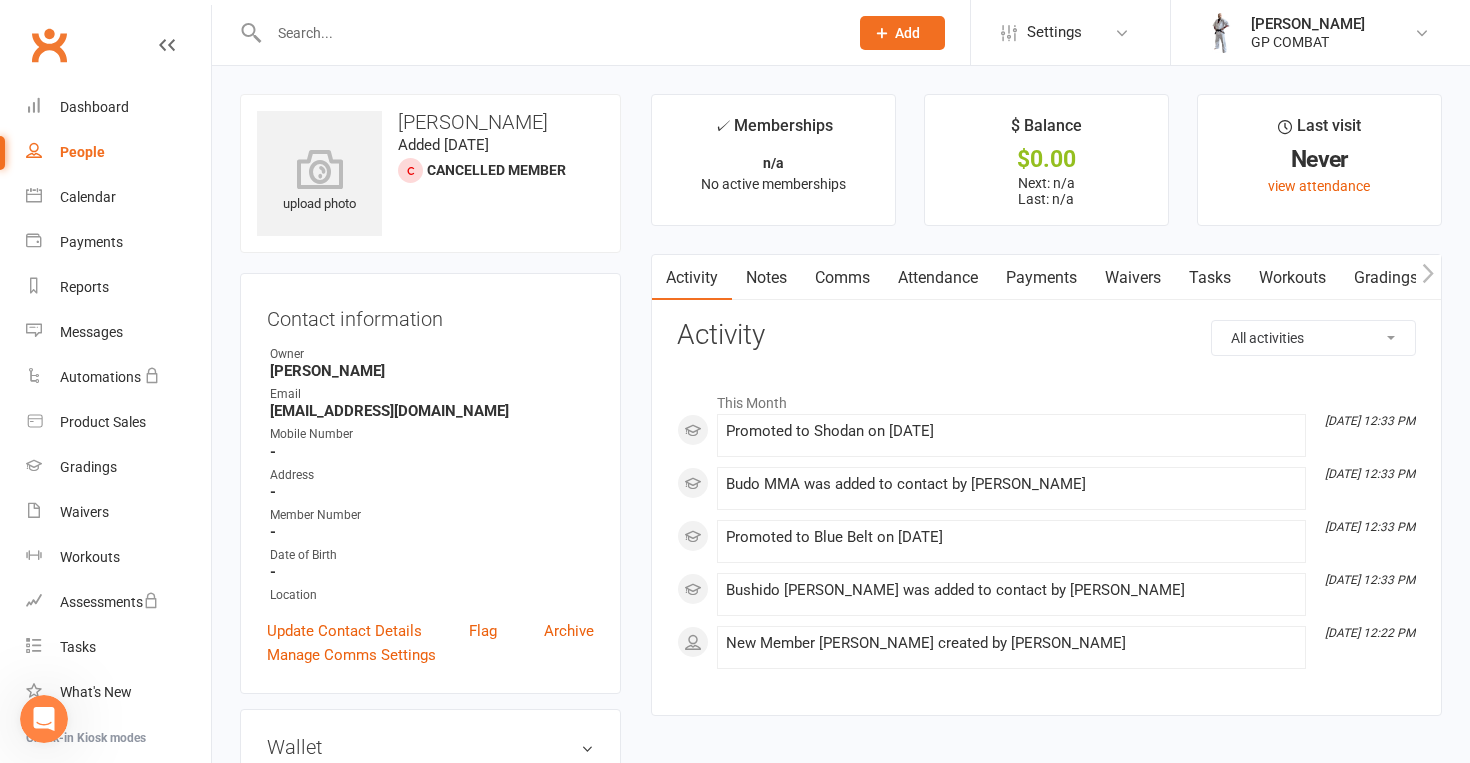 click on "Waivers" at bounding box center (1133, 278) 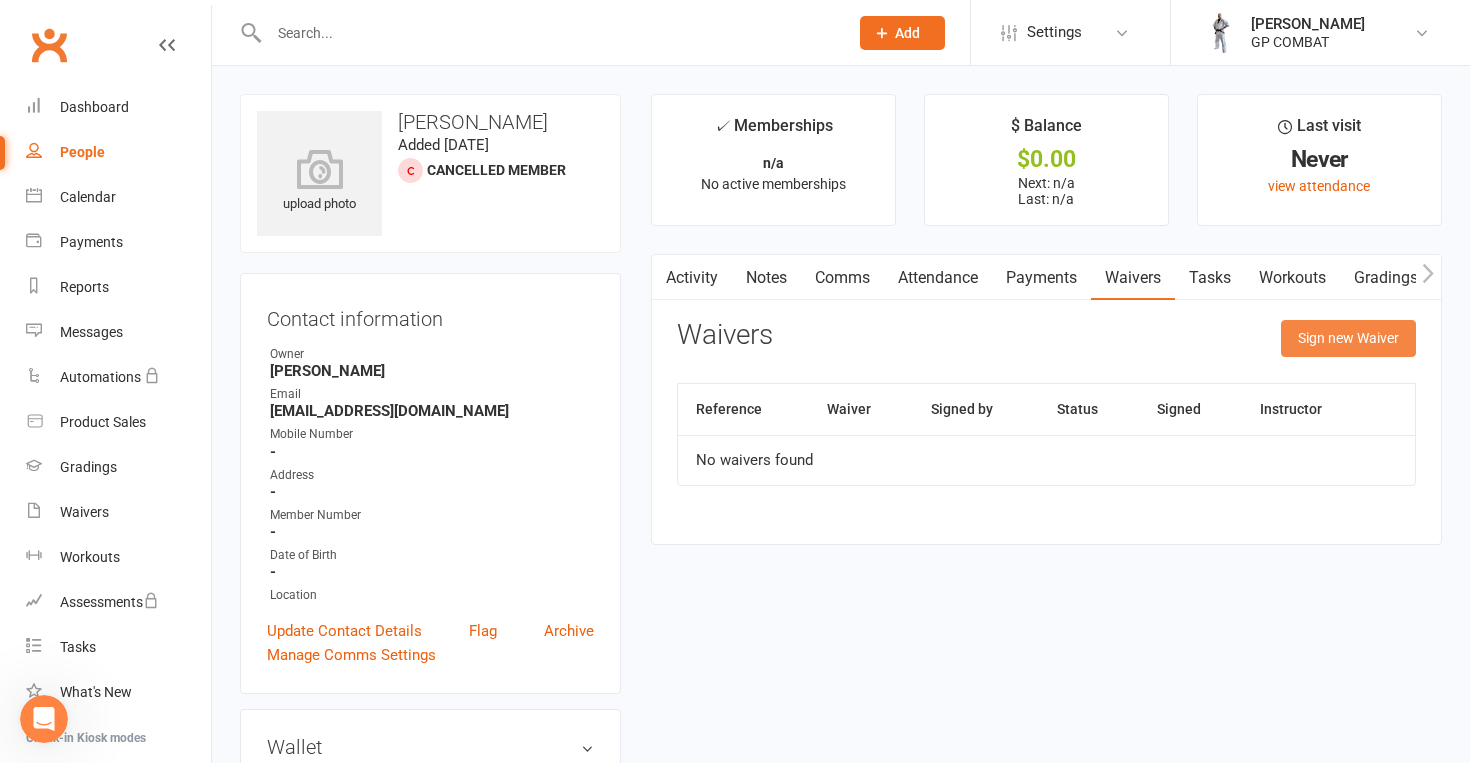 click on "Sign new Waiver" at bounding box center [1348, 338] 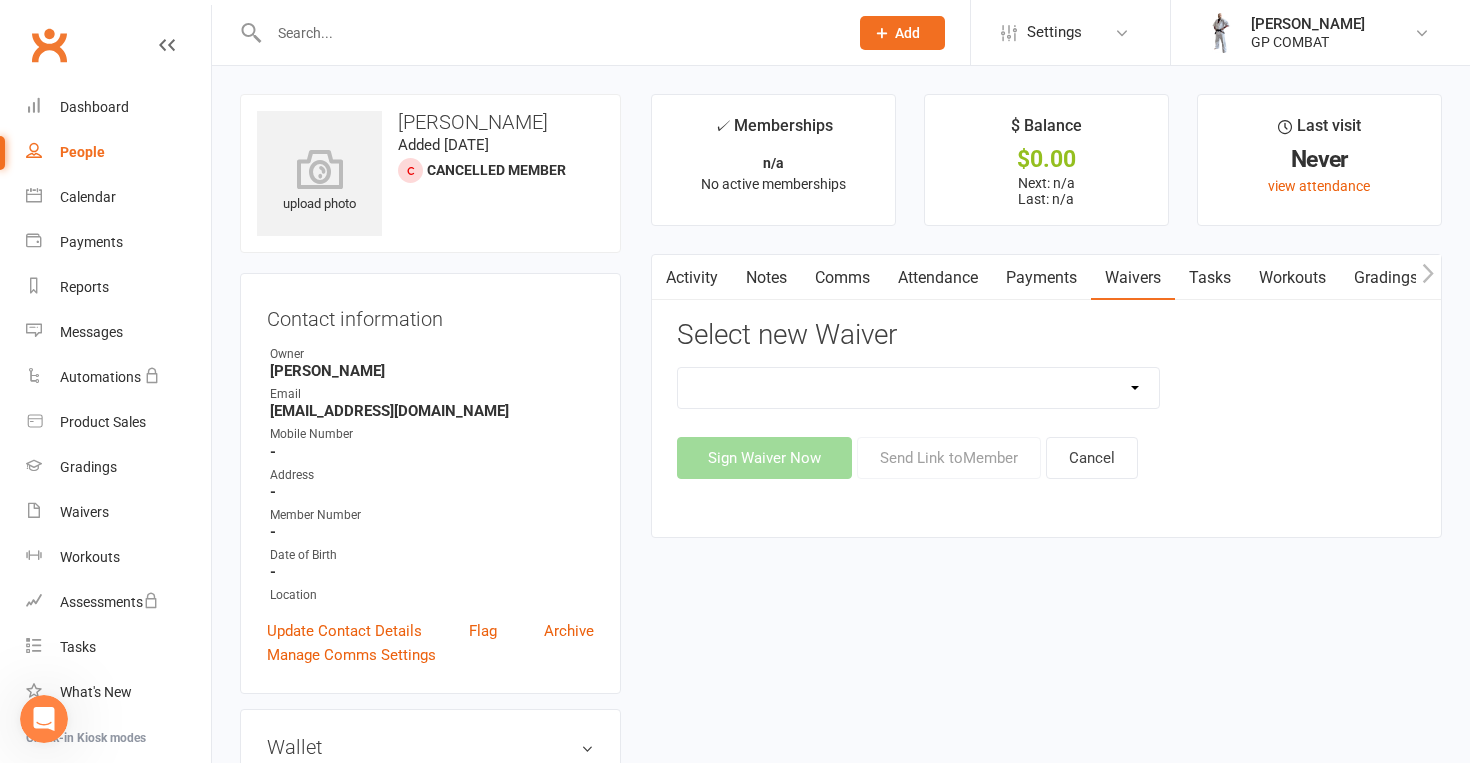 select on "14299" 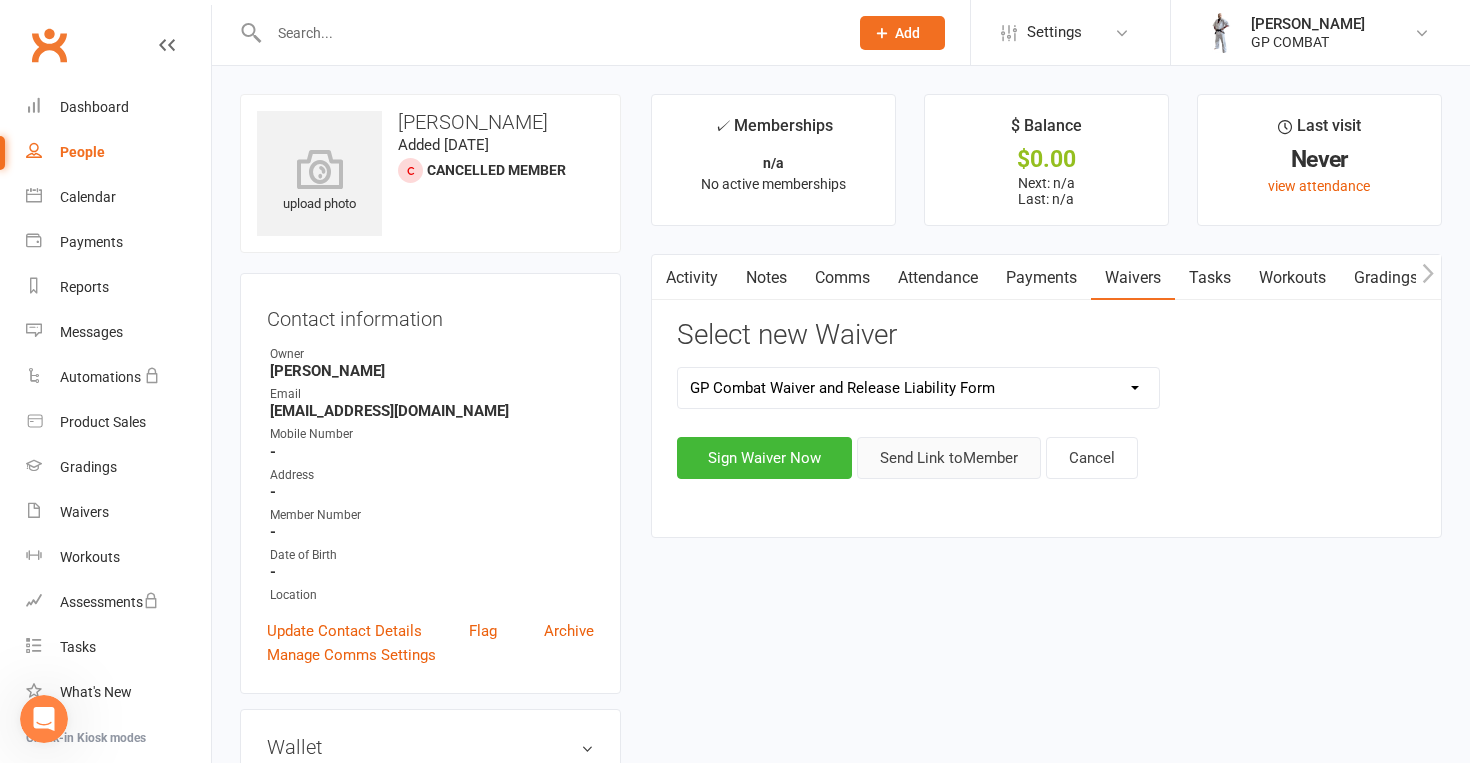 click on "Send Link to  Member" at bounding box center [949, 458] 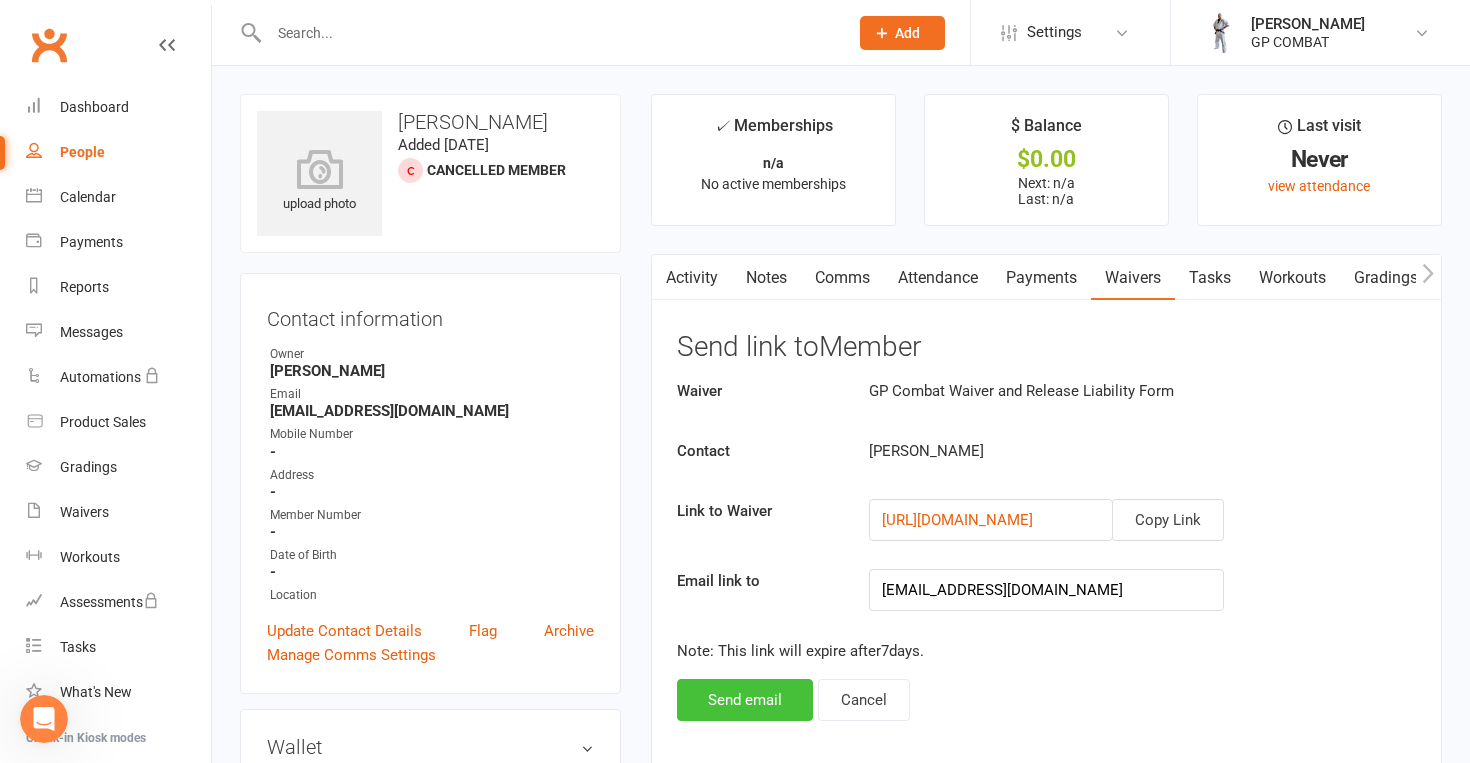 click on "Send email" at bounding box center (745, 700) 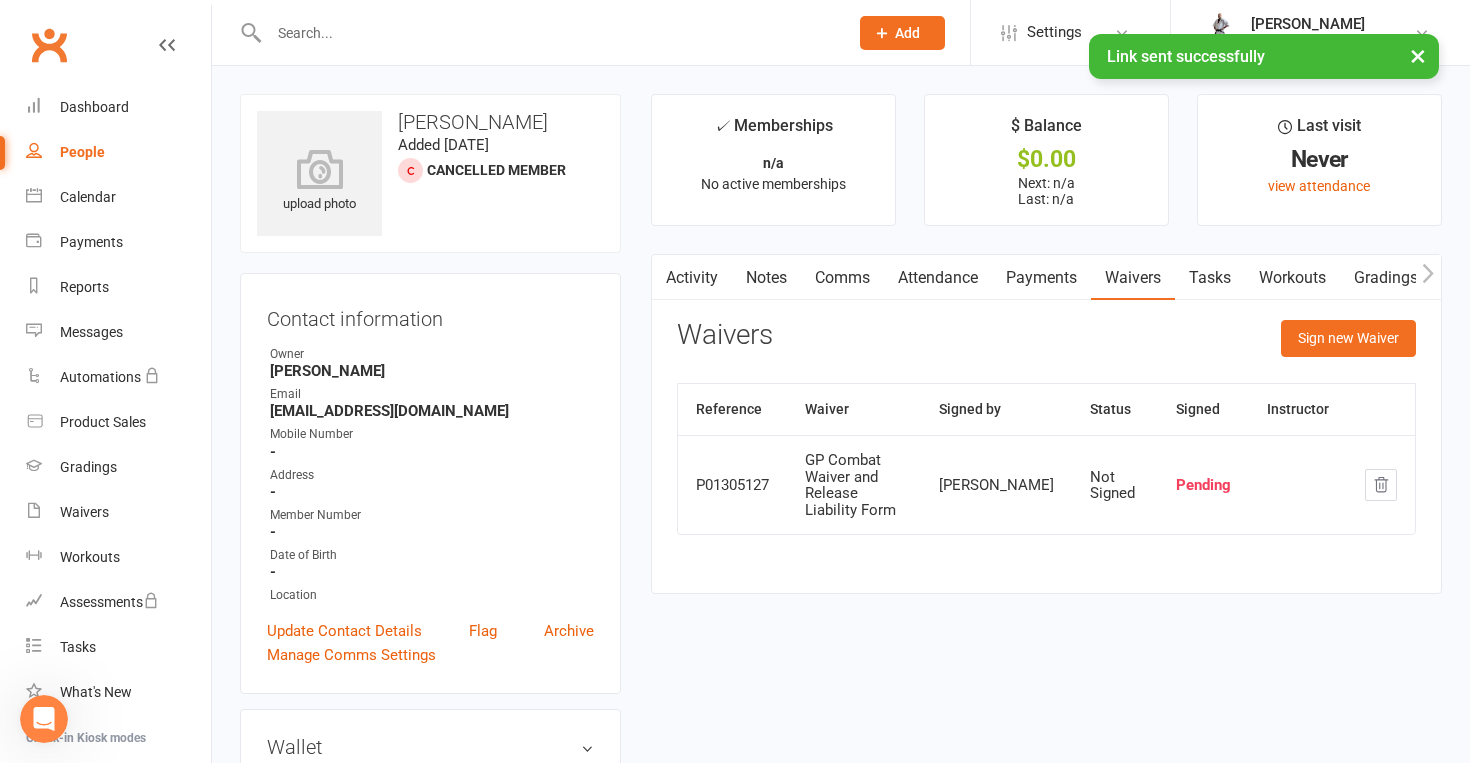 click on "People" at bounding box center [118, 152] 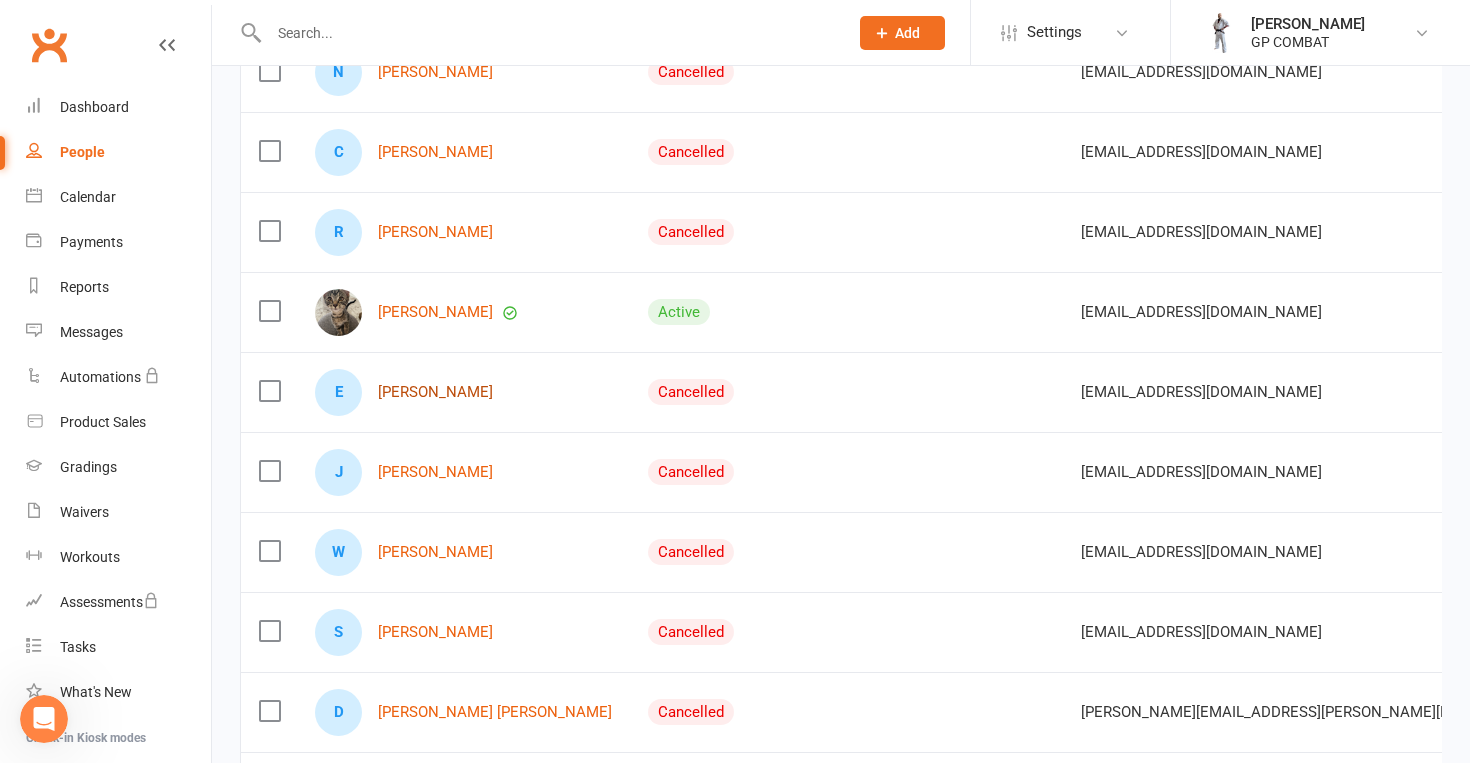 scroll, scrollTop: 735, scrollLeft: 0, axis: vertical 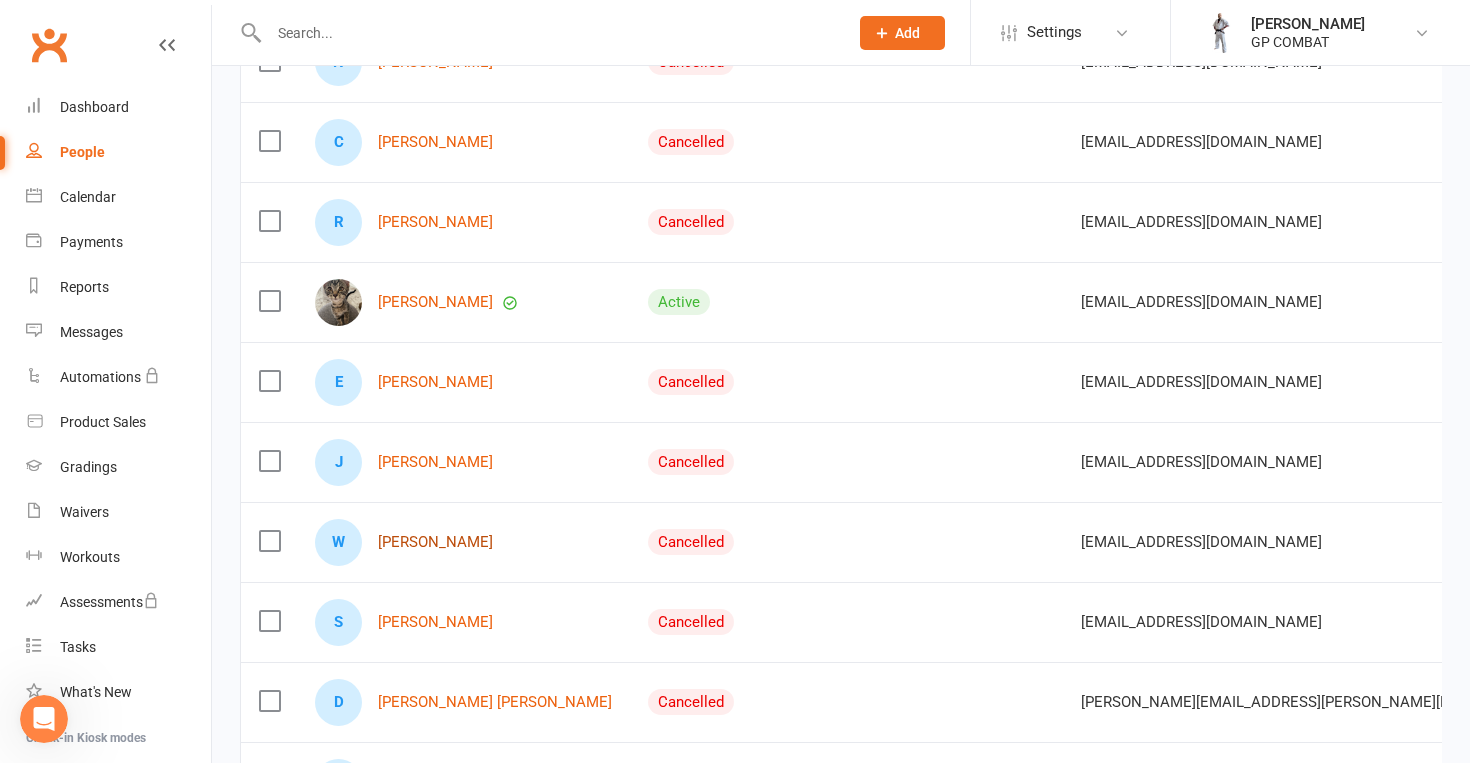 click on "[PERSON_NAME]" at bounding box center (435, 542) 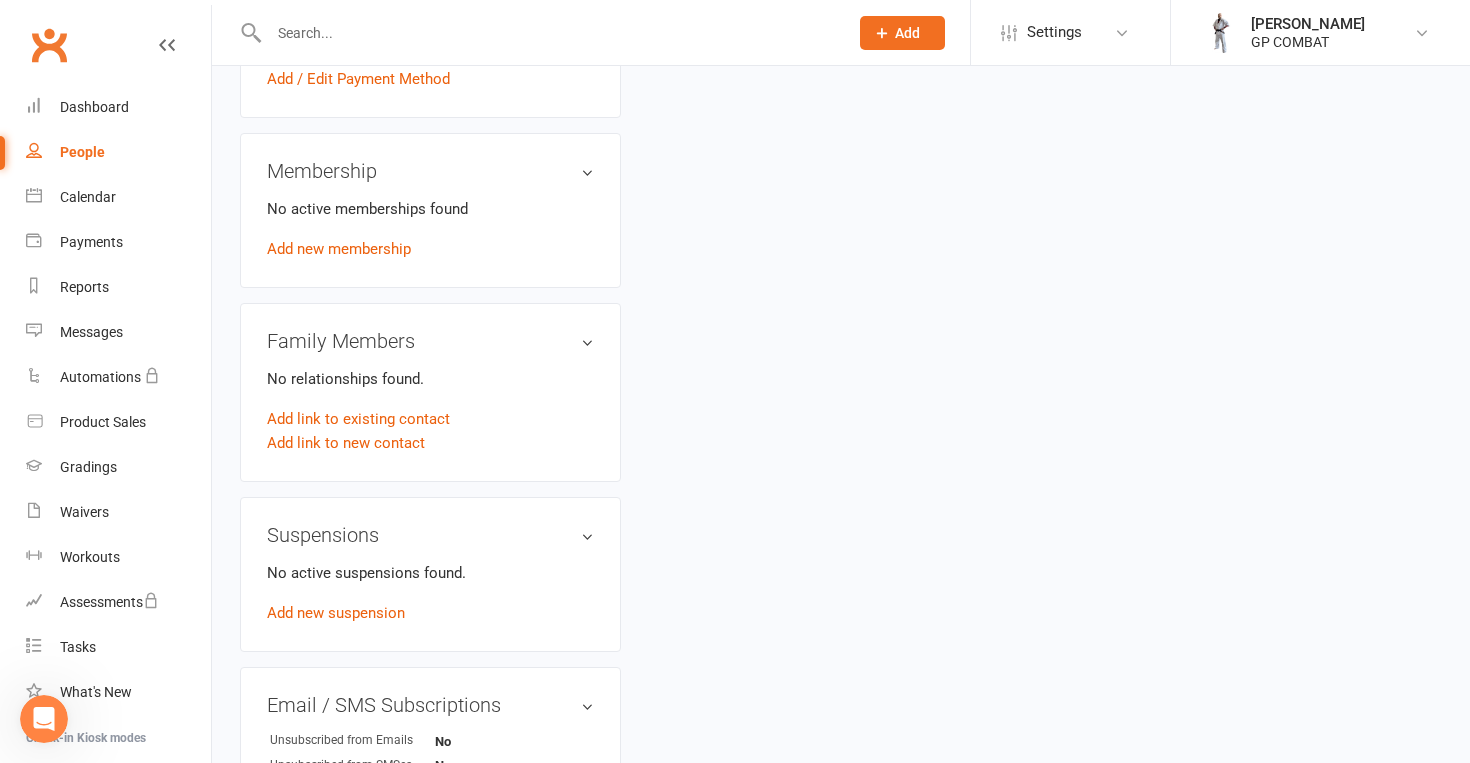 scroll, scrollTop: 0, scrollLeft: 0, axis: both 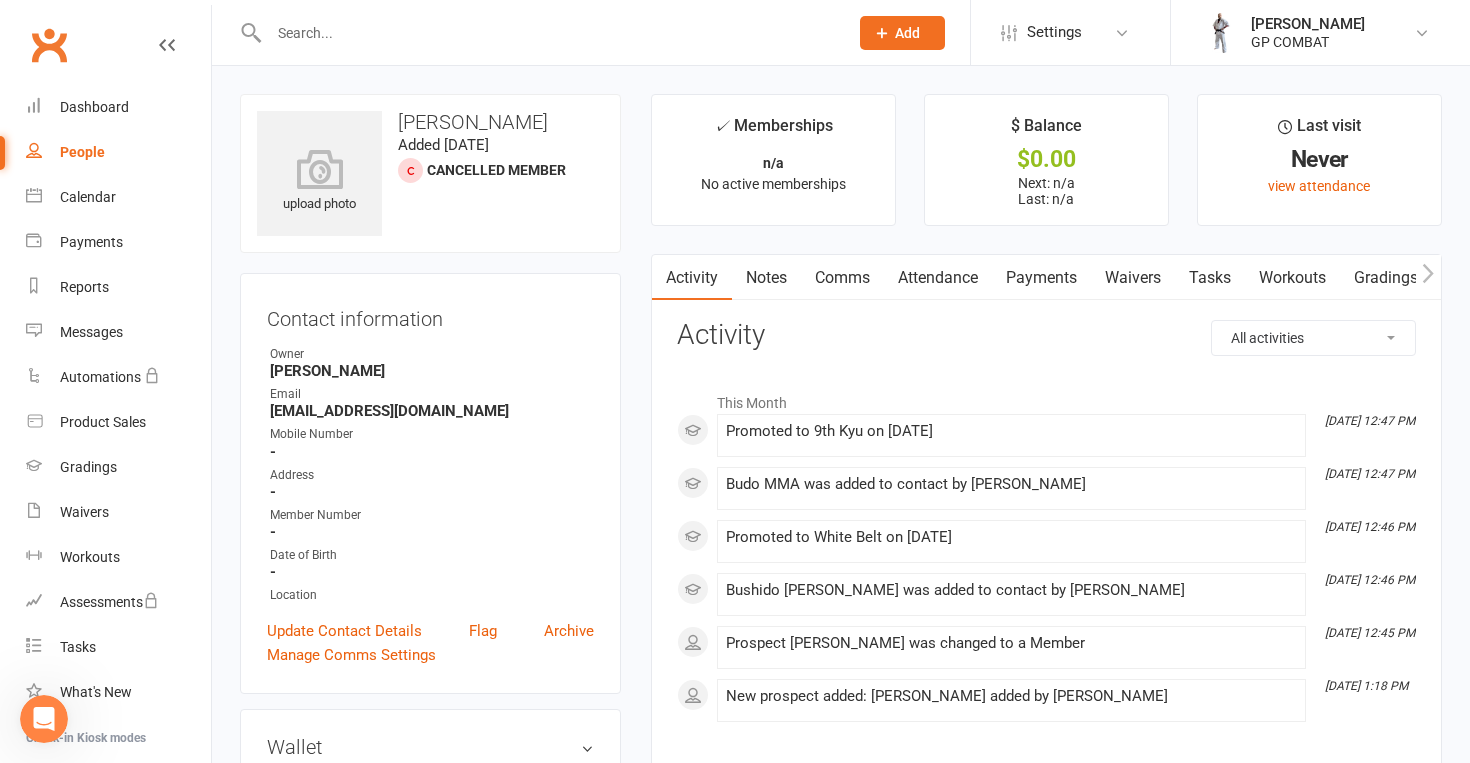 click on "Waivers" at bounding box center [1133, 278] 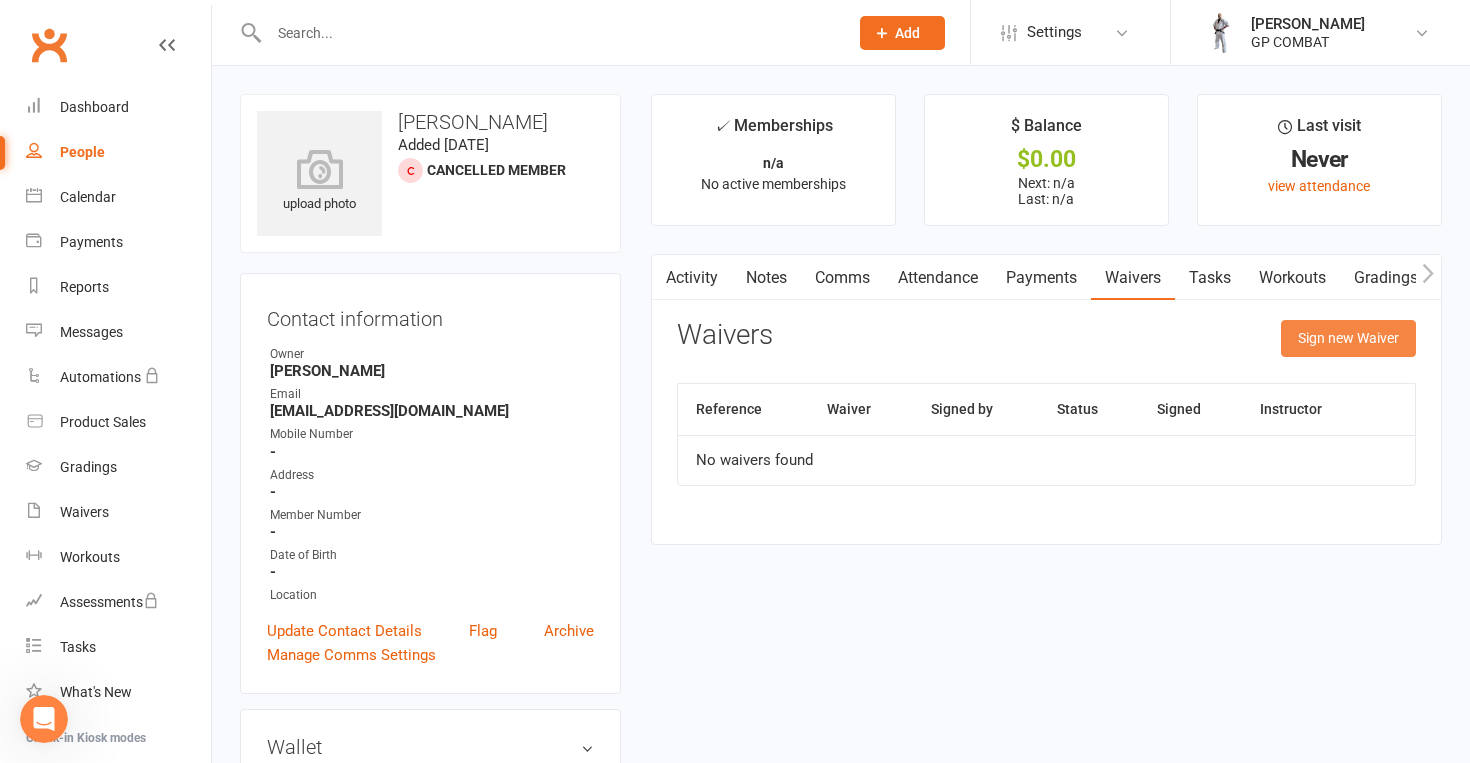 click on "Sign new Waiver" at bounding box center (1348, 338) 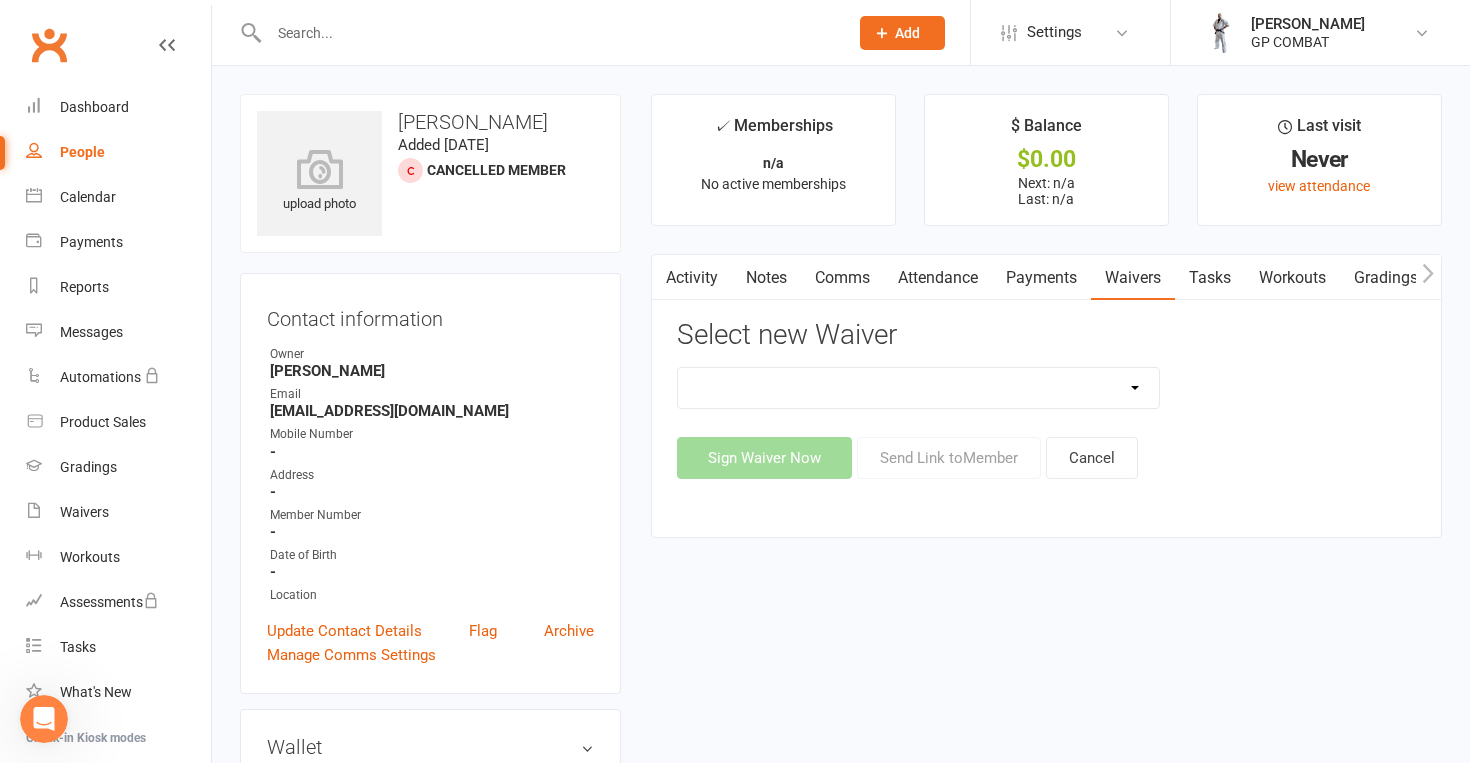 select on "14299" 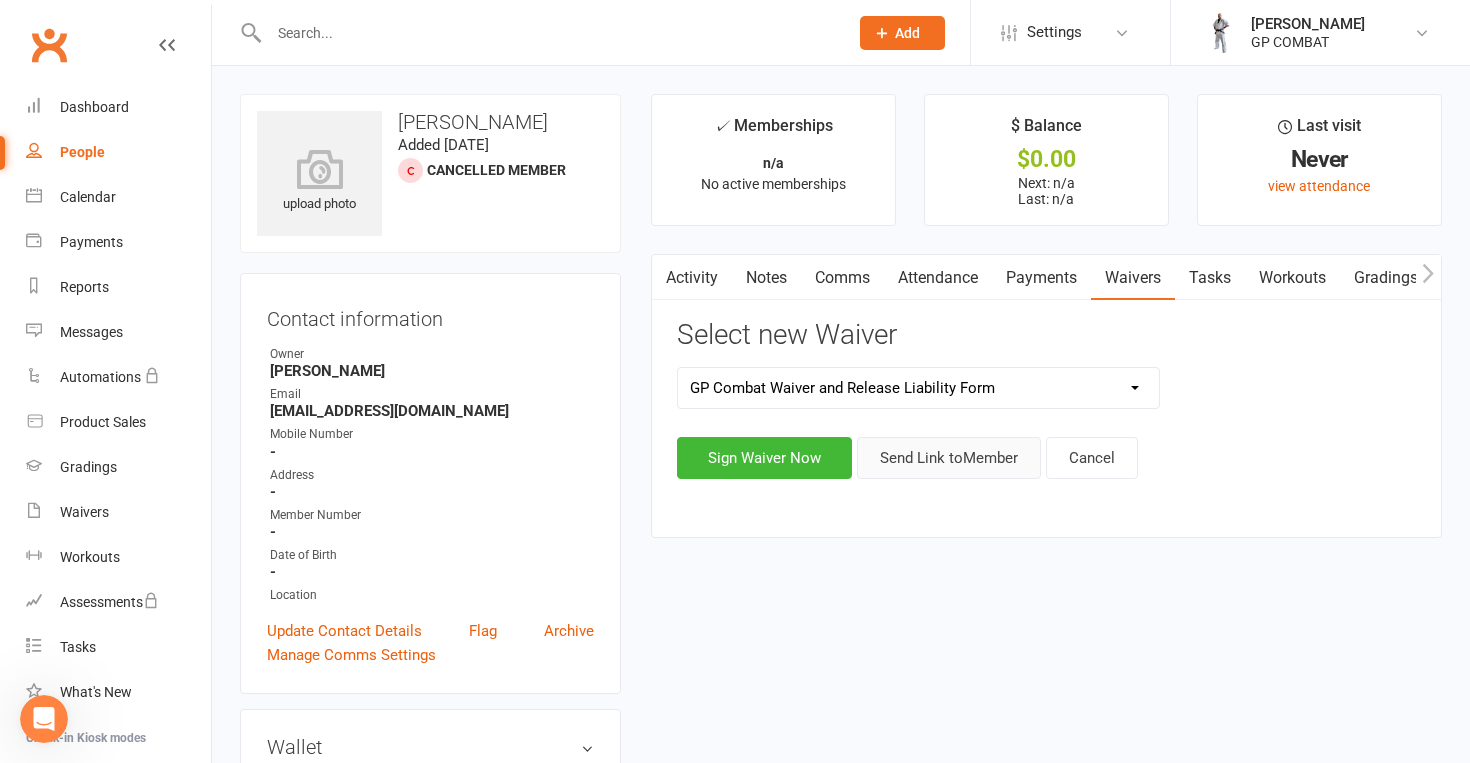 click on "Send Link to  Member" at bounding box center (949, 458) 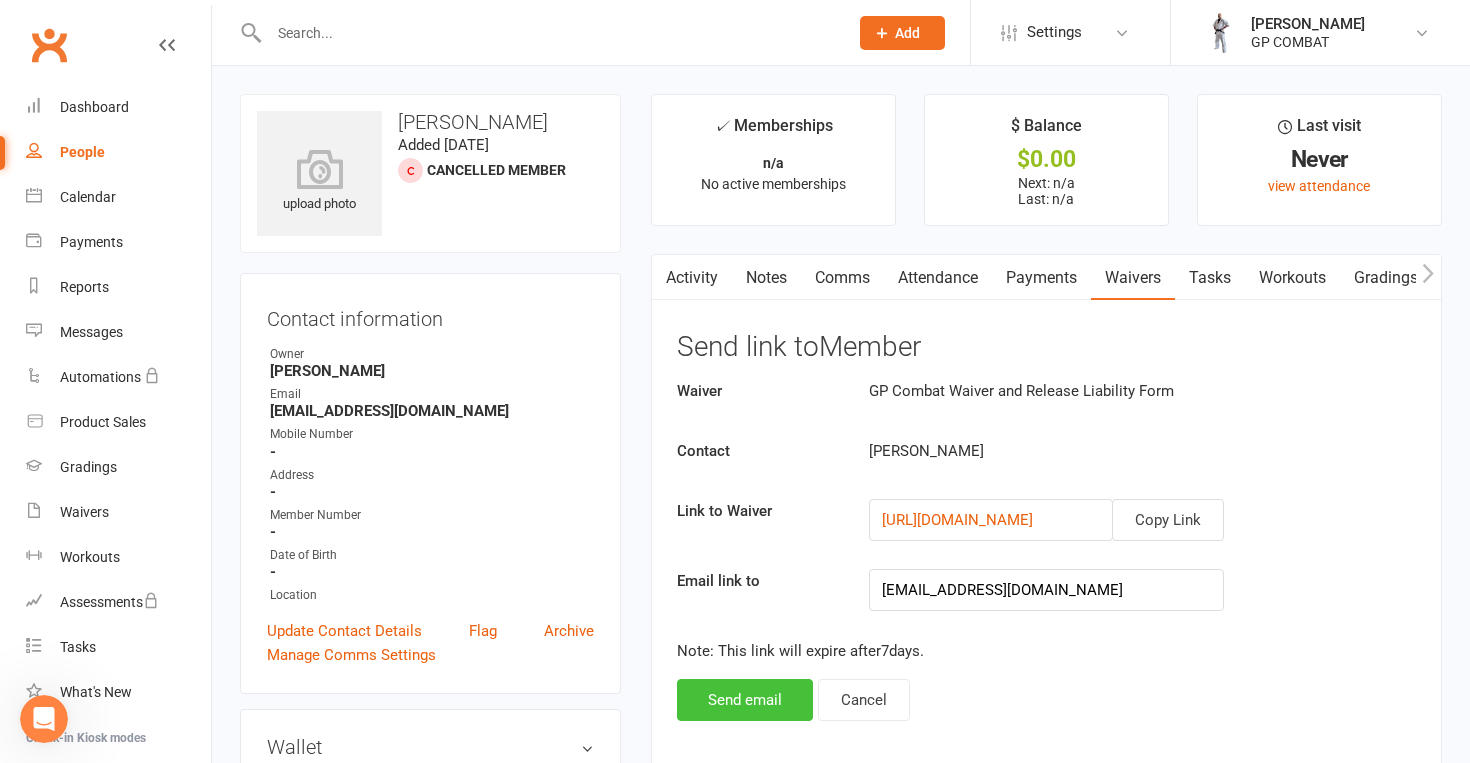 click on "Send email" at bounding box center (745, 700) 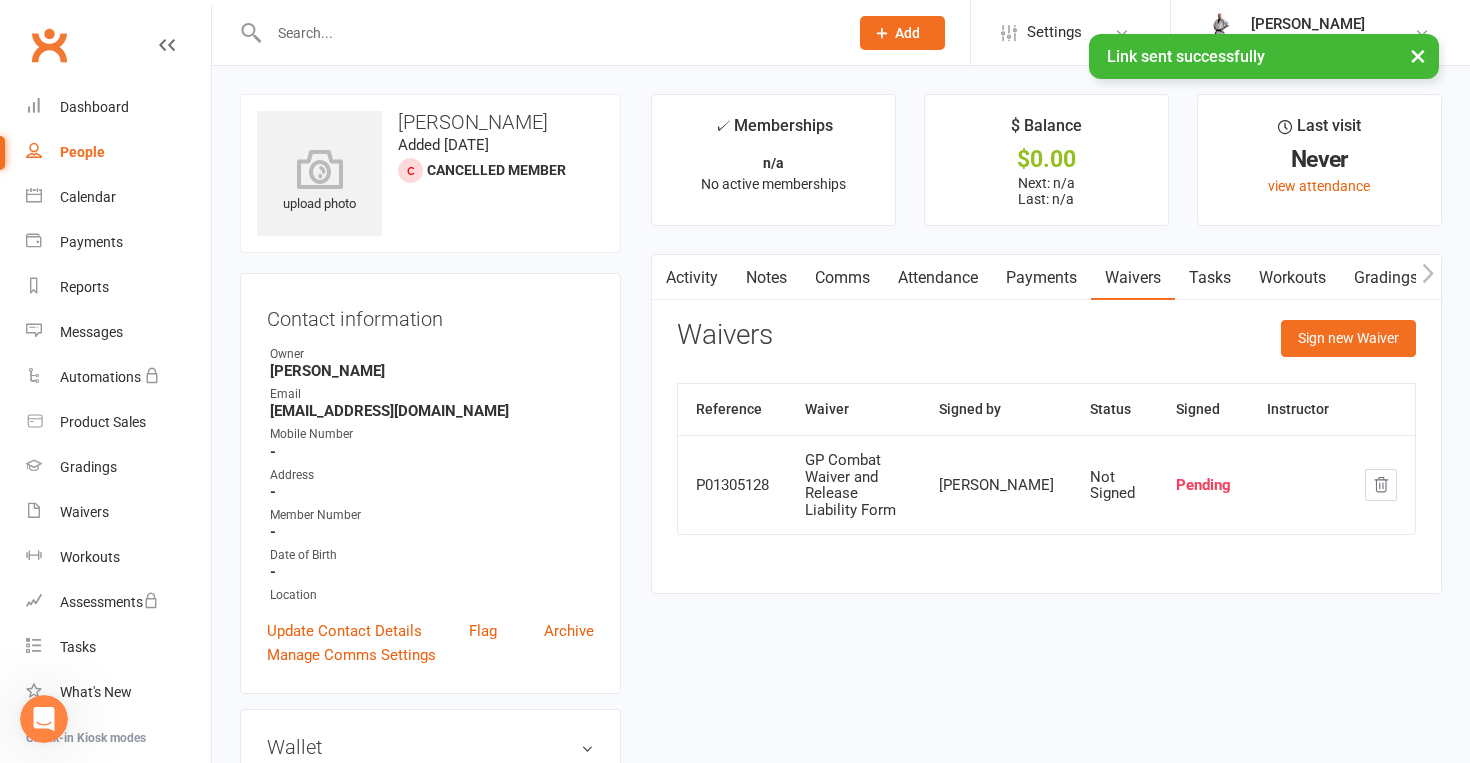 click on "People" at bounding box center [82, 152] 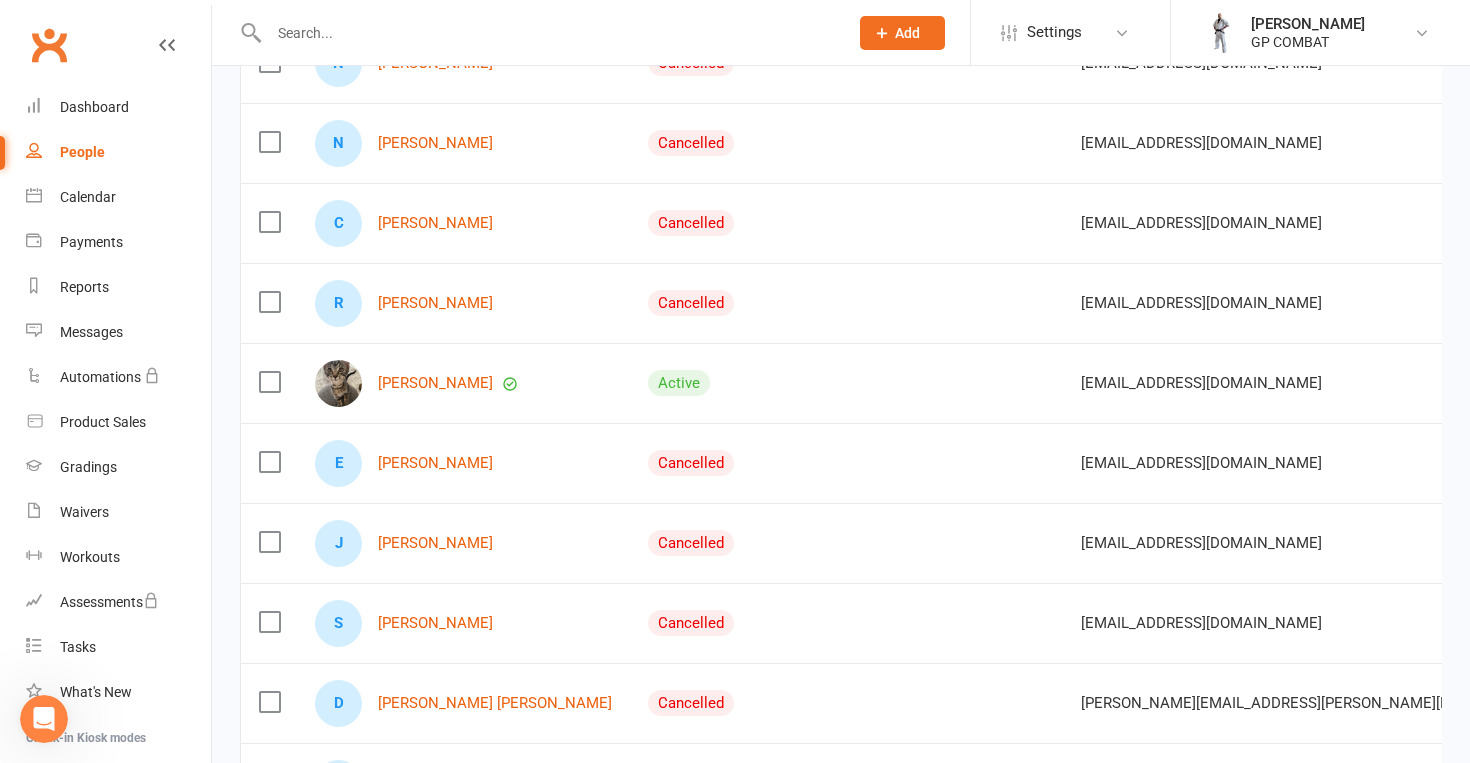 scroll, scrollTop: 705, scrollLeft: 0, axis: vertical 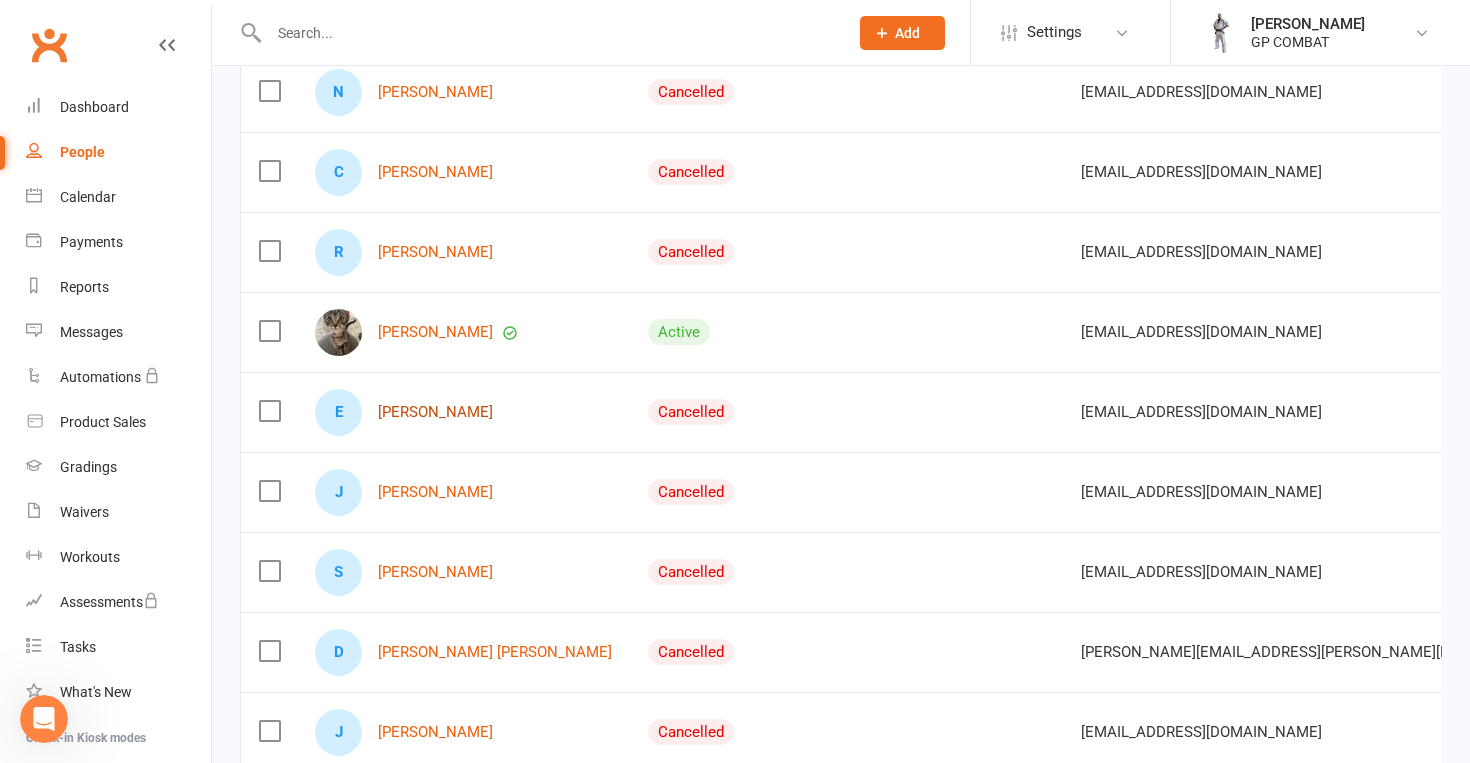 click on "[PERSON_NAME]" at bounding box center (435, 412) 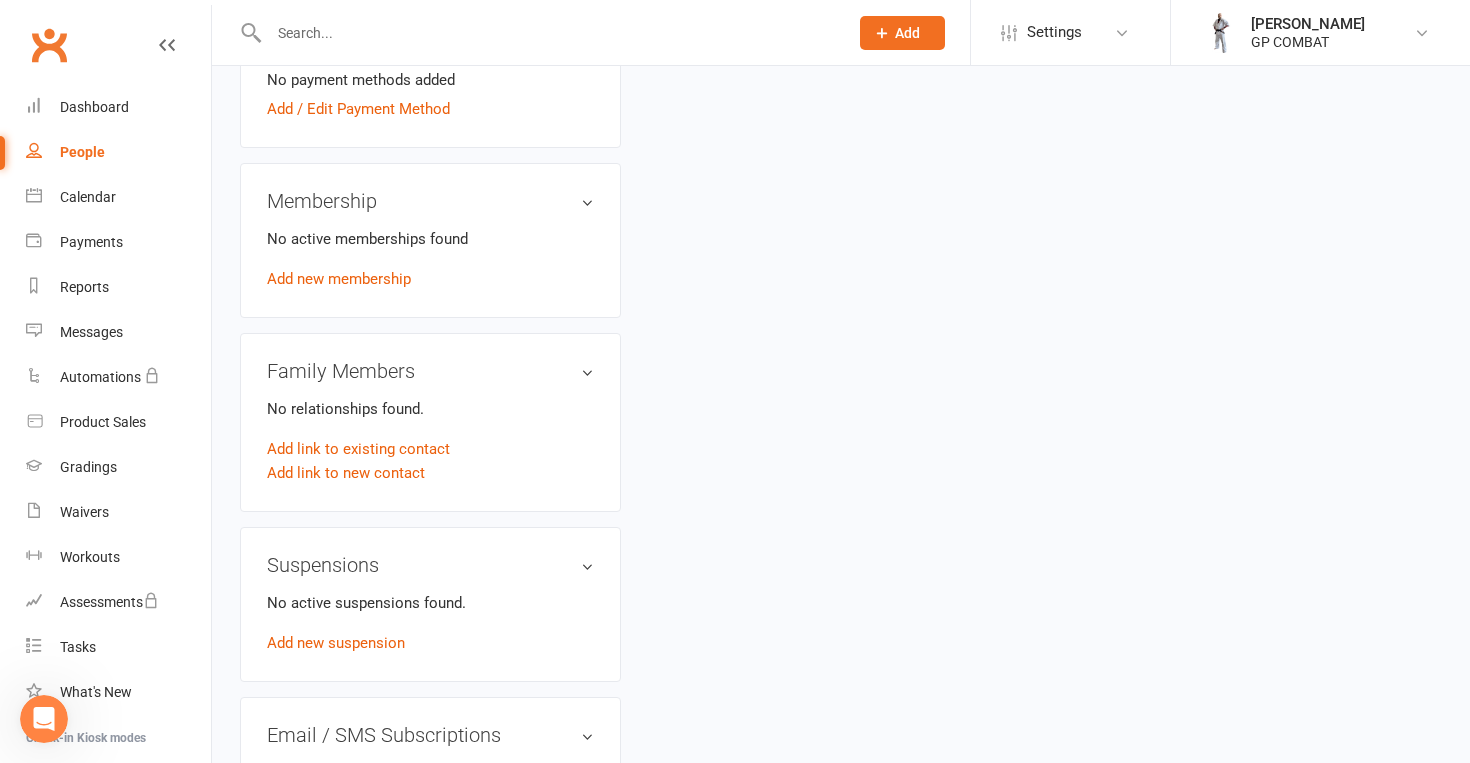 scroll, scrollTop: 0, scrollLeft: 0, axis: both 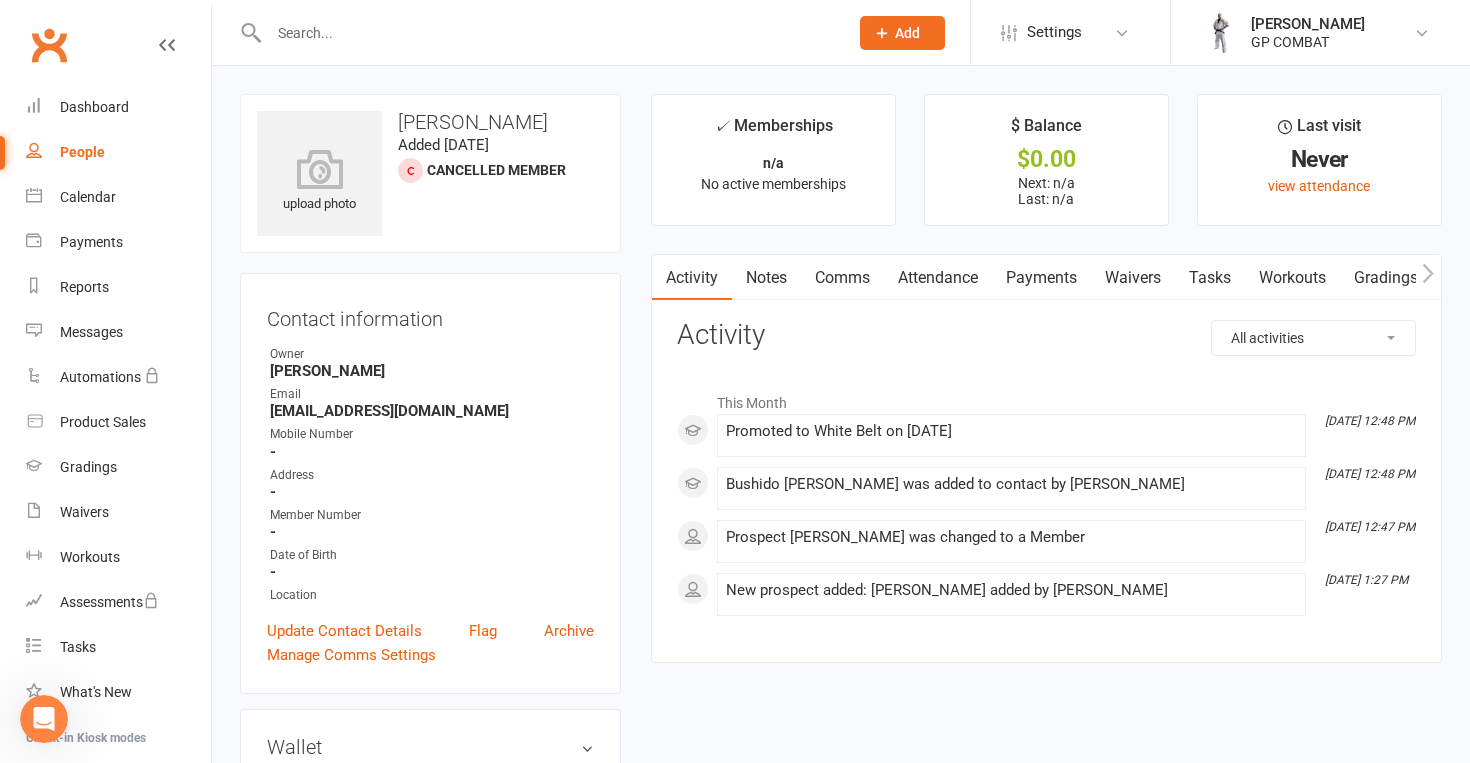 click on "Waivers" at bounding box center [1133, 278] 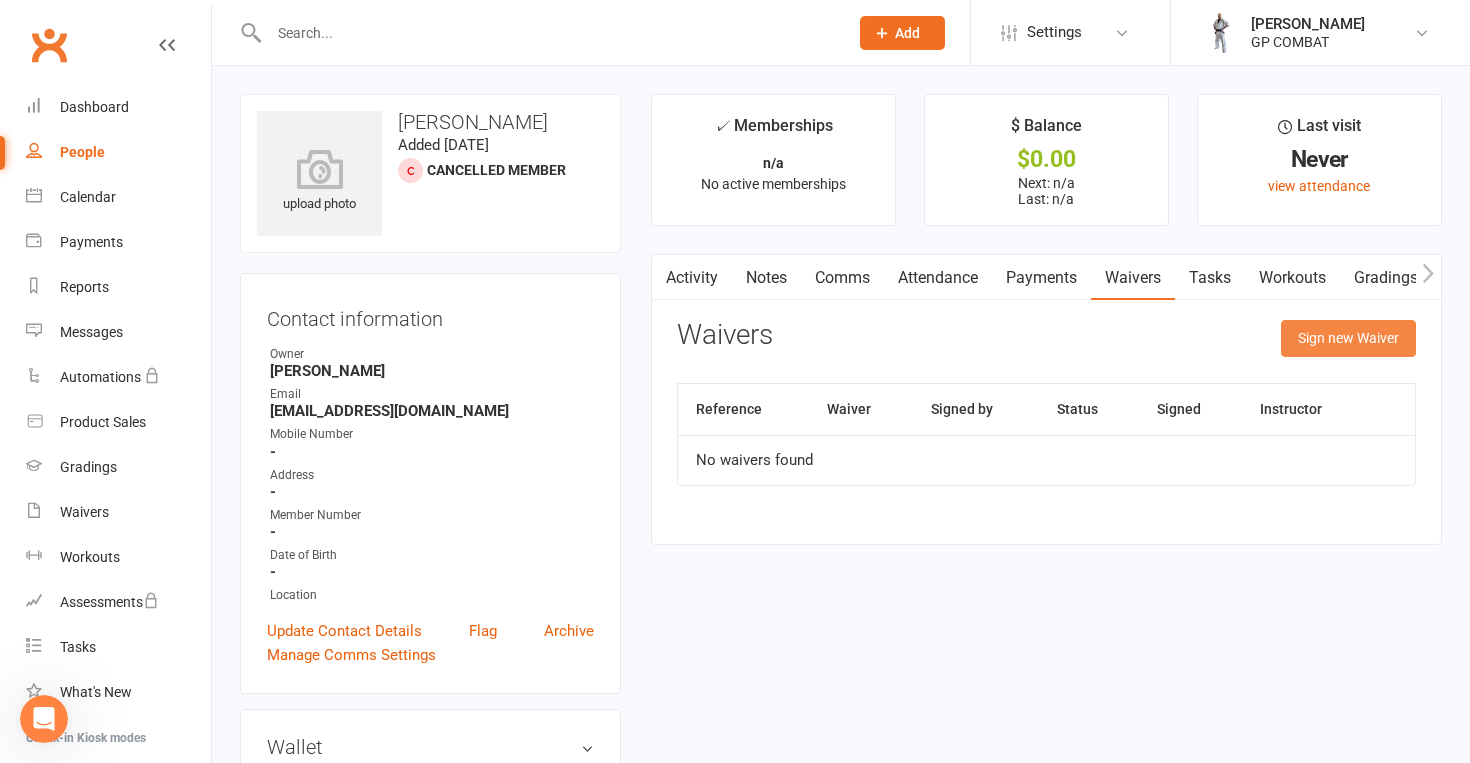 click on "Sign new Waiver" at bounding box center (1348, 338) 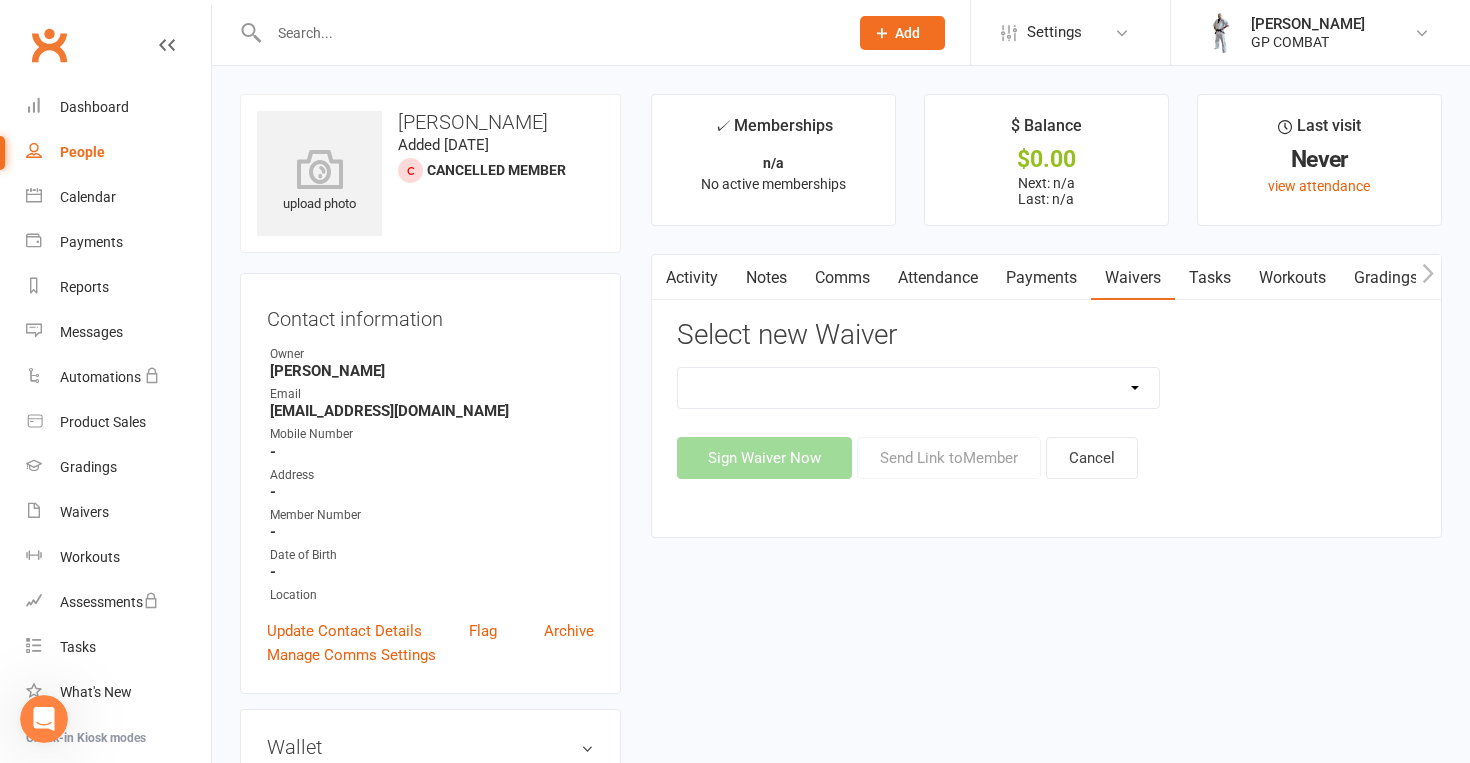 select on "14299" 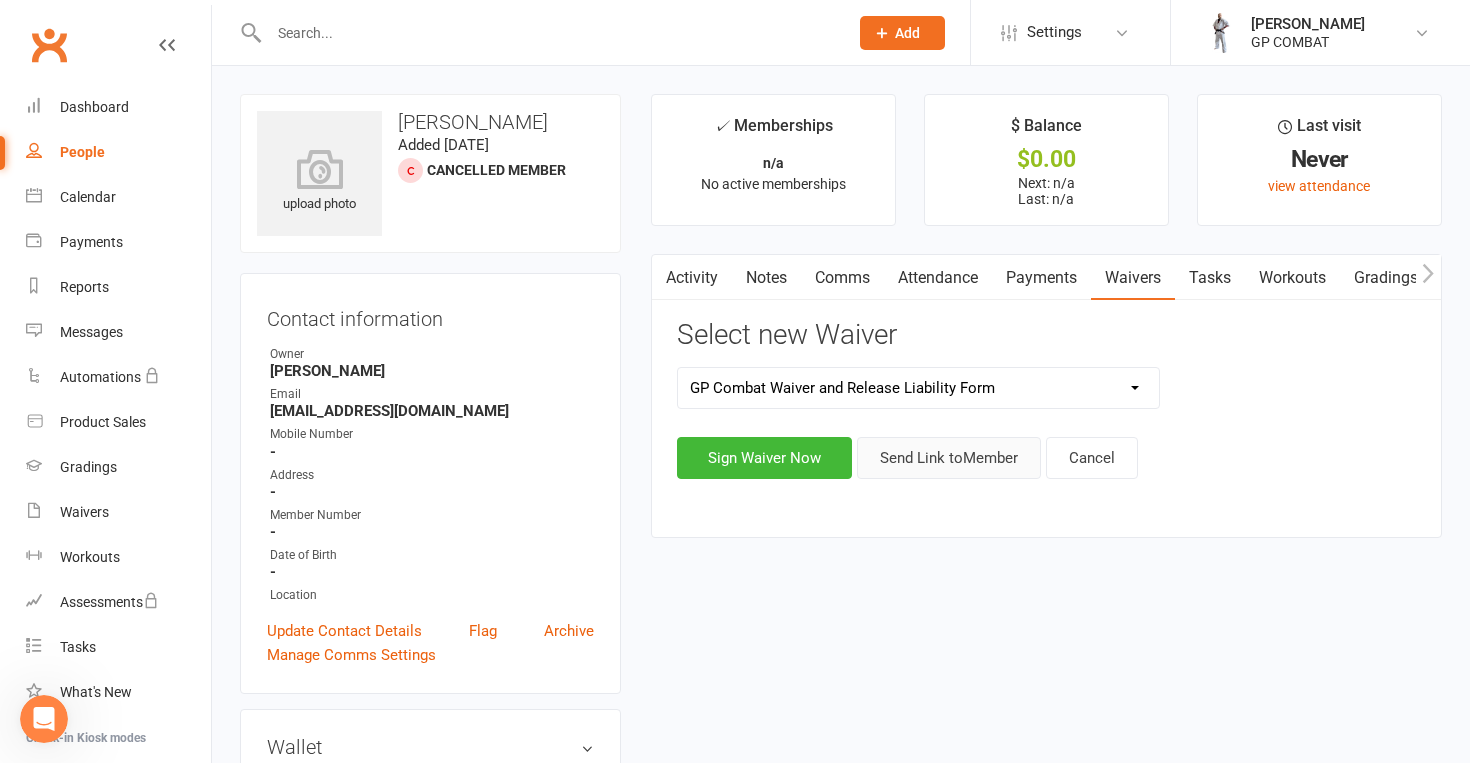 click on "Send Link to  Member" at bounding box center (949, 458) 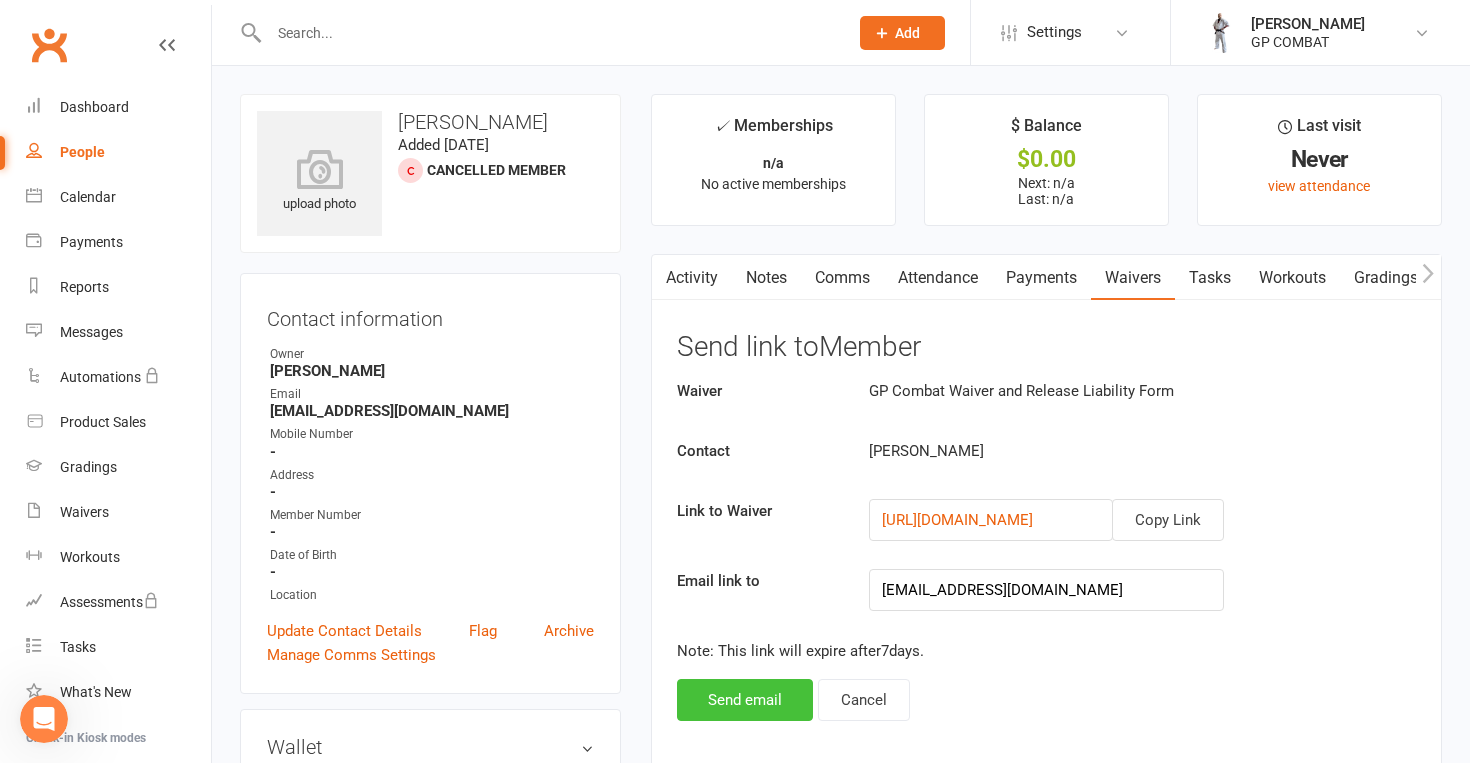 click on "Send email" at bounding box center [745, 700] 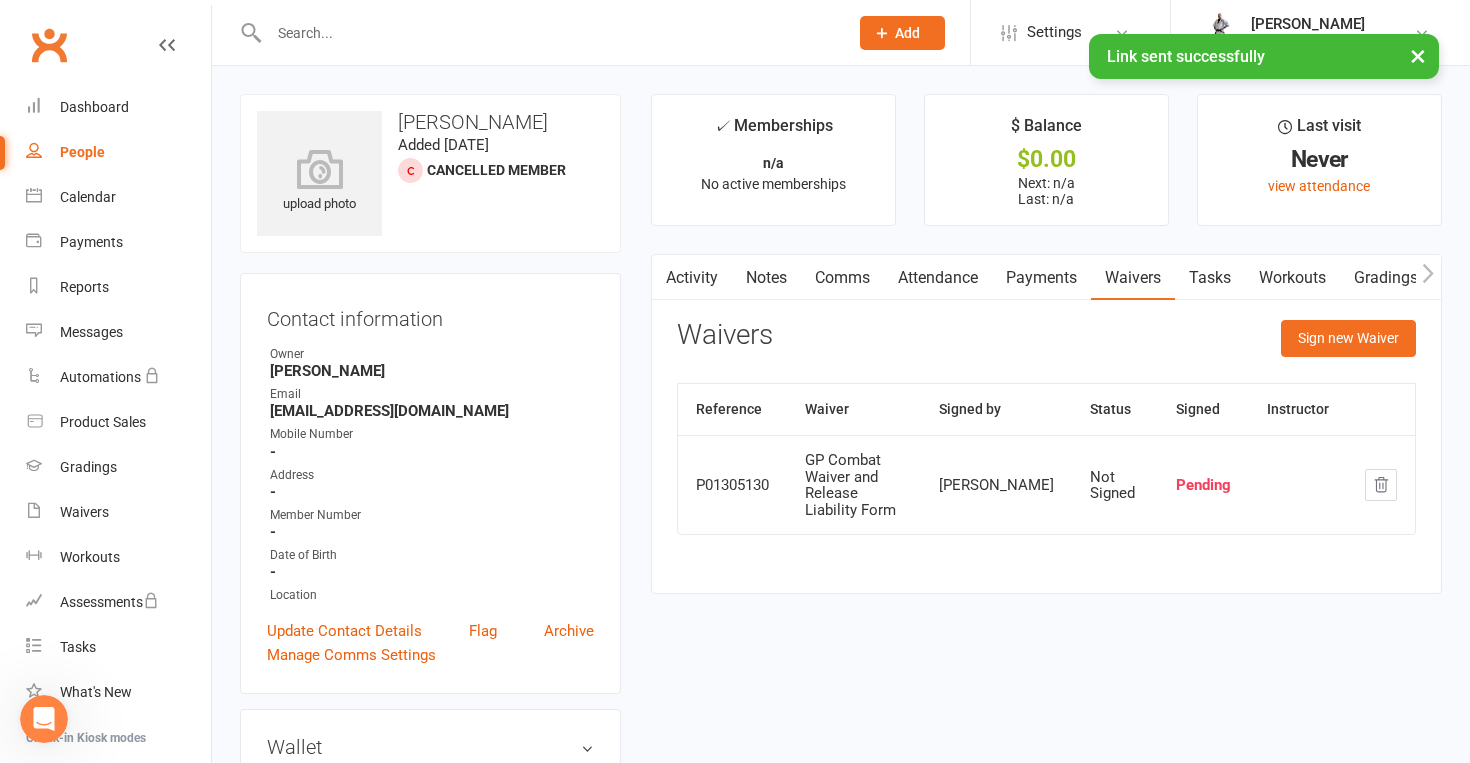 click on "People" at bounding box center (118, 152) 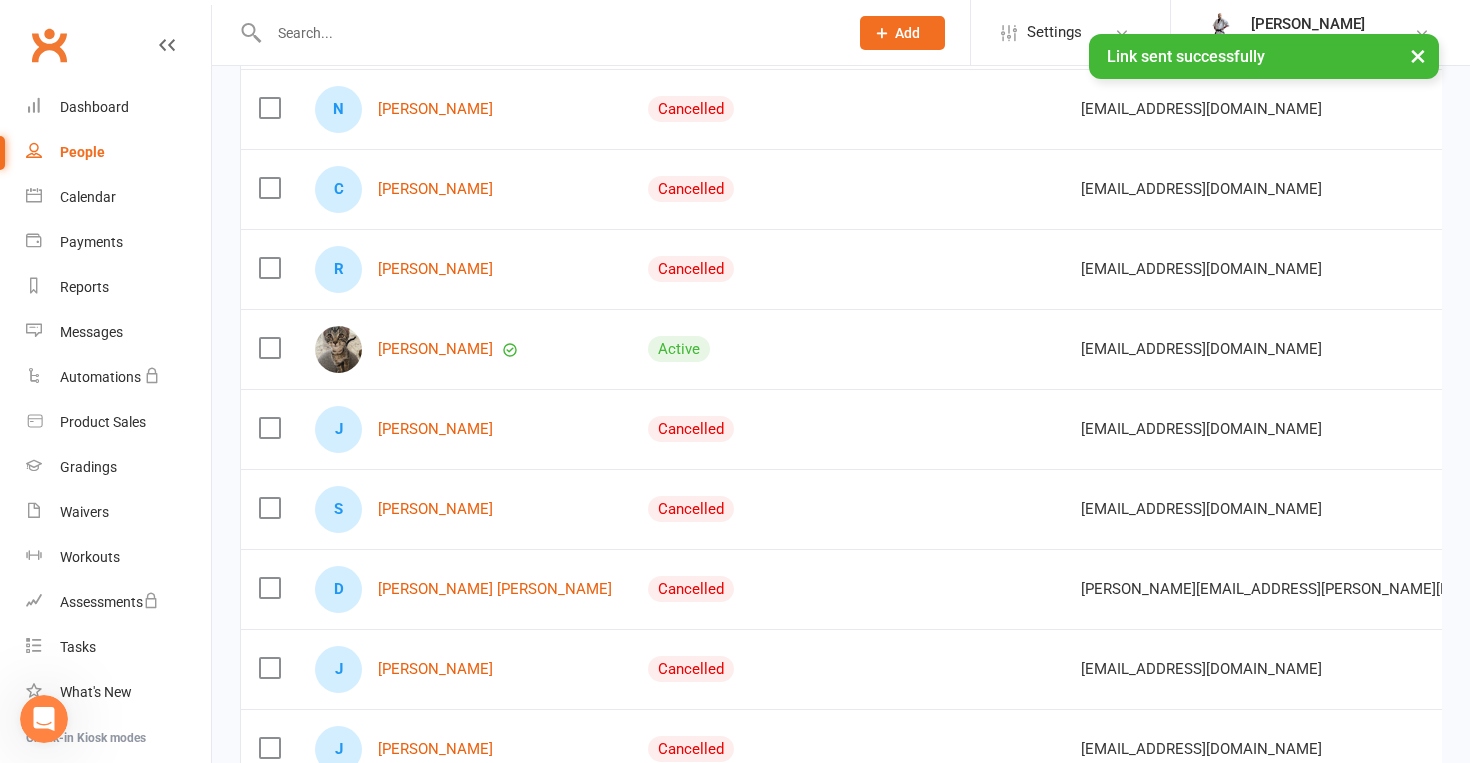 scroll, scrollTop: 721, scrollLeft: 0, axis: vertical 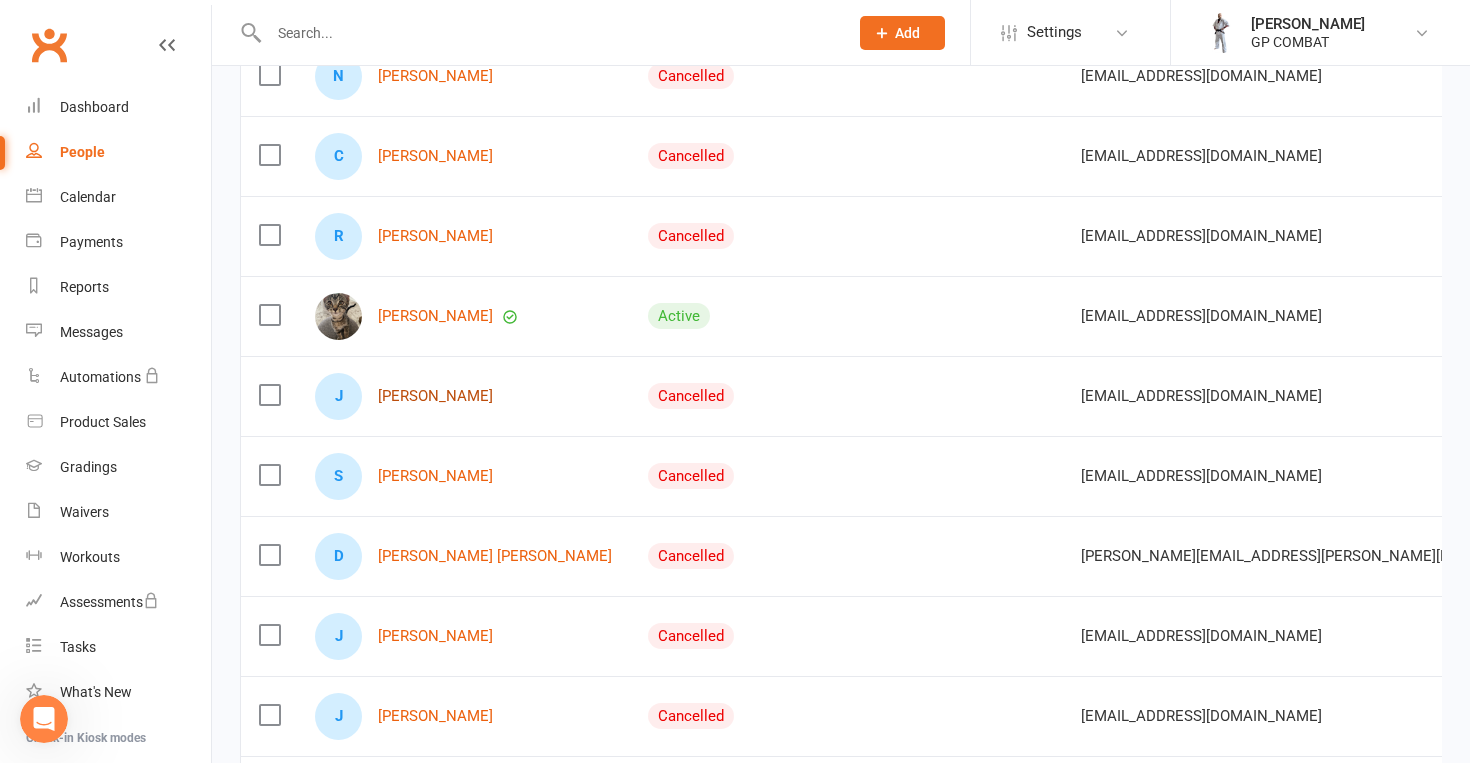 click on "[PERSON_NAME]" at bounding box center [435, 396] 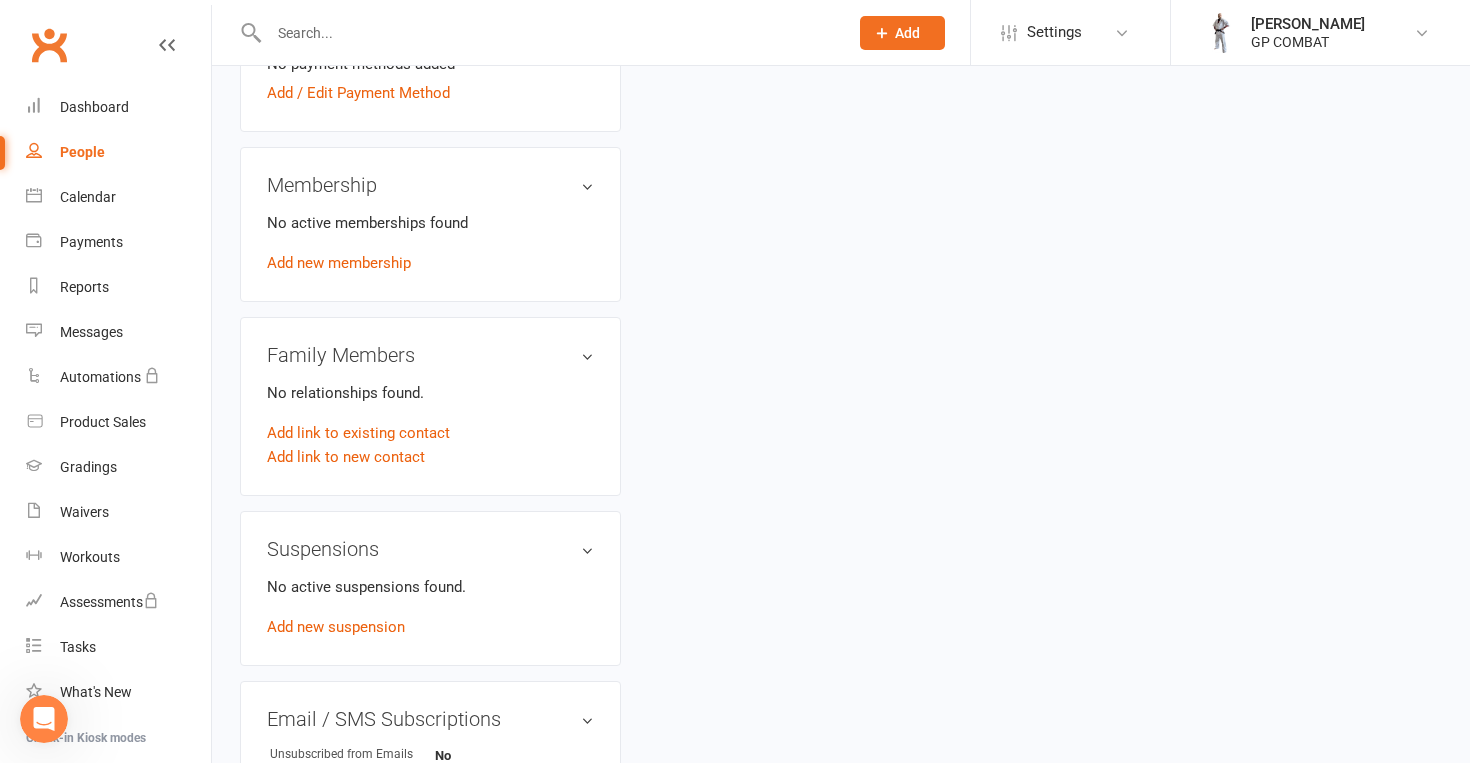 scroll, scrollTop: 0, scrollLeft: 0, axis: both 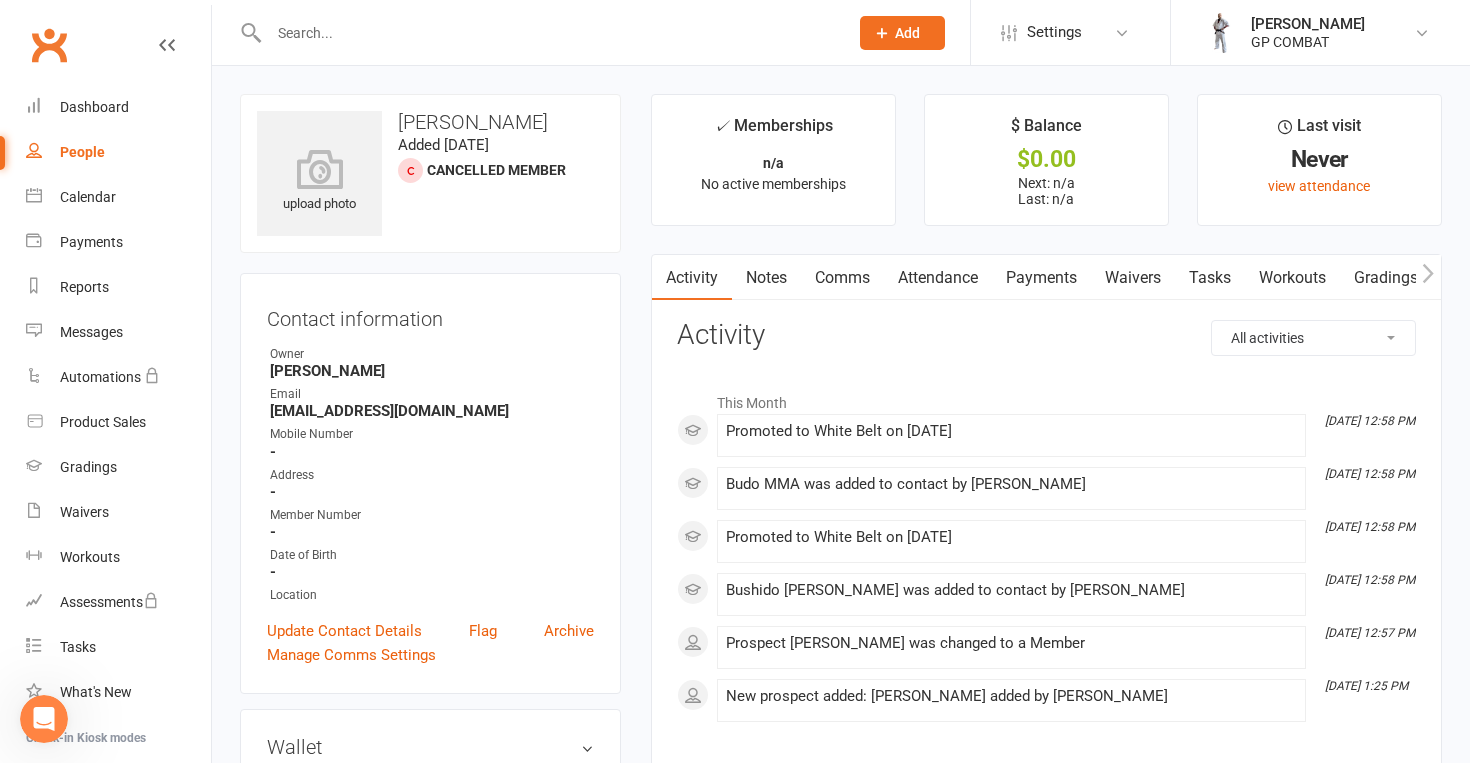 click on "Waivers" at bounding box center [1133, 278] 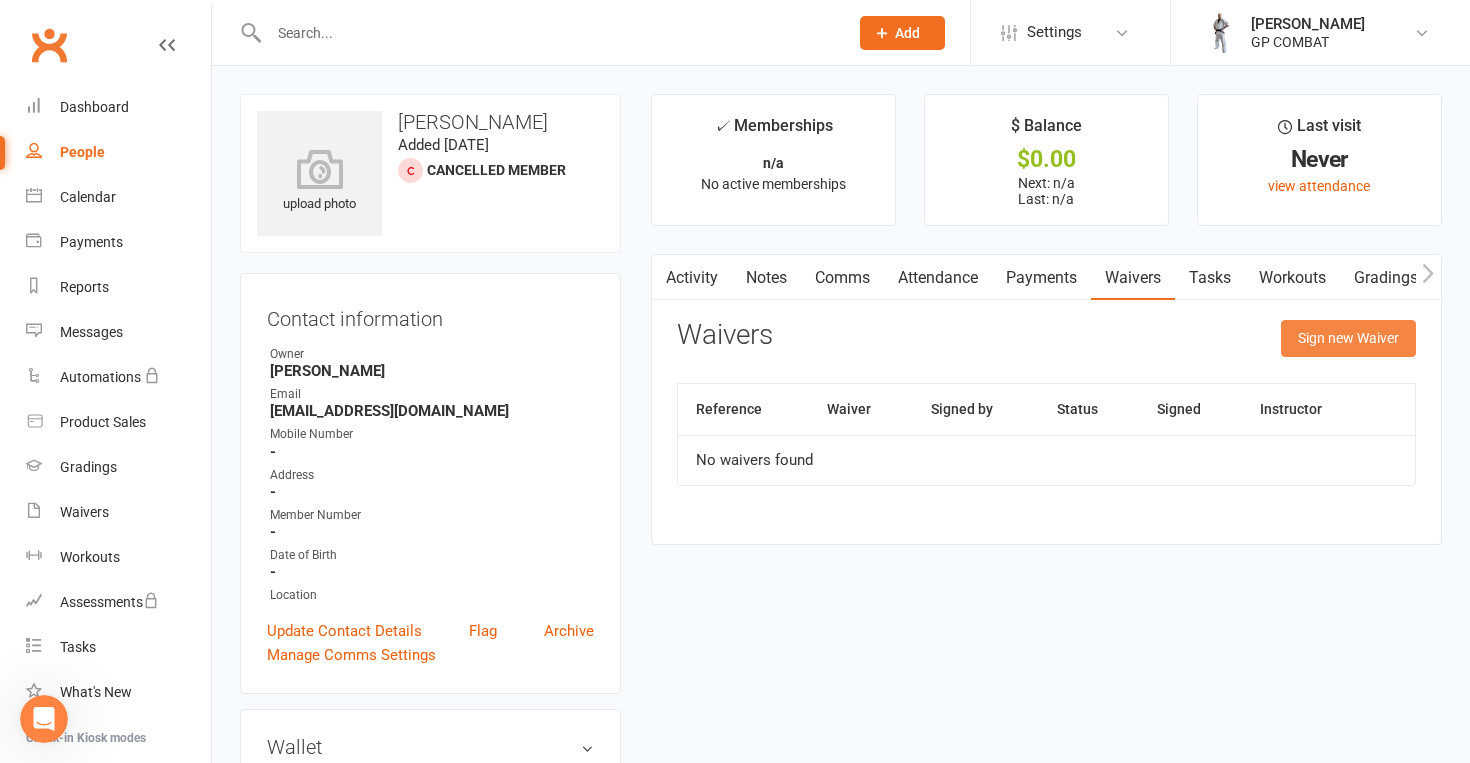 click on "Sign new Waiver" at bounding box center (1348, 338) 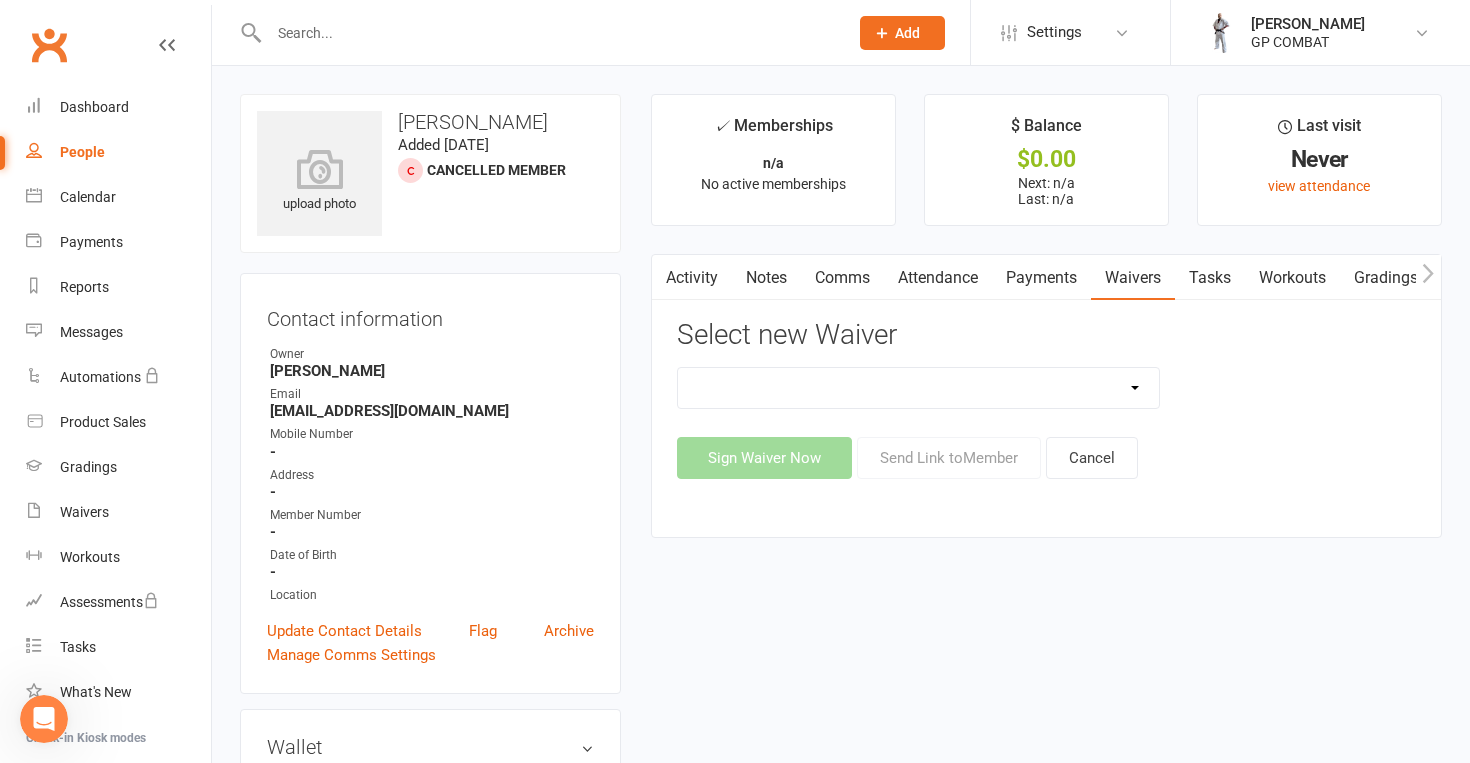 select on "14299" 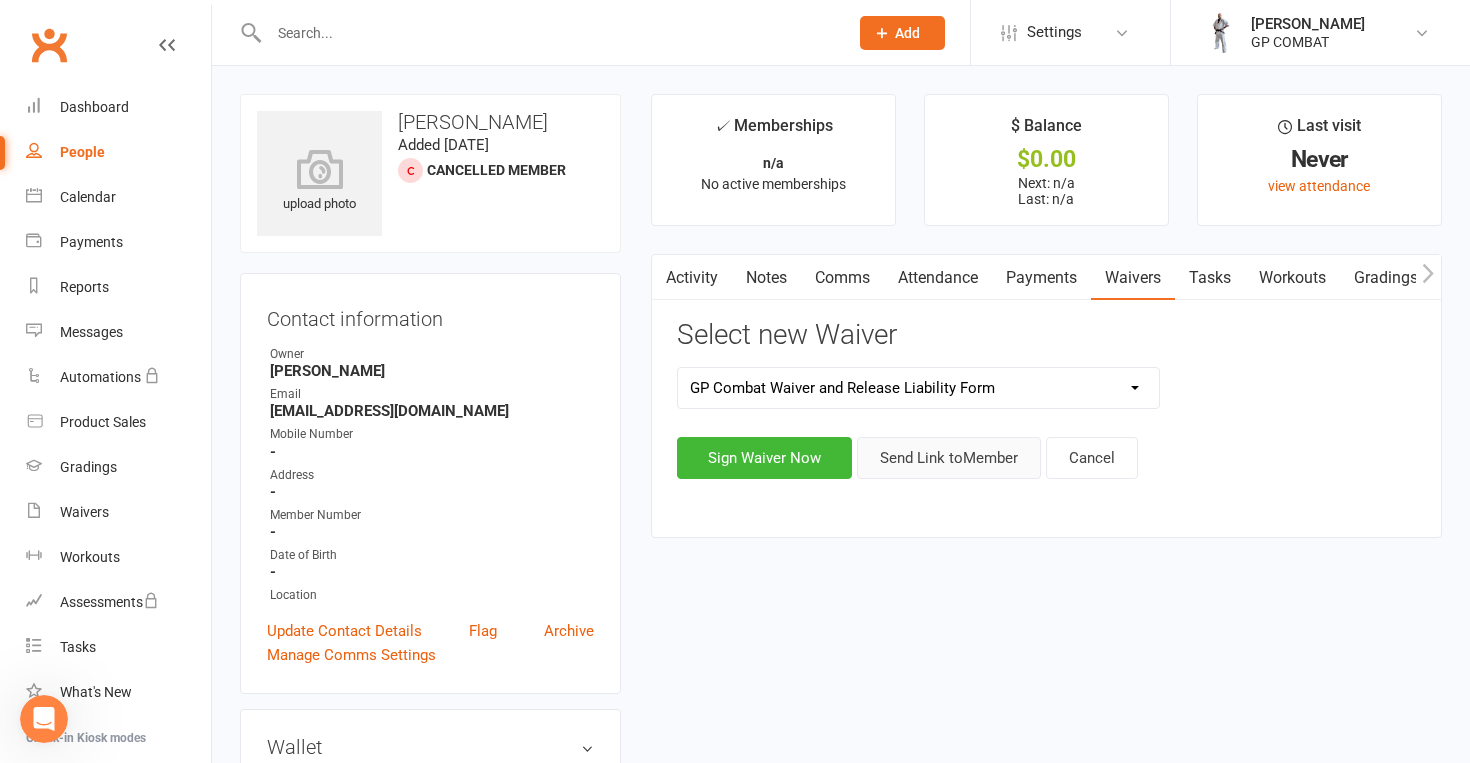 click on "Send Link to  Member" at bounding box center (949, 458) 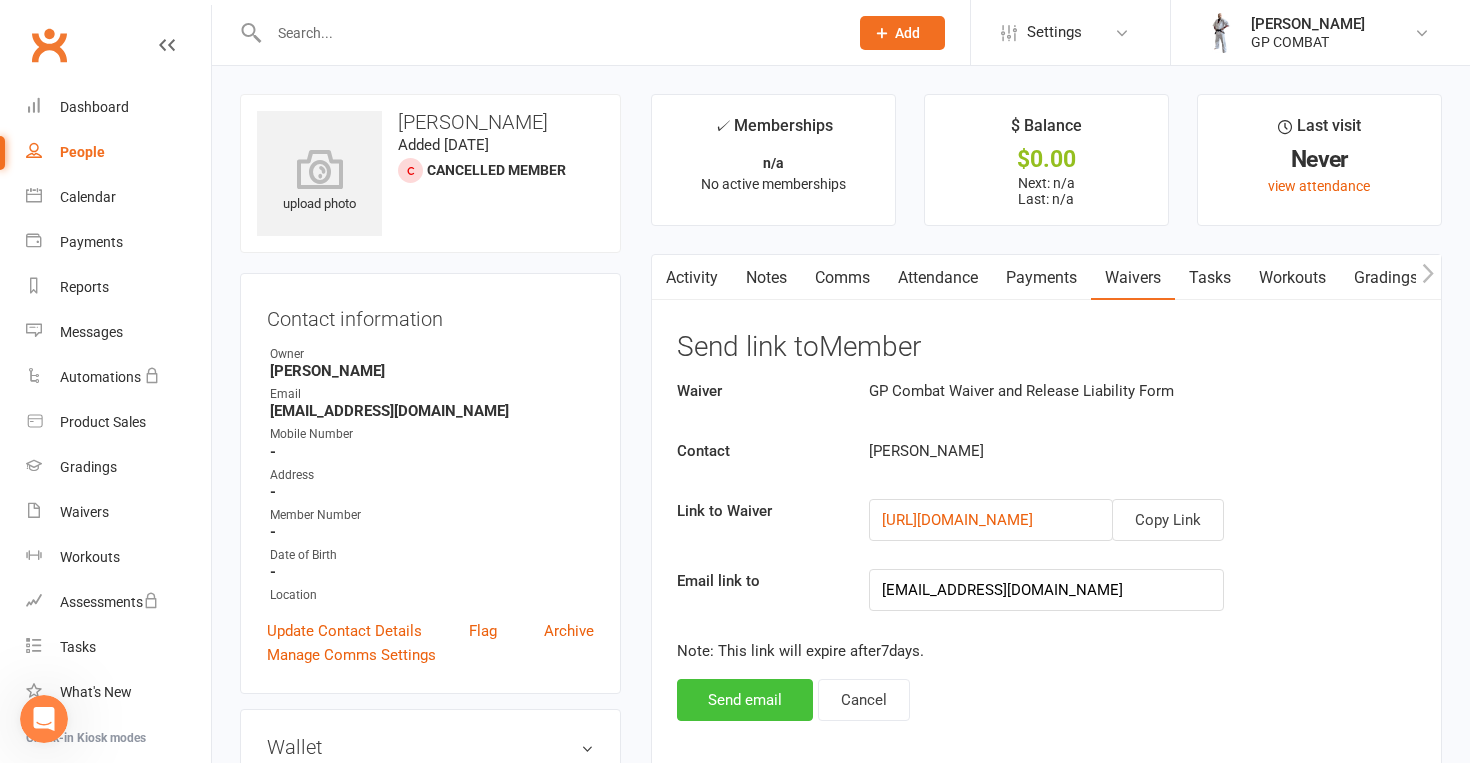 click on "Send email" at bounding box center (745, 700) 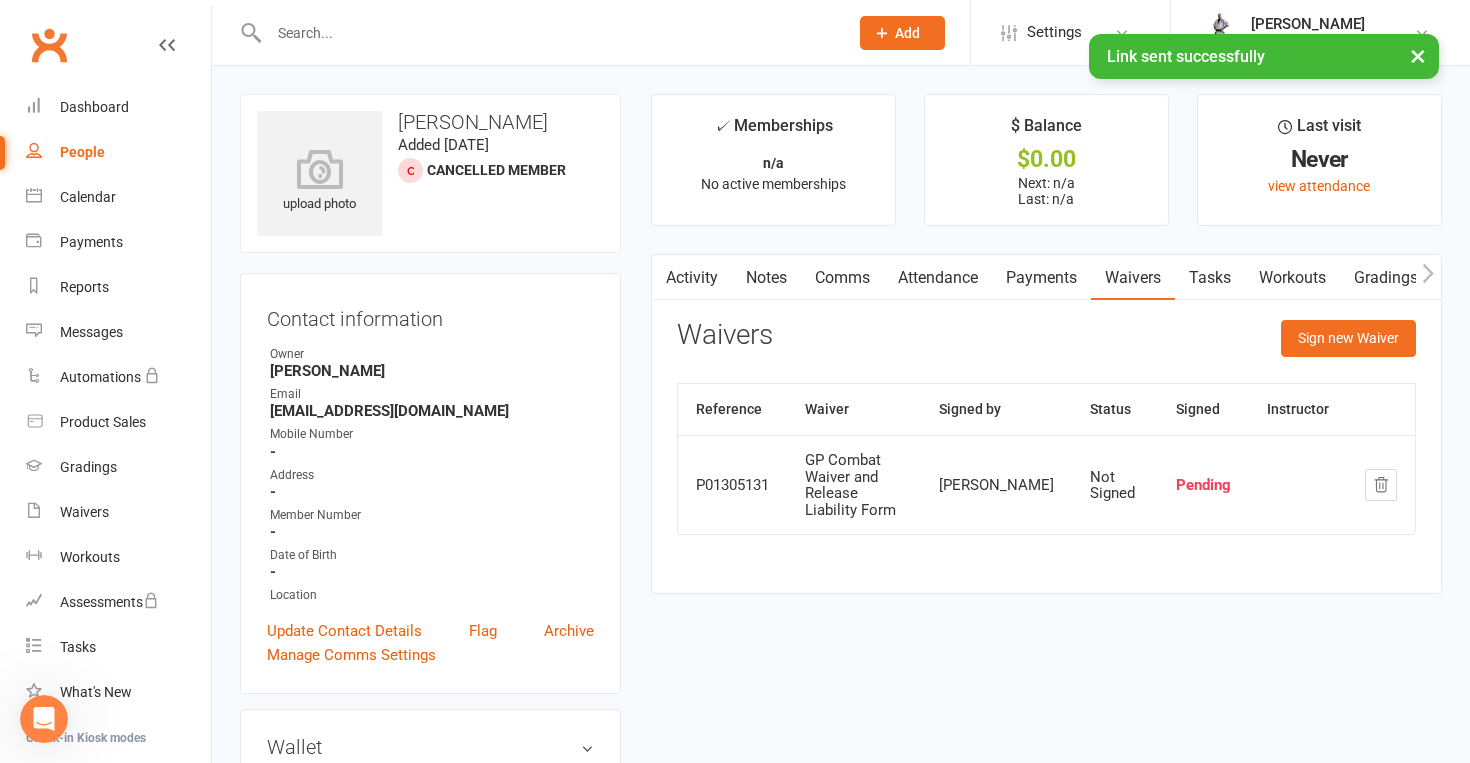 click on "People" at bounding box center (82, 152) 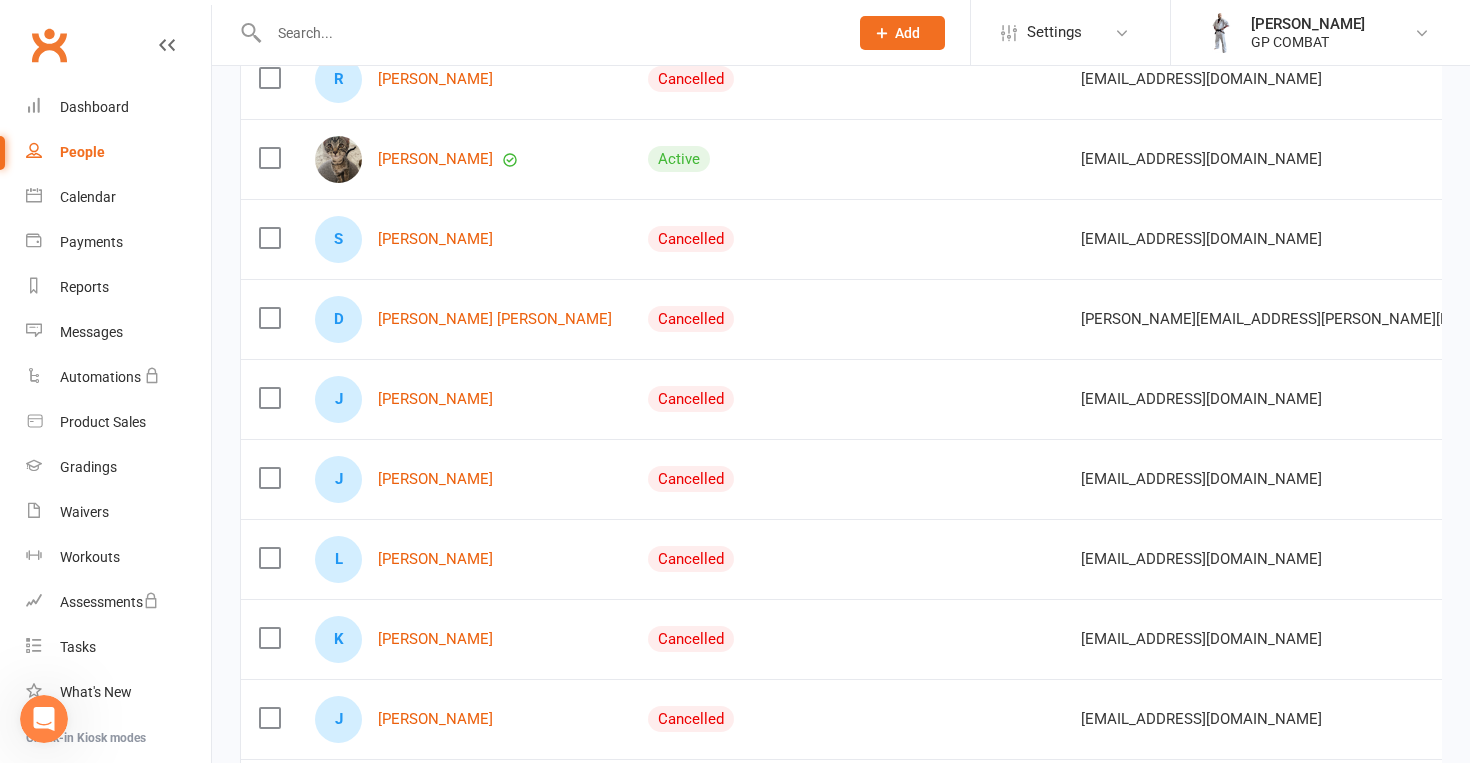 scroll, scrollTop: 879, scrollLeft: 0, axis: vertical 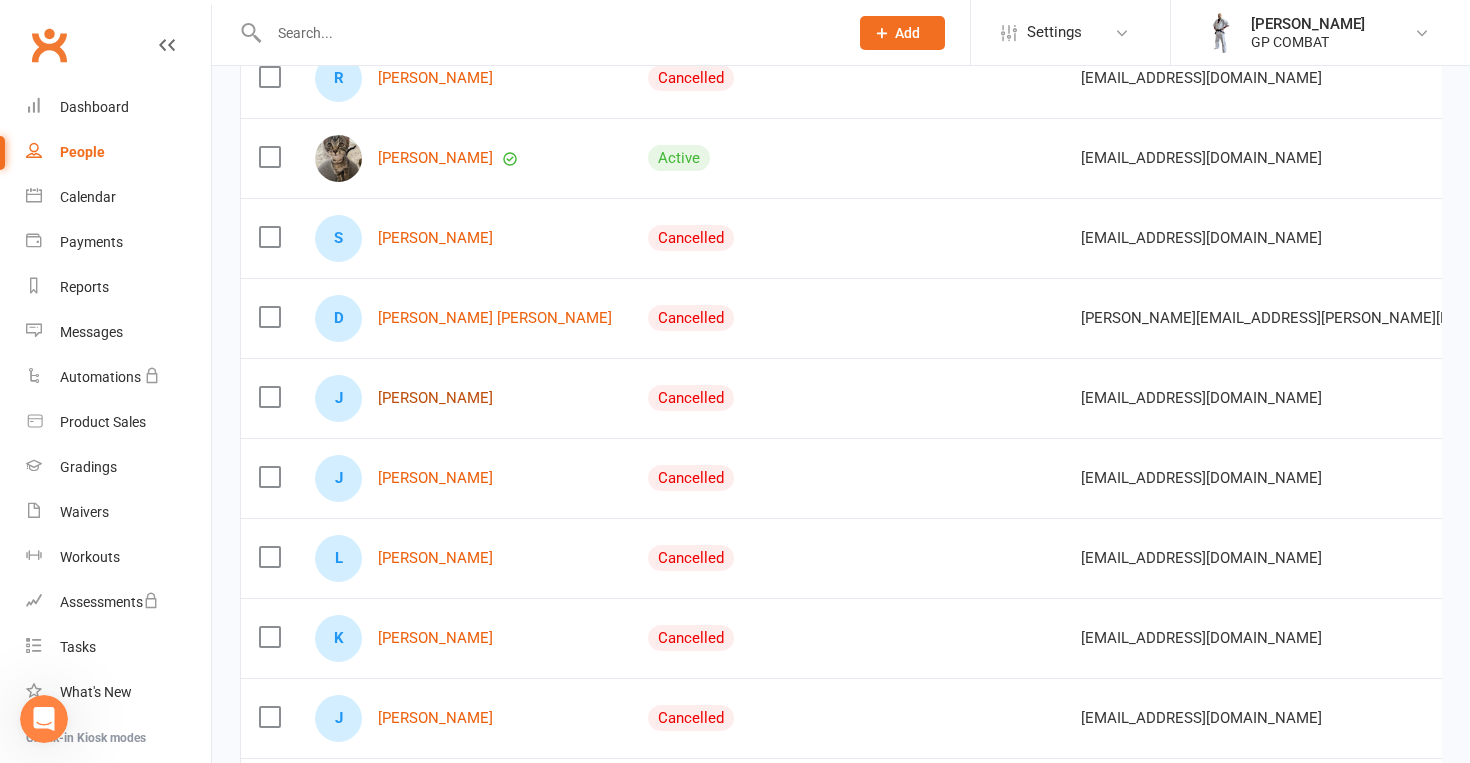 click on "[PERSON_NAME]" at bounding box center (435, 398) 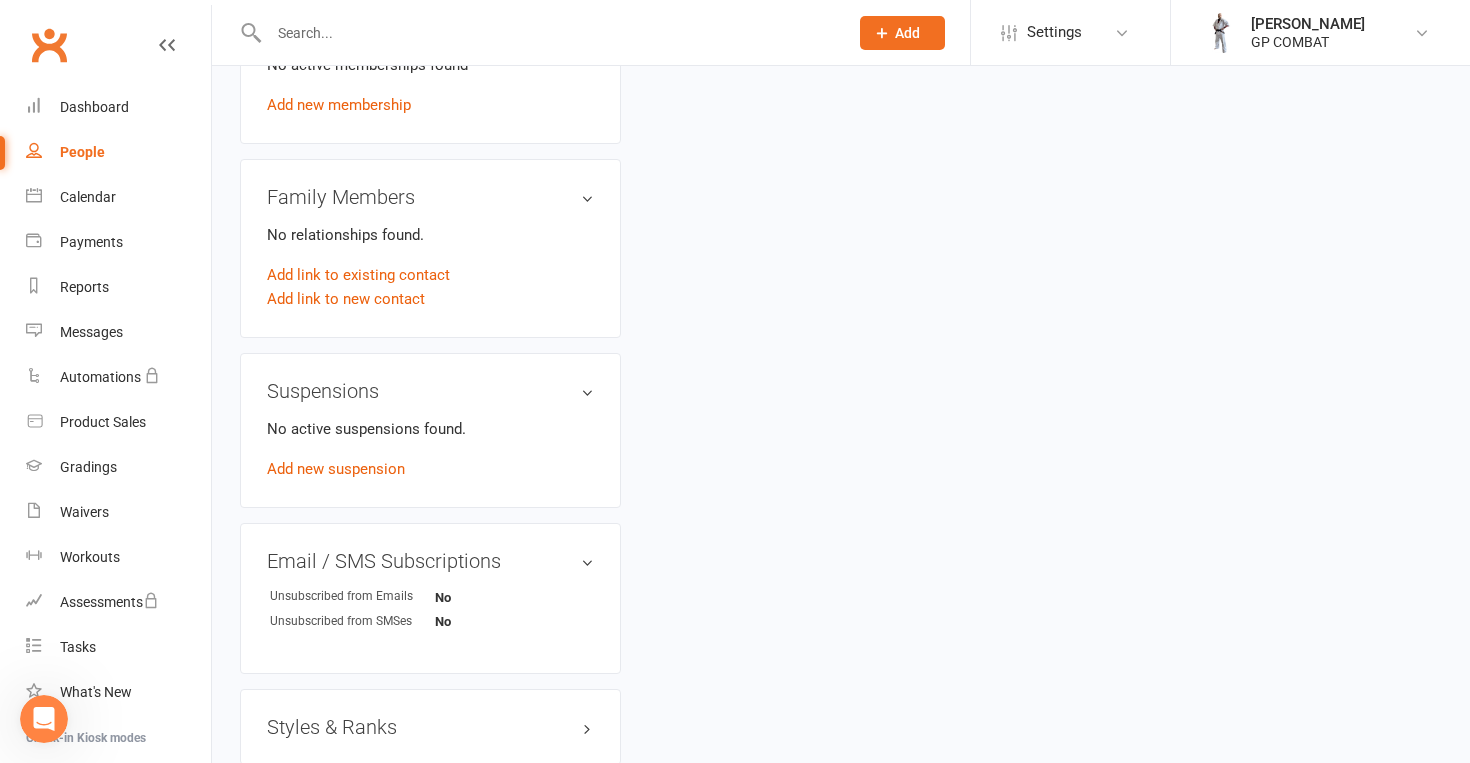 scroll, scrollTop: 0, scrollLeft: 0, axis: both 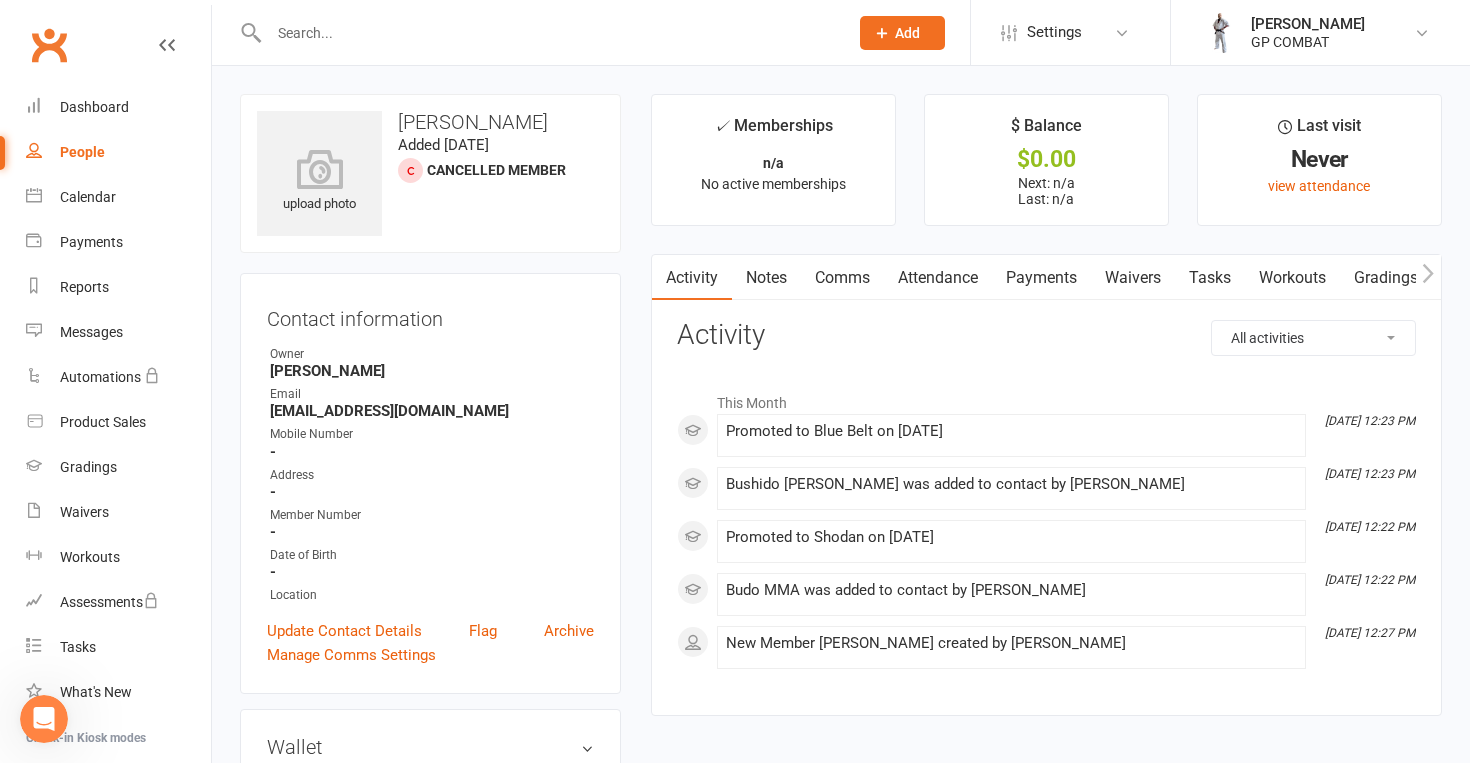 click on "Waivers" at bounding box center [1133, 278] 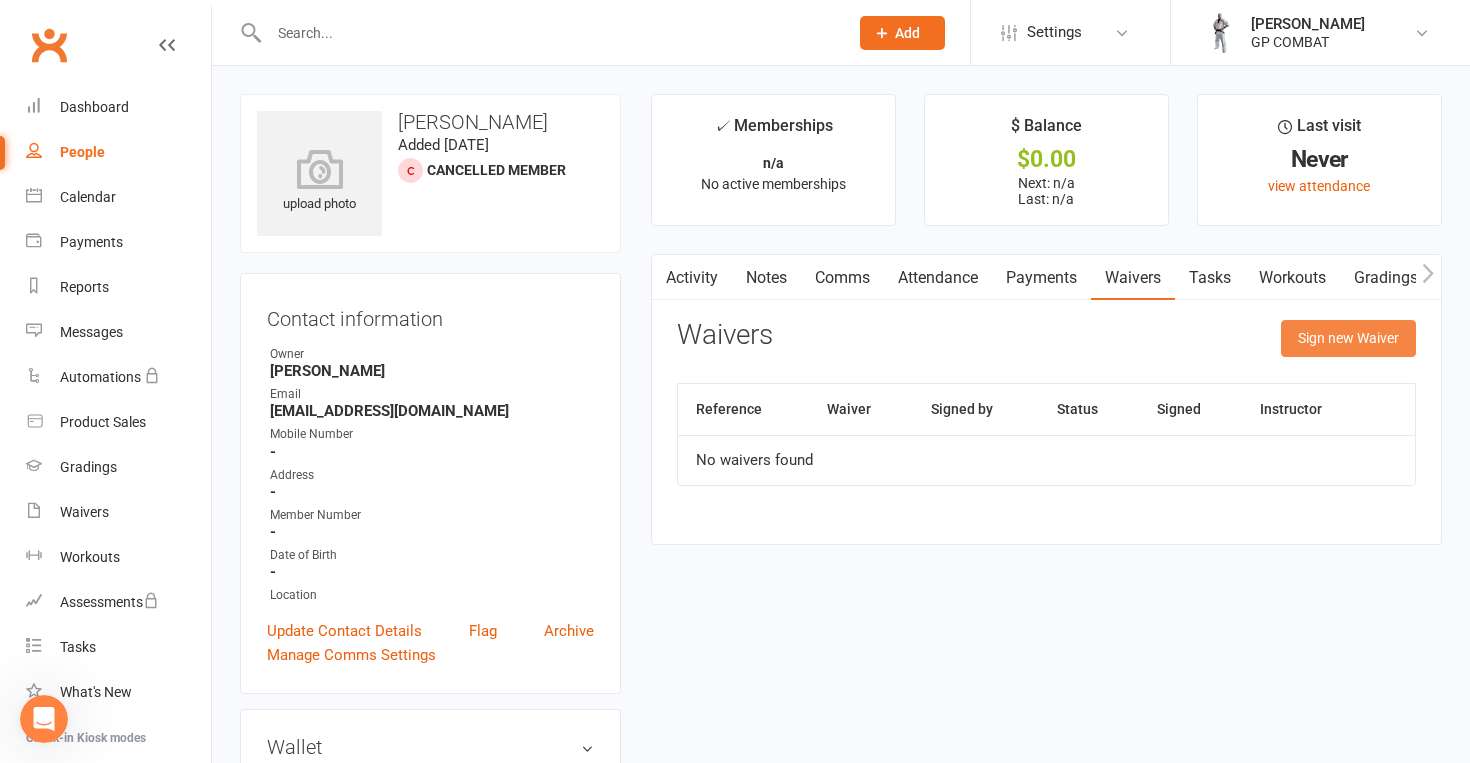 click on "Sign new Waiver" at bounding box center (1348, 338) 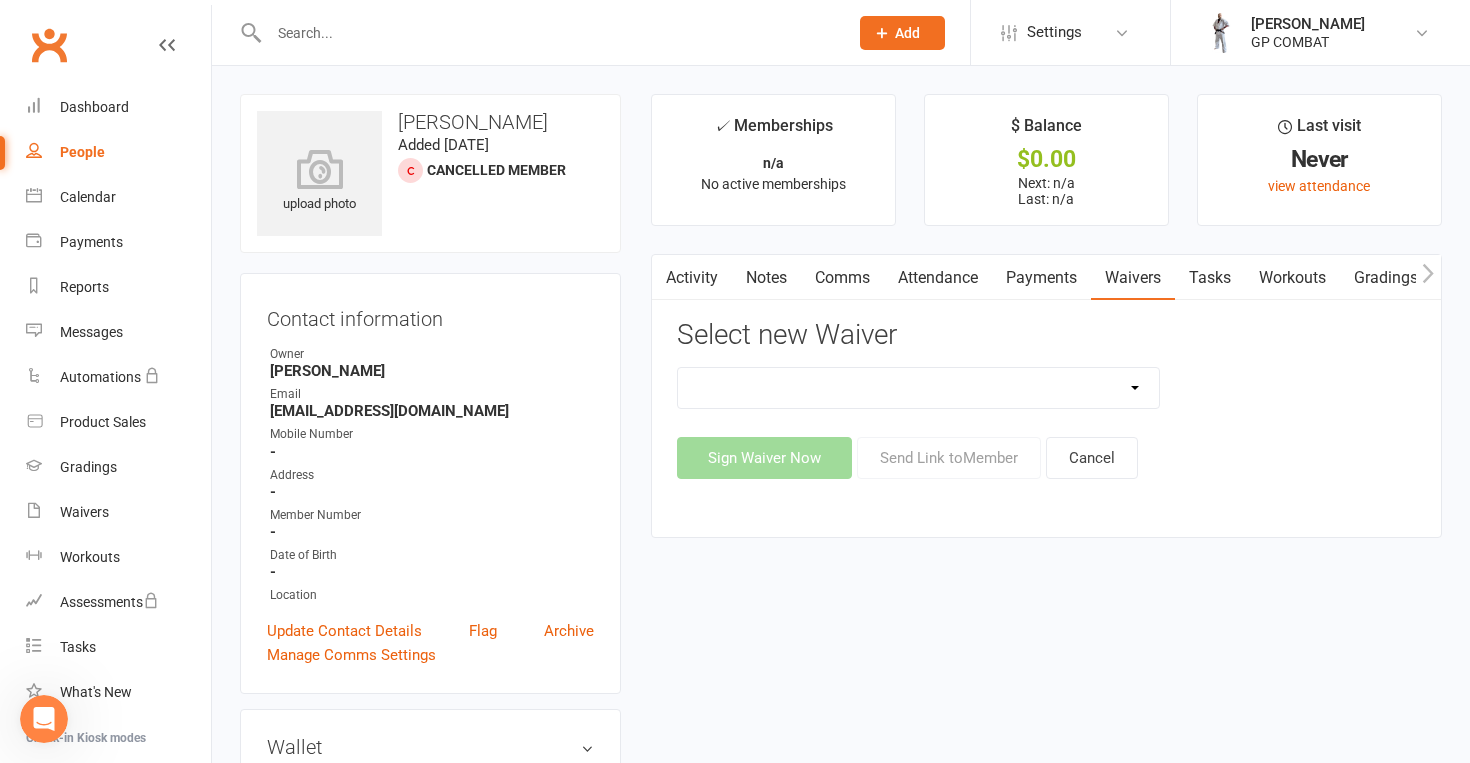 select on "14299" 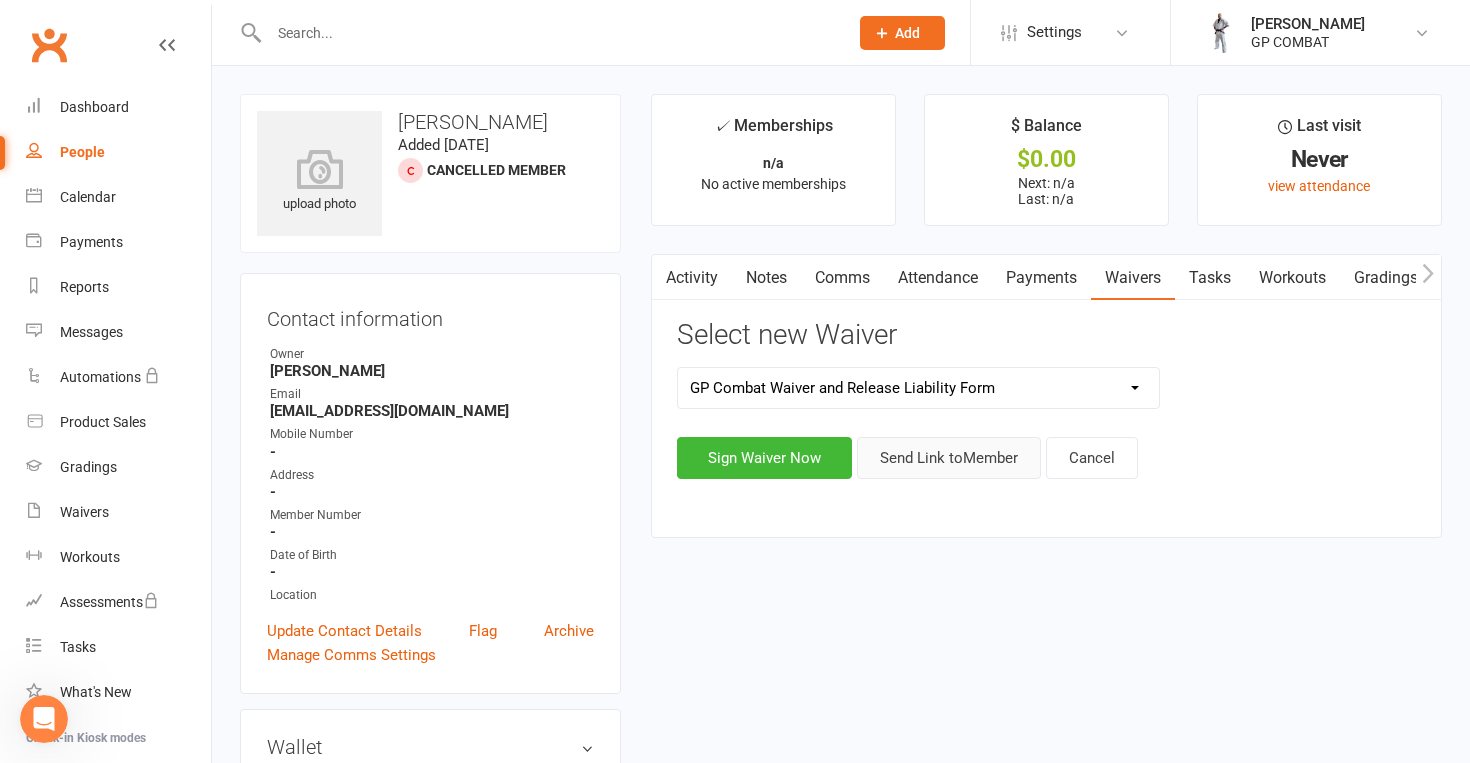 click on "Send Link to  Member" at bounding box center (949, 458) 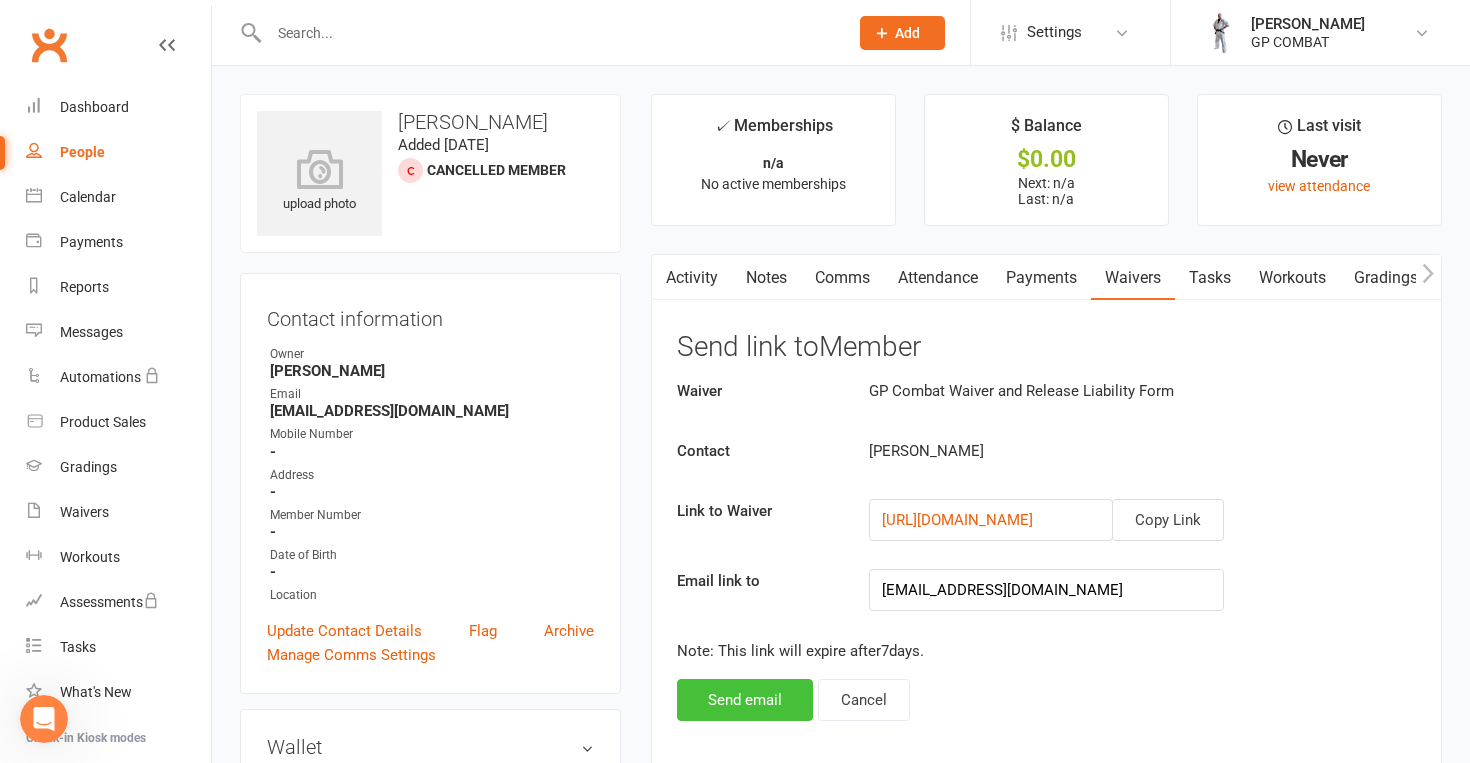 click on "Send email" at bounding box center [745, 700] 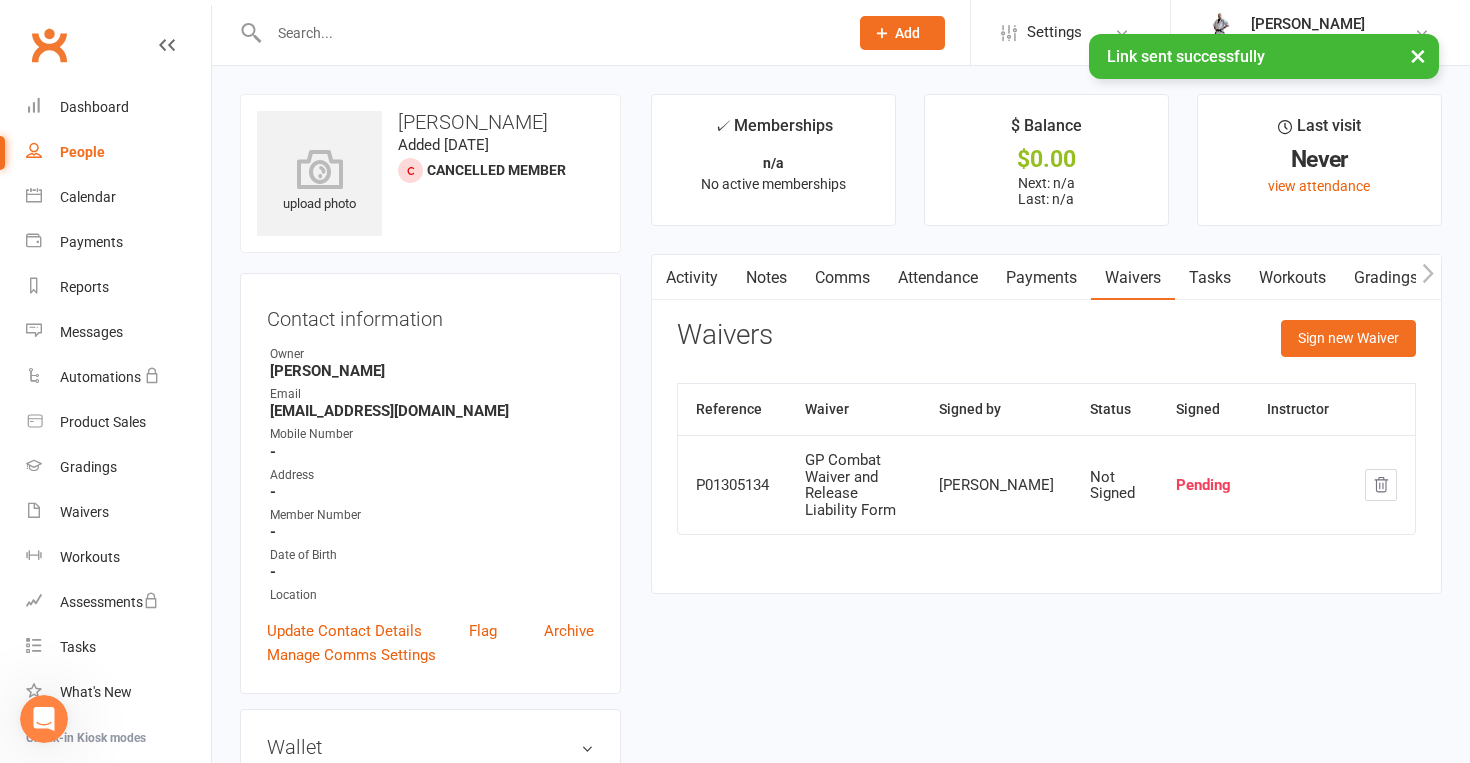 click on "People" at bounding box center (82, 152) 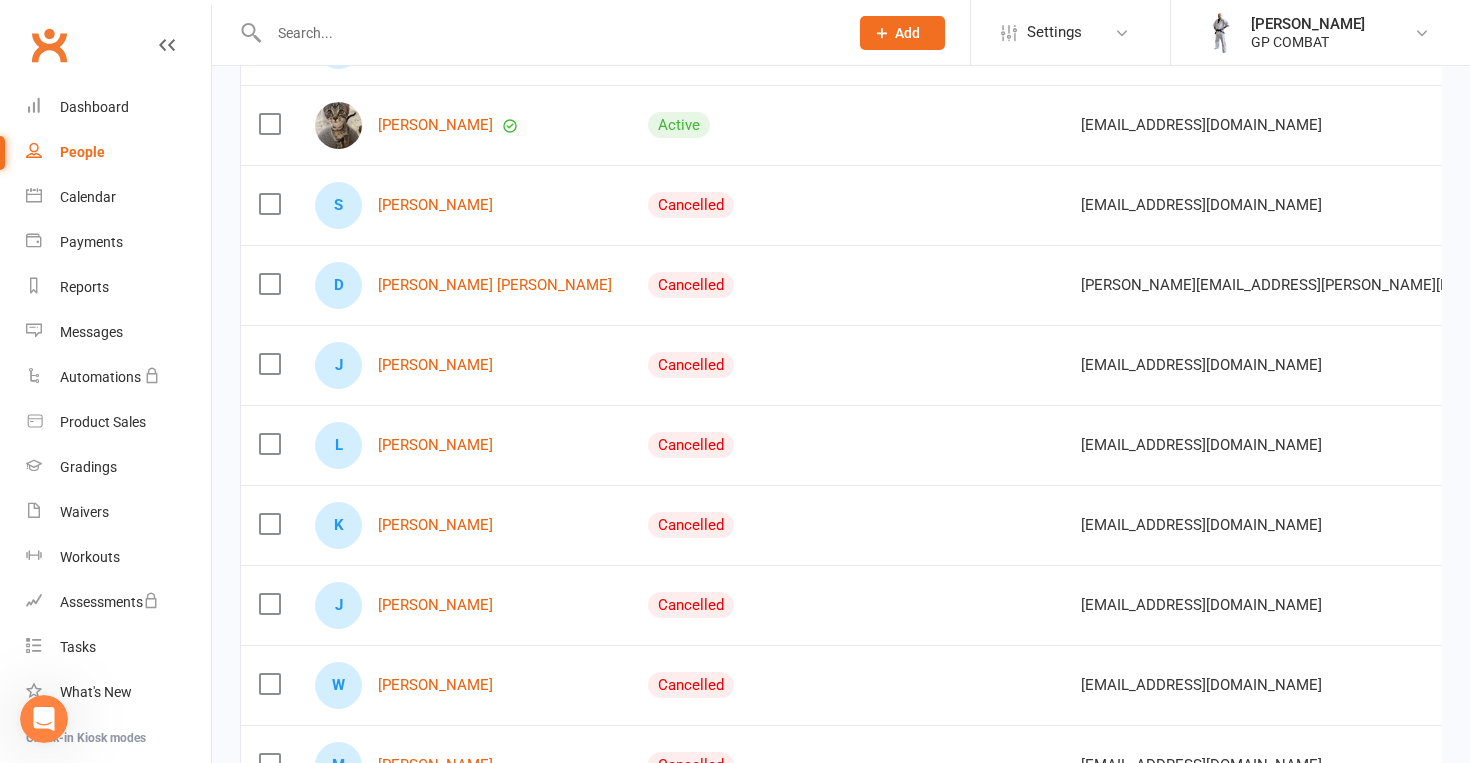 scroll, scrollTop: 913, scrollLeft: 0, axis: vertical 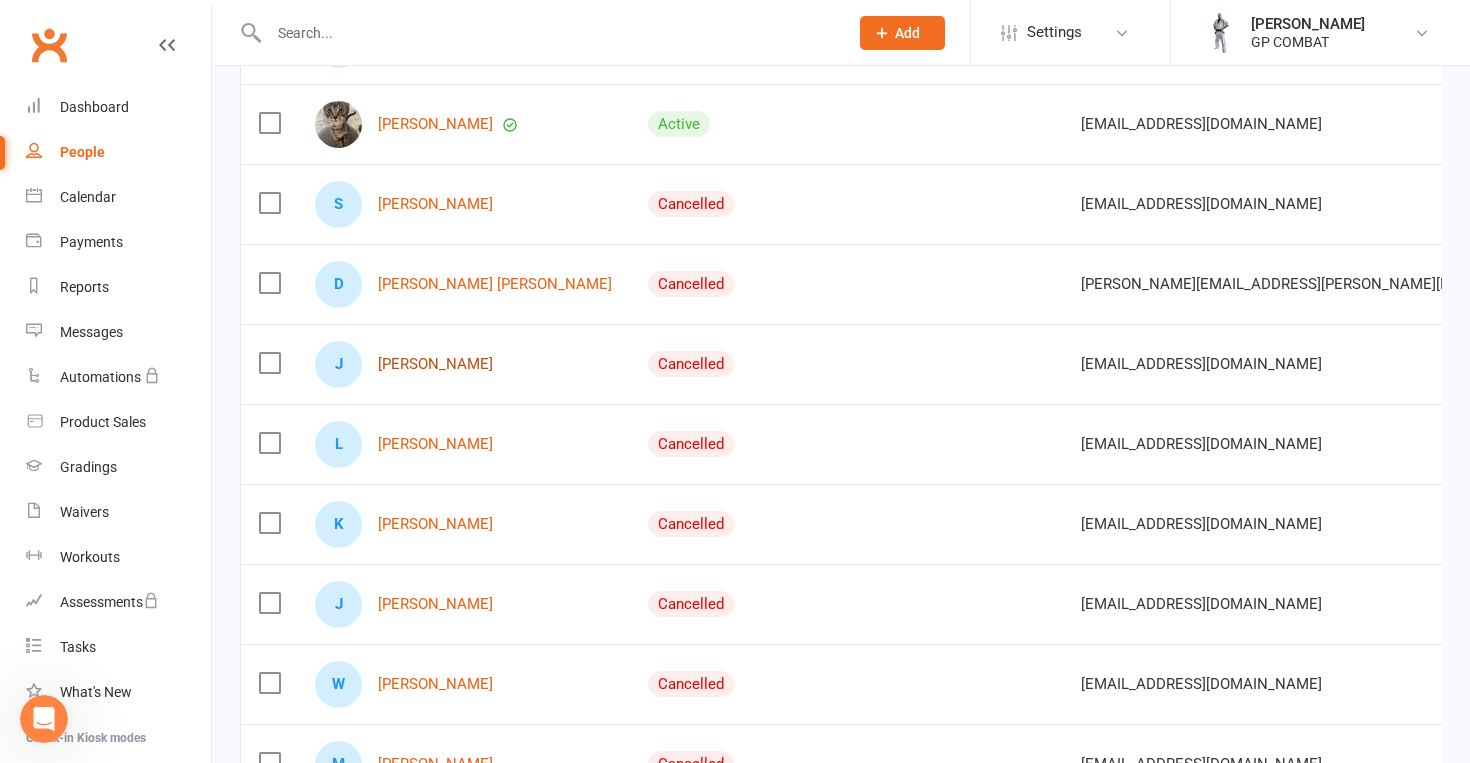 click on "[PERSON_NAME]" at bounding box center (435, 364) 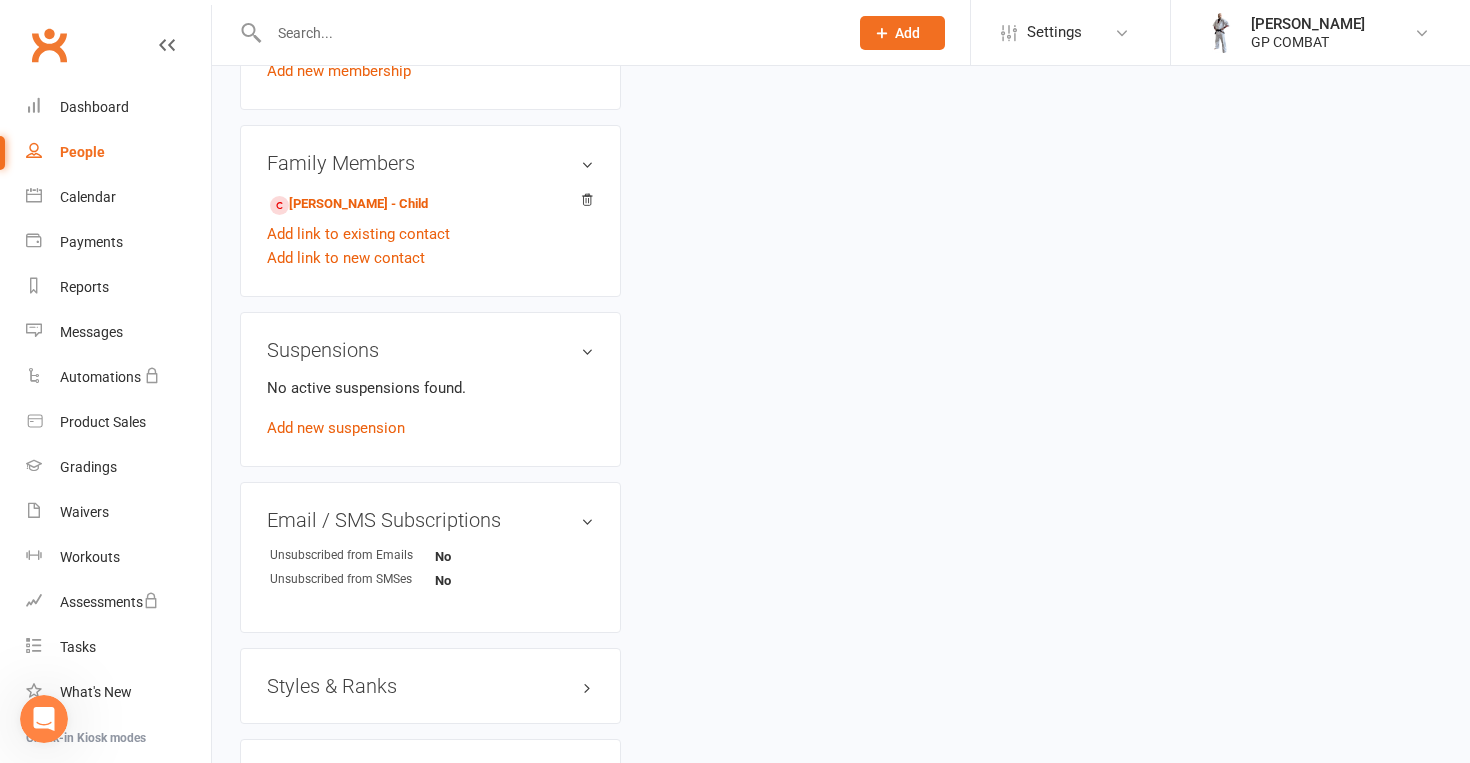 scroll, scrollTop: 0, scrollLeft: 0, axis: both 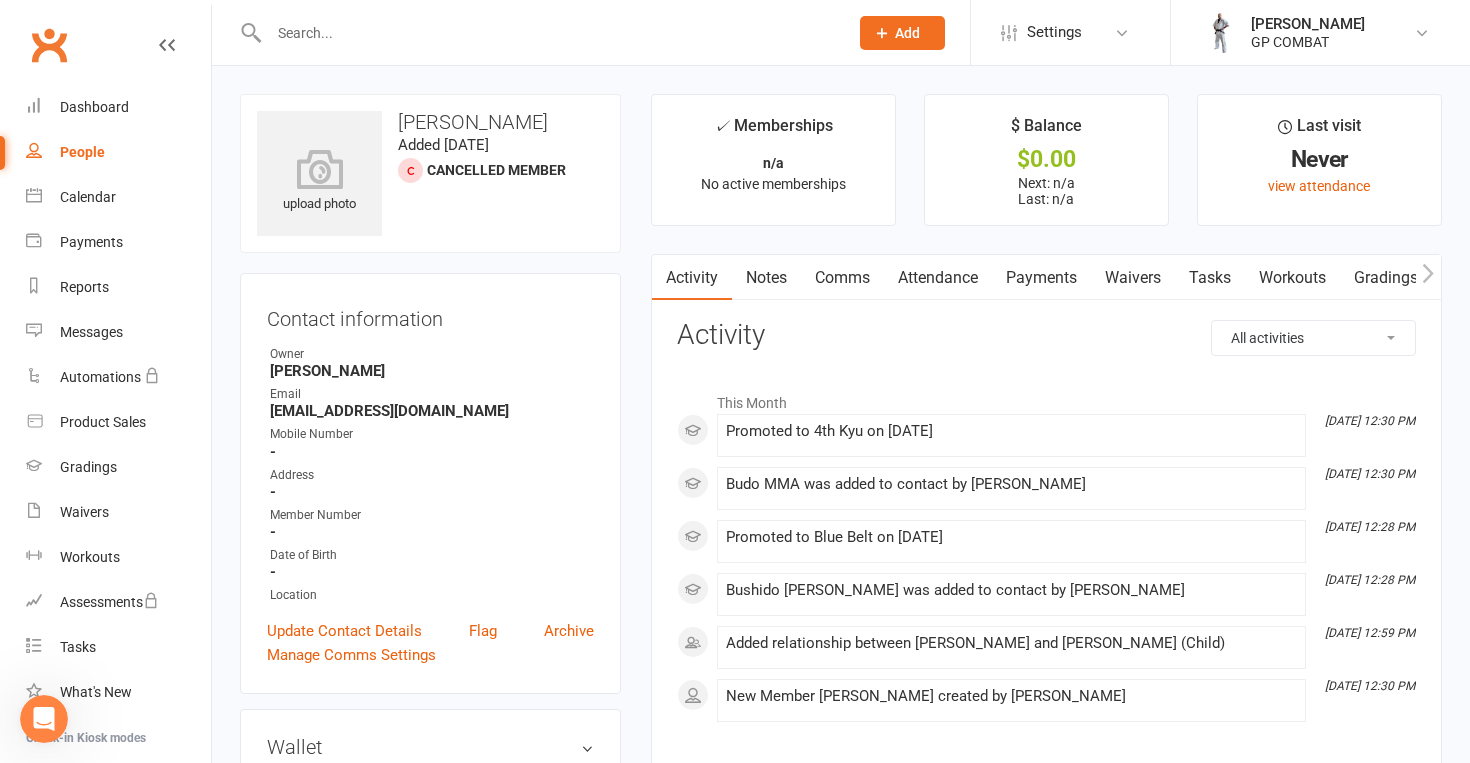 click on "Waivers" at bounding box center (1133, 278) 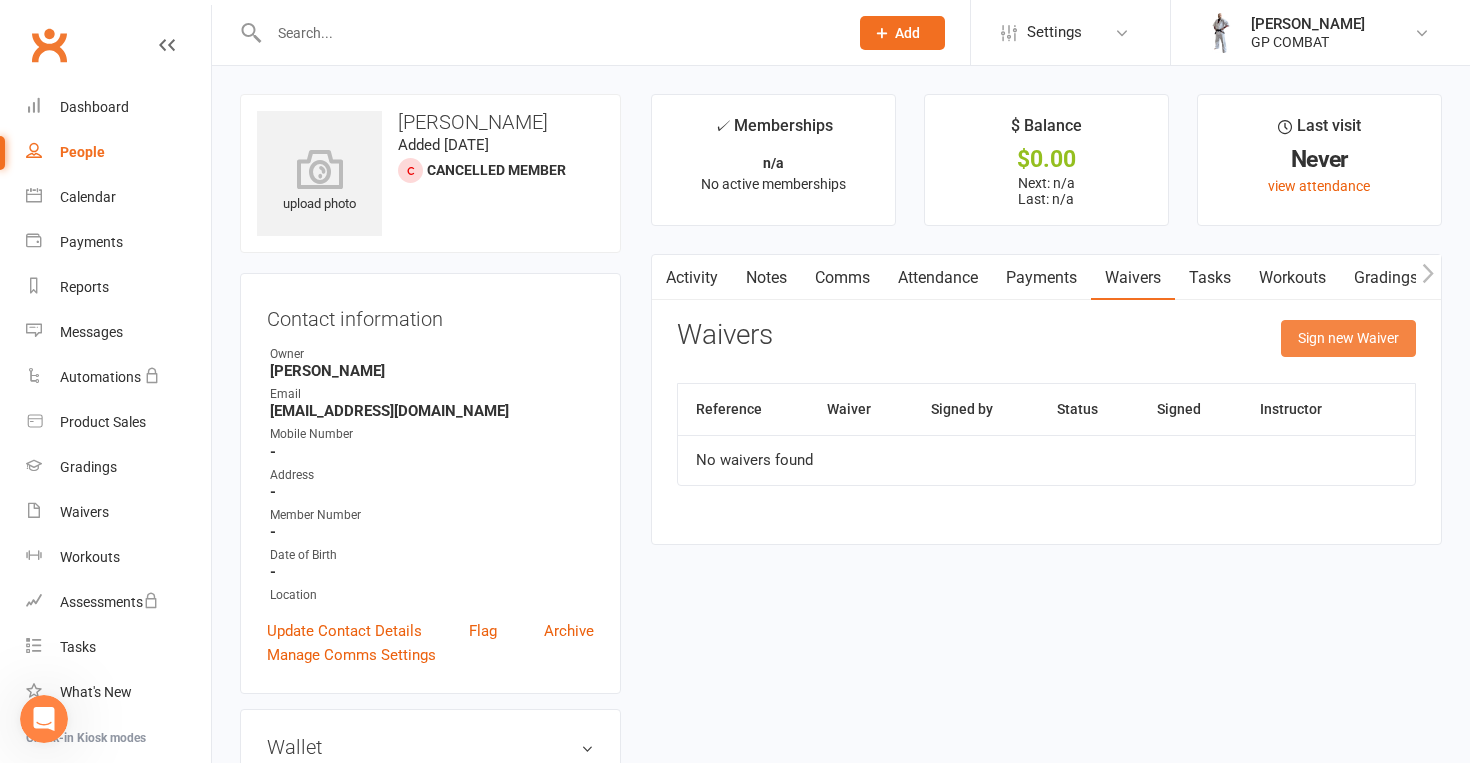 click on "Sign new Waiver" at bounding box center (1348, 338) 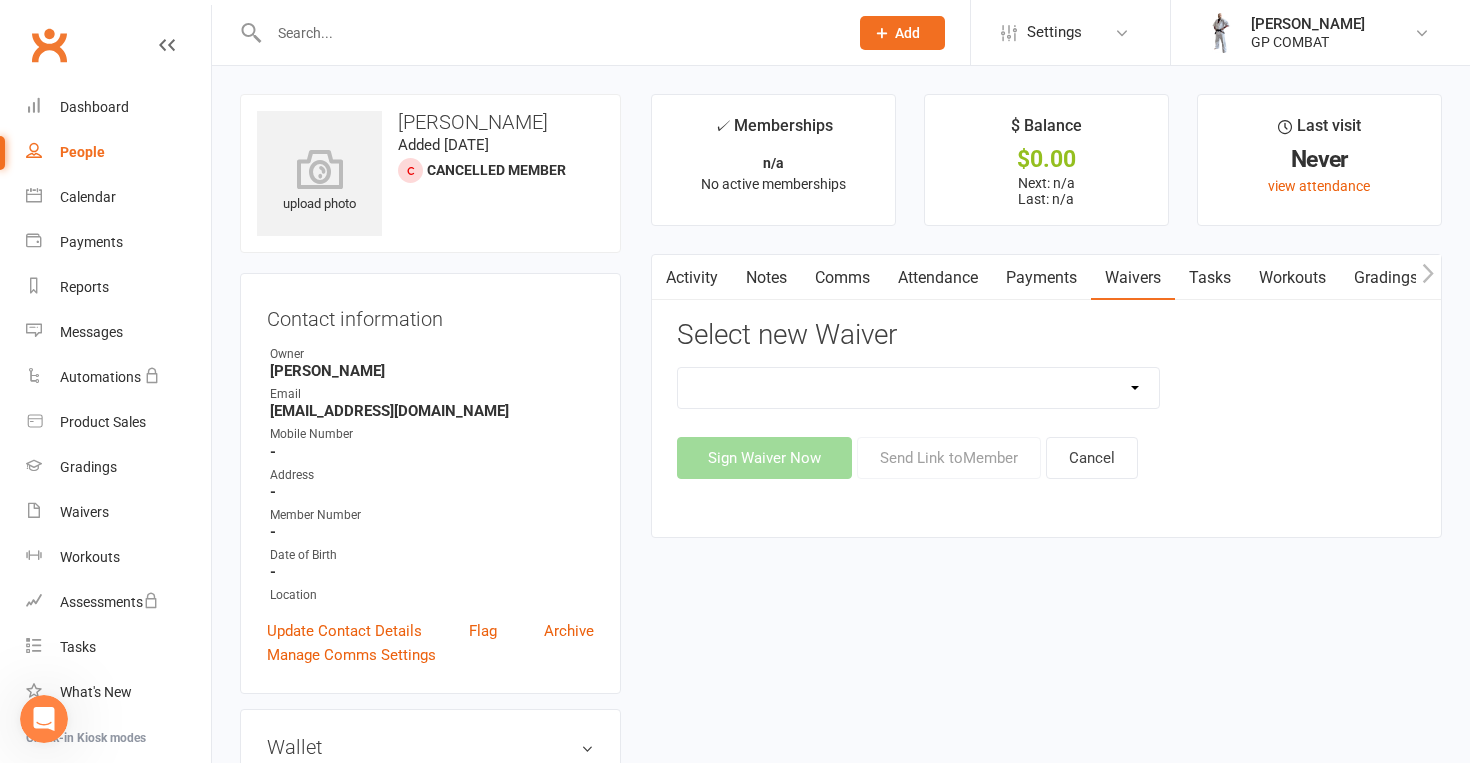 select on "14299" 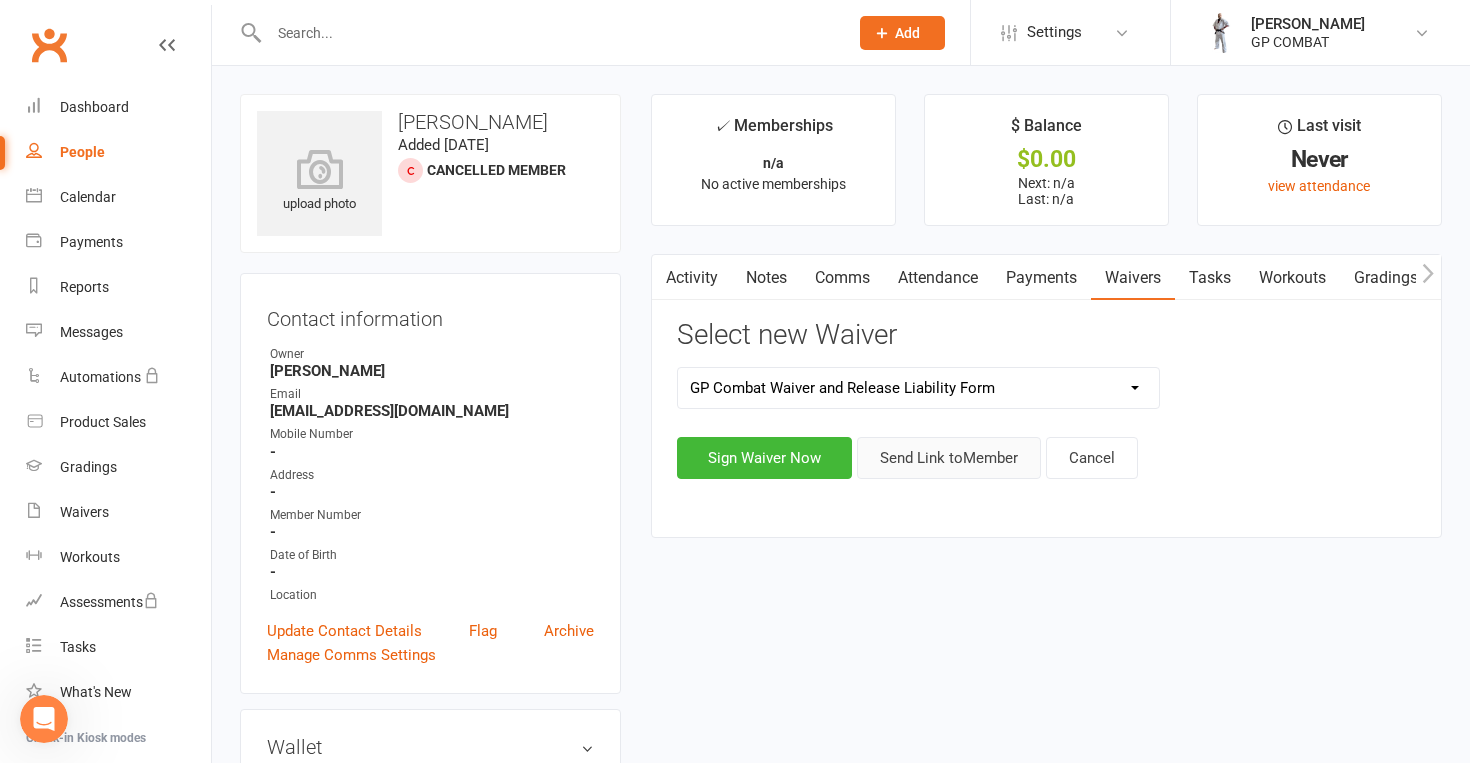 click on "Send Link to  Member" at bounding box center (949, 458) 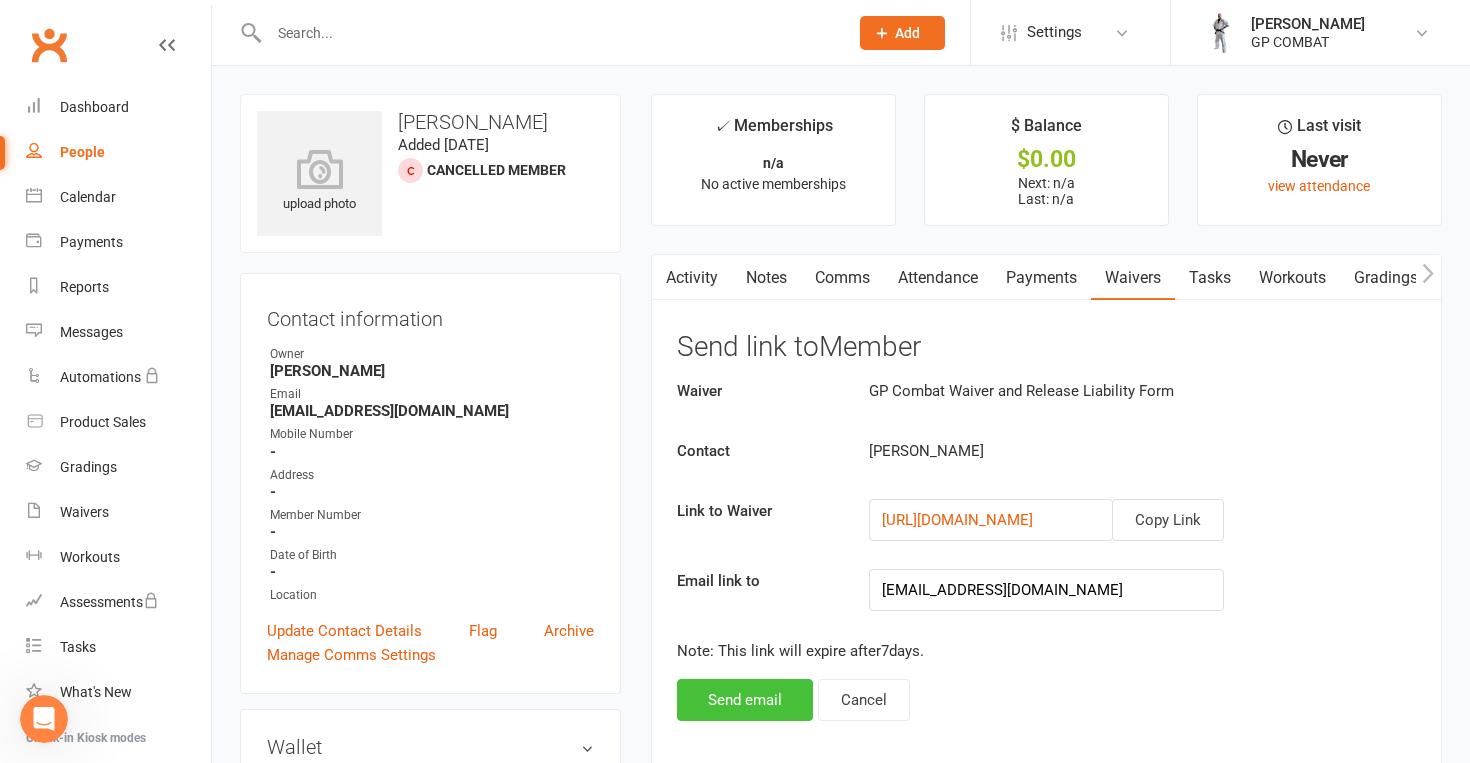 click on "Send email" at bounding box center [745, 700] 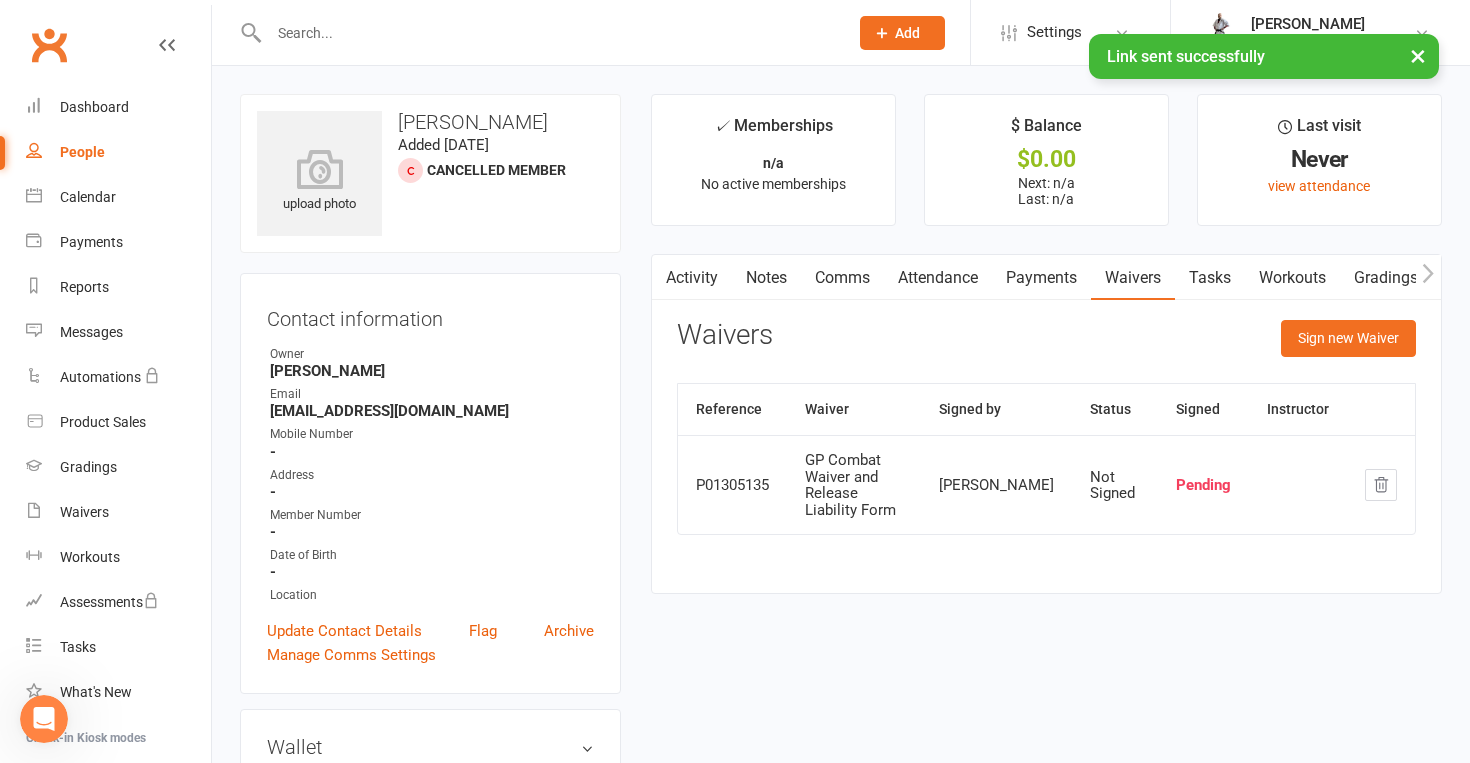 click on "People" at bounding box center (82, 152) 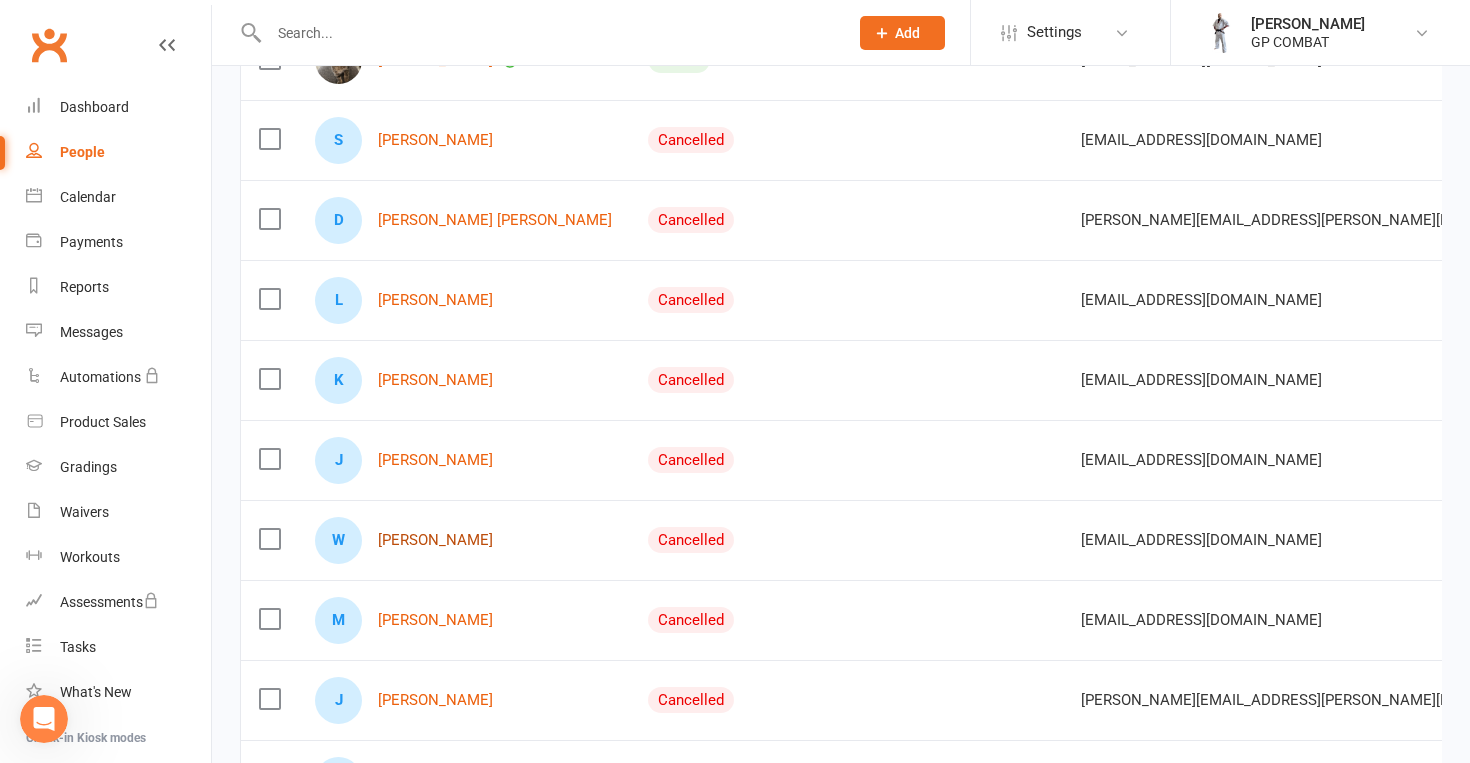 scroll, scrollTop: 978, scrollLeft: 0, axis: vertical 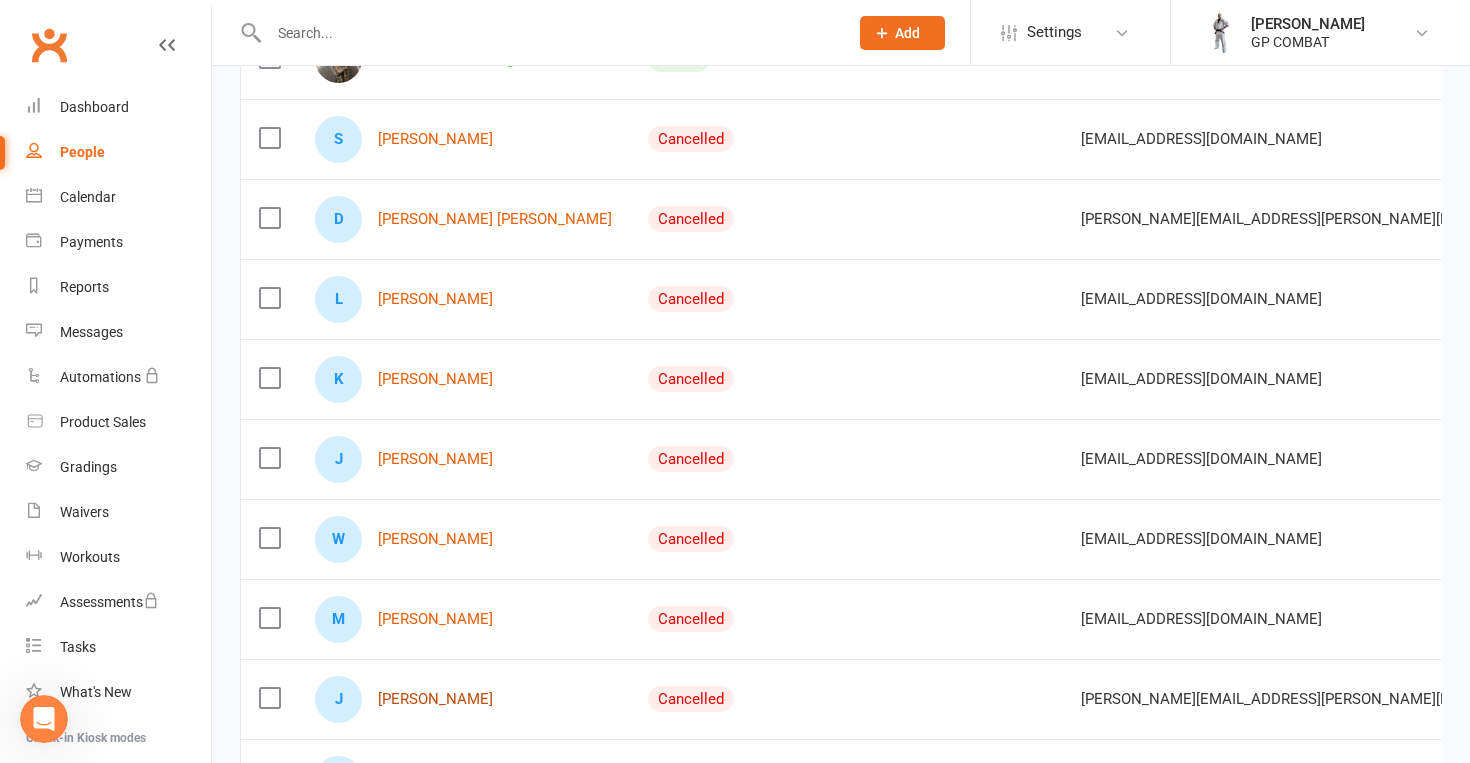 click on "[PERSON_NAME]" at bounding box center (435, 699) 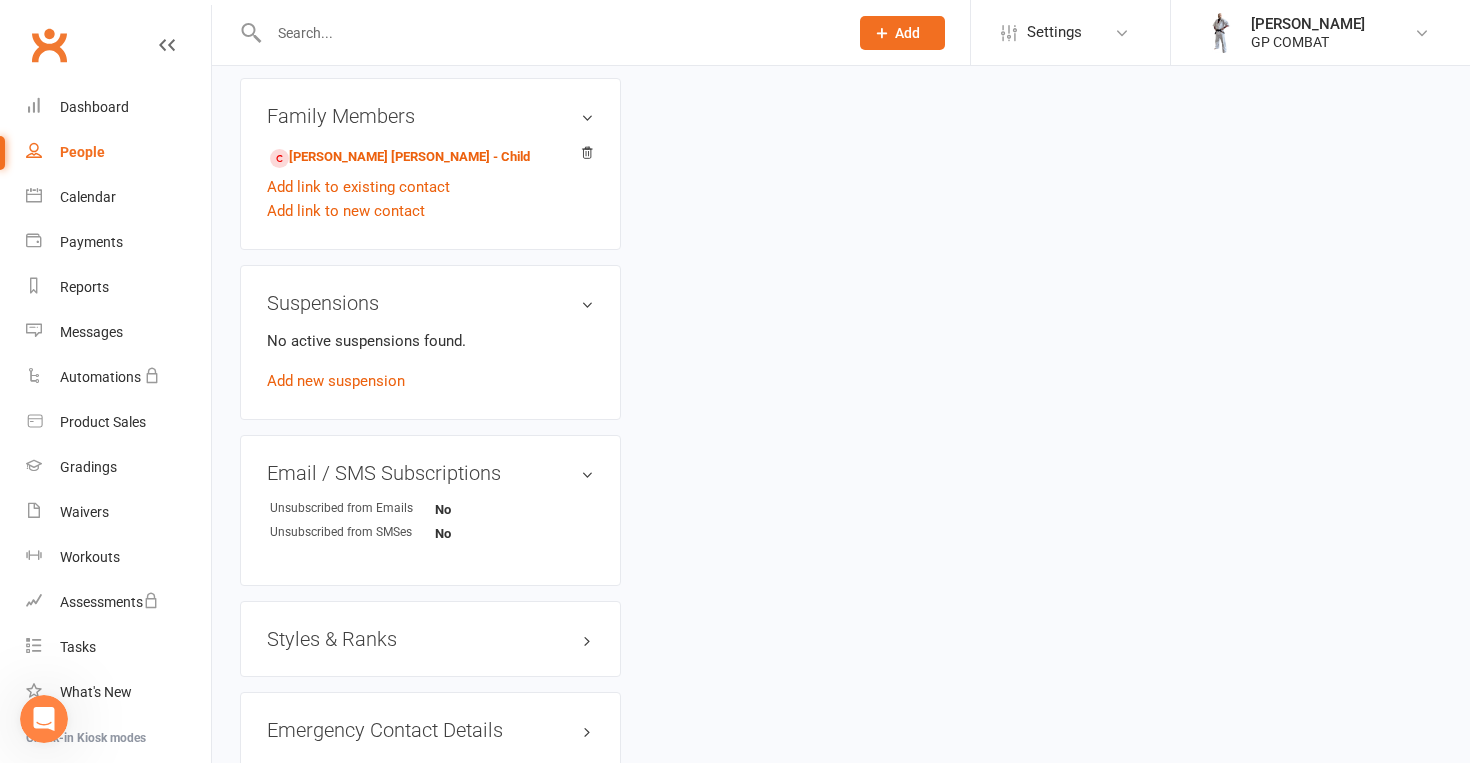 scroll, scrollTop: 0, scrollLeft: 0, axis: both 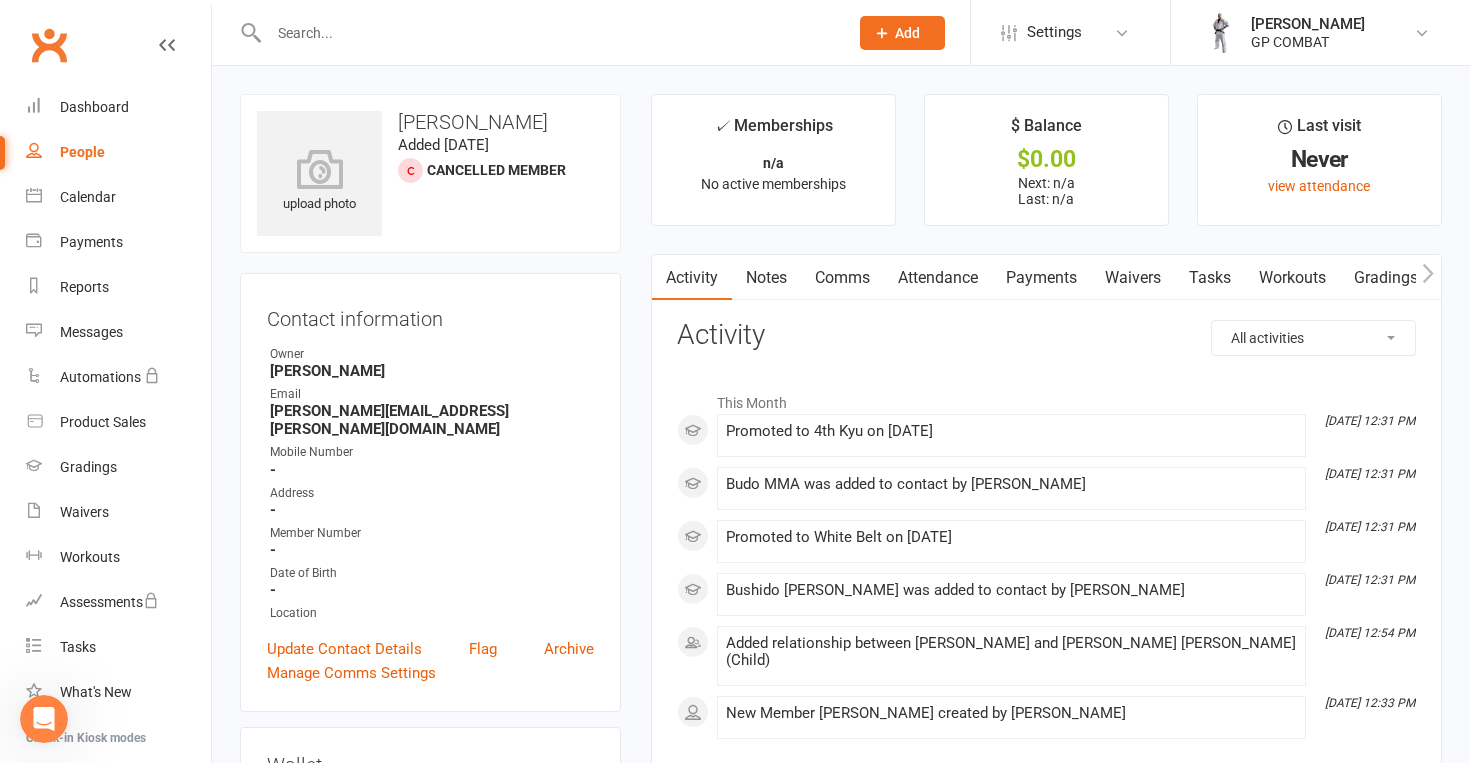 click on "Waivers" at bounding box center [1133, 278] 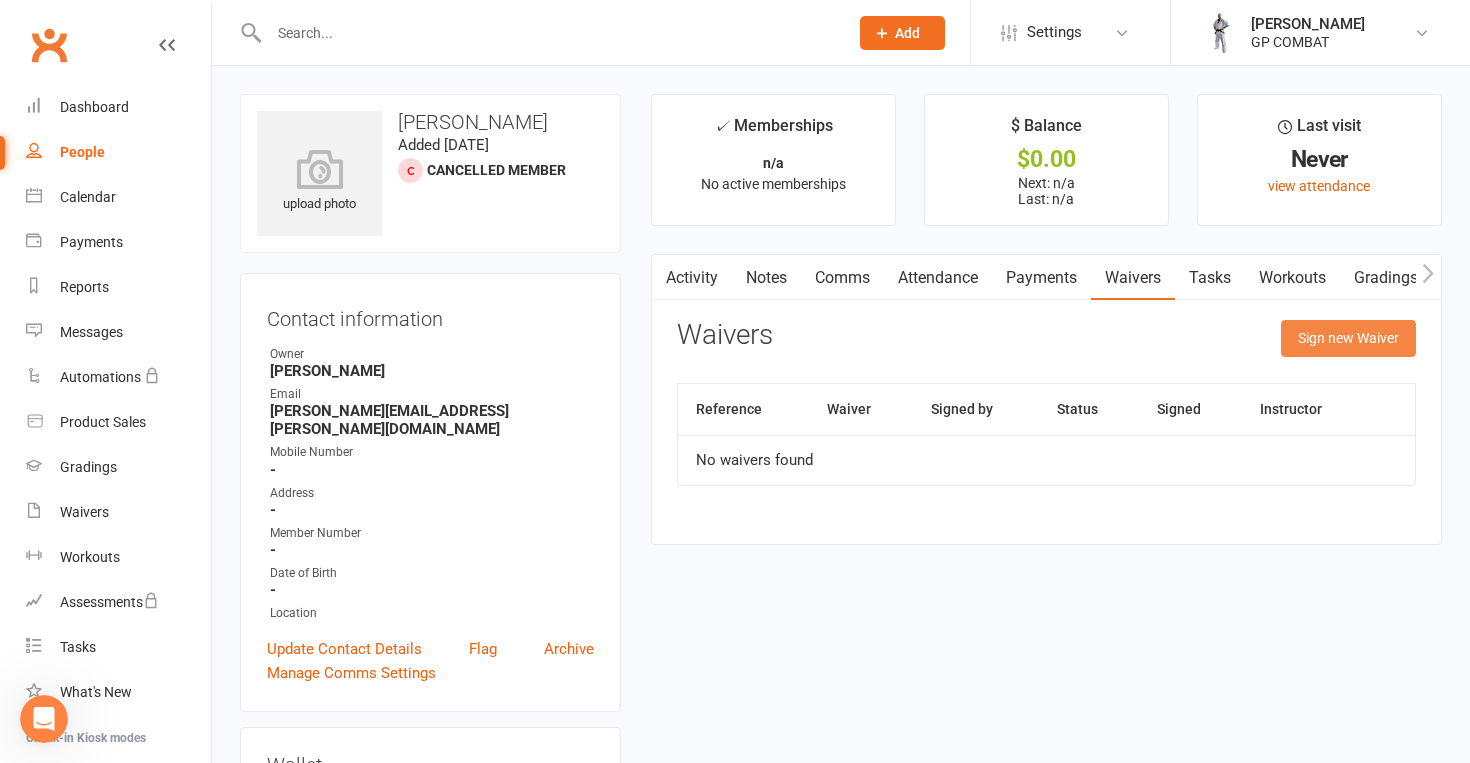 click on "Sign new Waiver" at bounding box center [1348, 338] 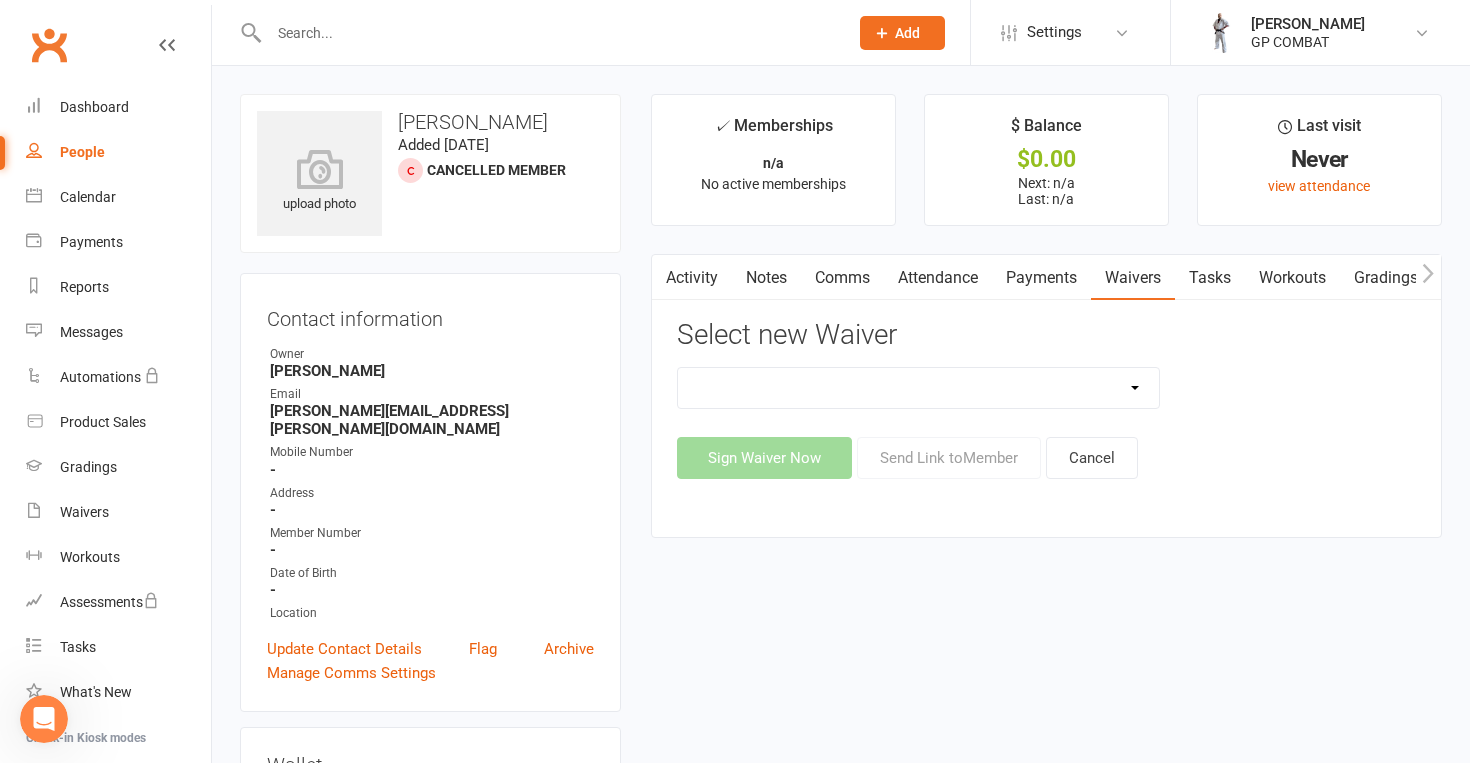 select on "14299" 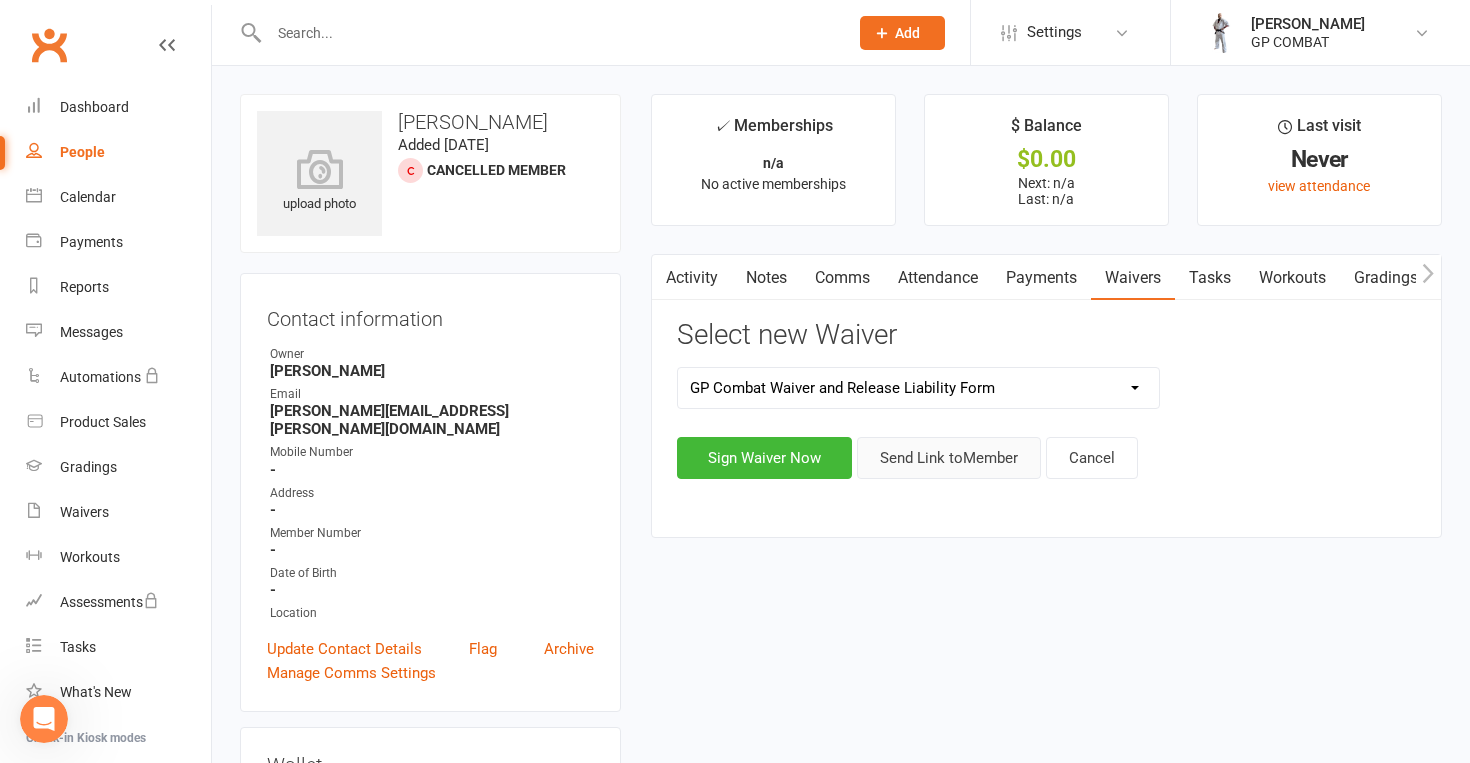 click on "Send Link to  Member" at bounding box center (949, 458) 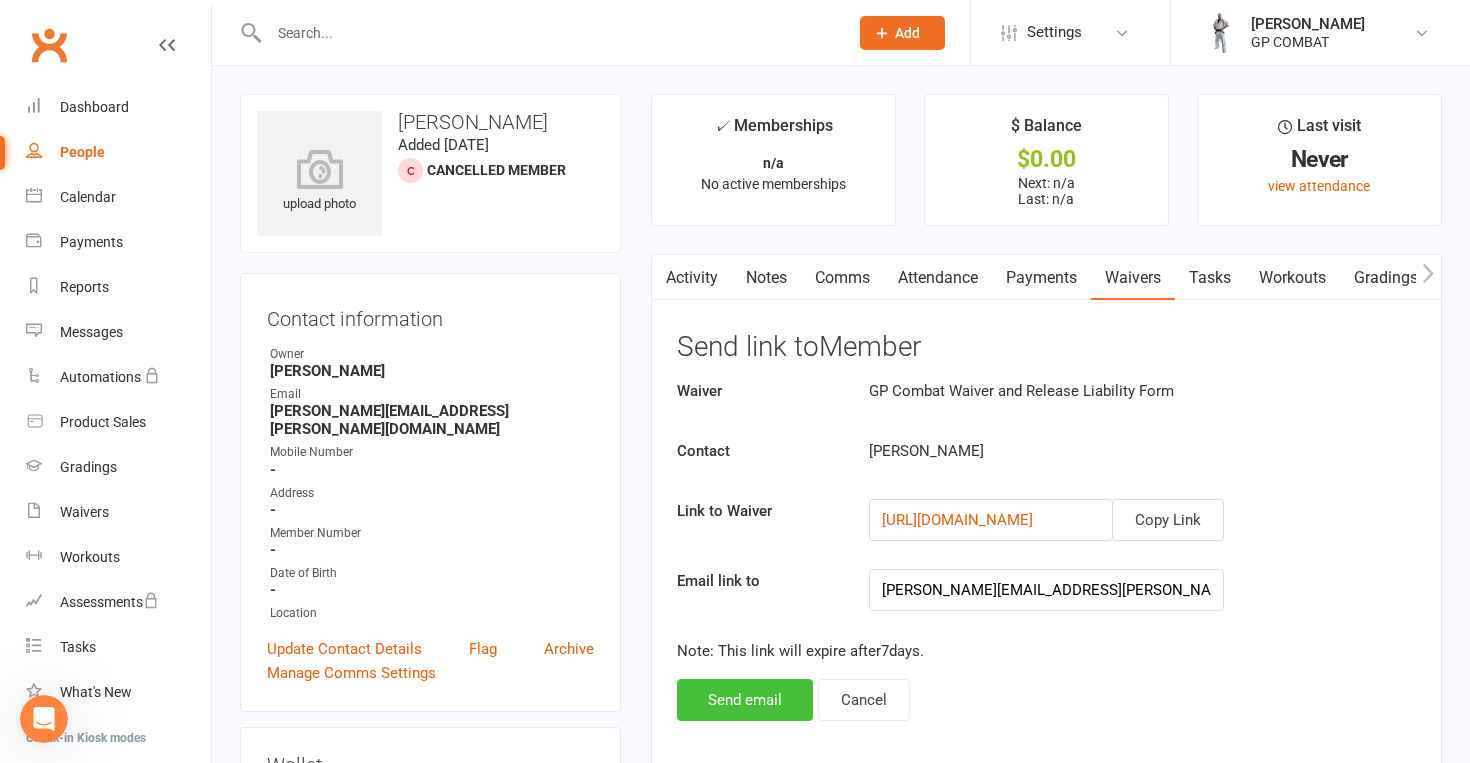 click on "Send email" at bounding box center (745, 700) 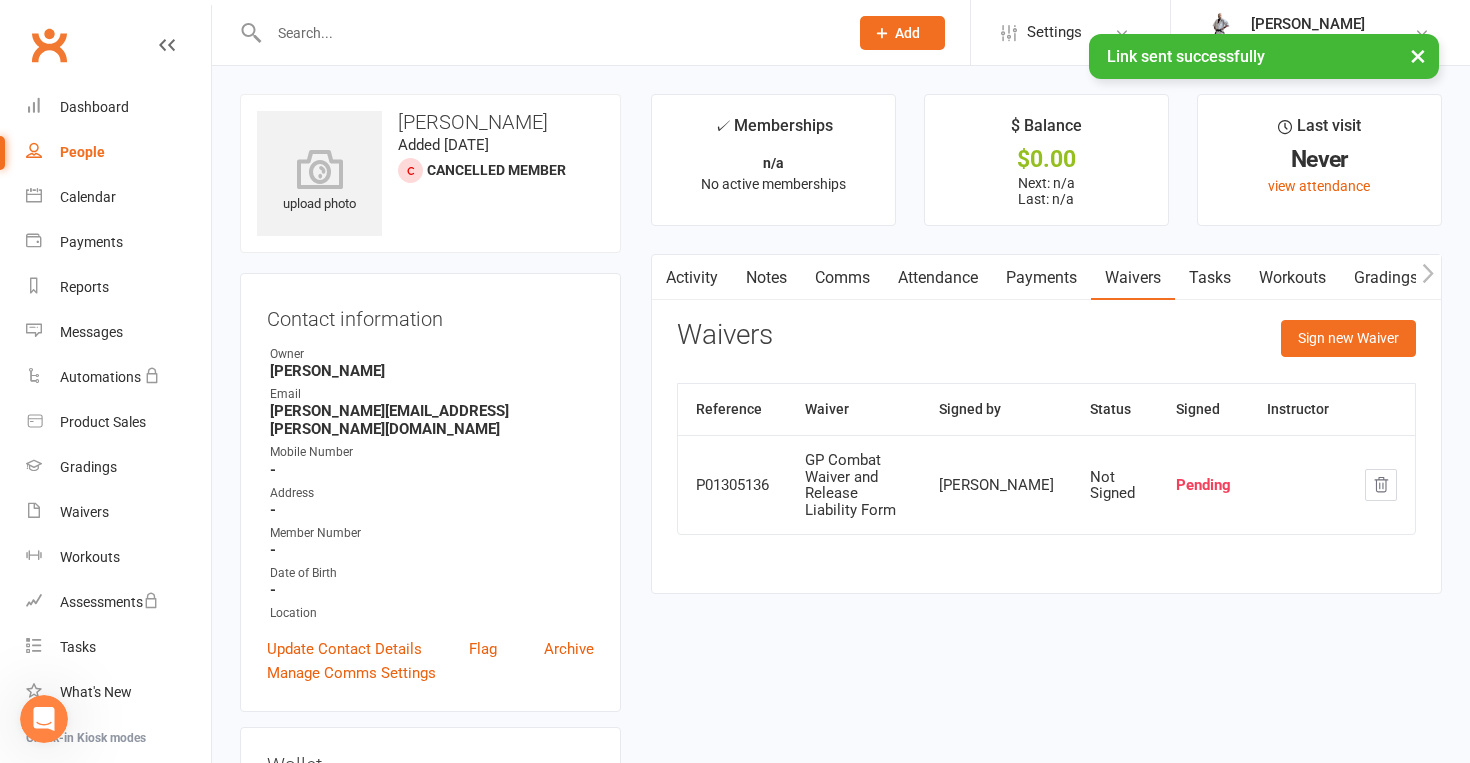 click on "People" at bounding box center [82, 152] 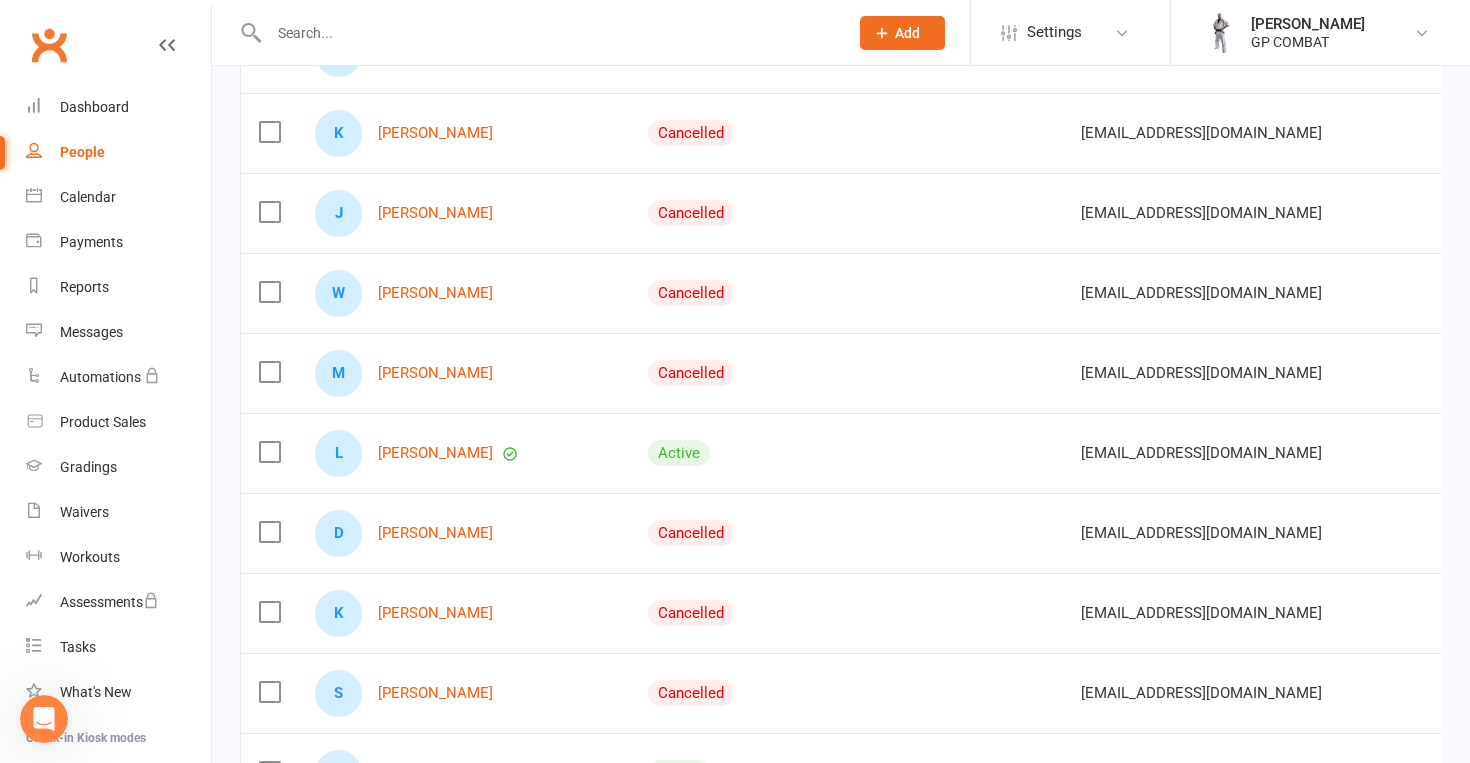 scroll, scrollTop: 1254, scrollLeft: 0, axis: vertical 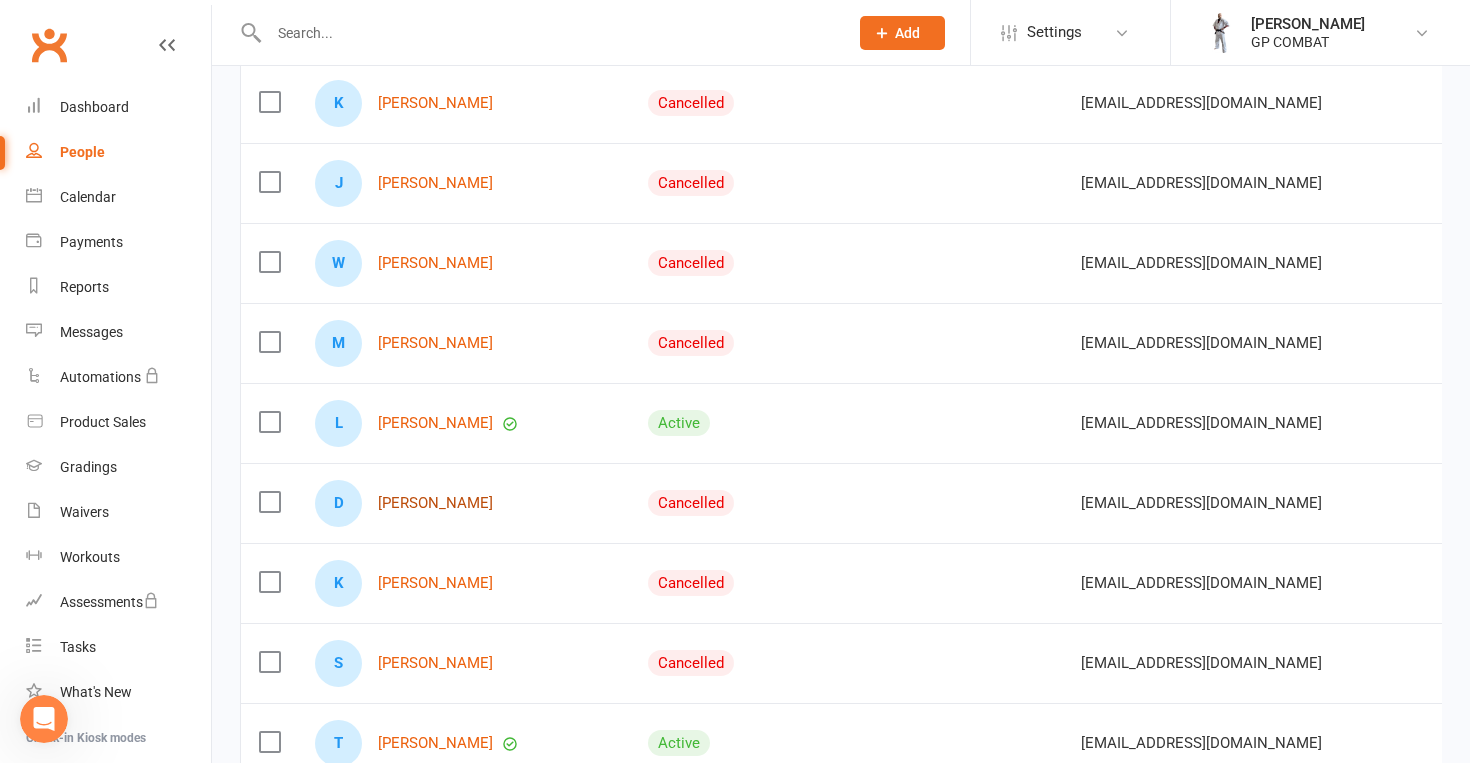 click on "[PERSON_NAME]" at bounding box center (435, 503) 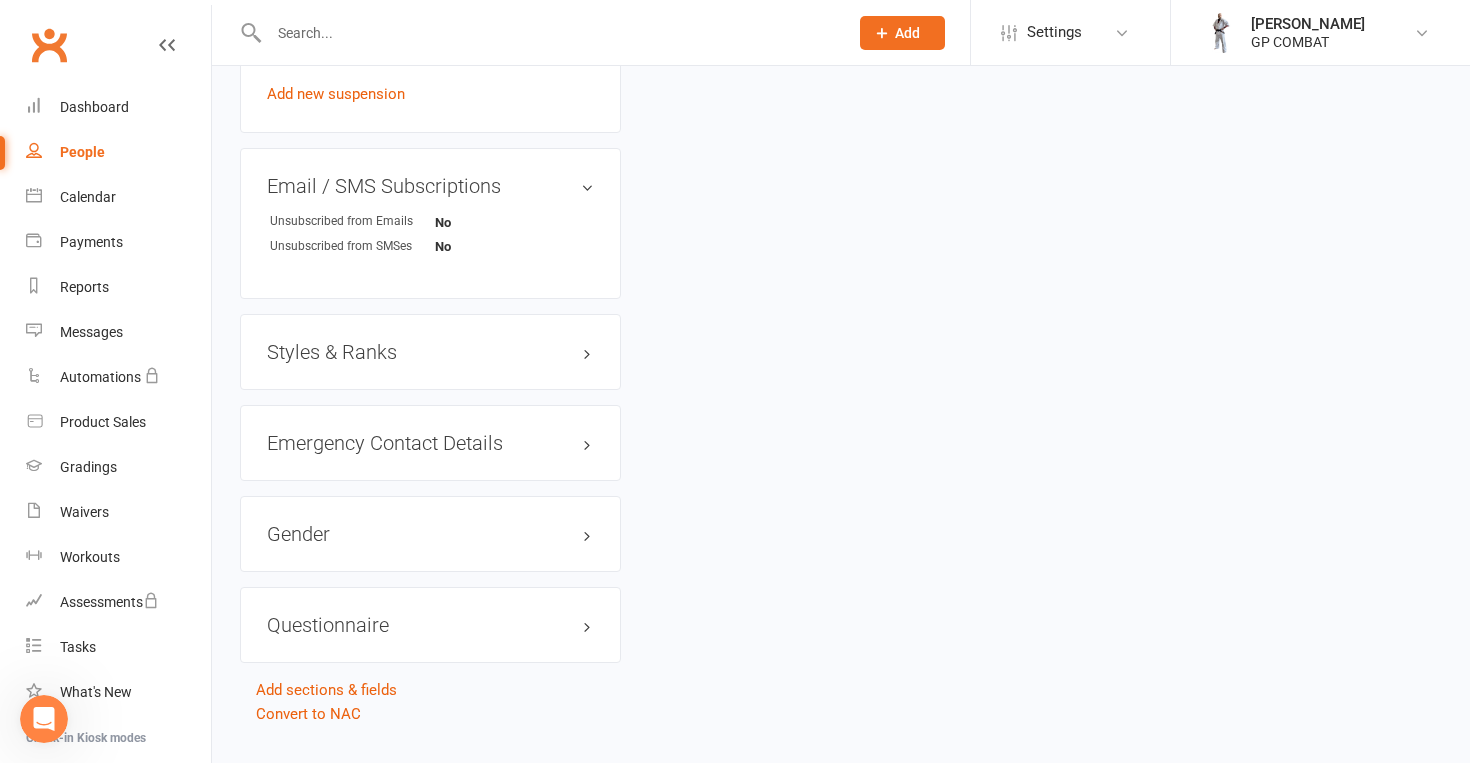 scroll, scrollTop: 0, scrollLeft: 0, axis: both 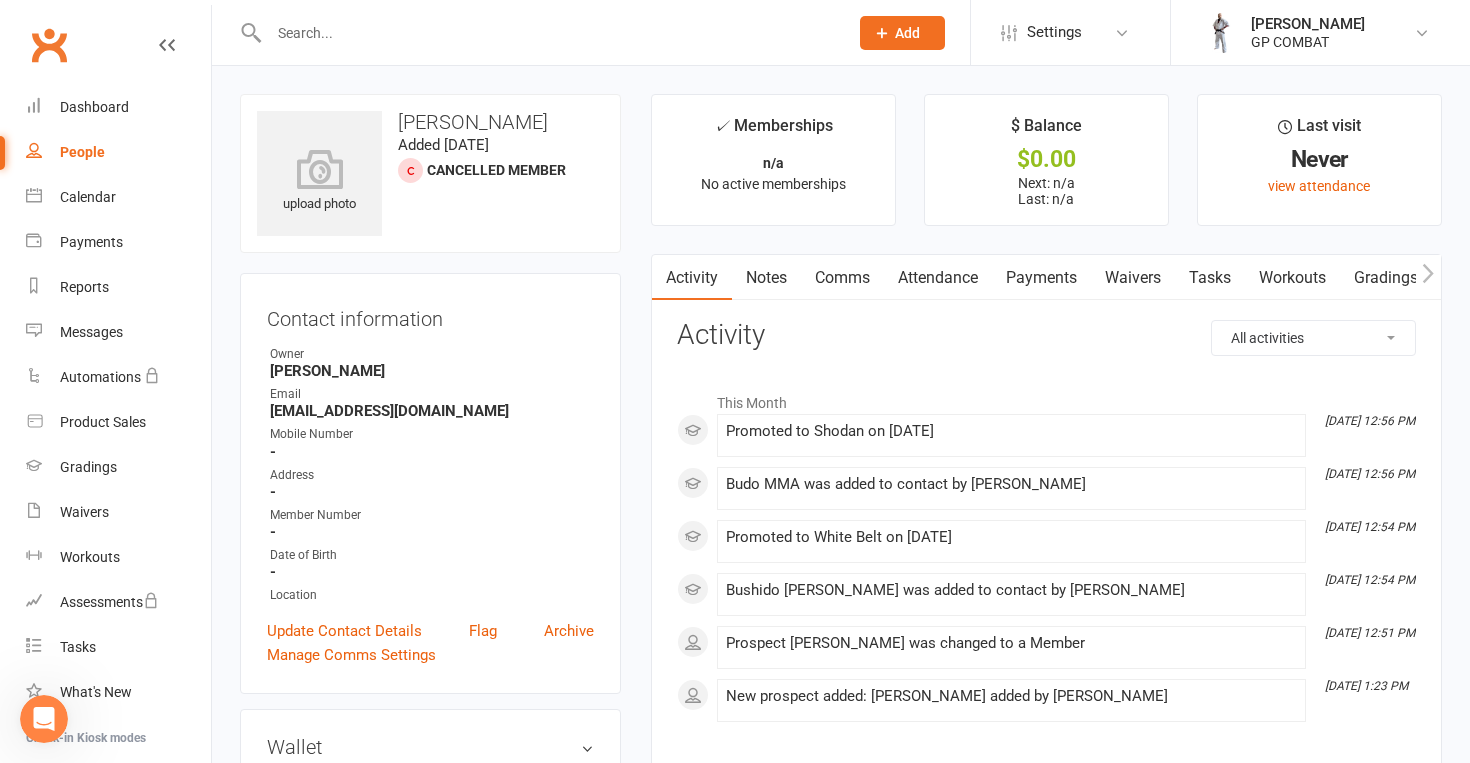 click on "Waivers" at bounding box center [1133, 278] 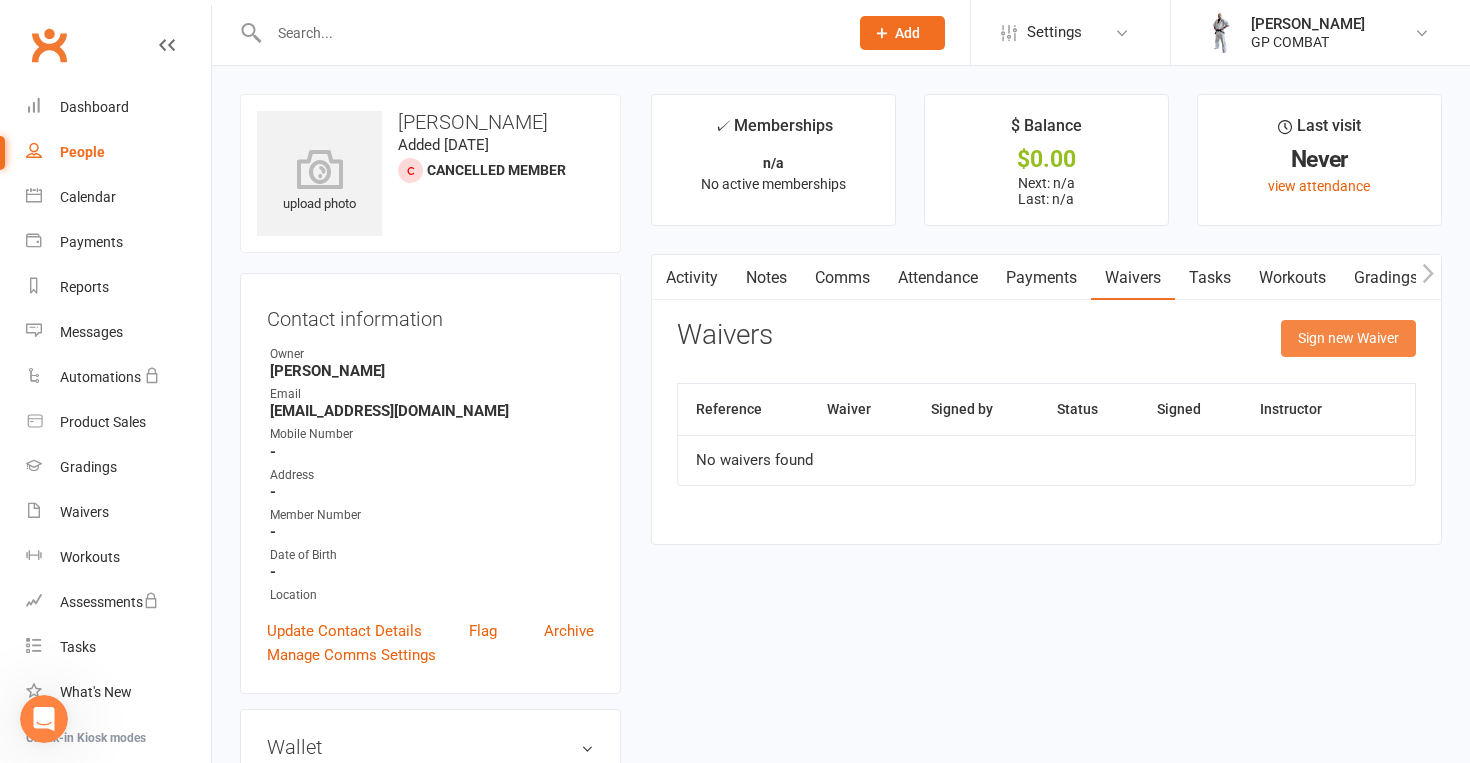 click on "Sign new Waiver" at bounding box center (1348, 338) 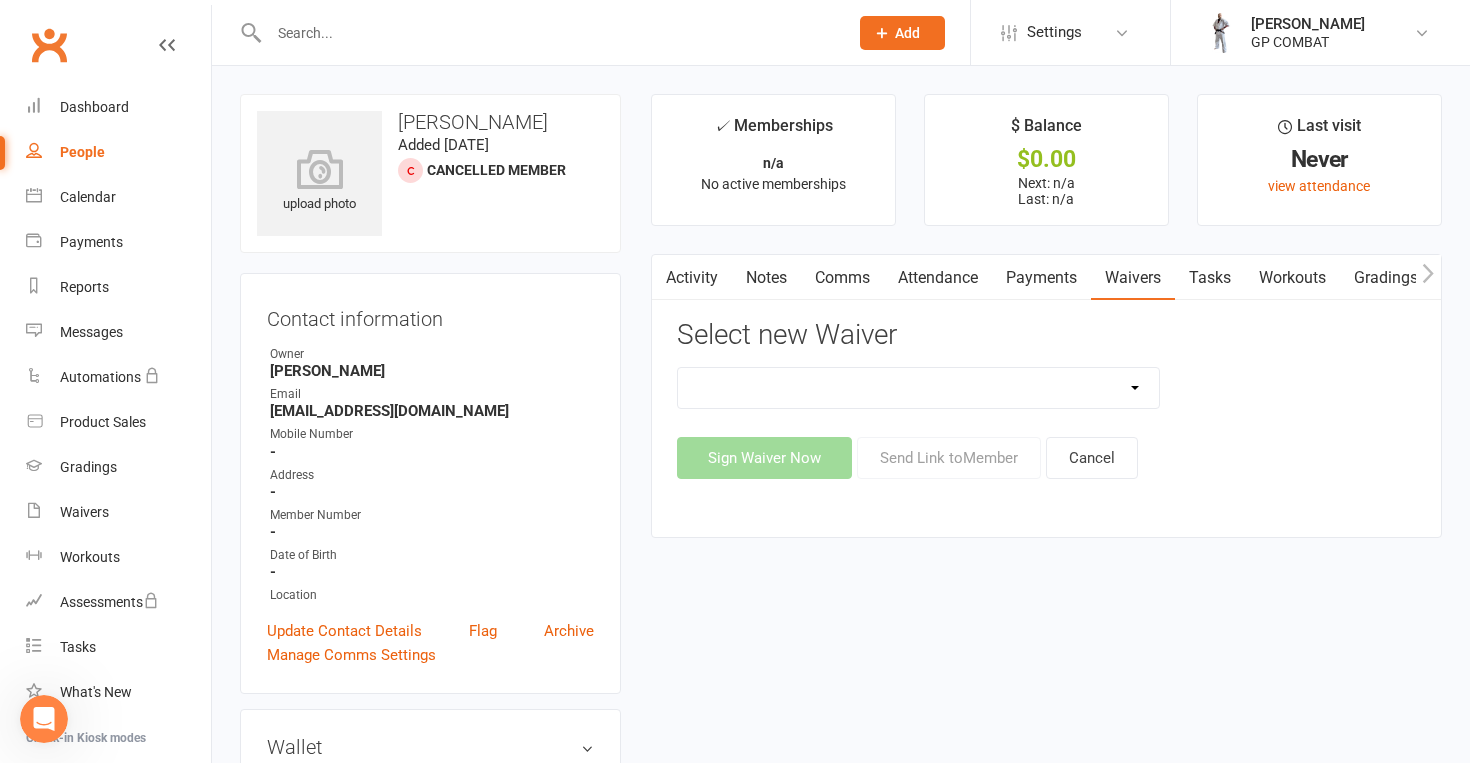 select on "14299" 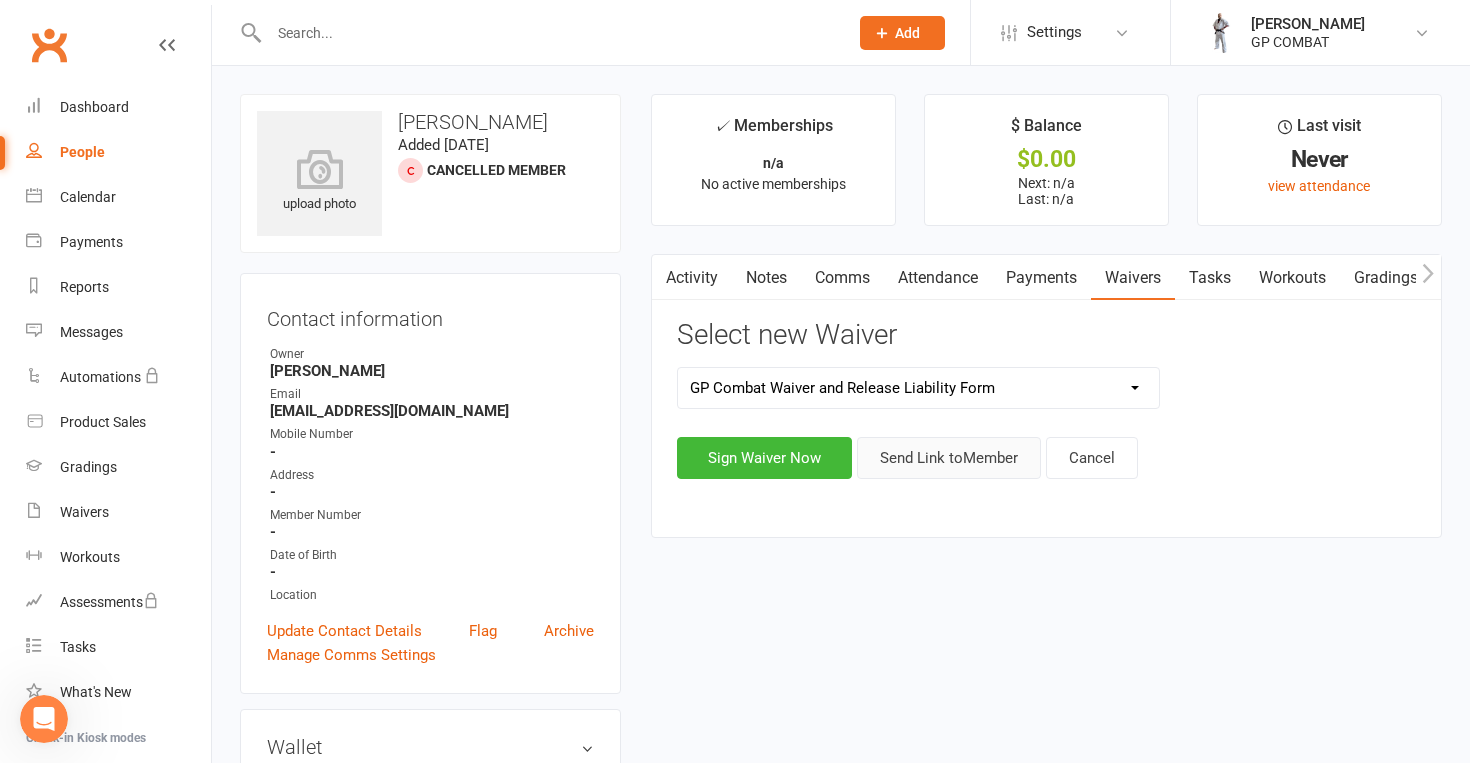 click on "Send Link to  Member" at bounding box center (949, 458) 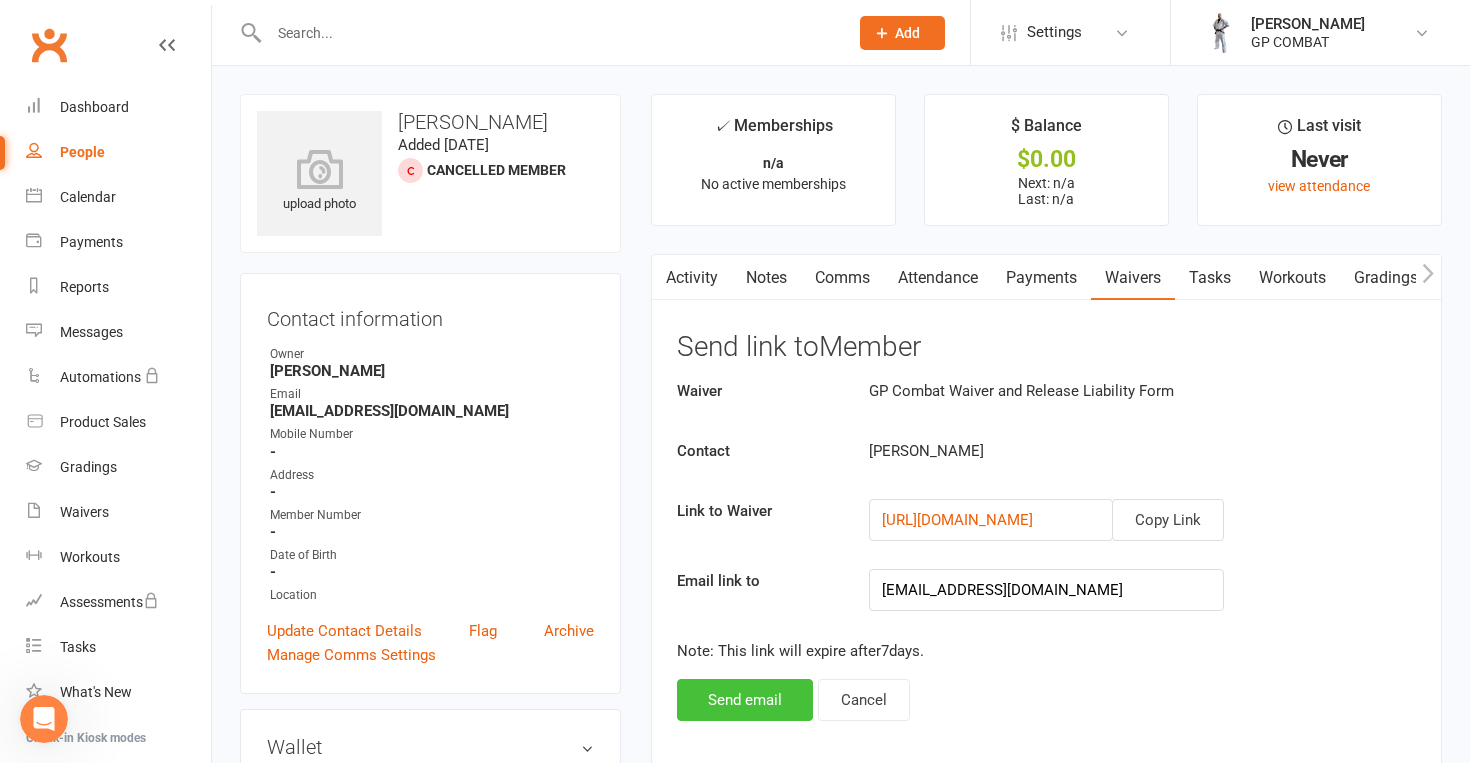 click on "Send email" at bounding box center [745, 700] 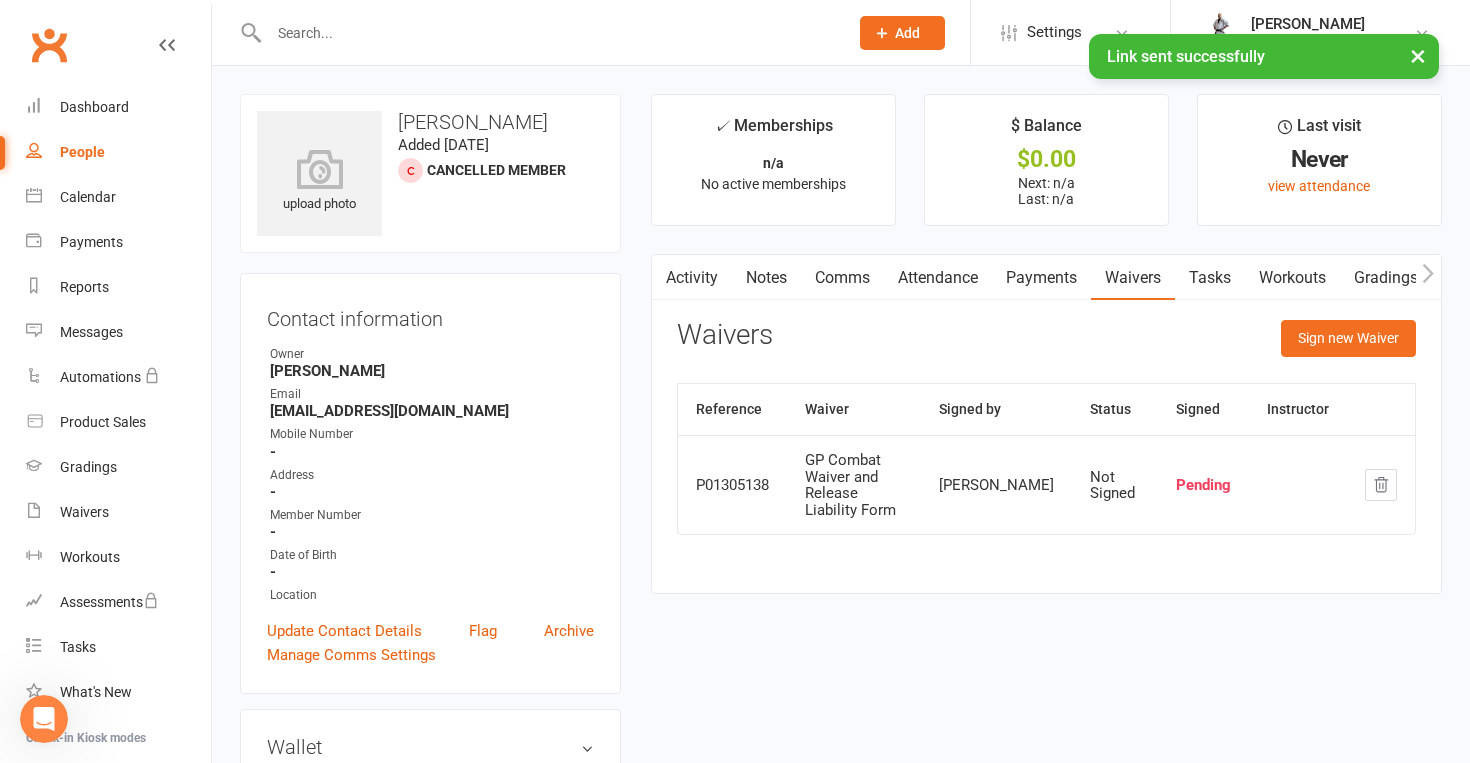 click on "People" at bounding box center [82, 152] 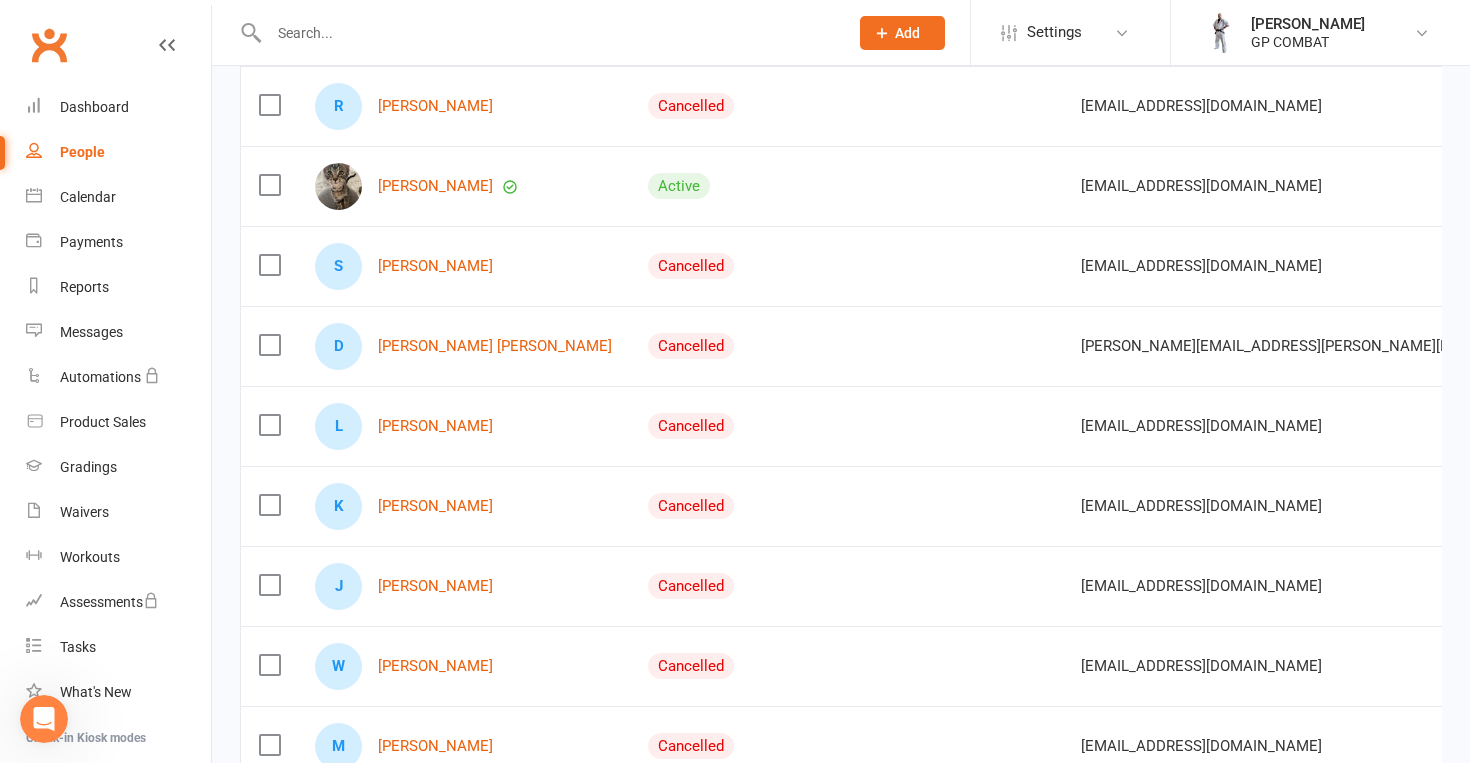 scroll, scrollTop: 862, scrollLeft: 0, axis: vertical 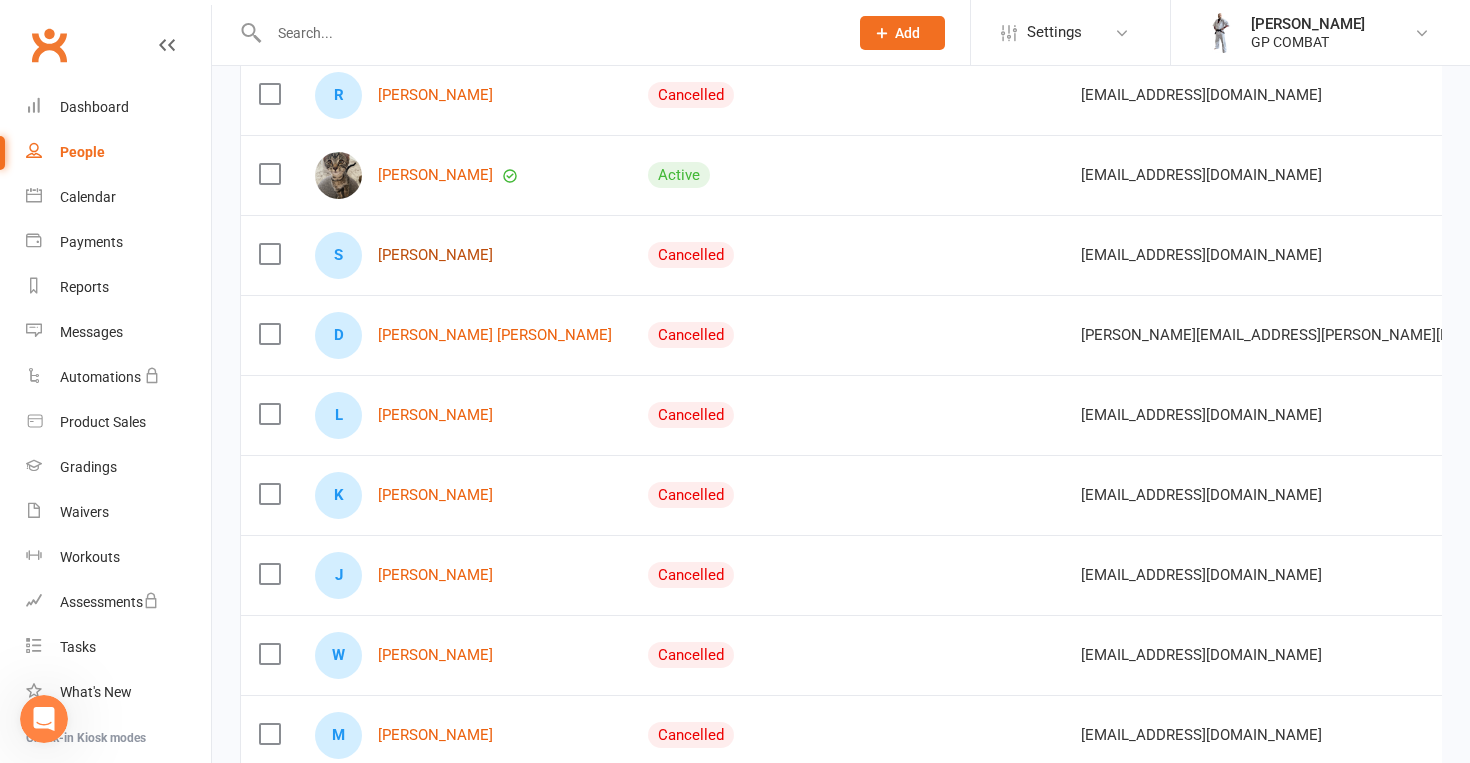 click on "[PERSON_NAME]" at bounding box center (435, 255) 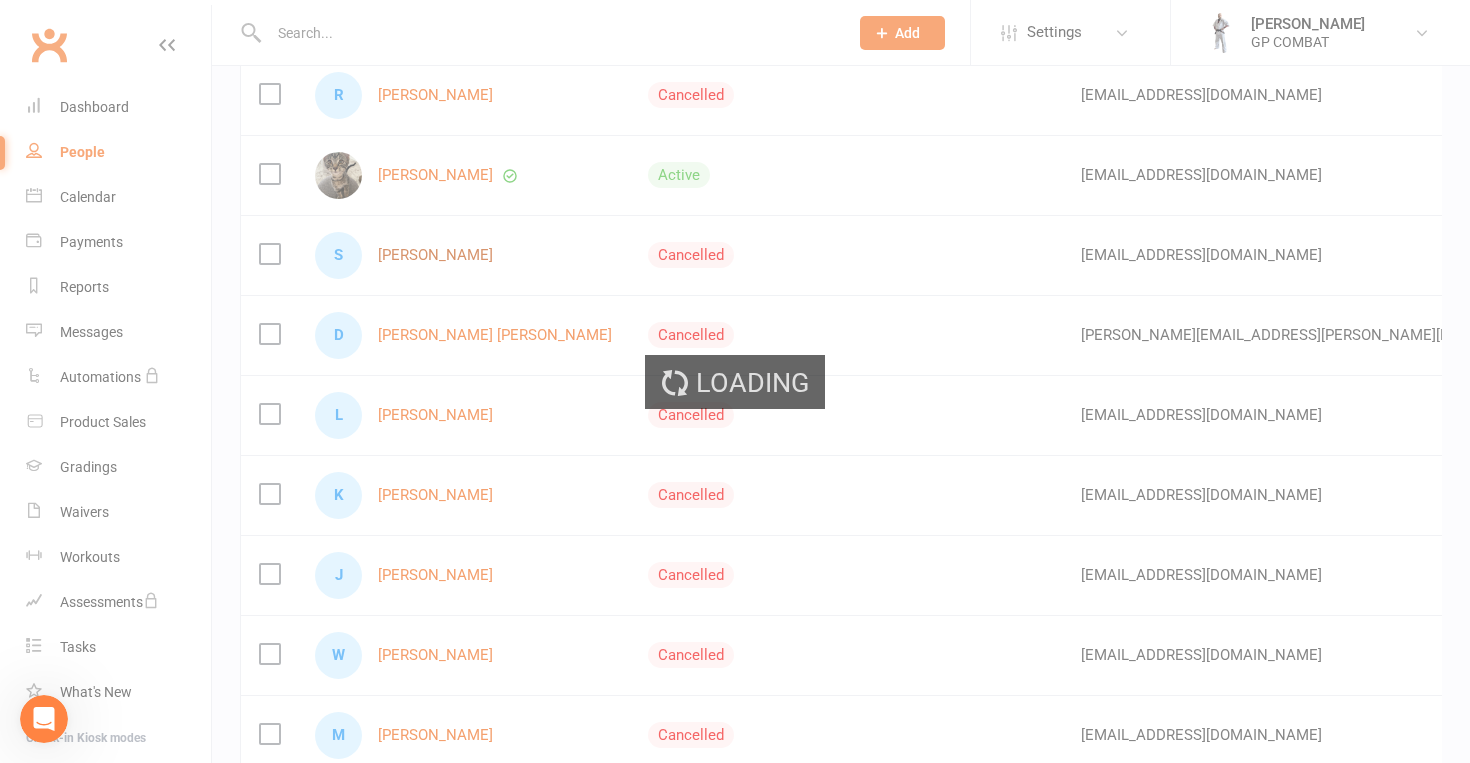 scroll, scrollTop: 0, scrollLeft: 0, axis: both 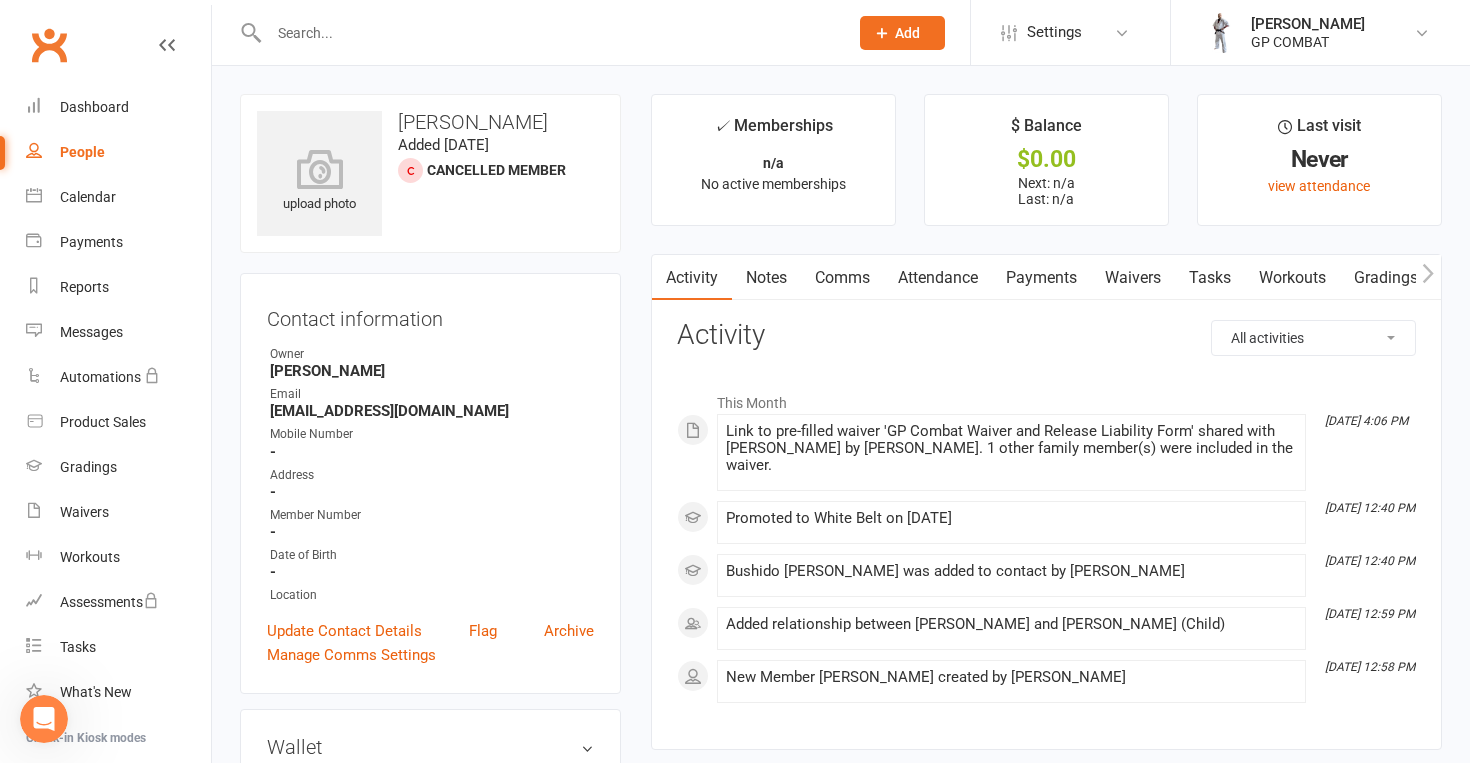 click on "Waivers" at bounding box center [1133, 278] 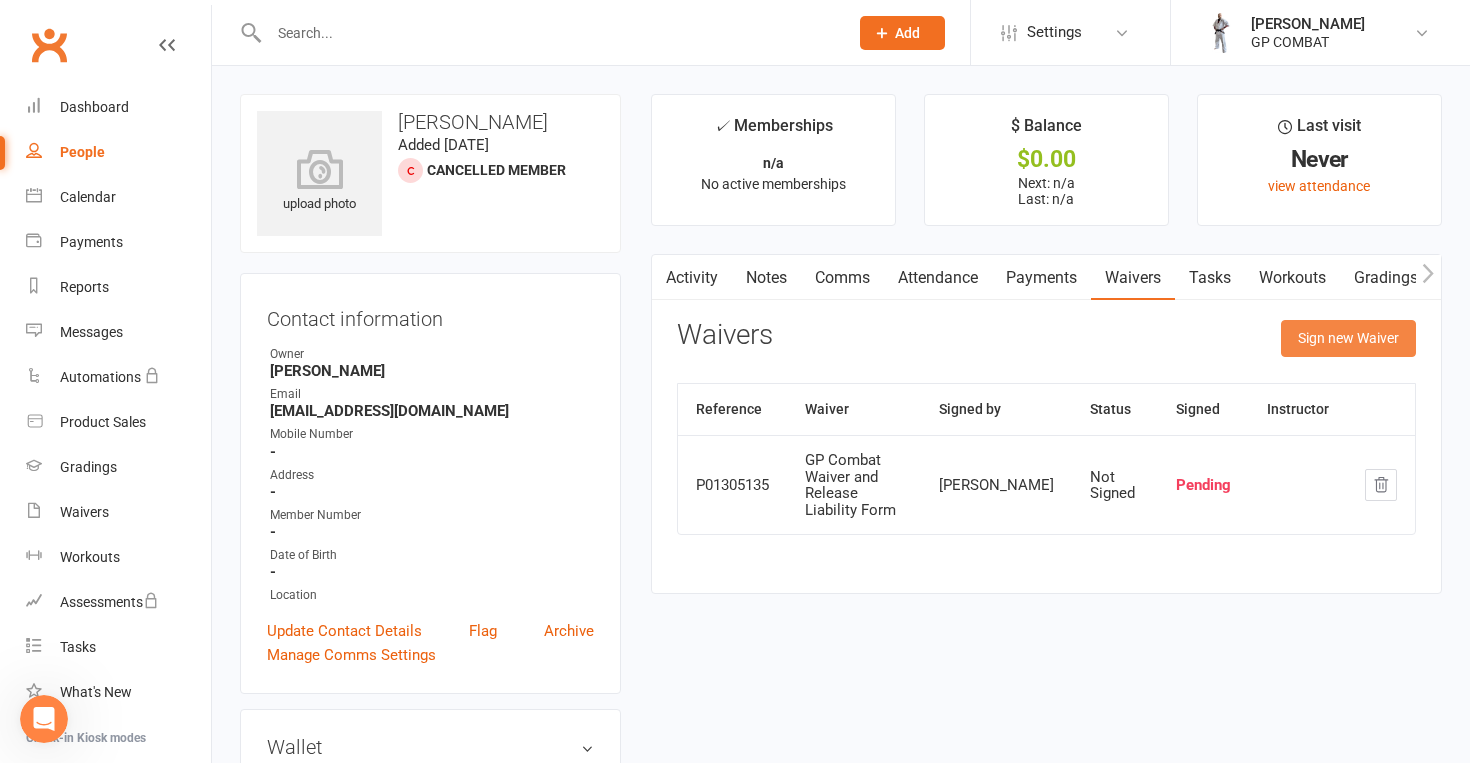 click on "Sign new Waiver" at bounding box center (1348, 338) 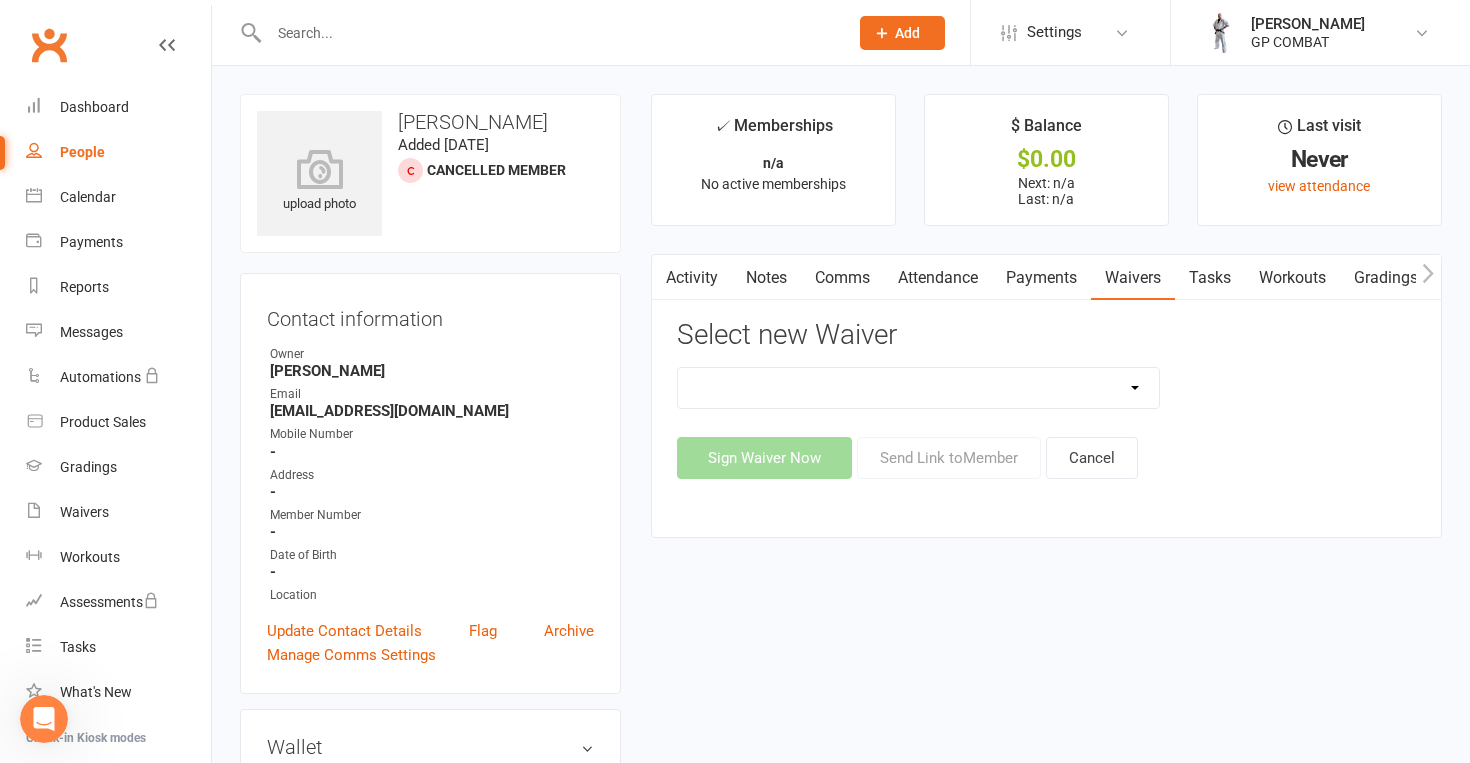 select on "14299" 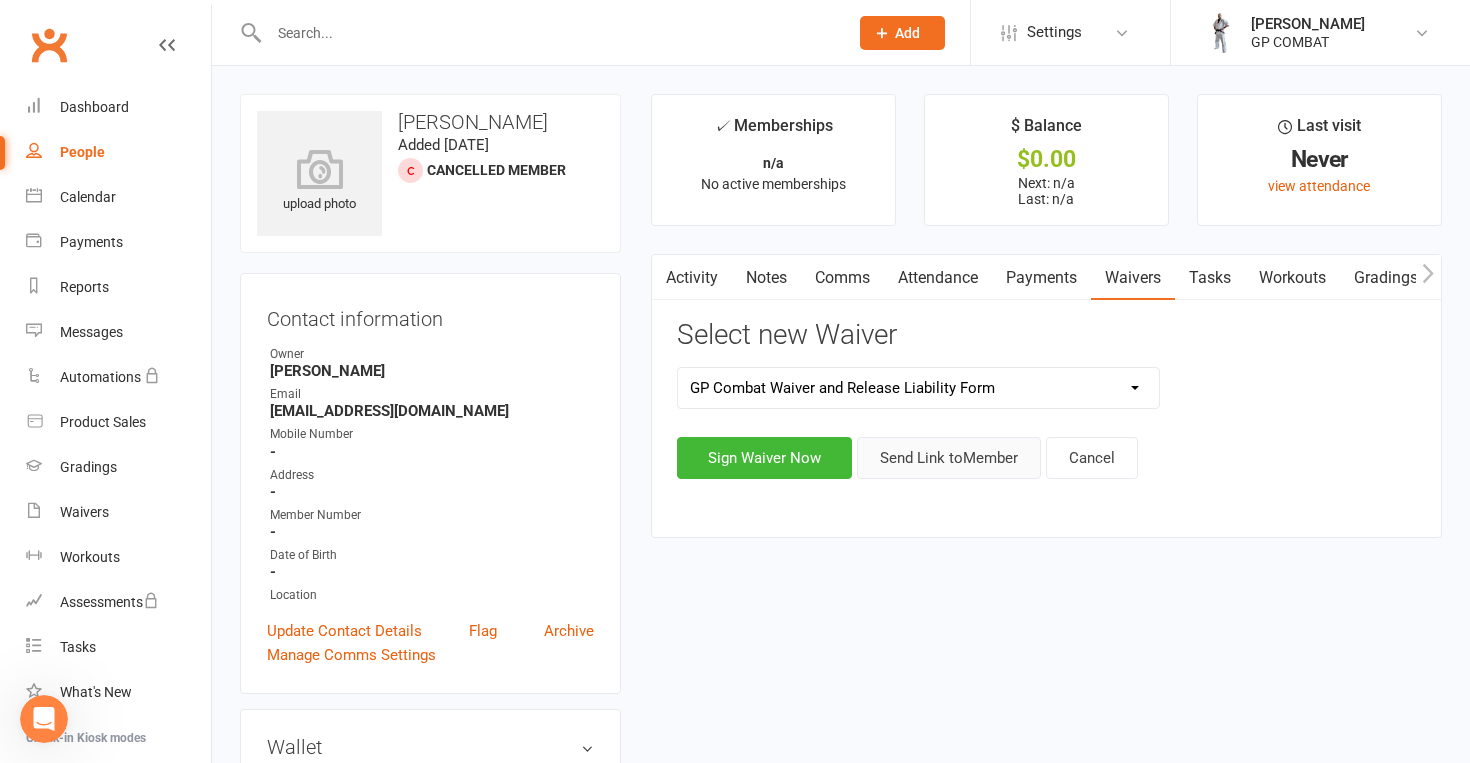click on "Send Link to  Member" at bounding box center (949, 458) 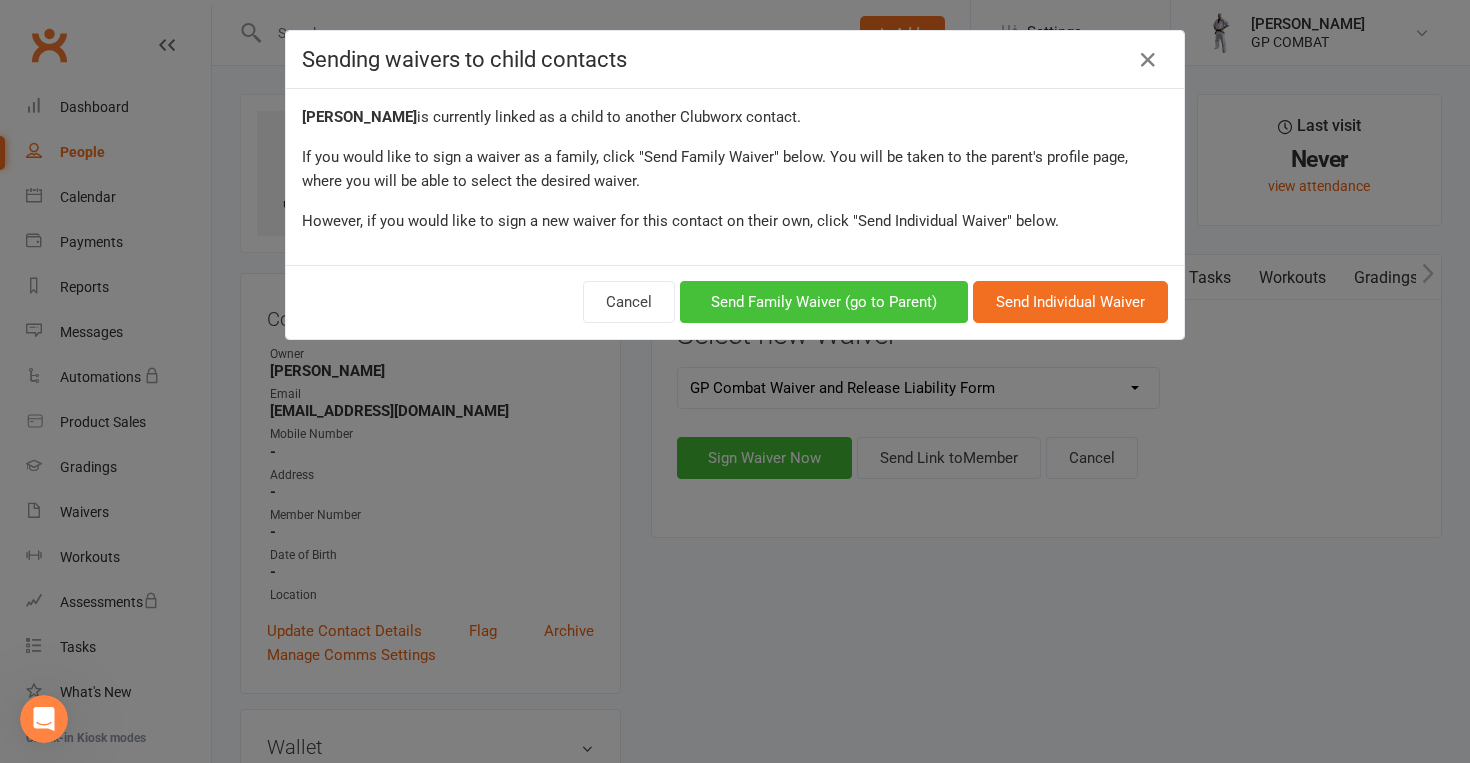 click on "Send Family Waiver (go to Parent)" at bounding box center (824, 302) 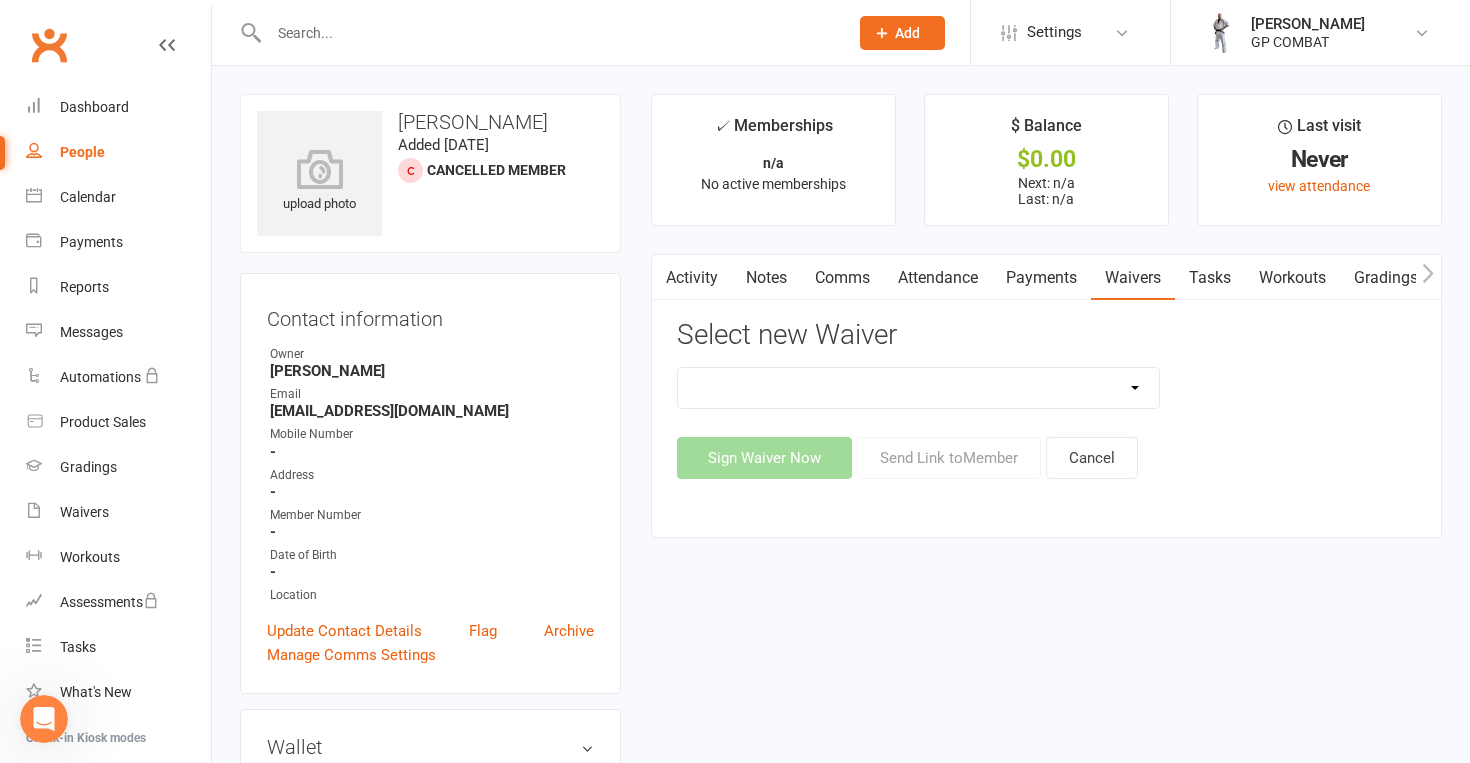select on "14299" 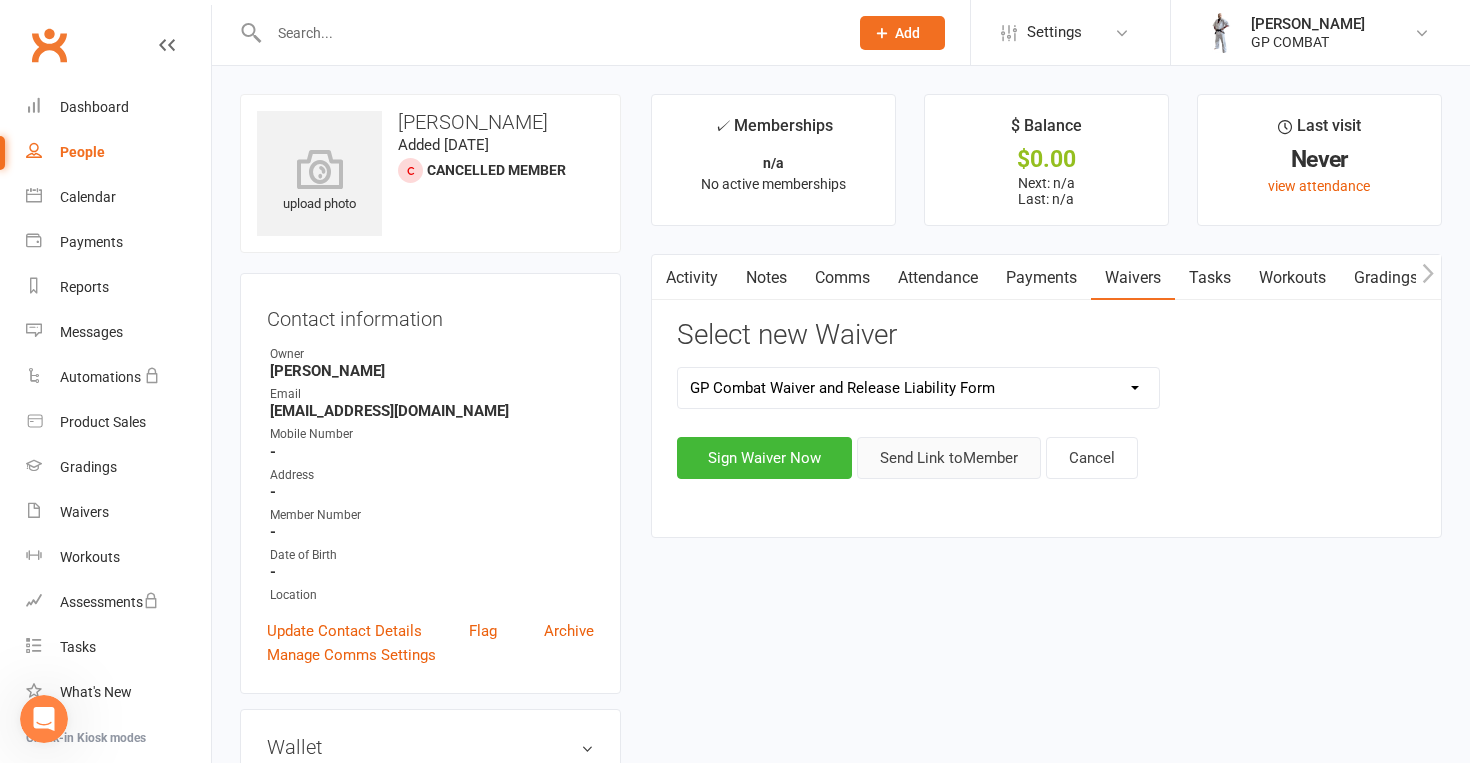 click on "Send Link to  Member" at bounding box center (949, 458) 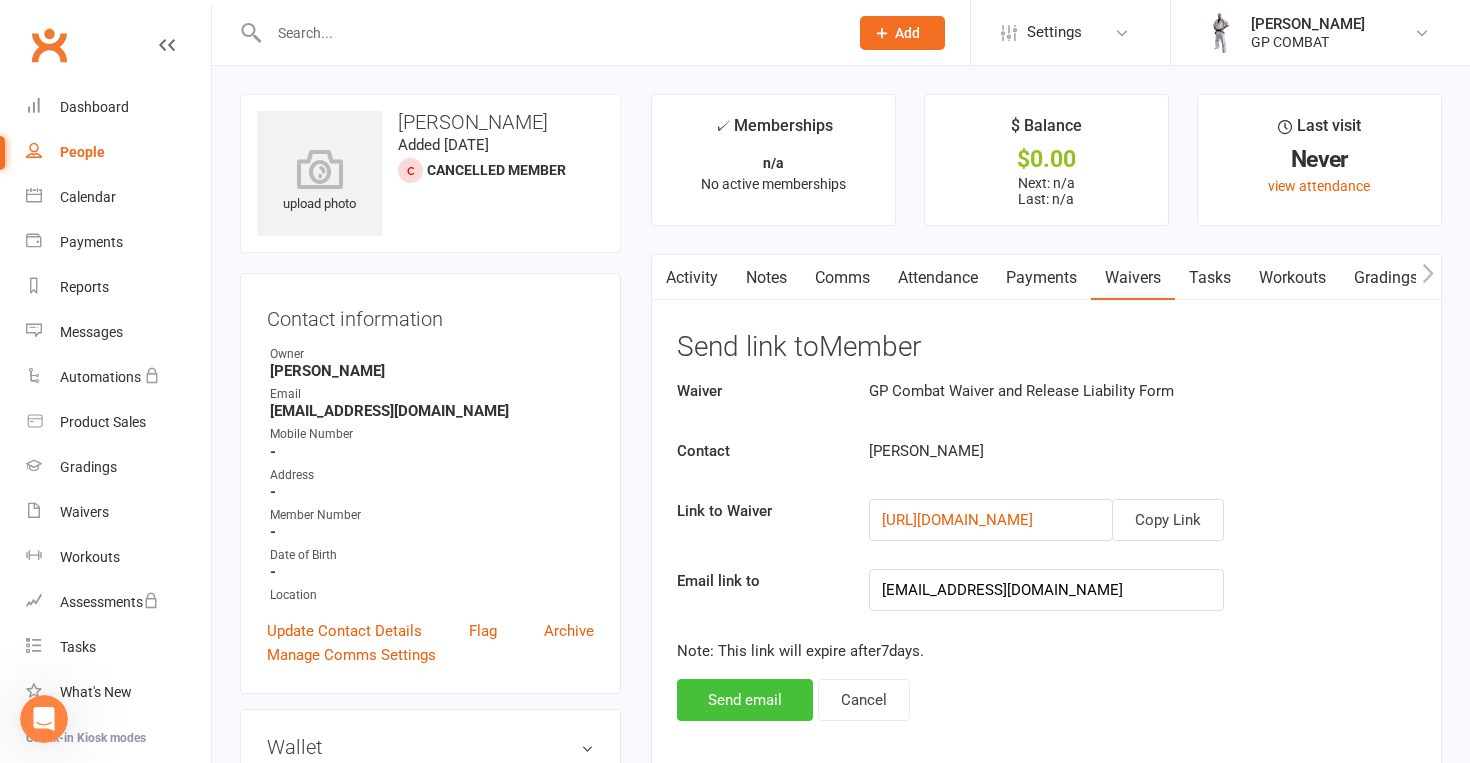 click on "Send email" at bounding box center (745, 700) 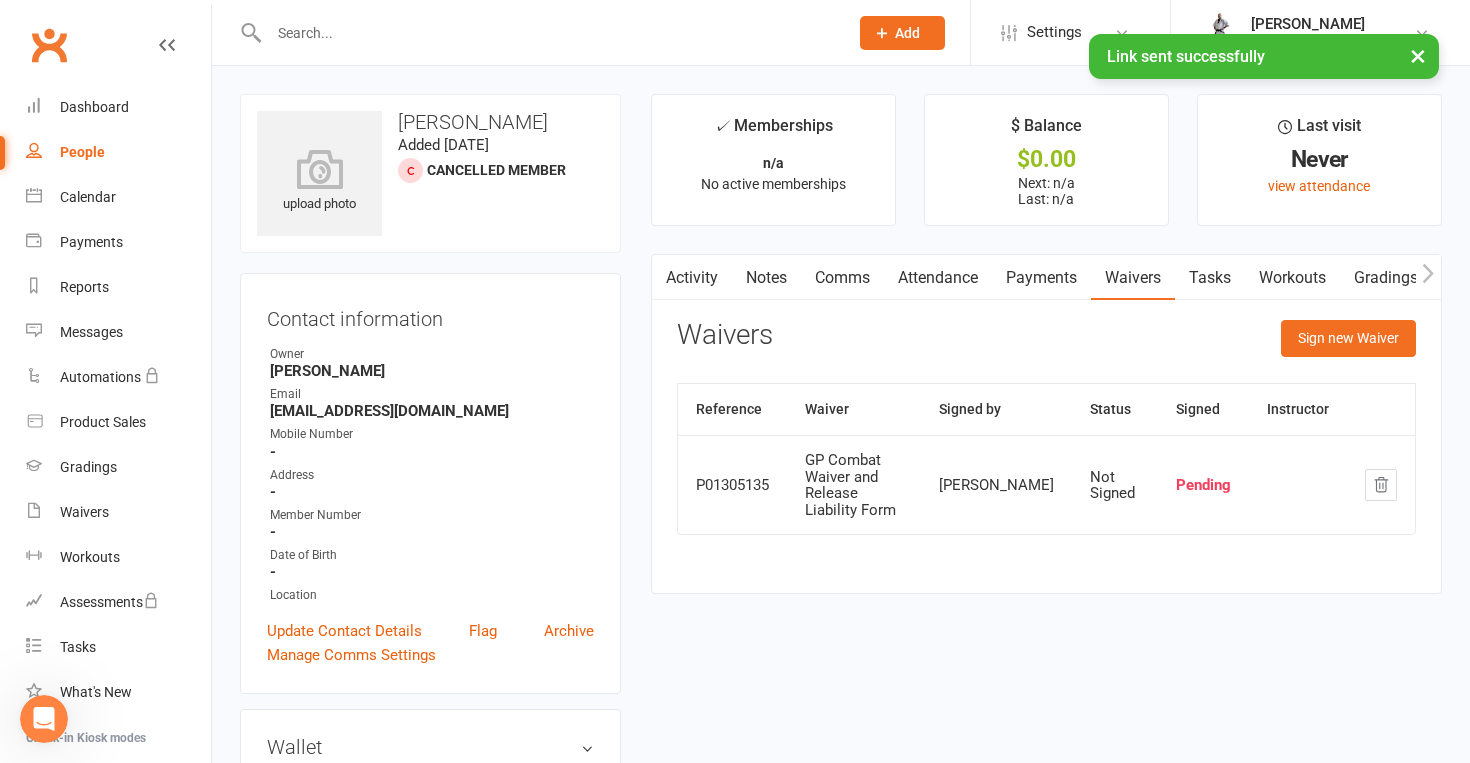 click on "People" at bounding box center (82, 152) 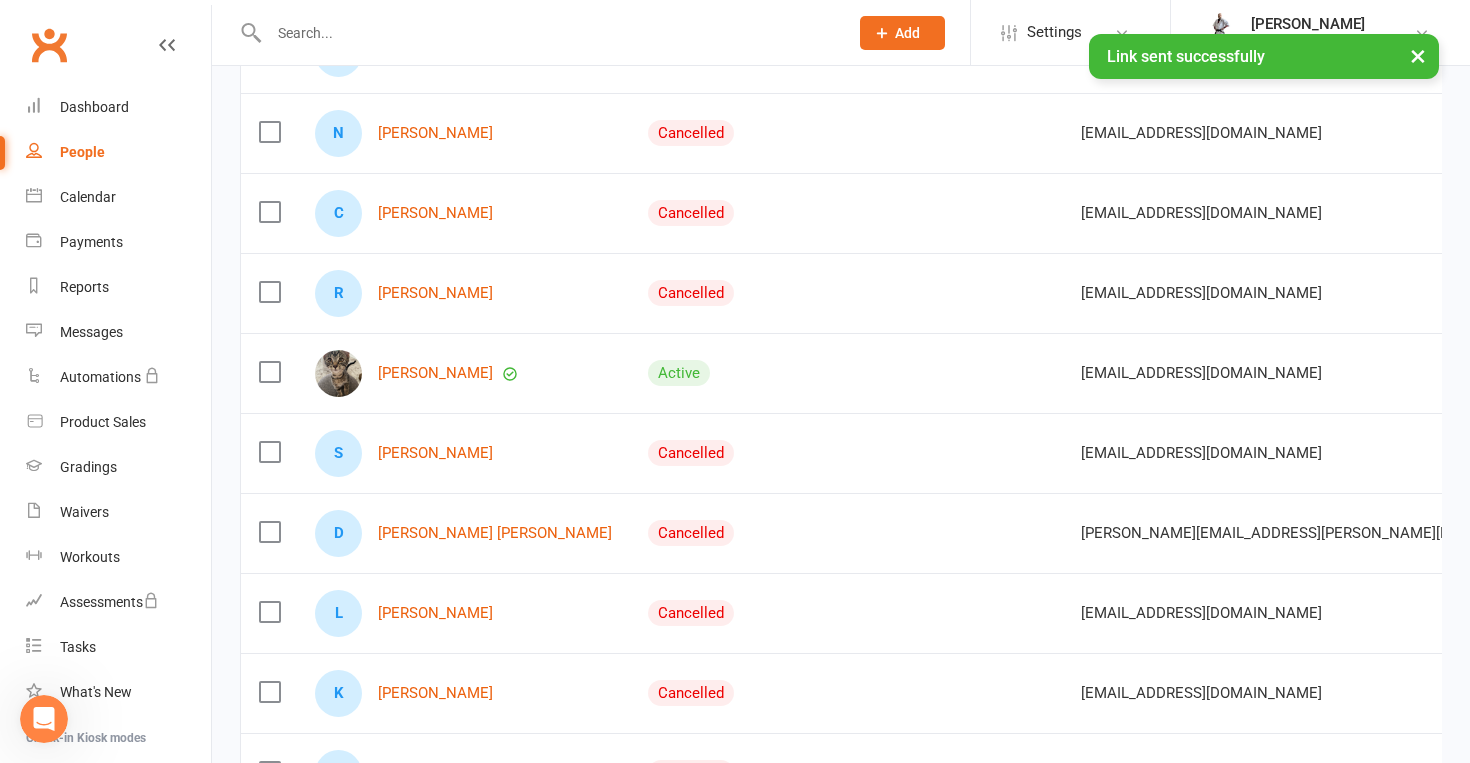 scroll, scrollTop: 663, scrollLeft: 0, axis: vertical 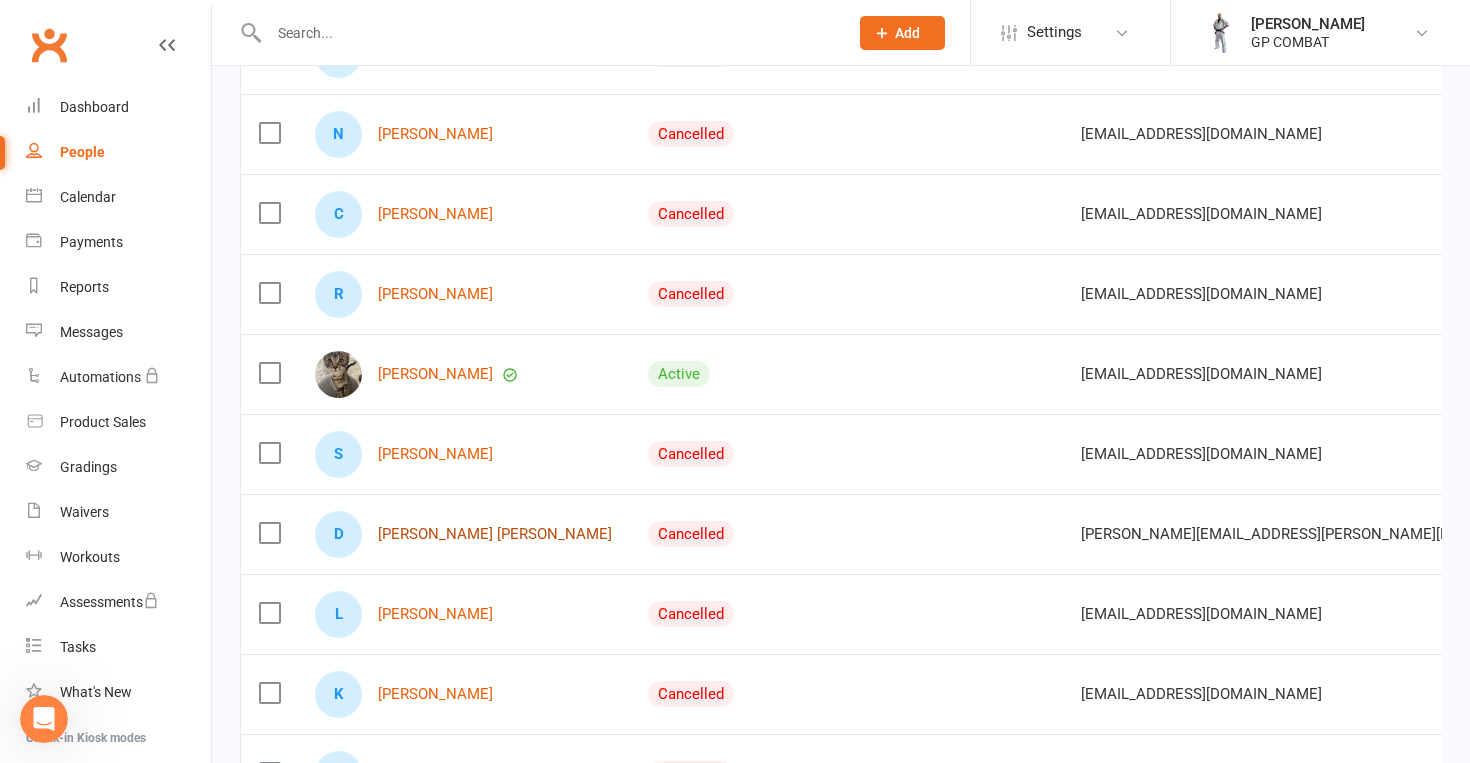 click on "[PERSON_NAME] [PERSON_NAME]" at bounding box center [495, 534] 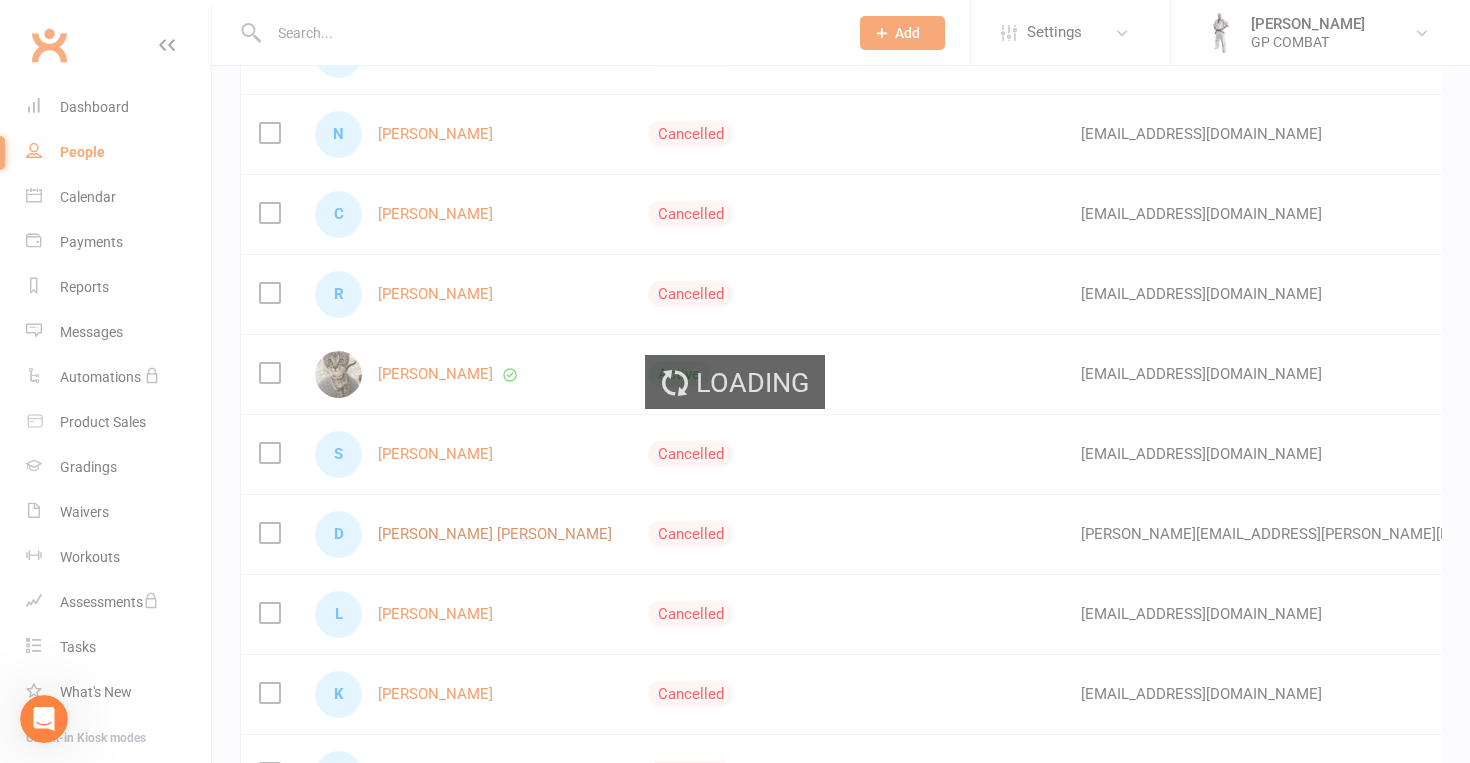 scroll, scrollTop: 0, scrollLeft: 0, axis: both 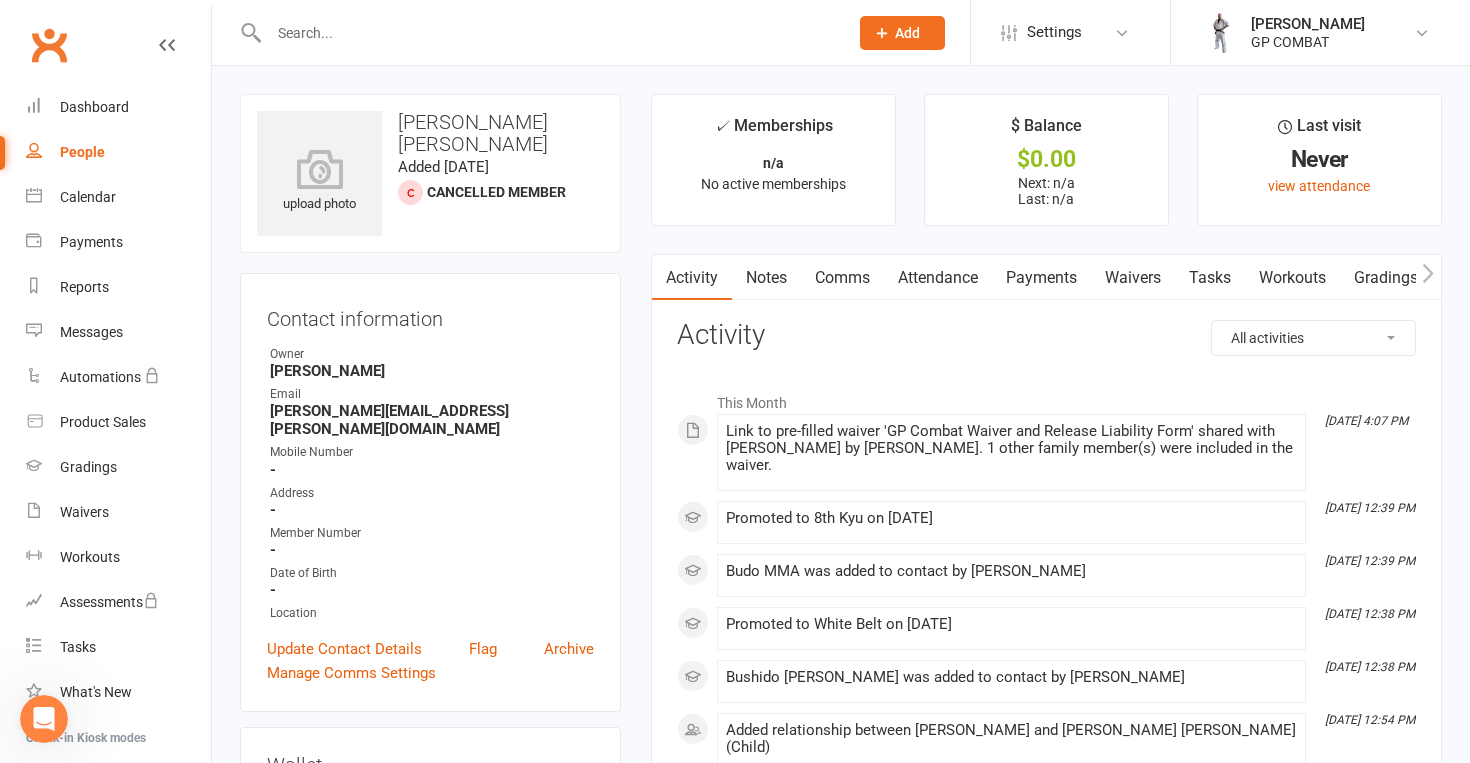 click on "Waivers" at bounding box center [1133, 278] 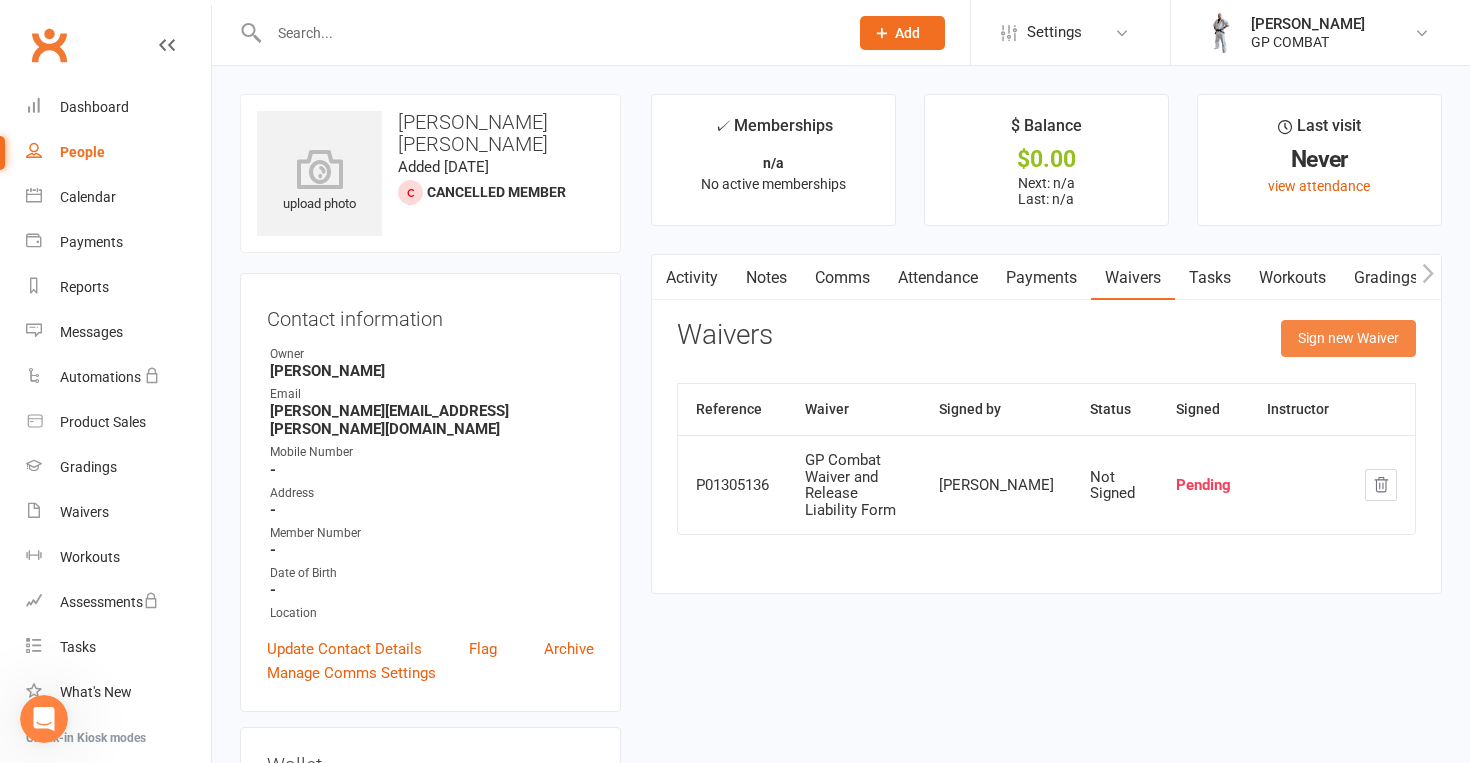 click on "Sign new Waiver" at bounding box center (1348, 338) 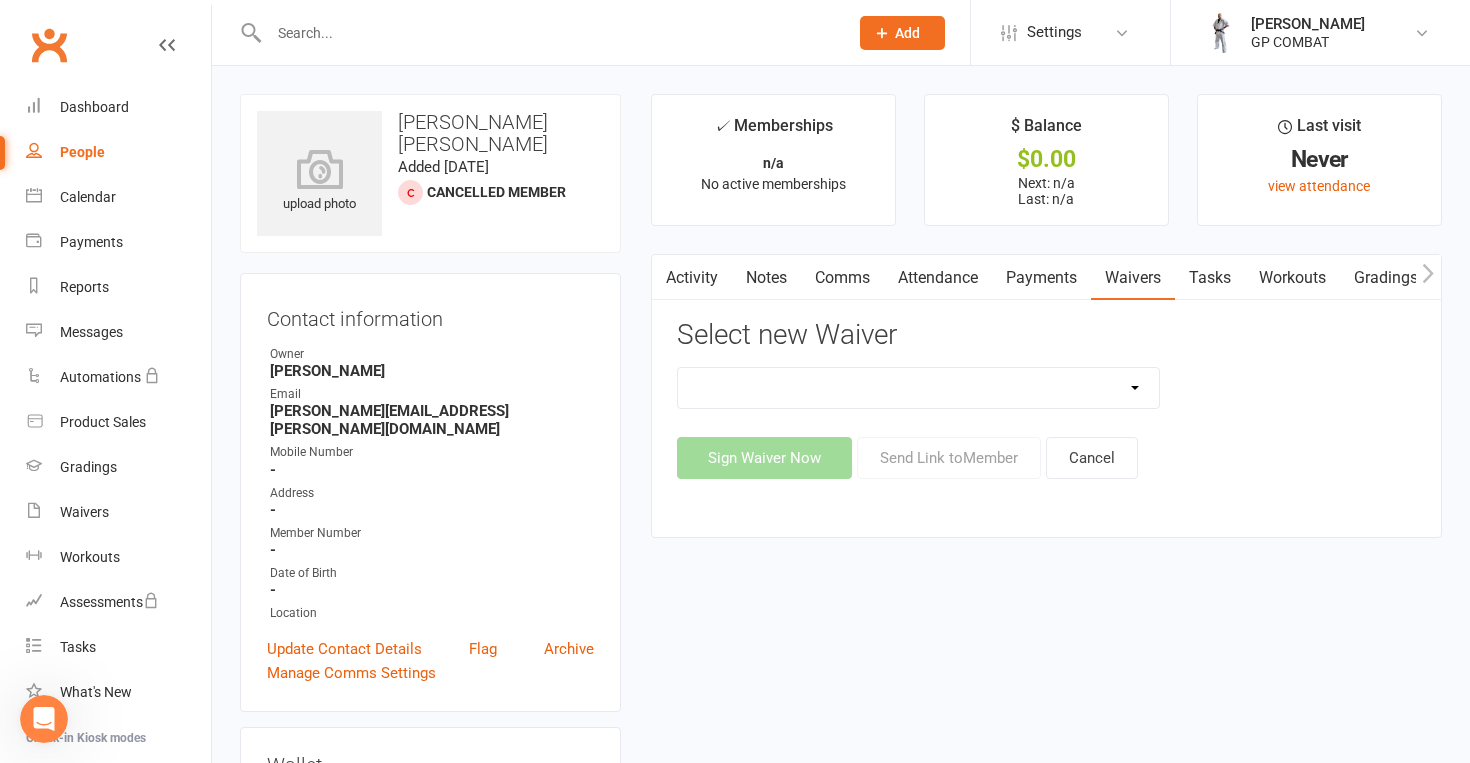 select on "14299" 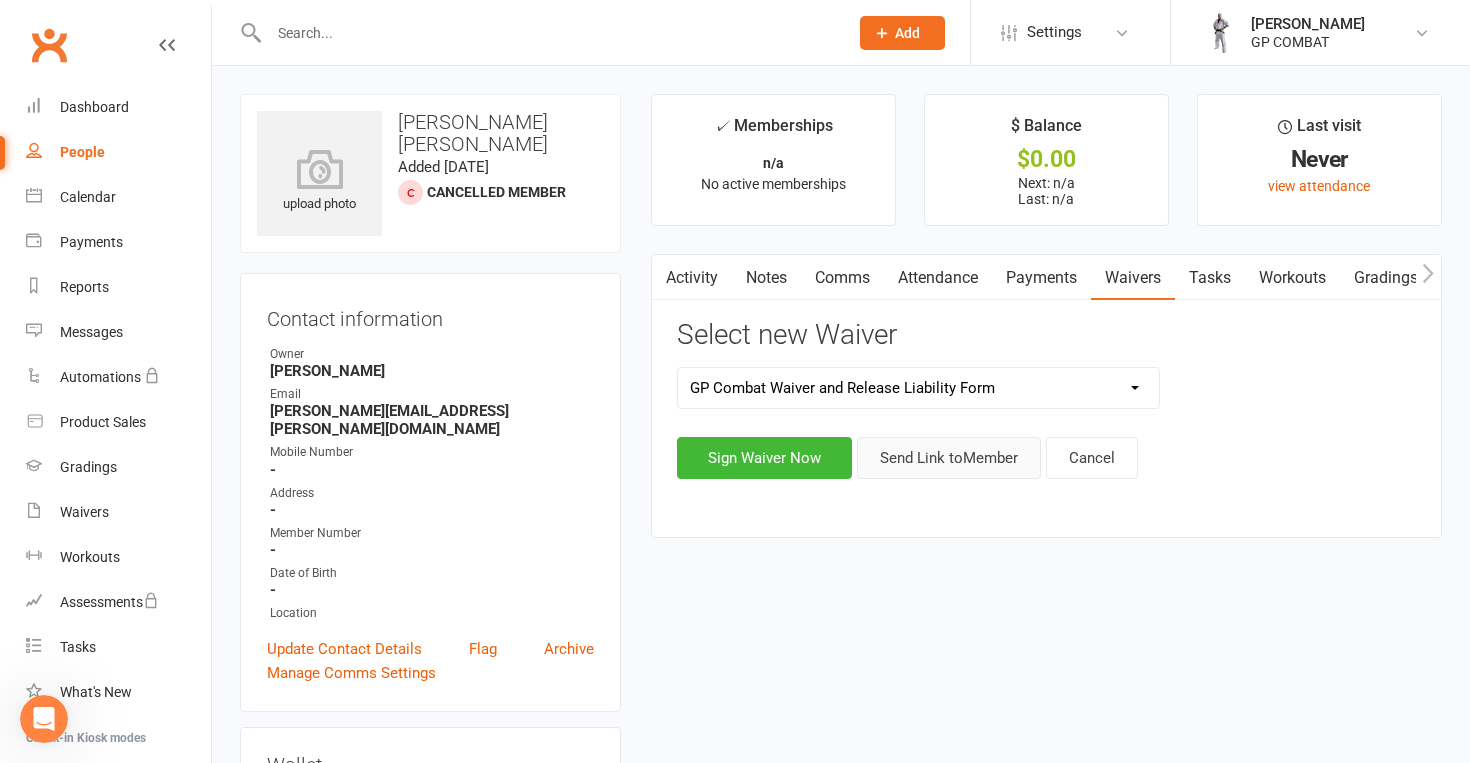 click on "Send Link to  Member" at bounding box center (949, 458) 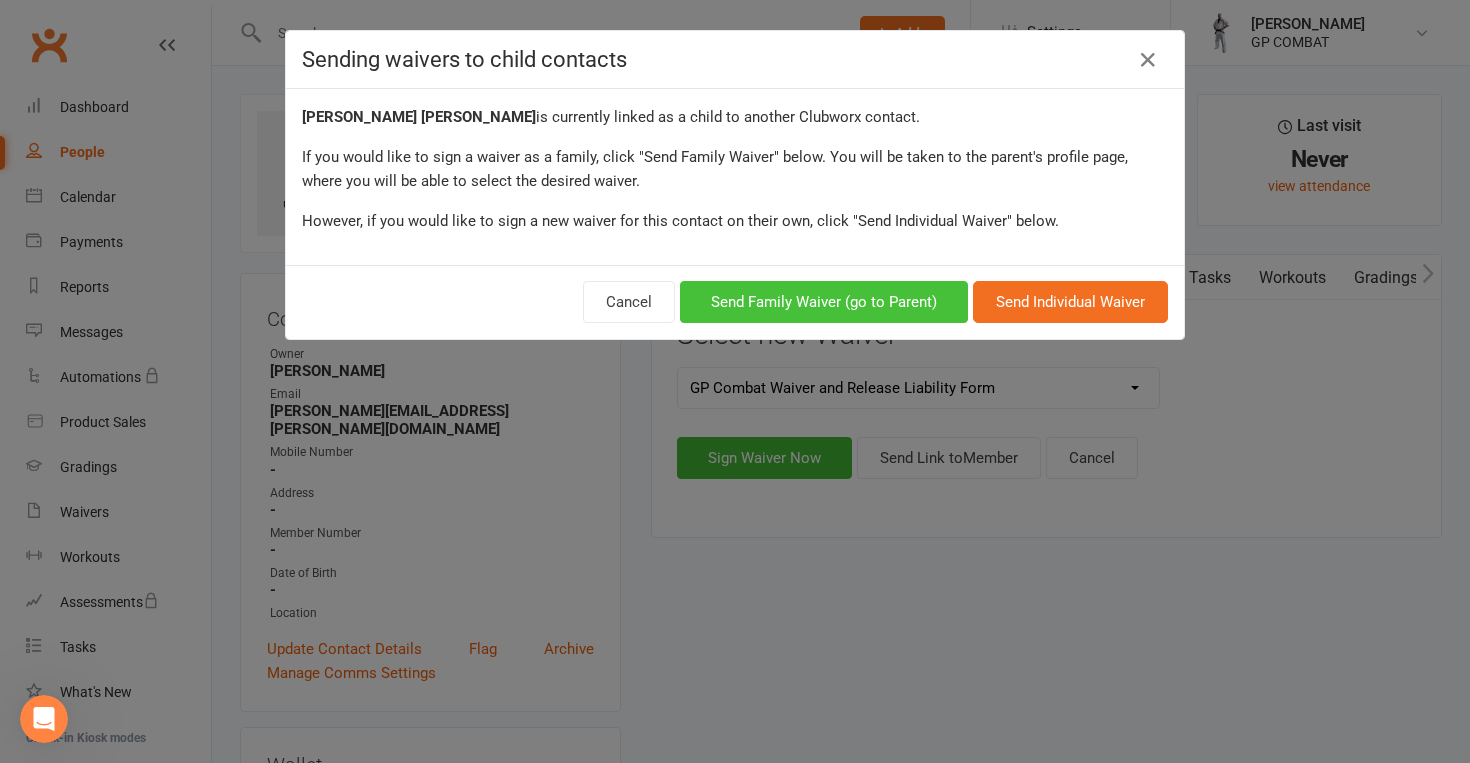 click on "Send Family Waiver (go to Parent)" at bounding box center [824, 302] 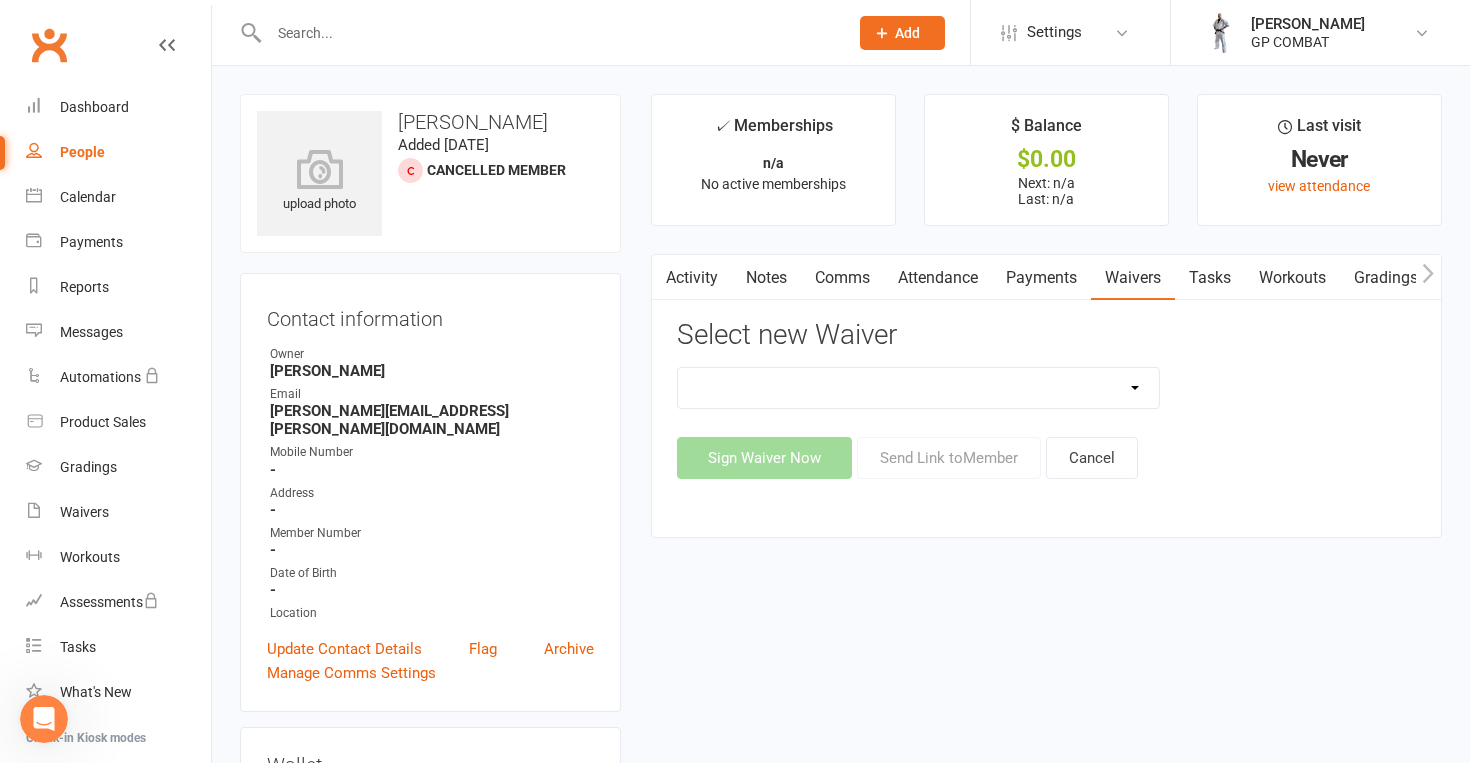 select on "14299" 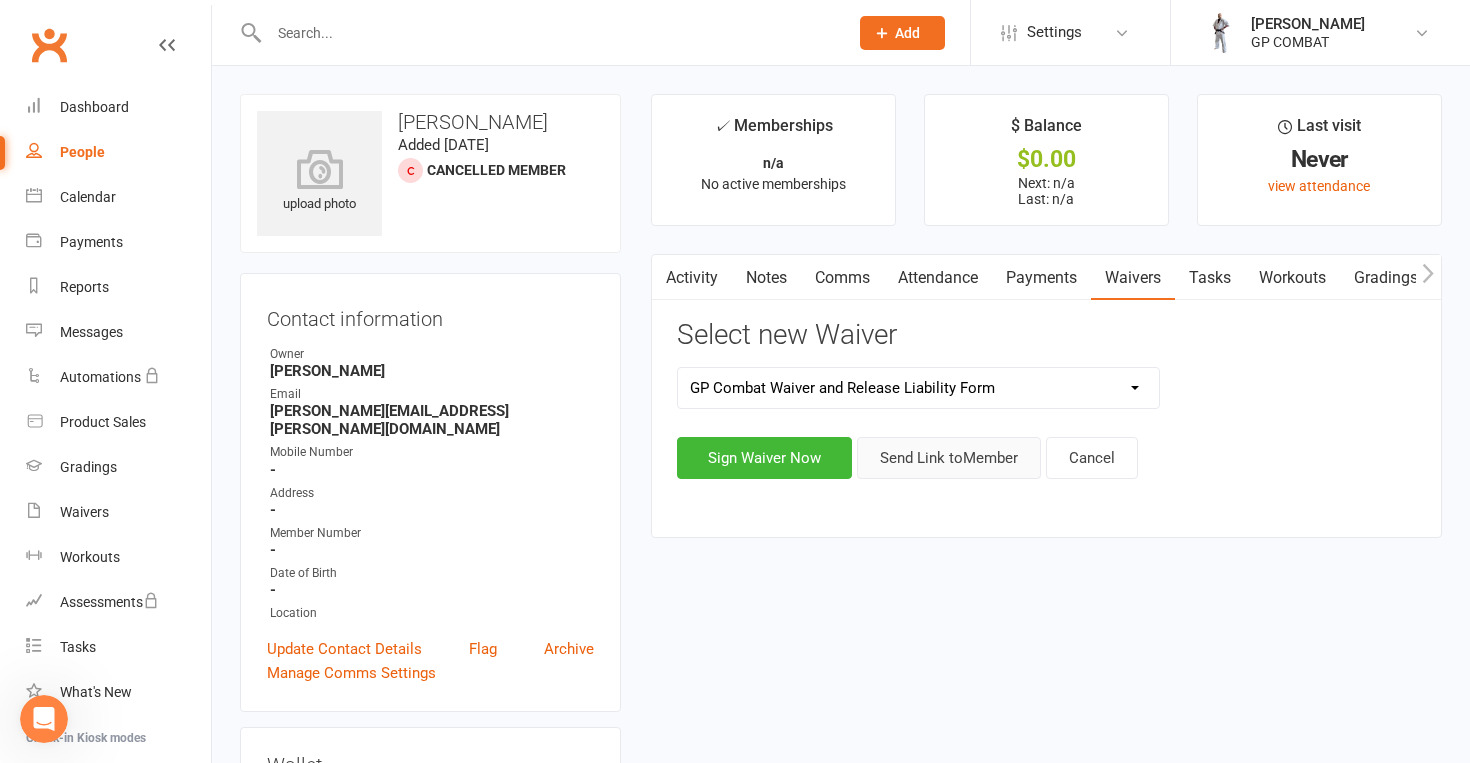 click on "Send Link to  Member" at bounding box center [949, 458] 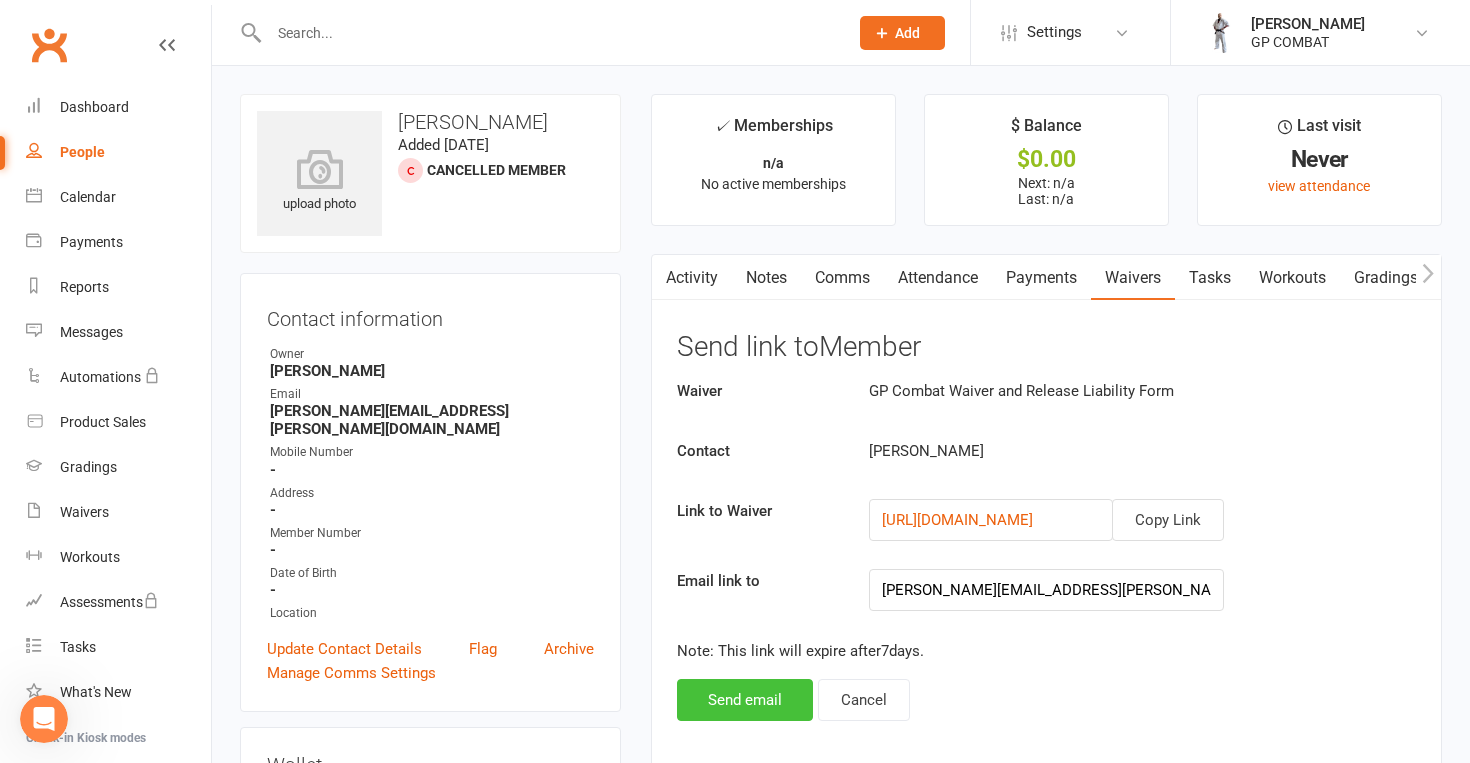 click on "Send email" at bounding box center [745, 700] 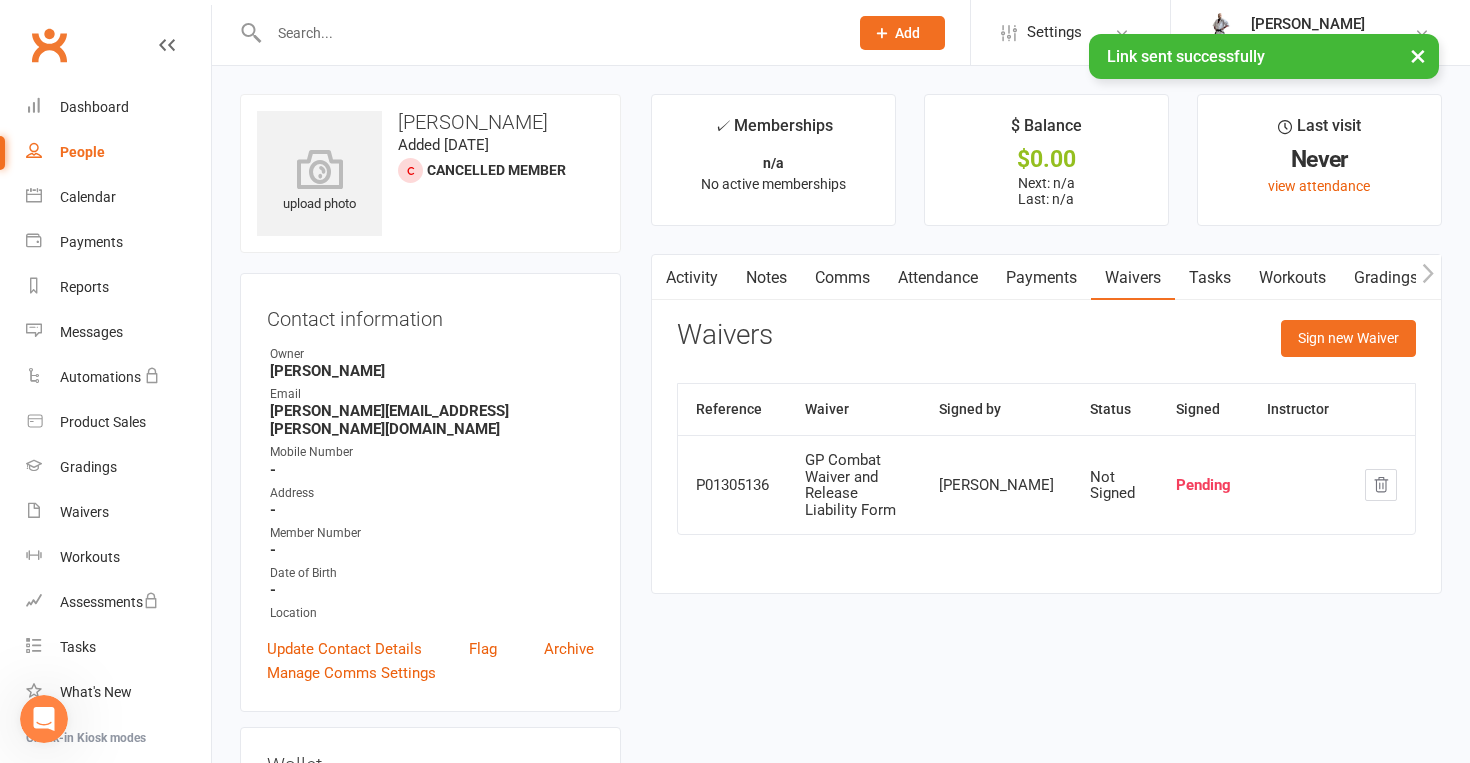 click on "People" at bounding box center [82, 152] 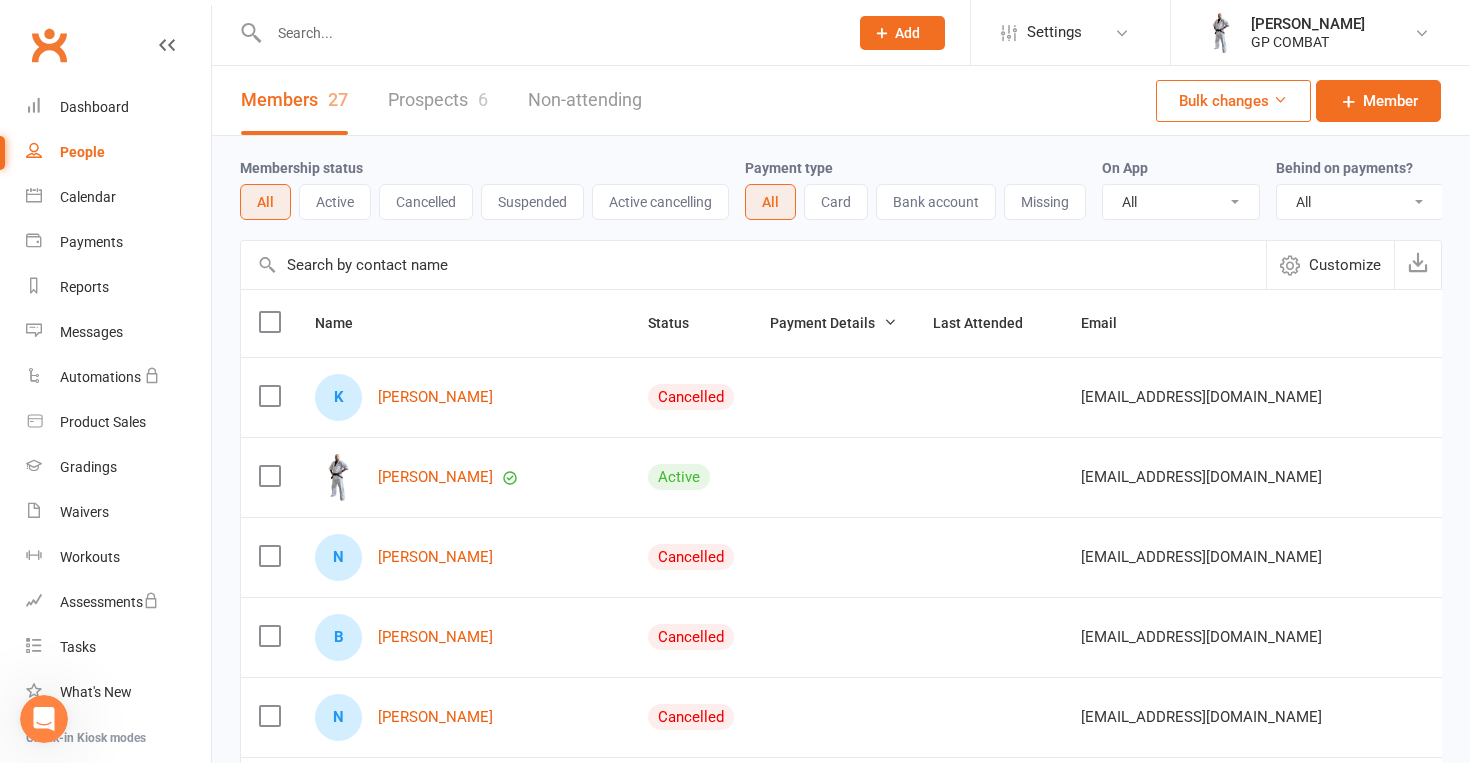 scroll, scrollTop: 0, scrollLeft: 0, axis: both 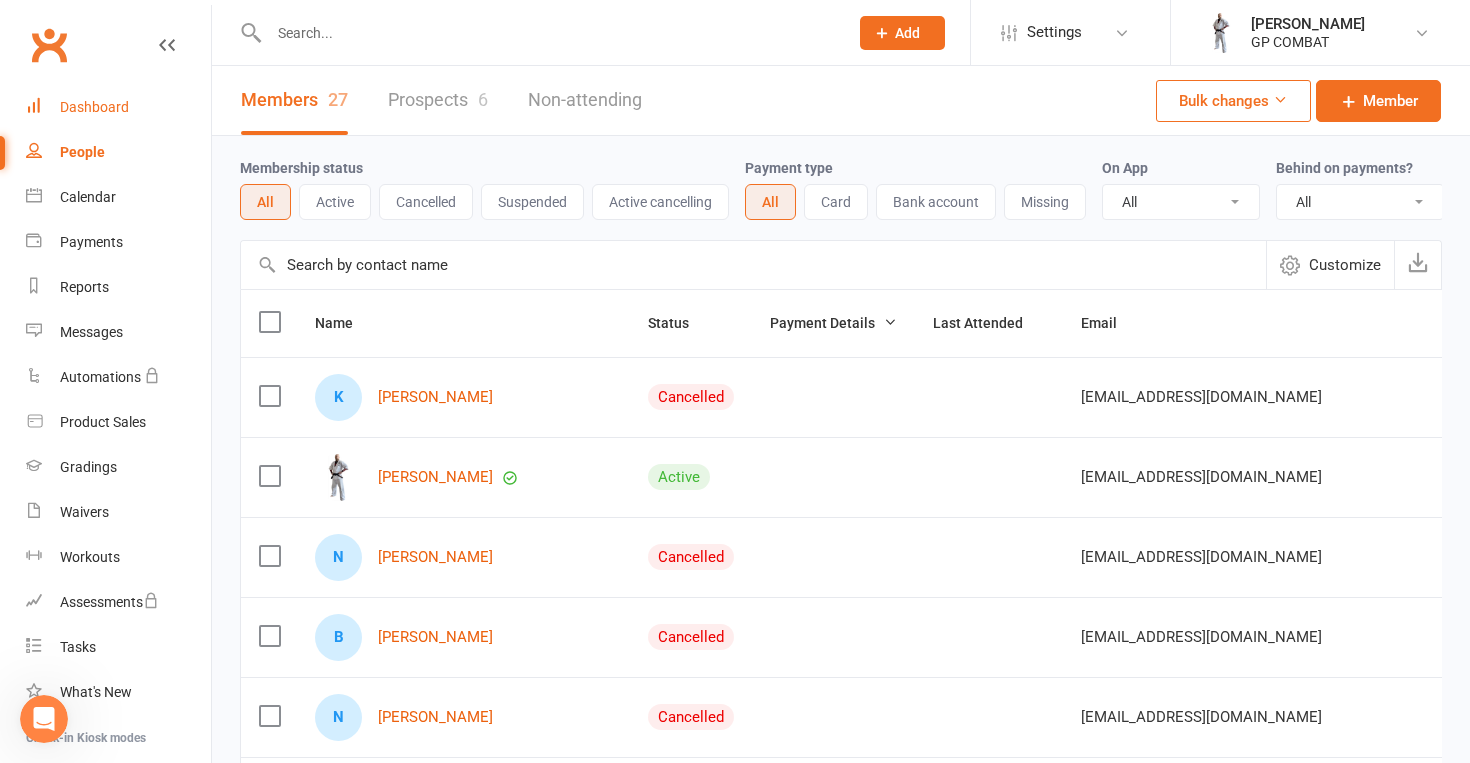 click on "Dashboard" at bounding box center [94, 107] 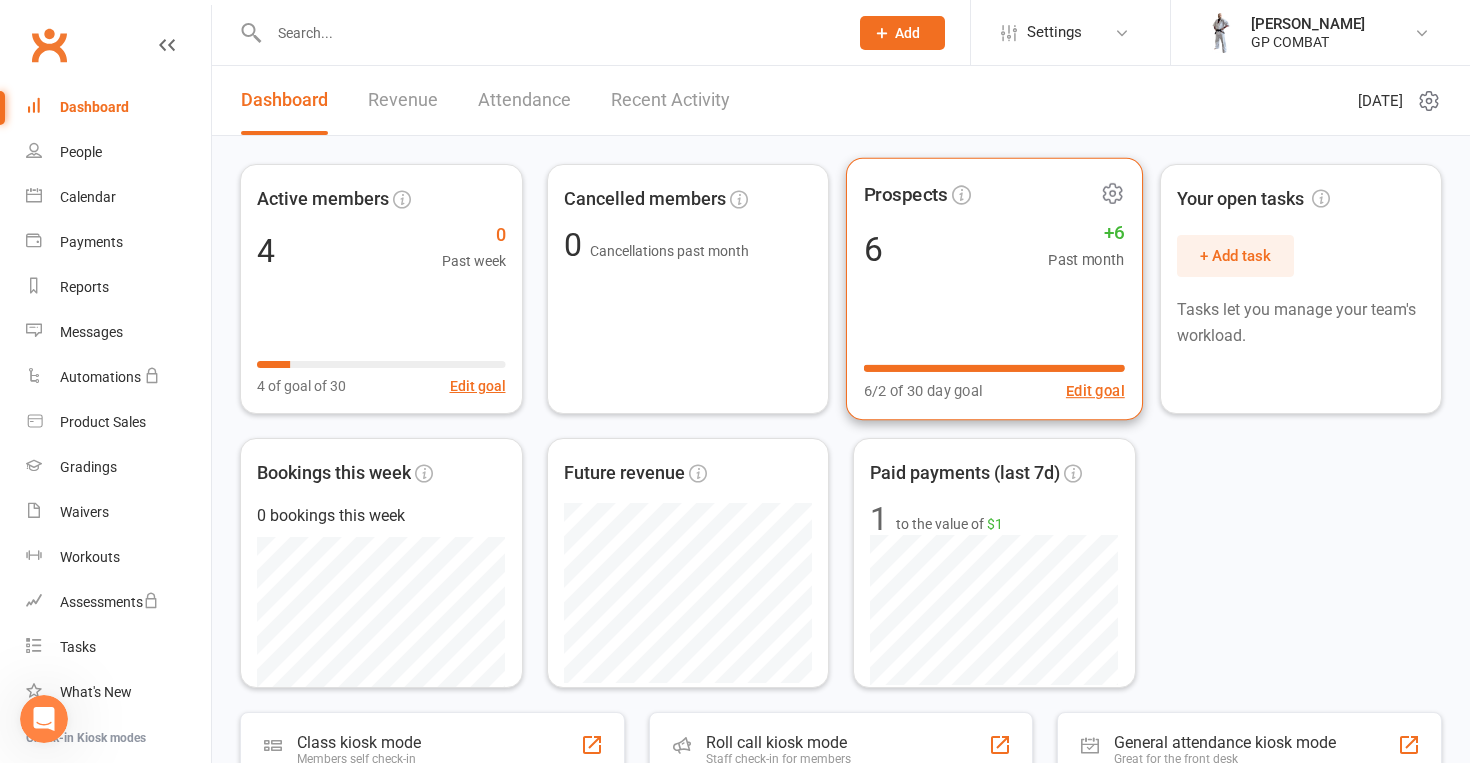 click on "6 +6 Past month" at bounding box center [994, 248] 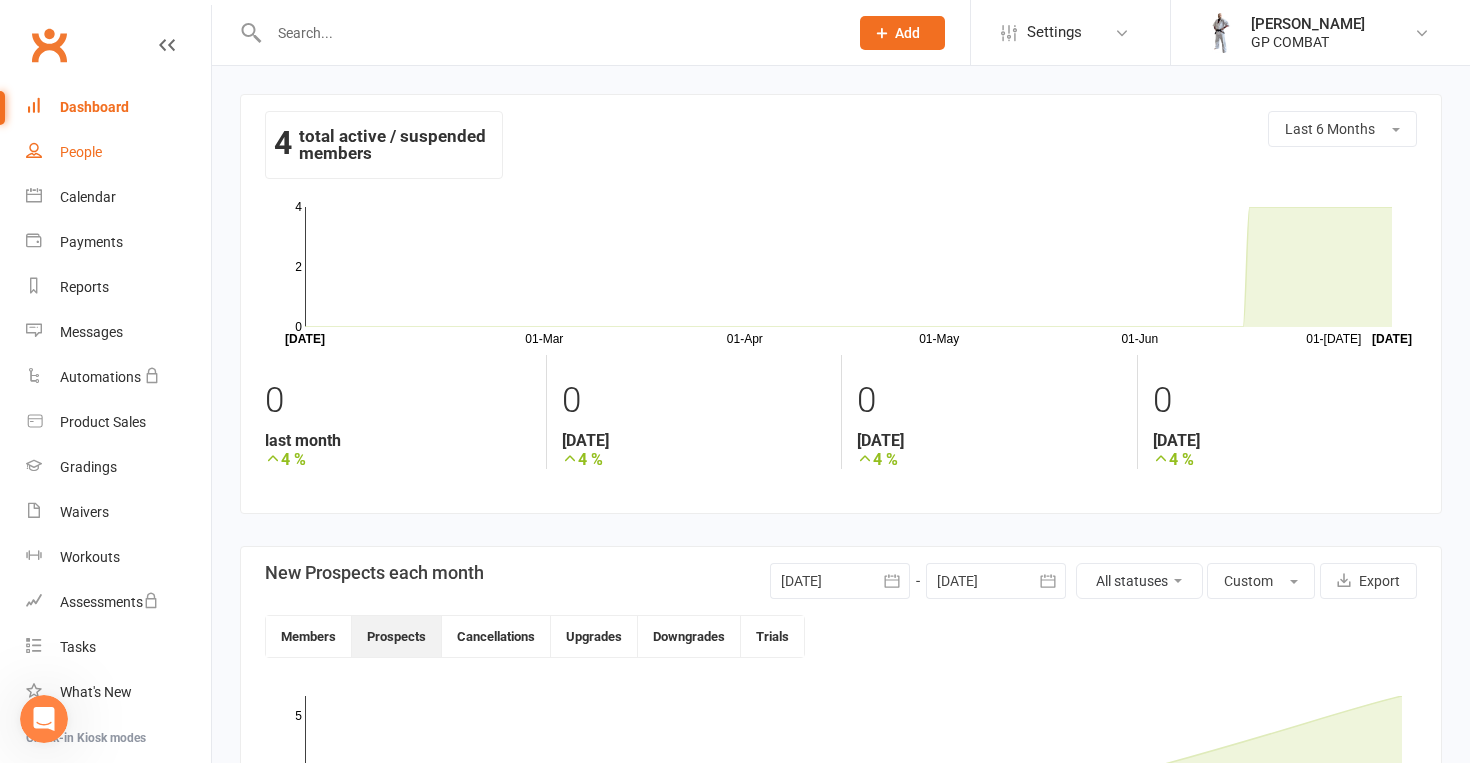 scroll, scrollTop: 0, scrollLeft: 0, axis: both 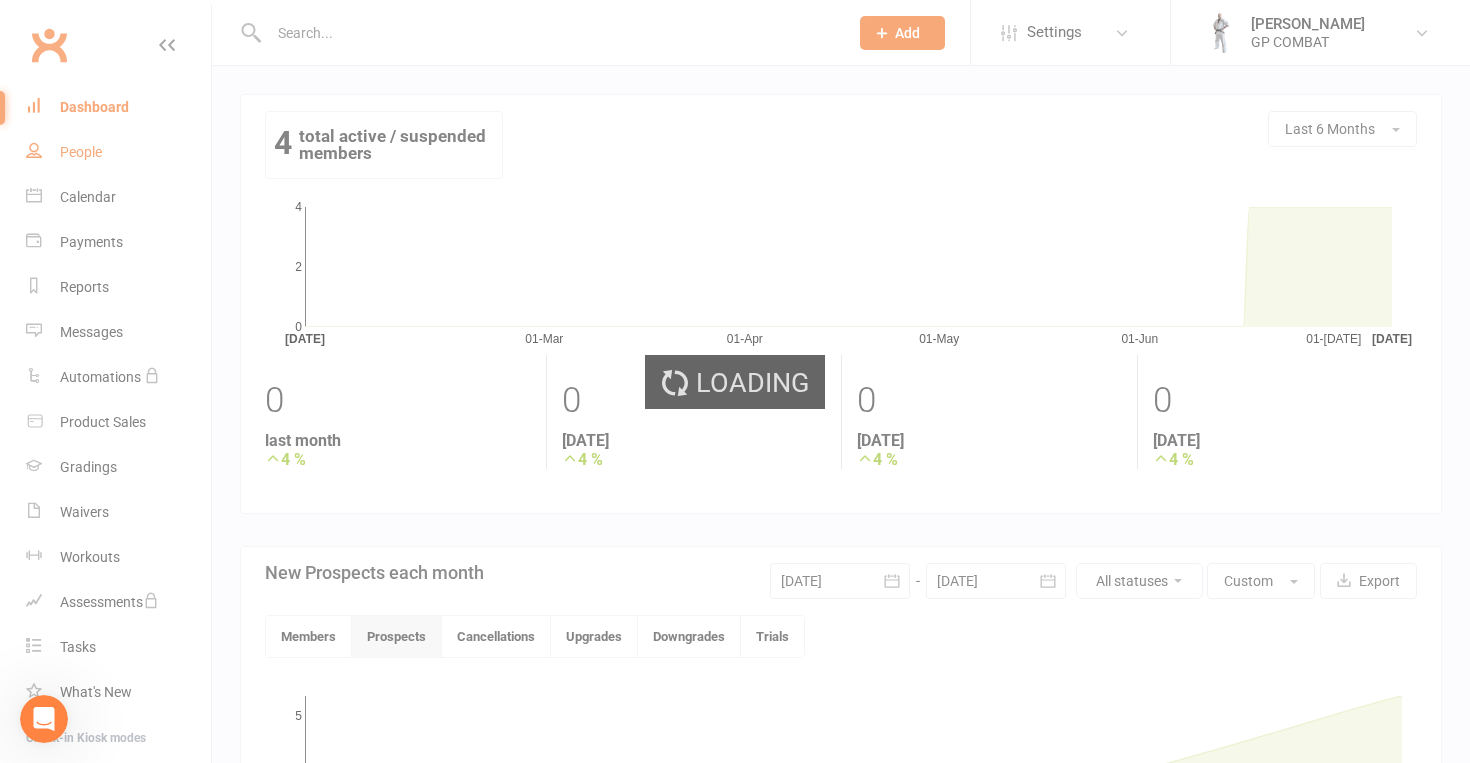 select on "50" 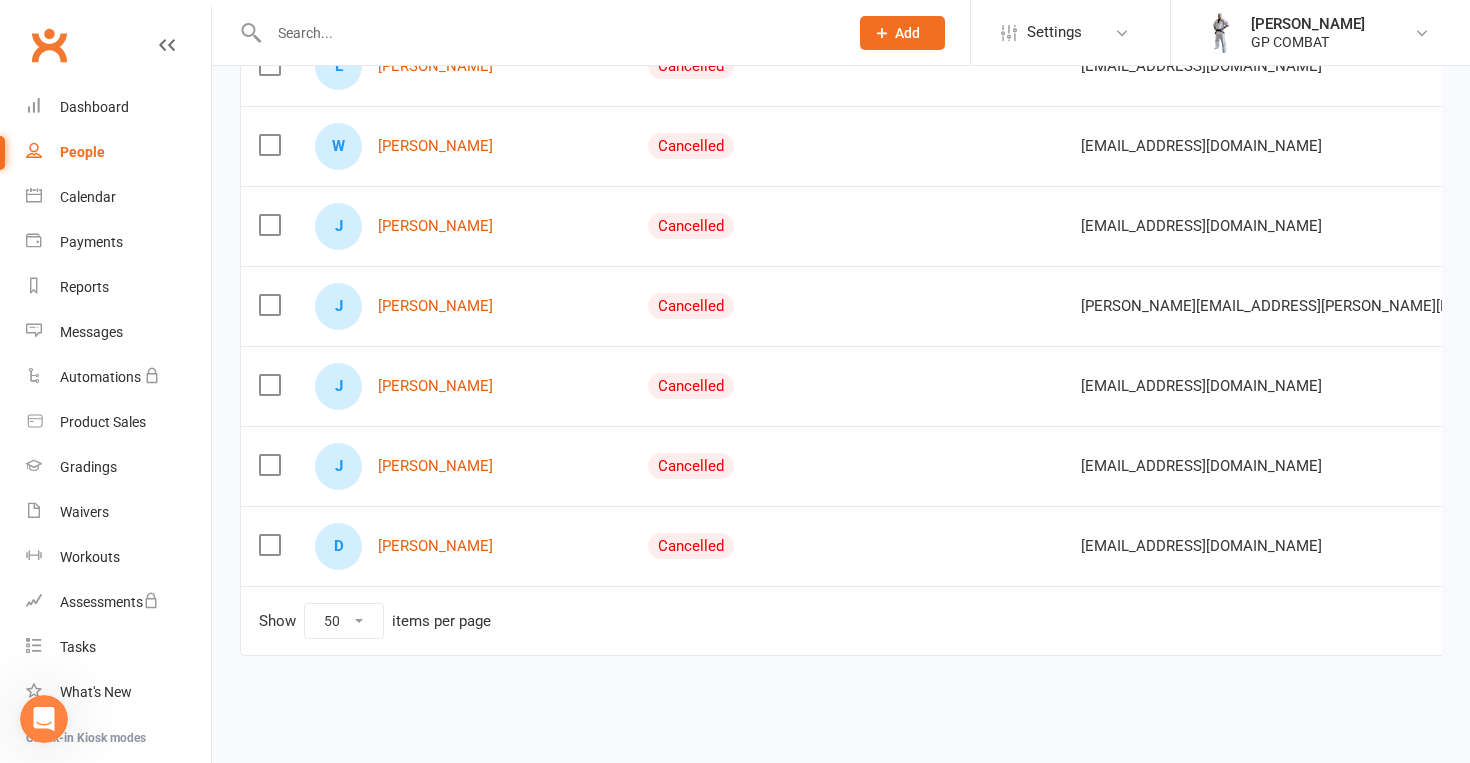 scroll, scrollTop: 1947, scrollLeft: 0, axis: vertical 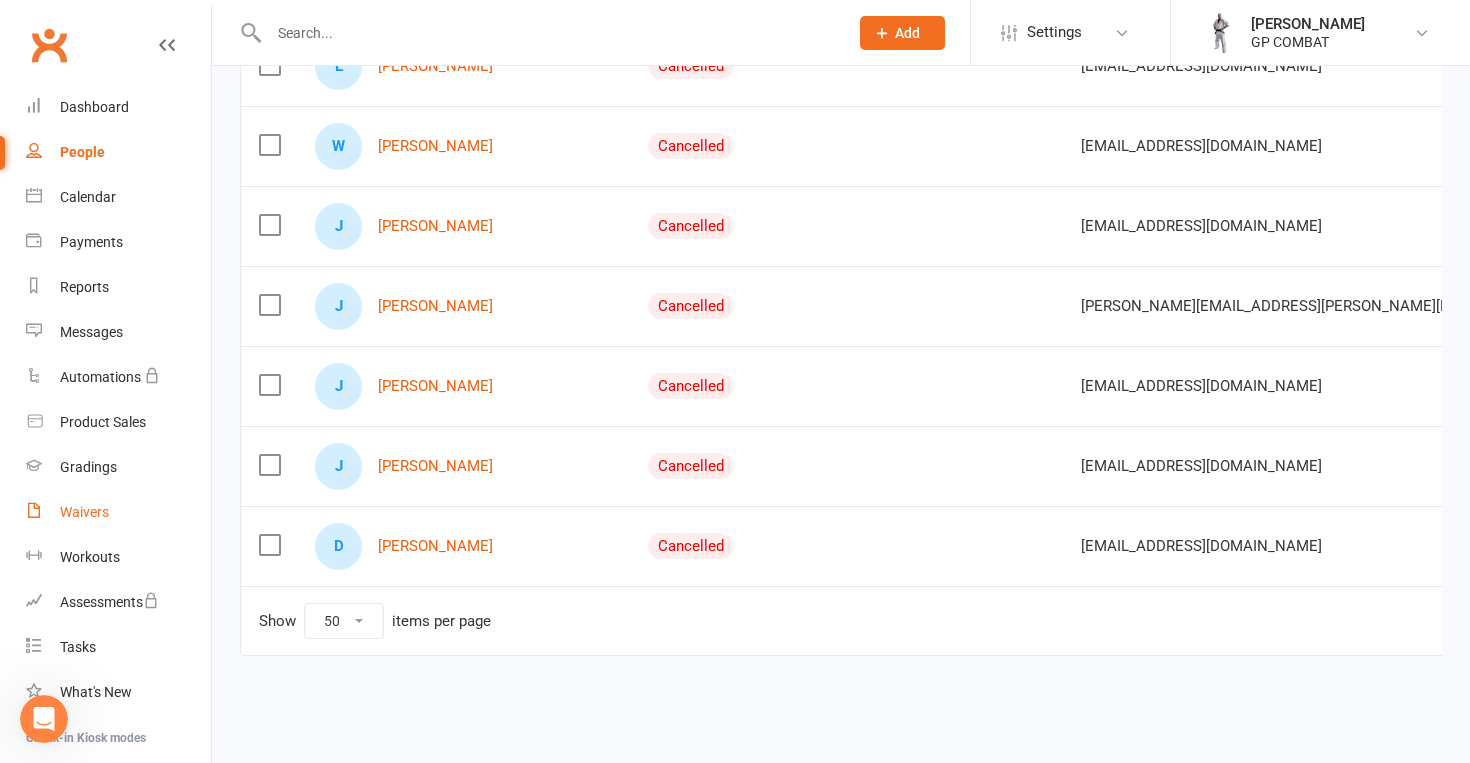 click on "Waivers" at bounding box center [84, 512] 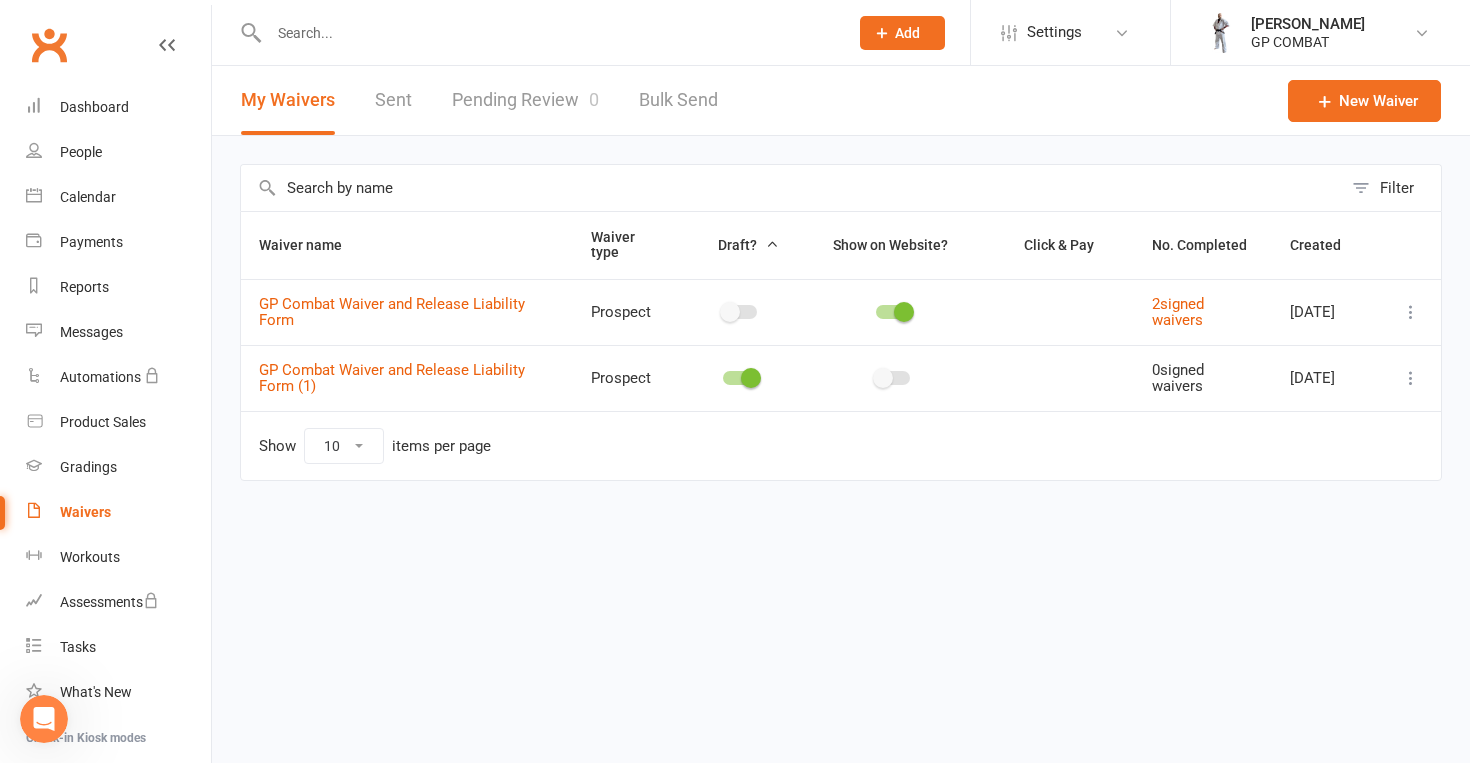 click on "Sent" at bounding box center [393, 100] 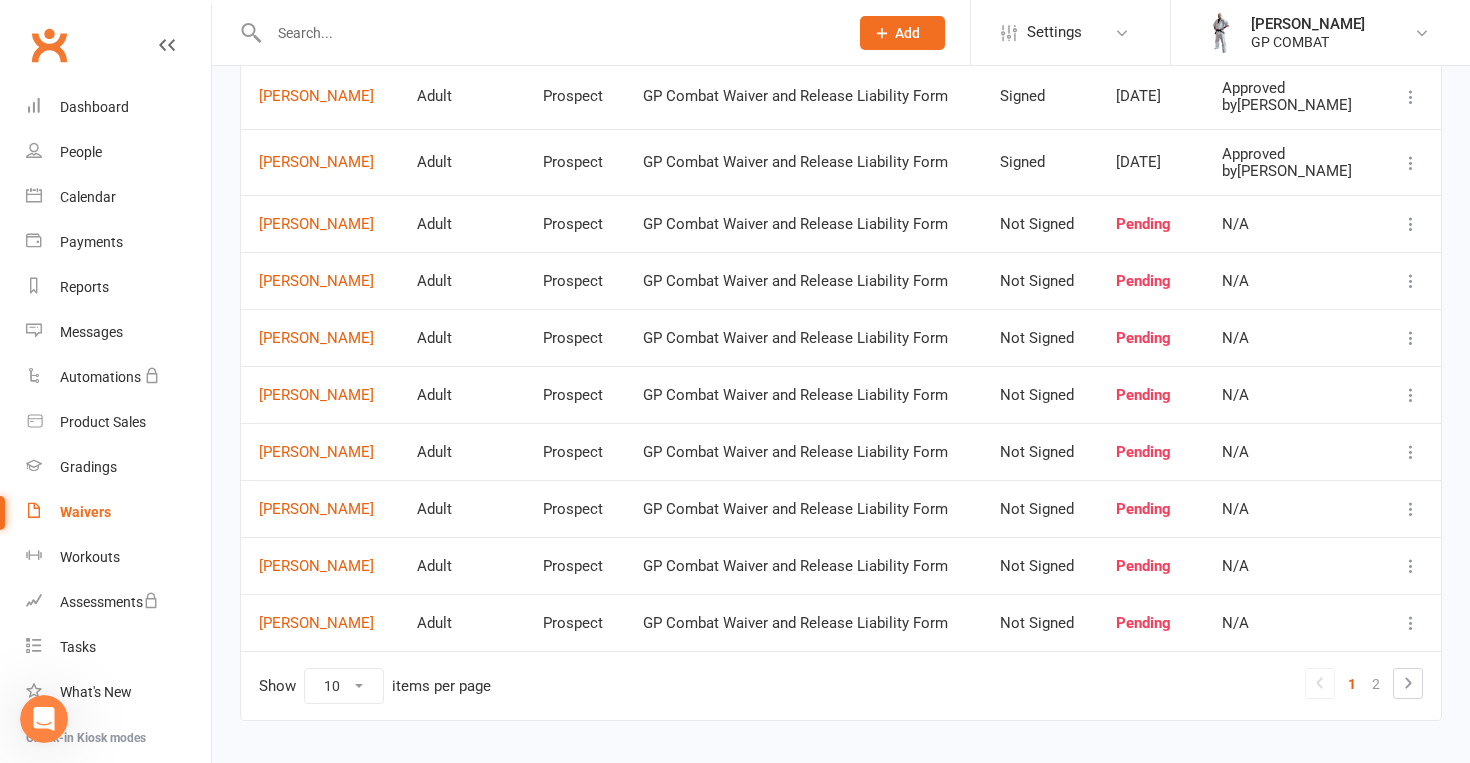 scroll, scrollTop: 213, scrollLeft: 0, axis: vertical 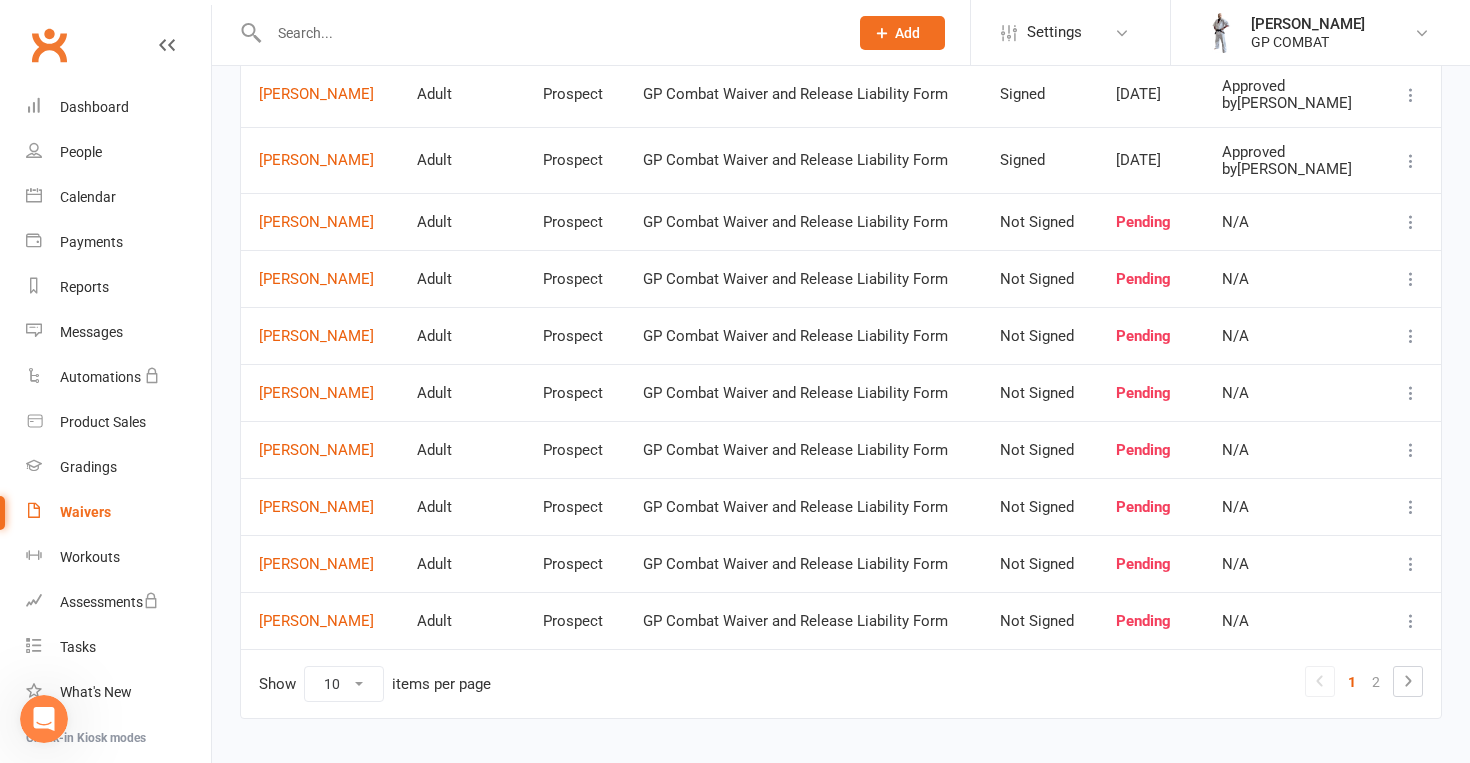 select on "25" 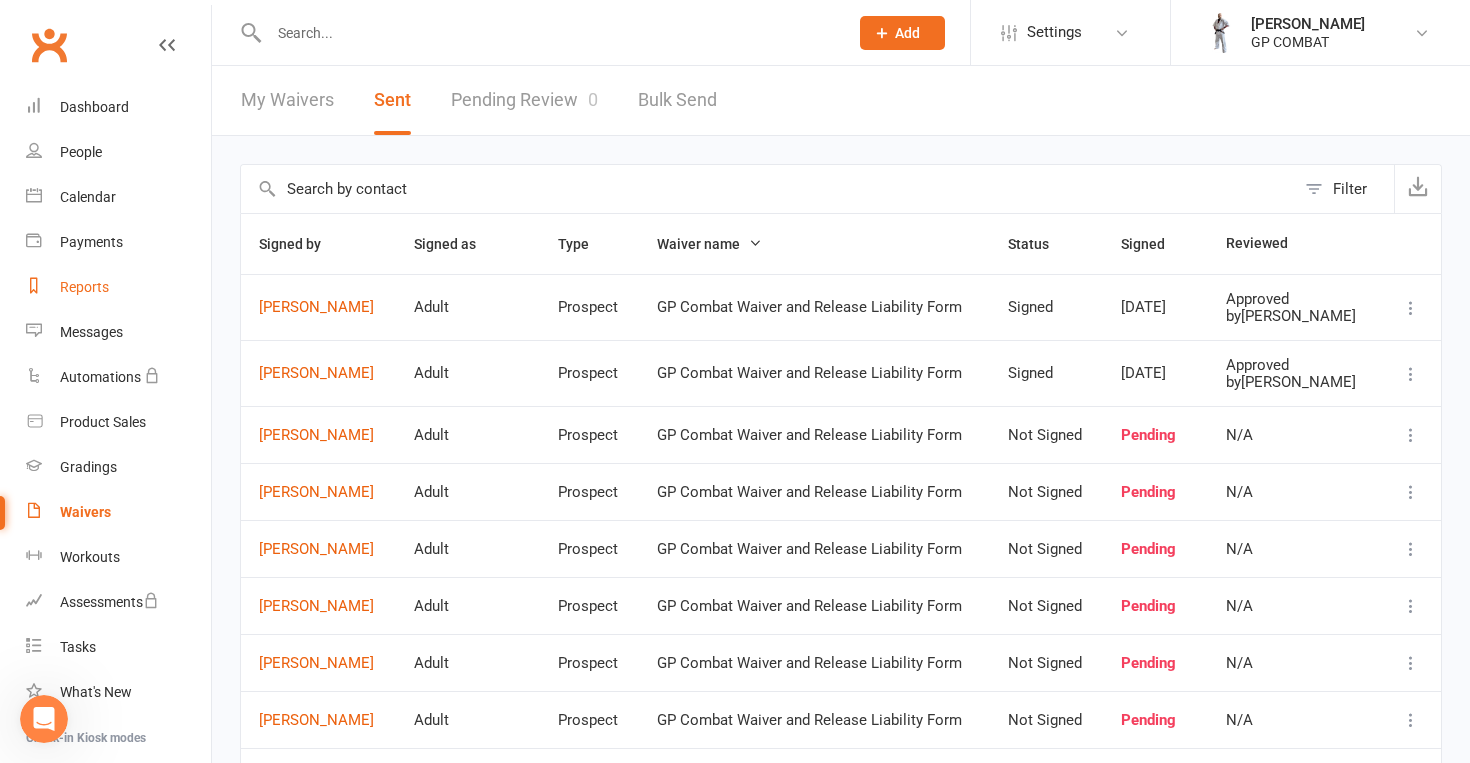 scroll, scrollTop: 0, scrollLeft: 0, axis: both 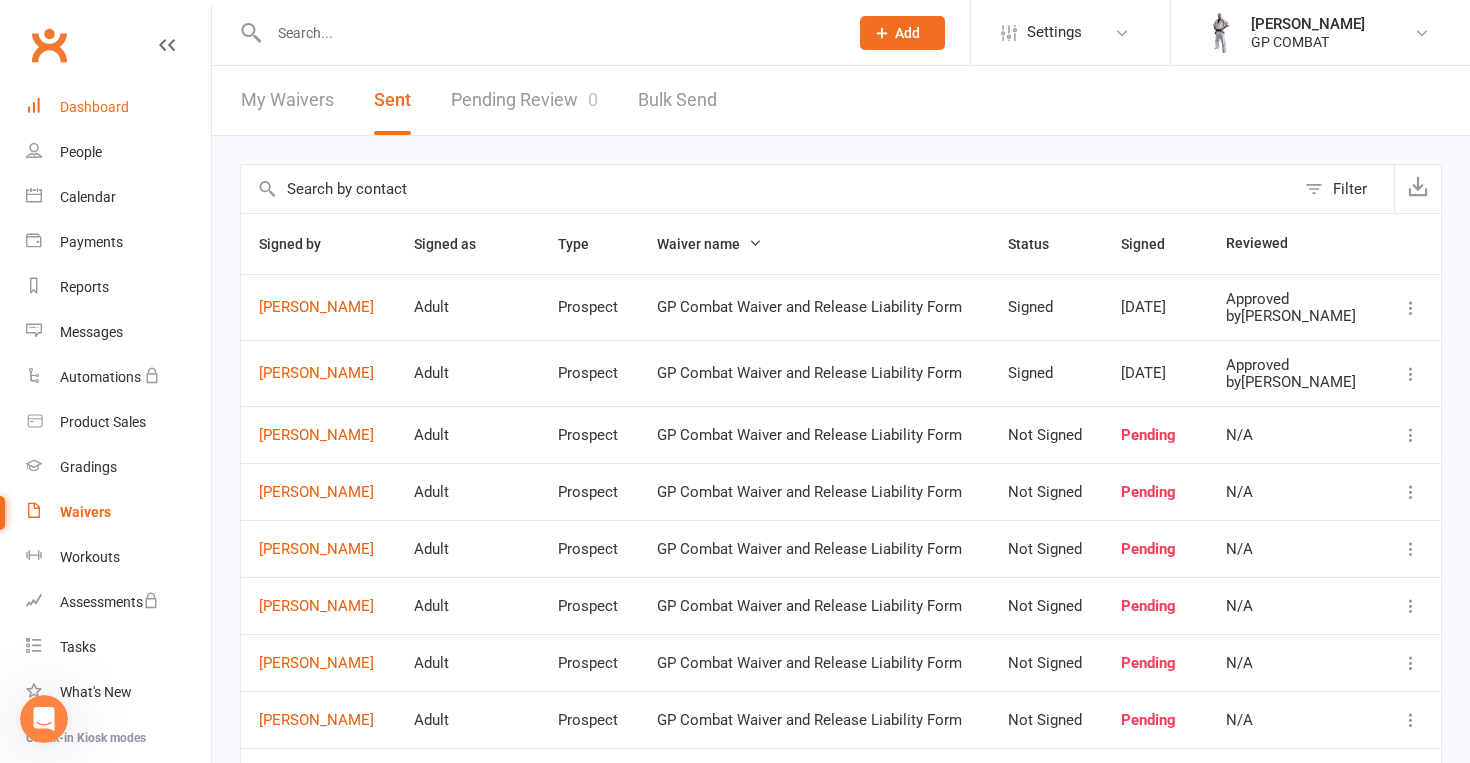 click on "Dashboard" at bounding box center [94, 107] 